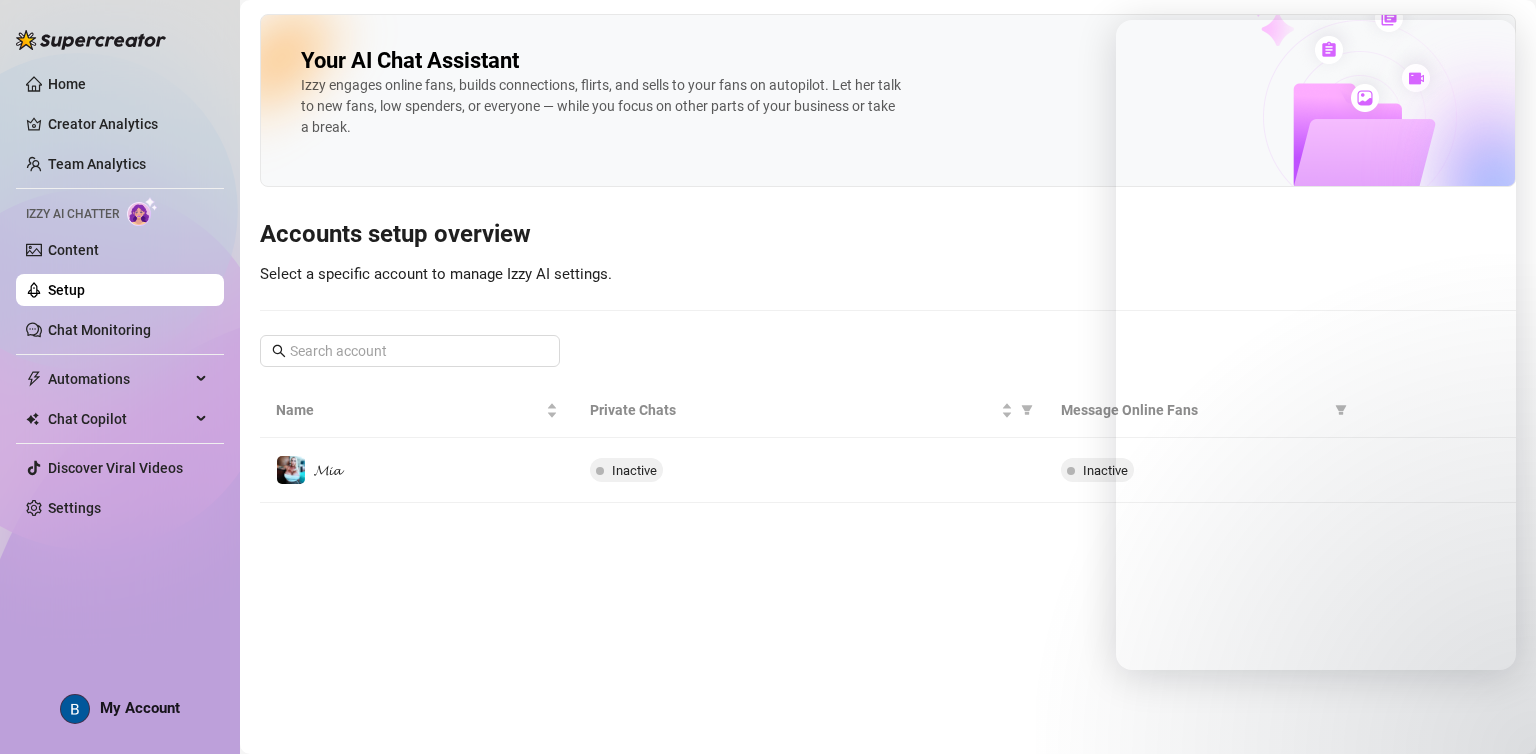 scroll, scrollTop: 0, scrollLeft: 0, axis: both 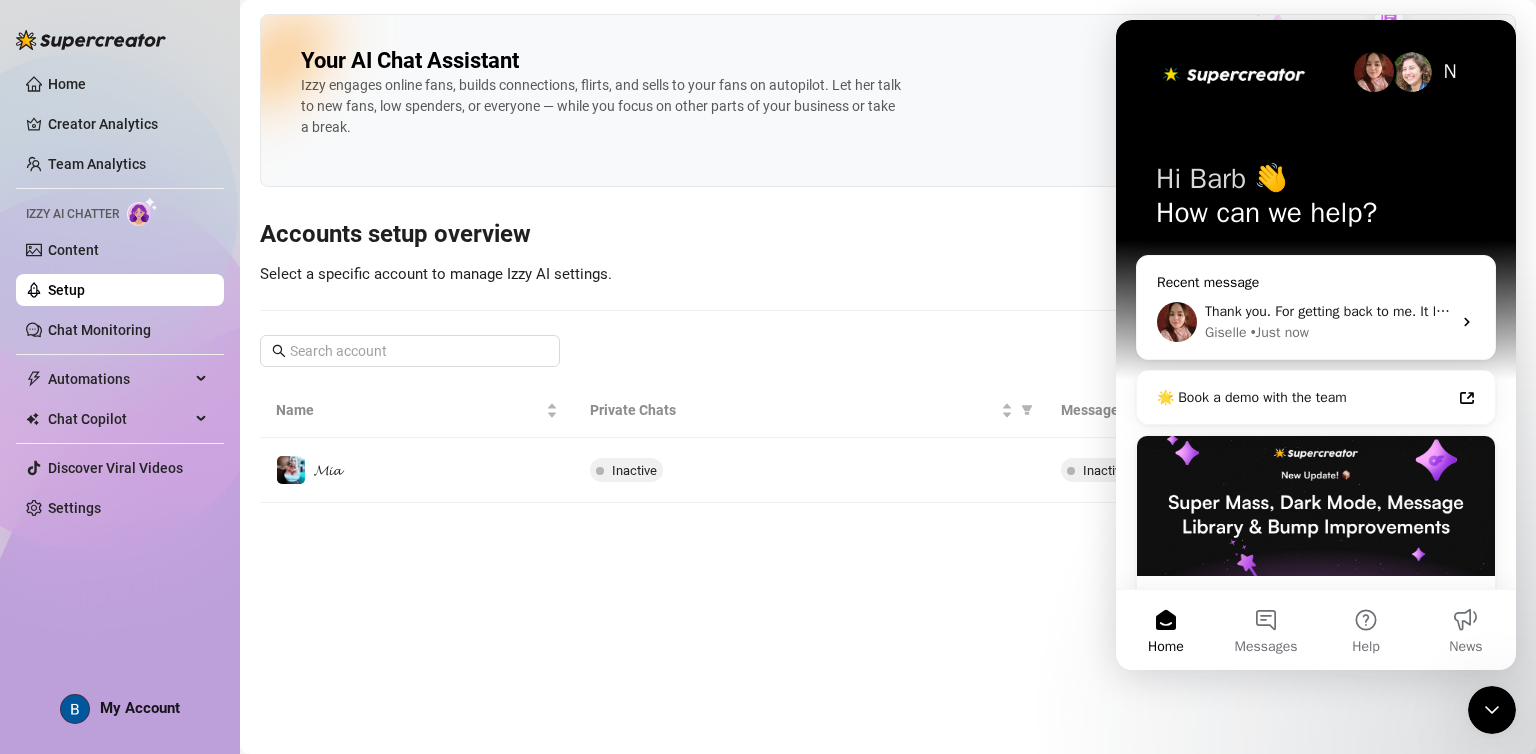 click on "Thank you. For getting back to me. It looks like your account is still showing inactive." at bounding box center (1463, 311) 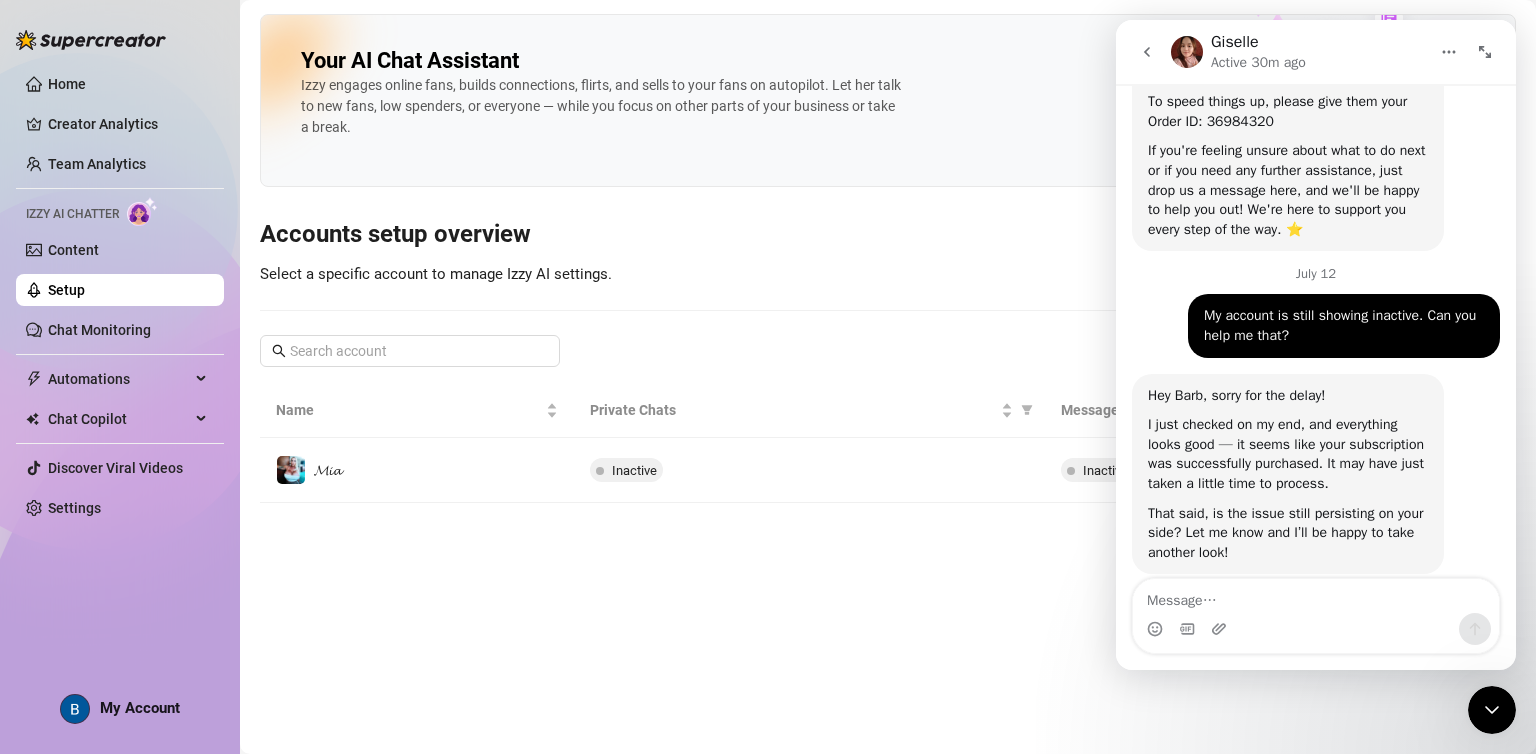 scroll, scrollTop: 648, scrollLeft: 0, axis: vertical 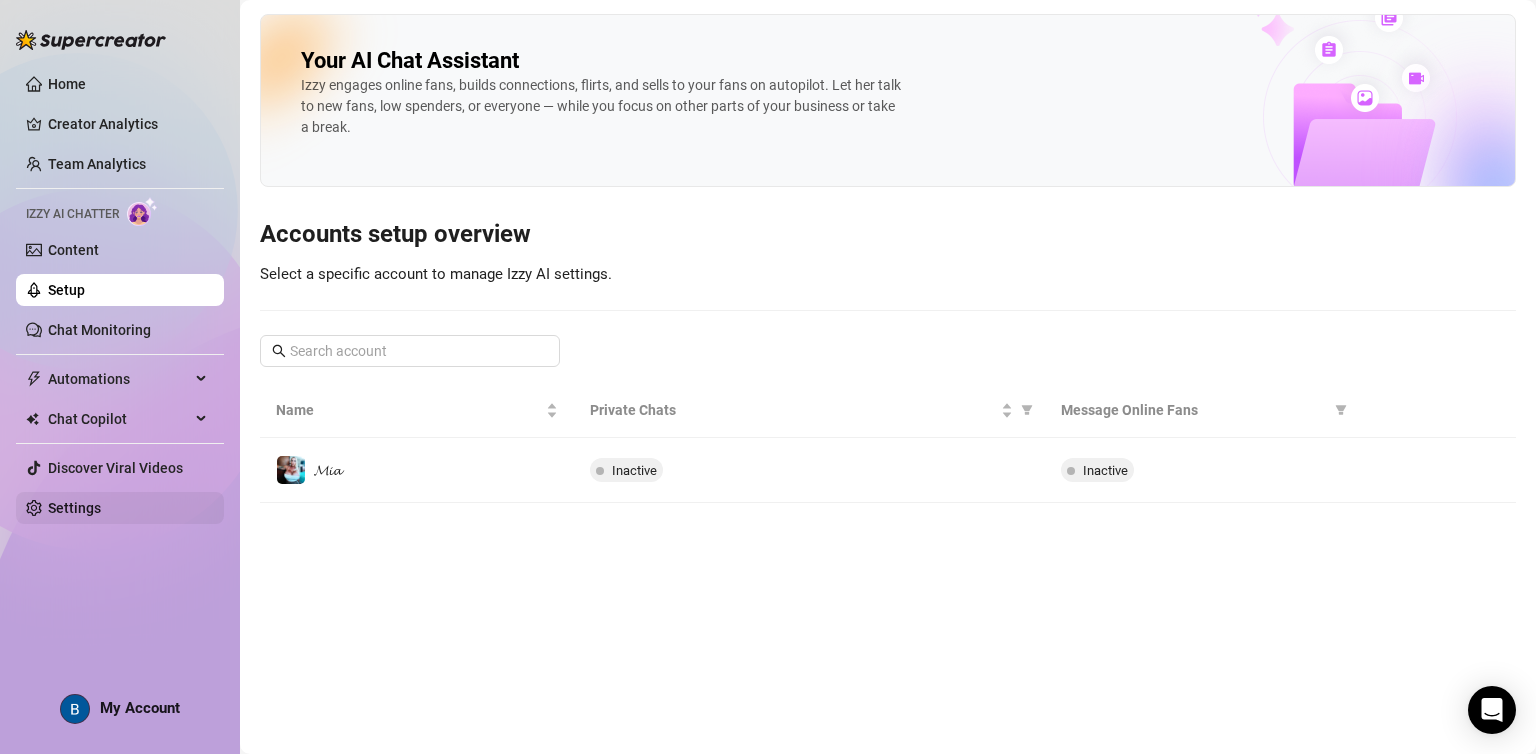 click on "Settings" at bounding box center [74, 508] 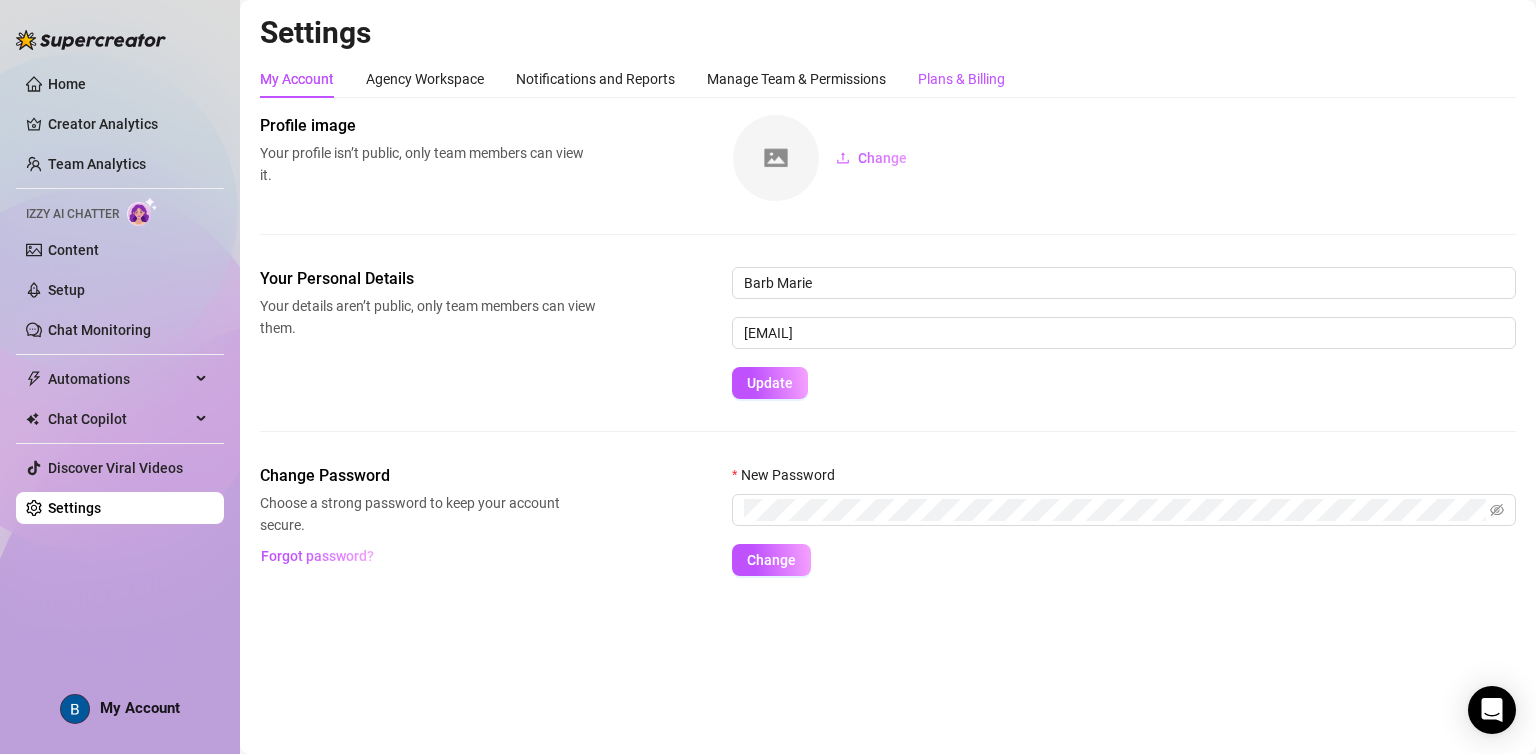 click on "Plans & Billing" at bounding box center [961, 79] 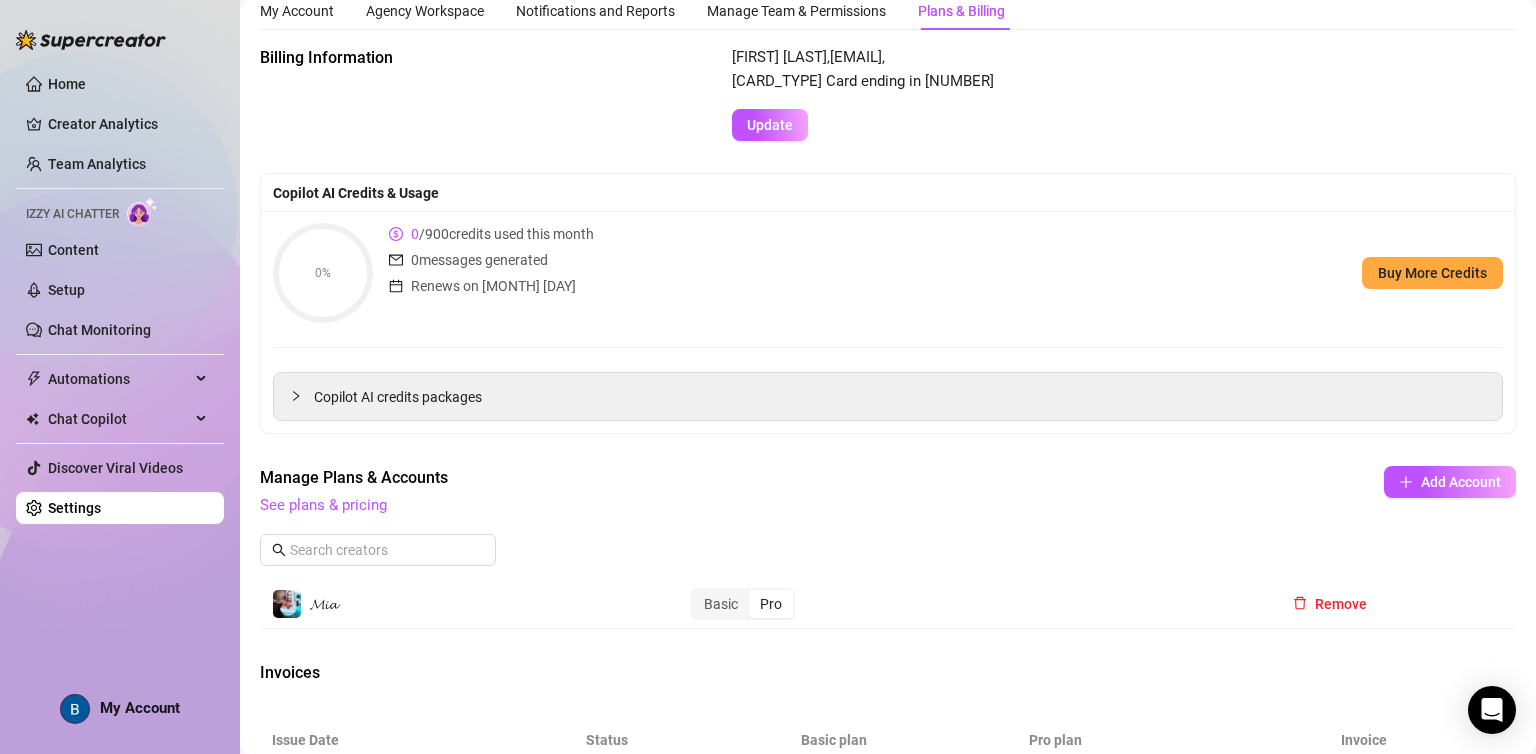 scroll, scrollTop: 0, scrollLeft: 0, axis: both 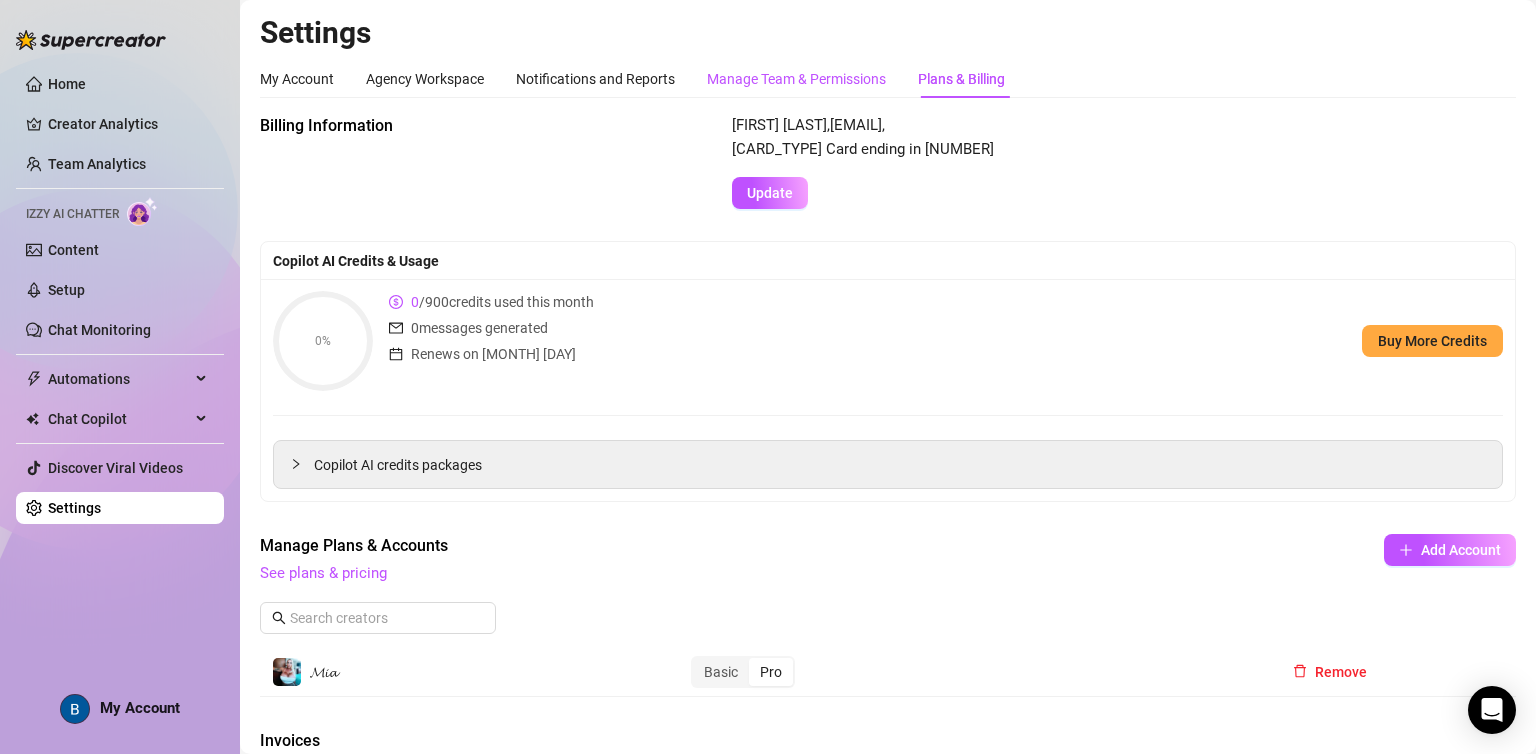click on "Manage Team & Permissions" at bounding box center [796, 79] 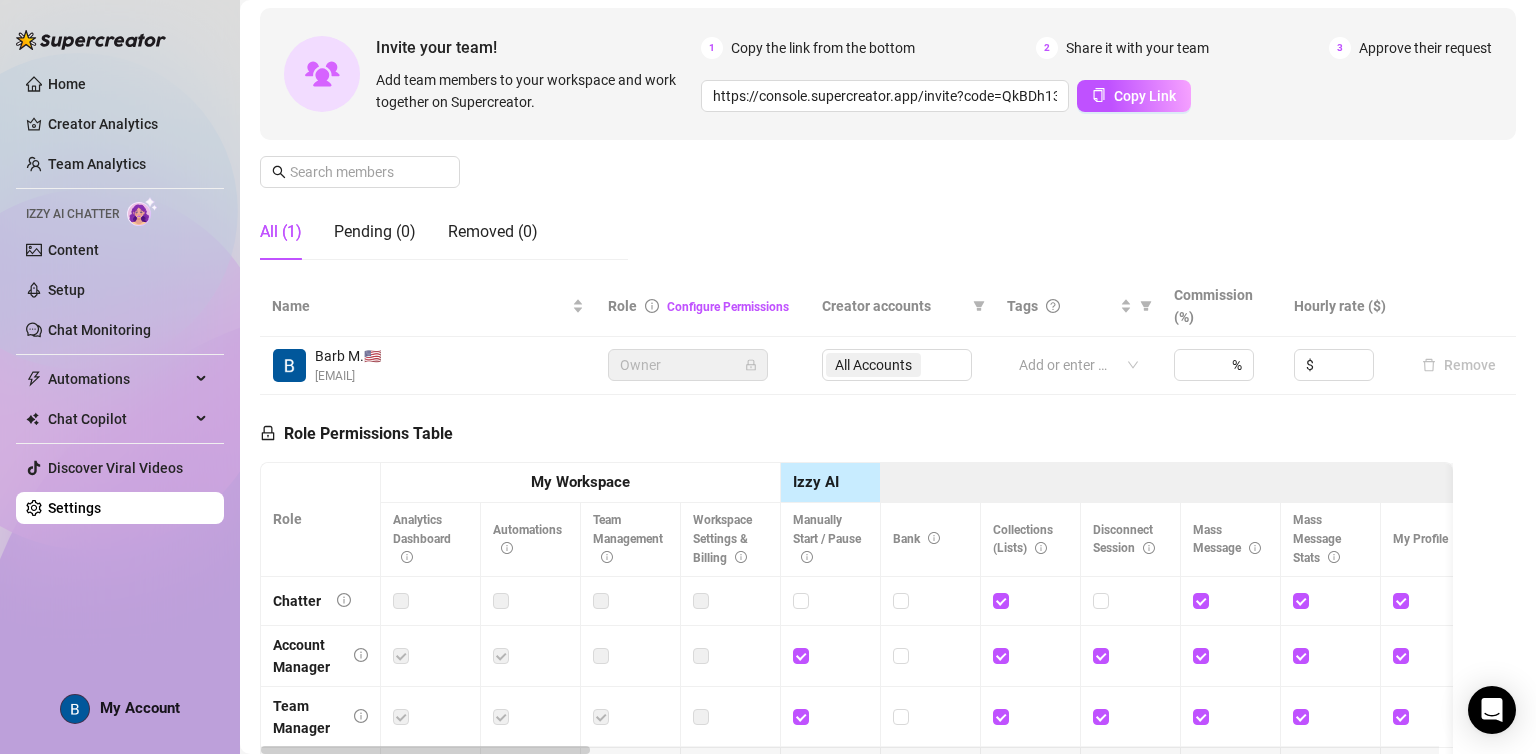 scroll, scrollTop: 0, scrollLeft: 0, axis: both 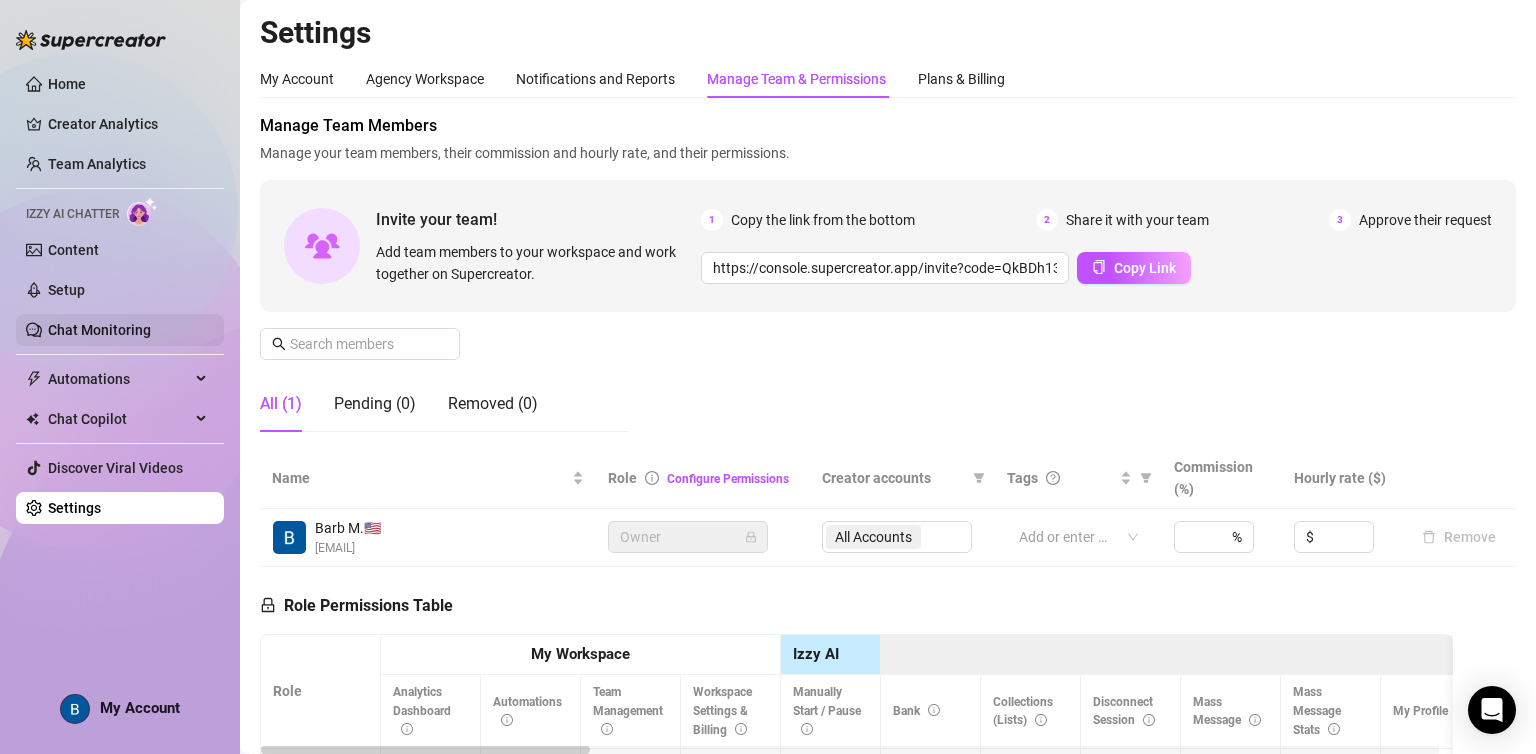 click on "Chat Monitoring" at bounding box center [99, 330] 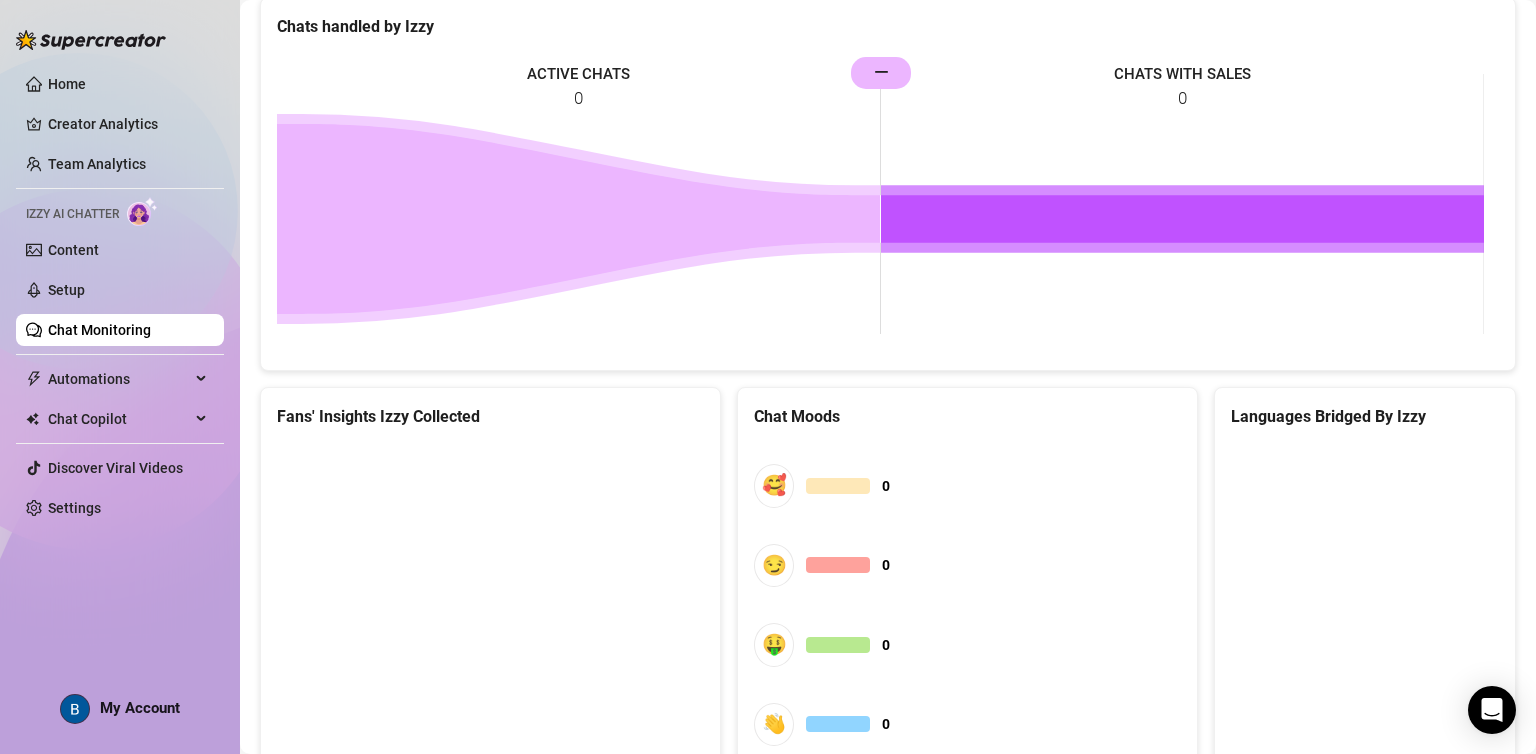 scroll, scrollTop: 1040, scrollLeft: 0, axis: vertical 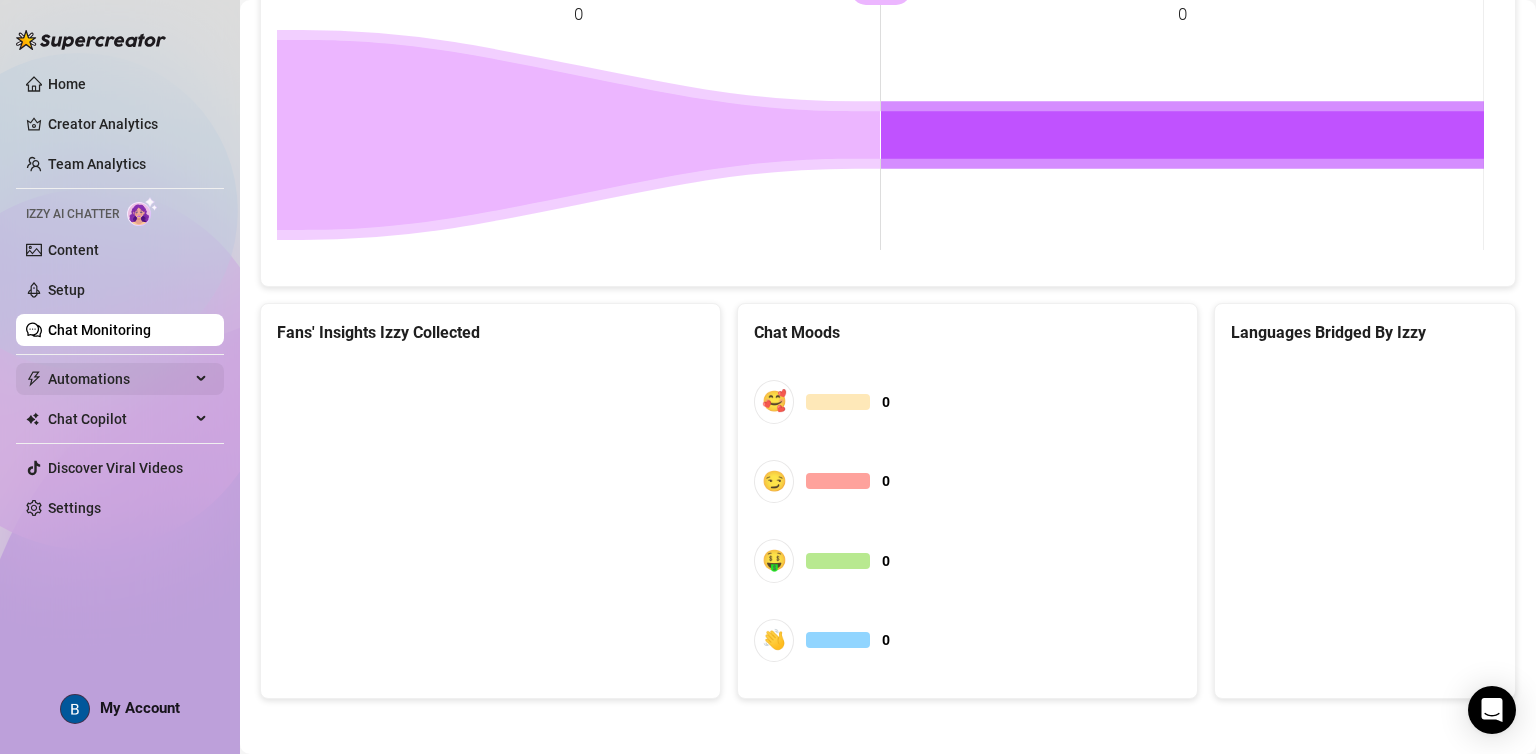 click on "Automations" at bounding box center [119, 379] 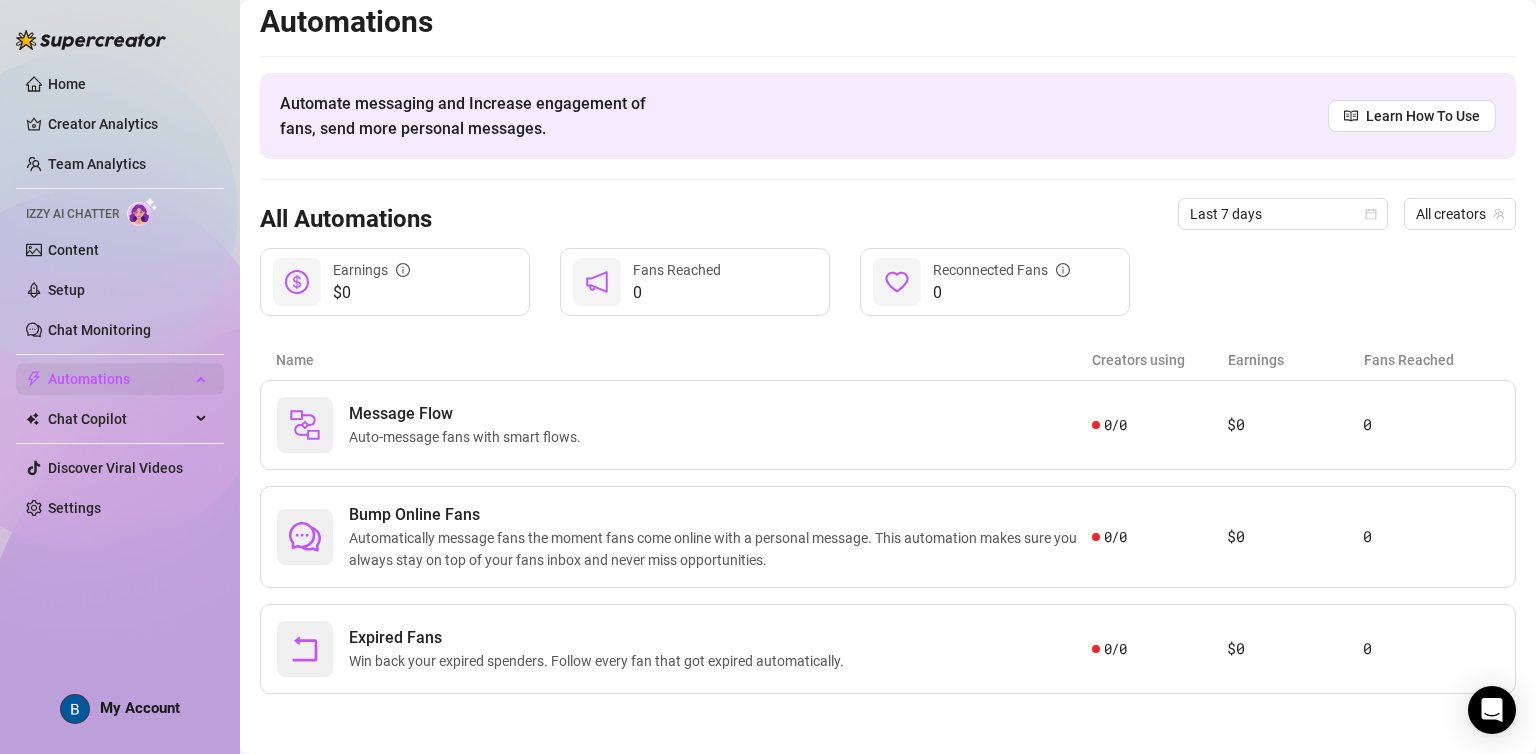 scroll, scrollTop: 9, scrollLeft: 0, axis: vertical 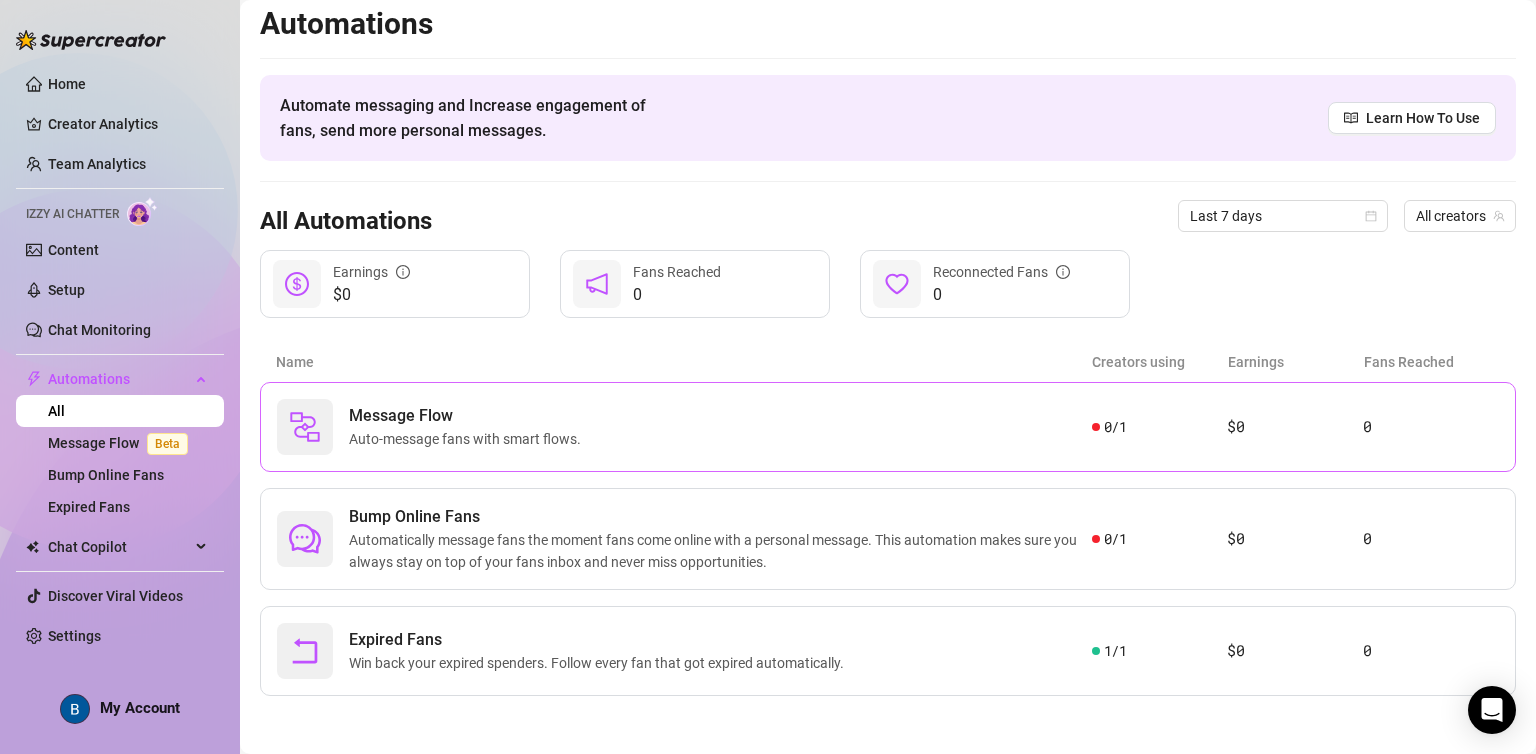 click on "Auto-message fans with smart flows." at bounding box center [469, 439] 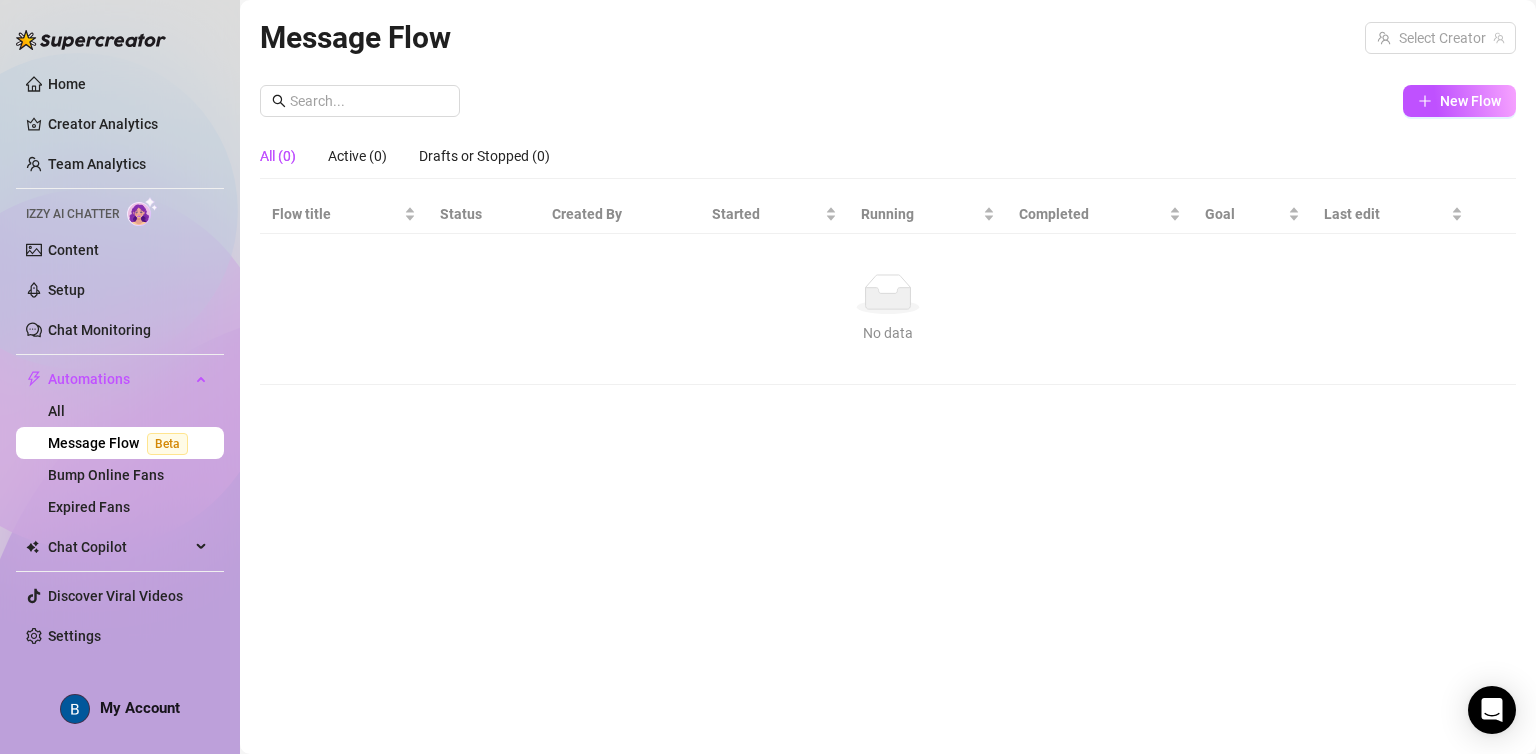 scroll, scrollTop: 0, scrollLeft: 0, axis: both 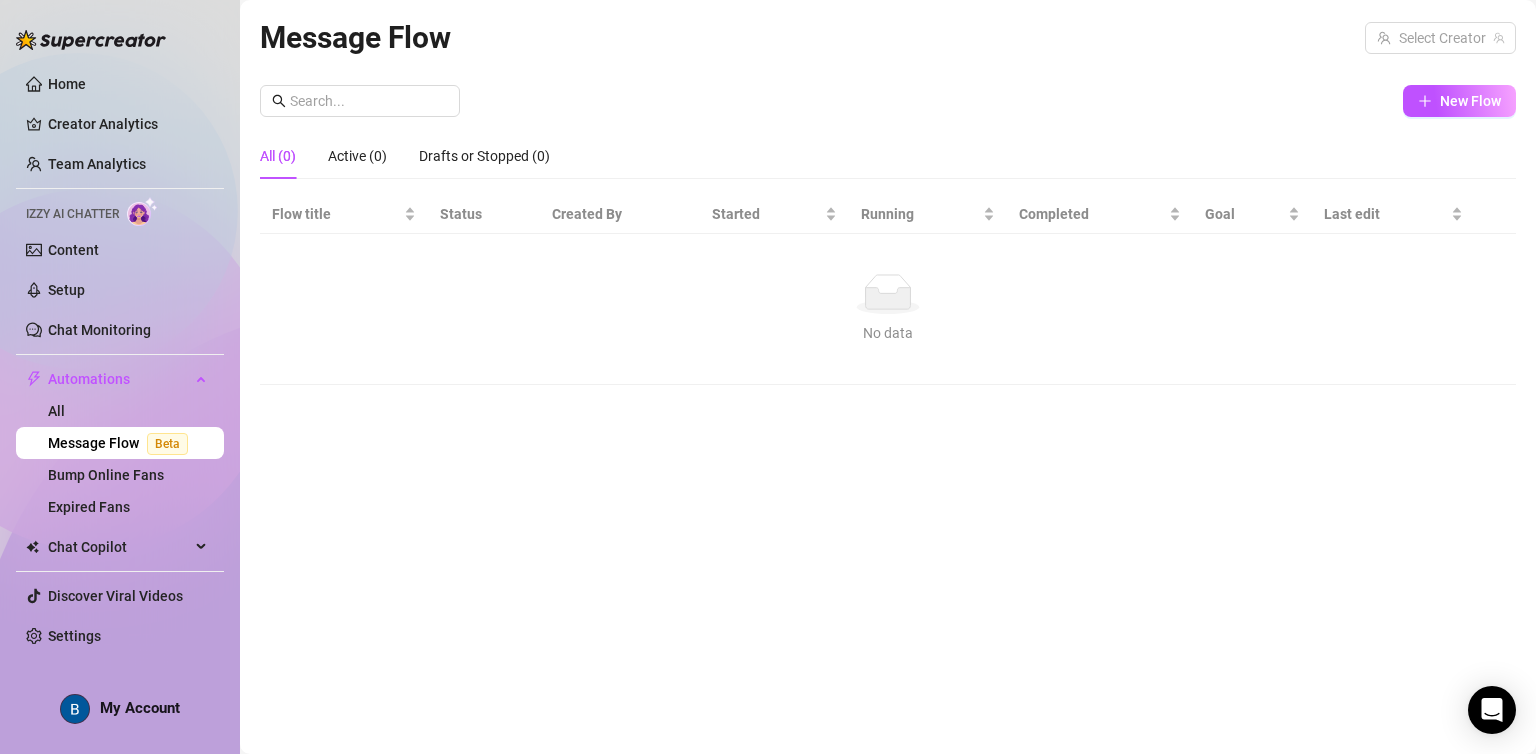 click on "Message Flow Beta" at bounding box center [122, 443] 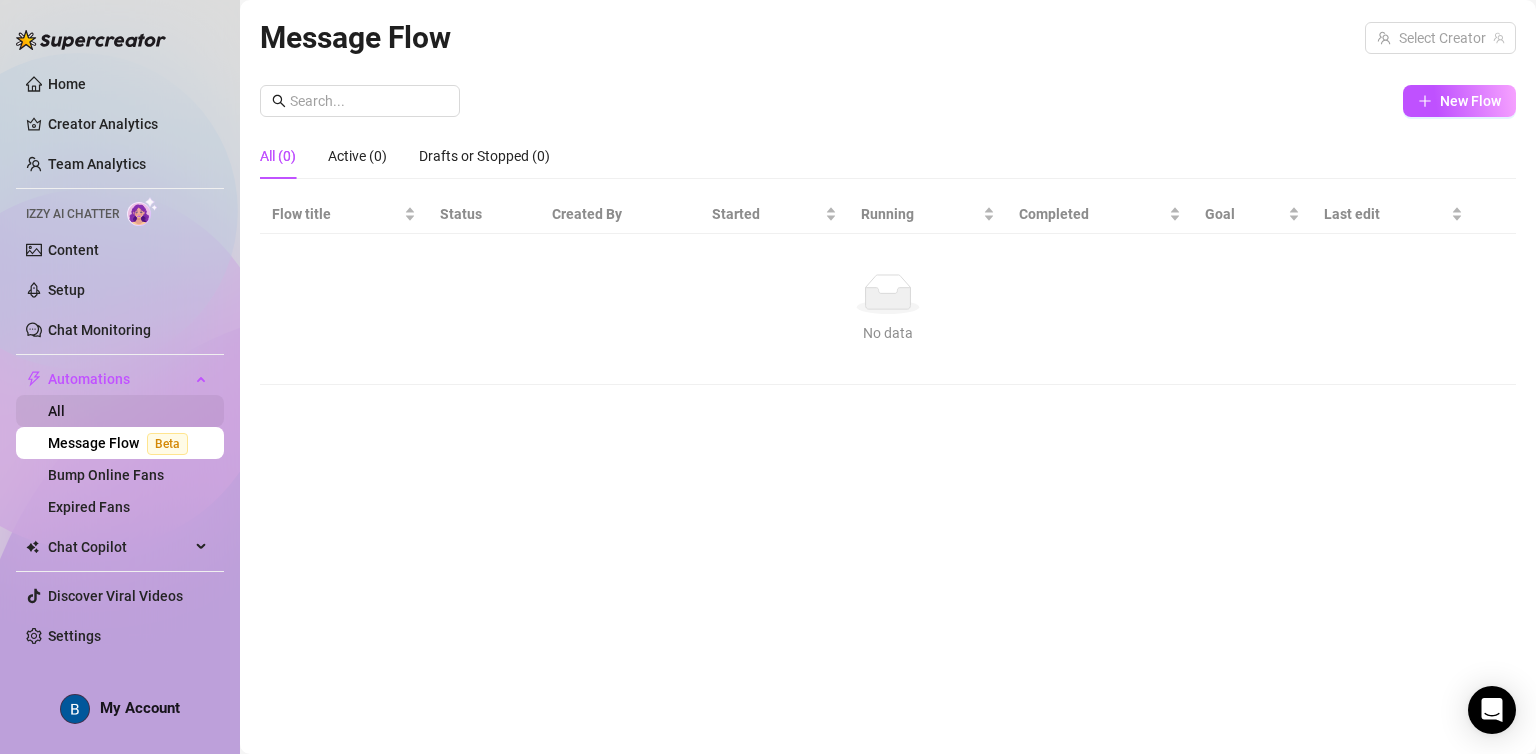 click on "All" at bounding box center [56, 411] 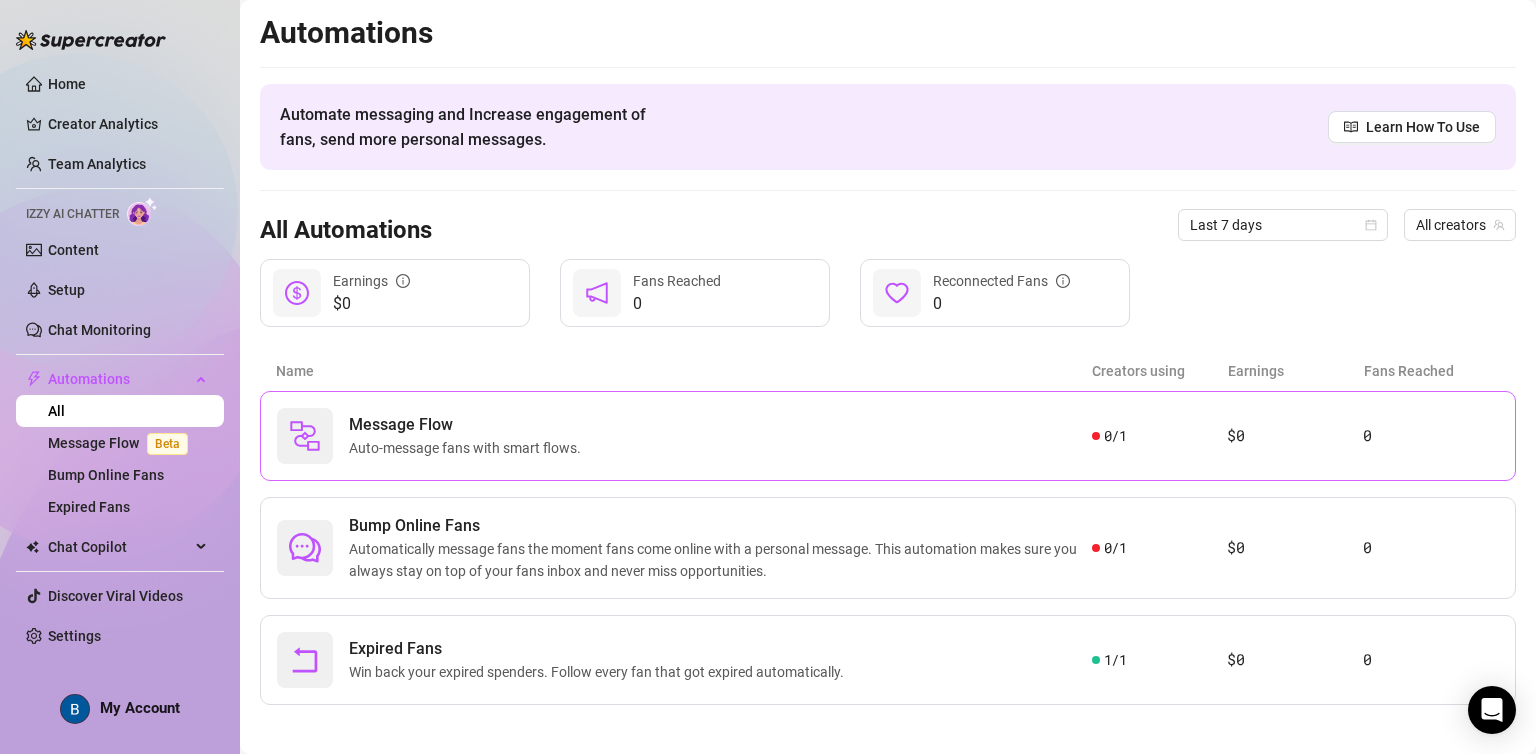click on "0 / 1" at bounding box center [1160, 436] 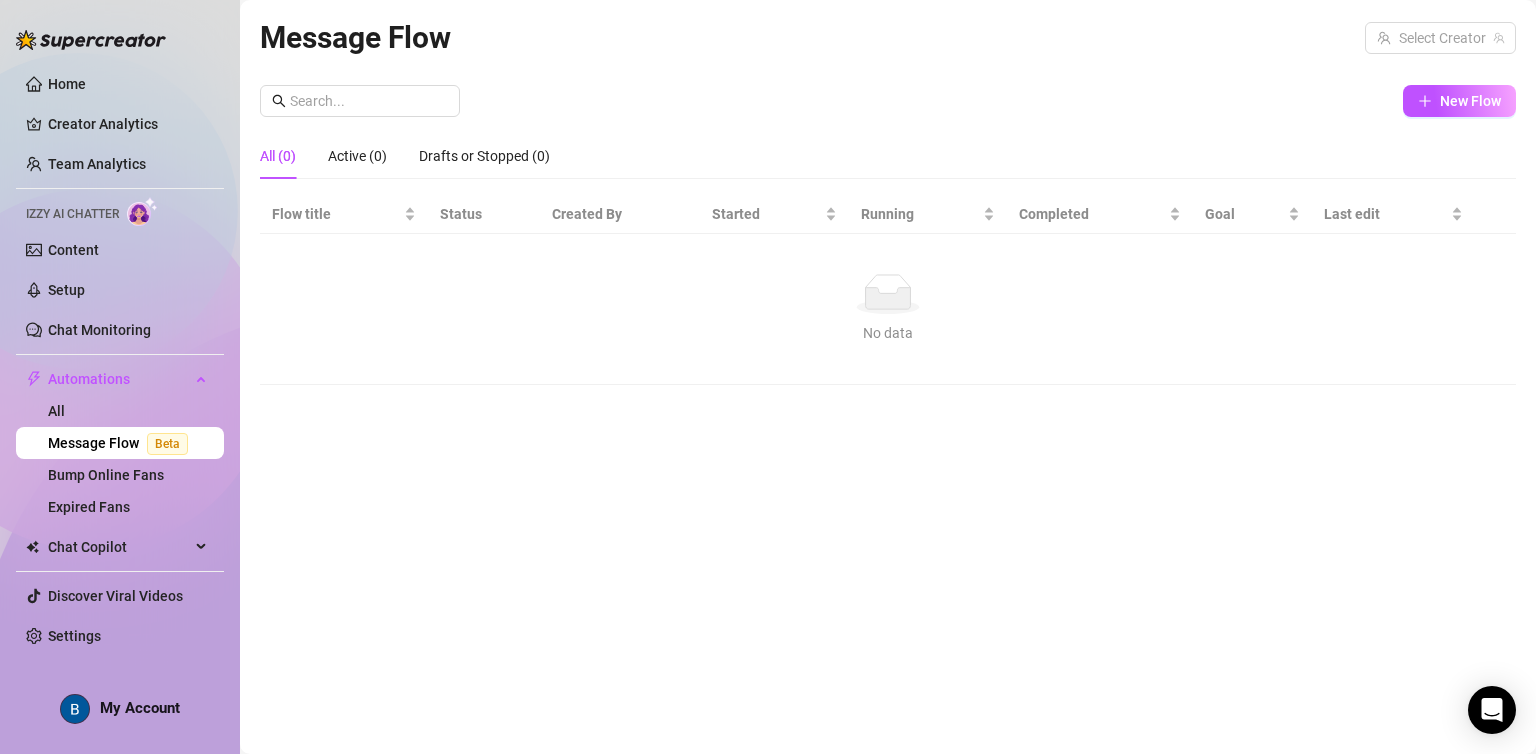 click on "Message Flow Beta" at bounding box center [122, 443] 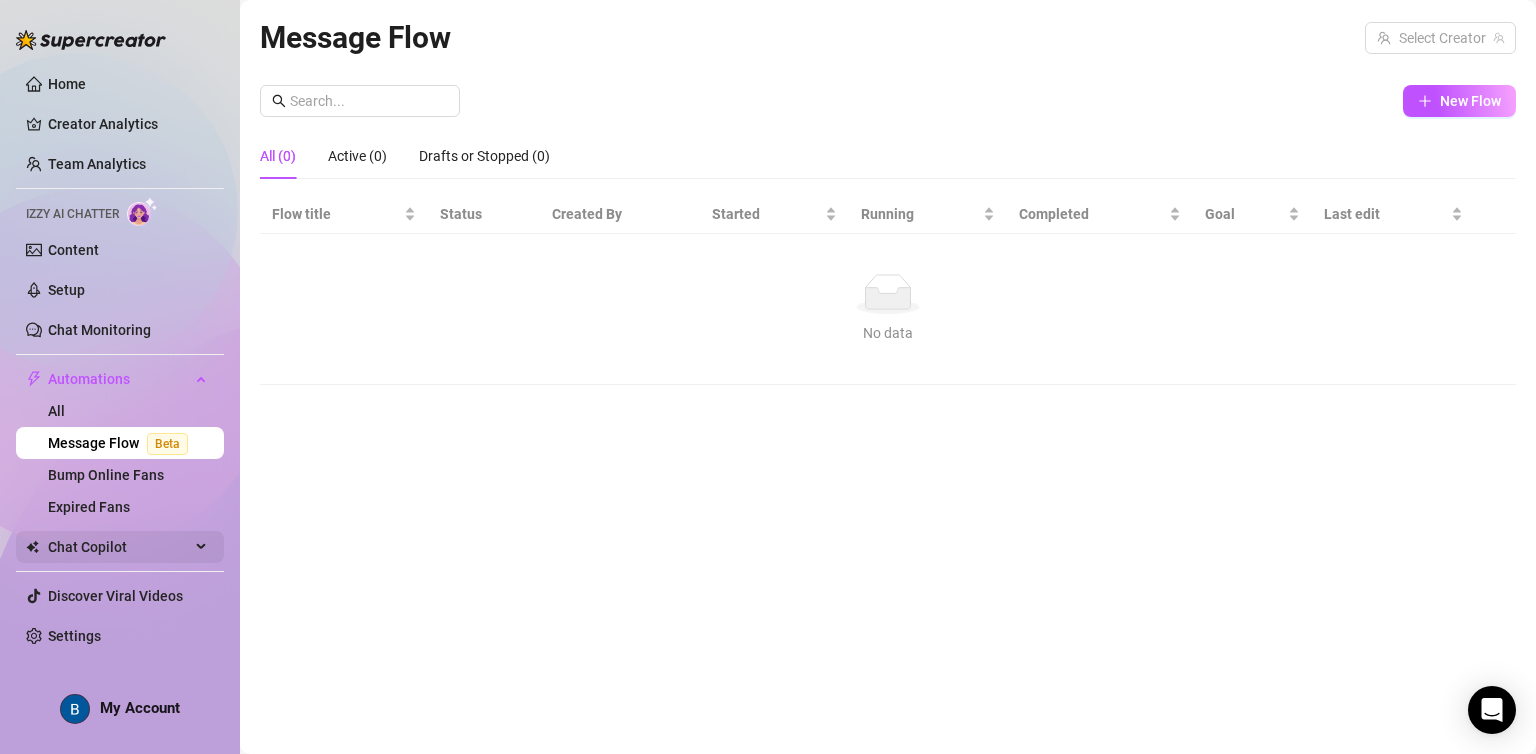 click on "Chat Copilot" at bounding box center (119, 547) 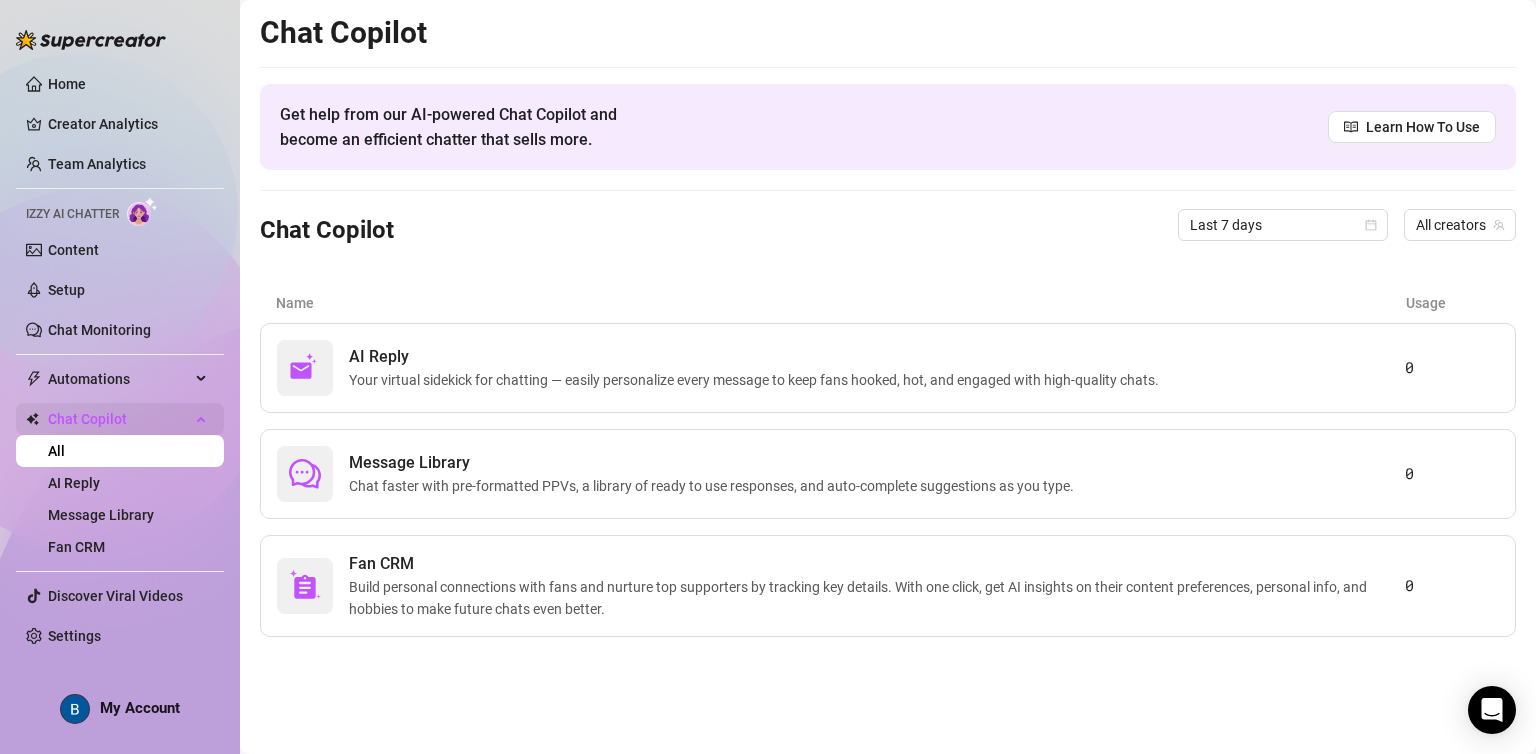 click on "Fan CRM" at bounding box center [76, 547] 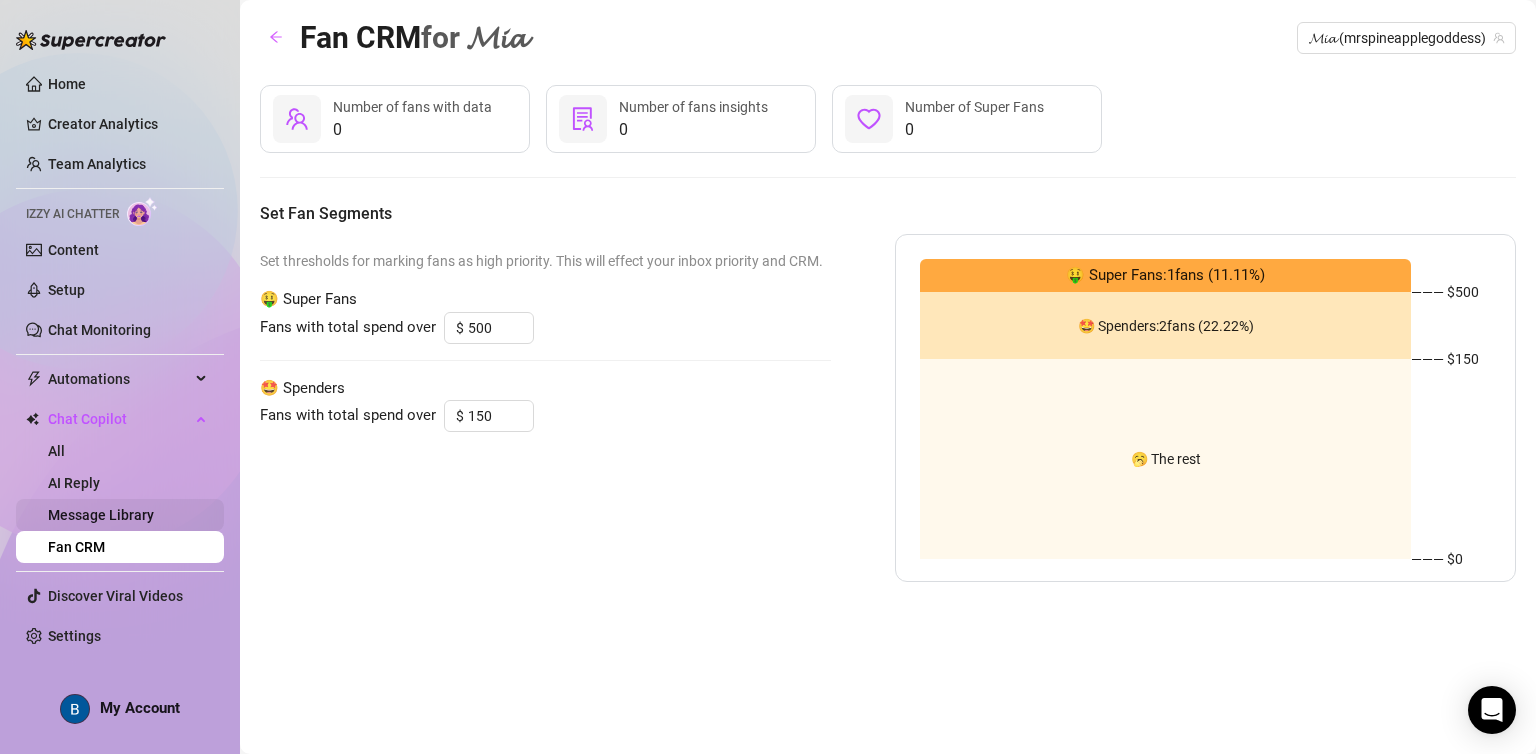click on "Message Library" at bounding box center (101, 515) 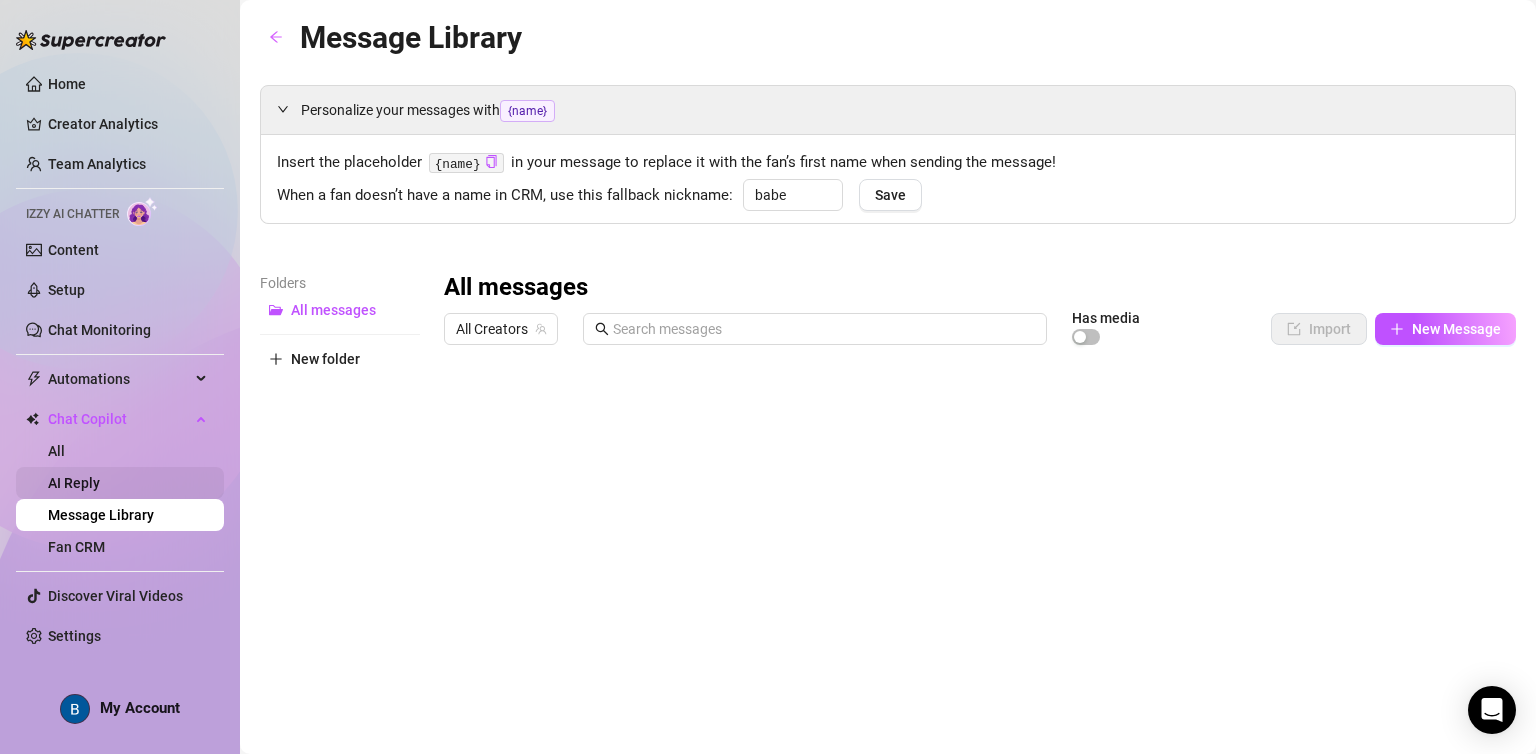 click on "AI Reply" at bounding box center (74, 483) 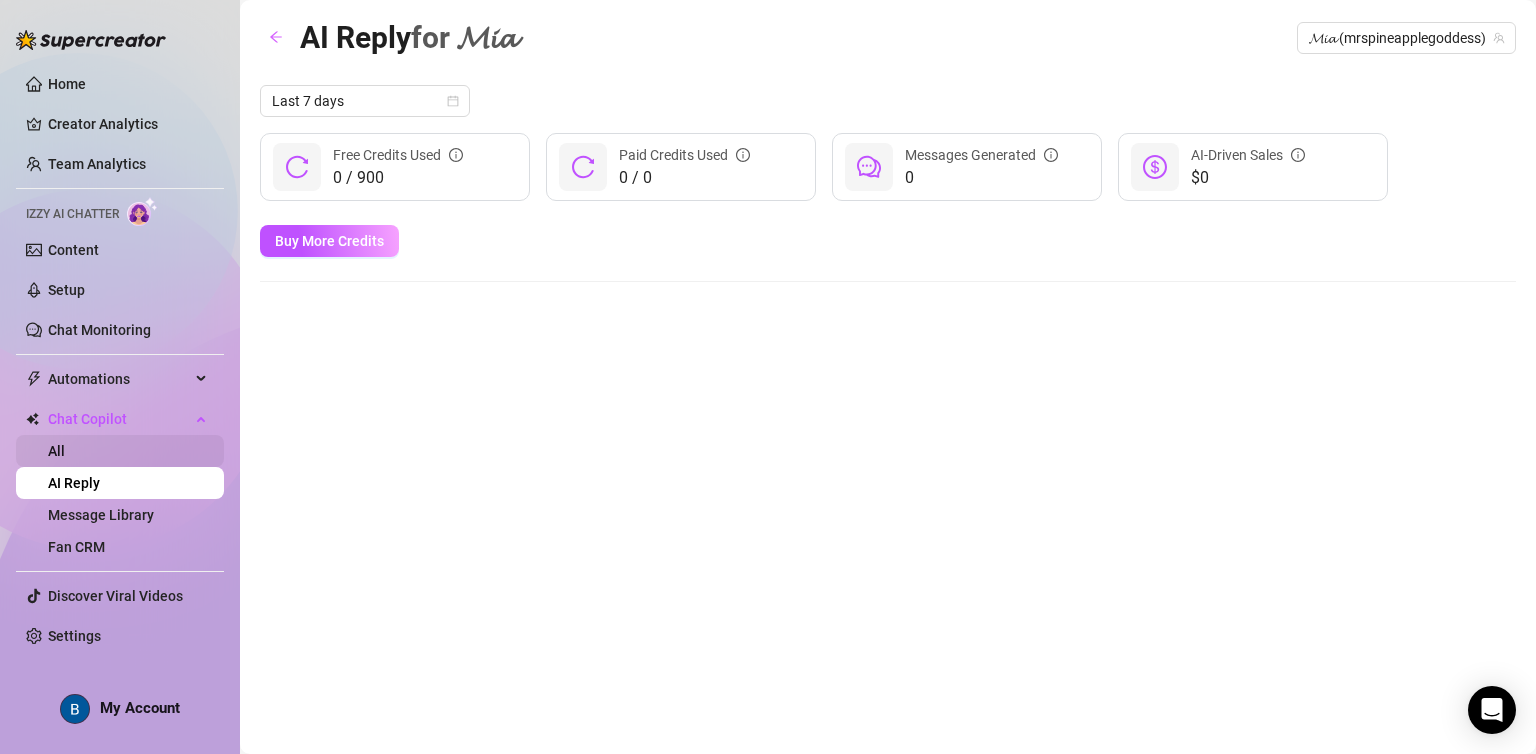 click on "All" at bounding box center [56, 451] 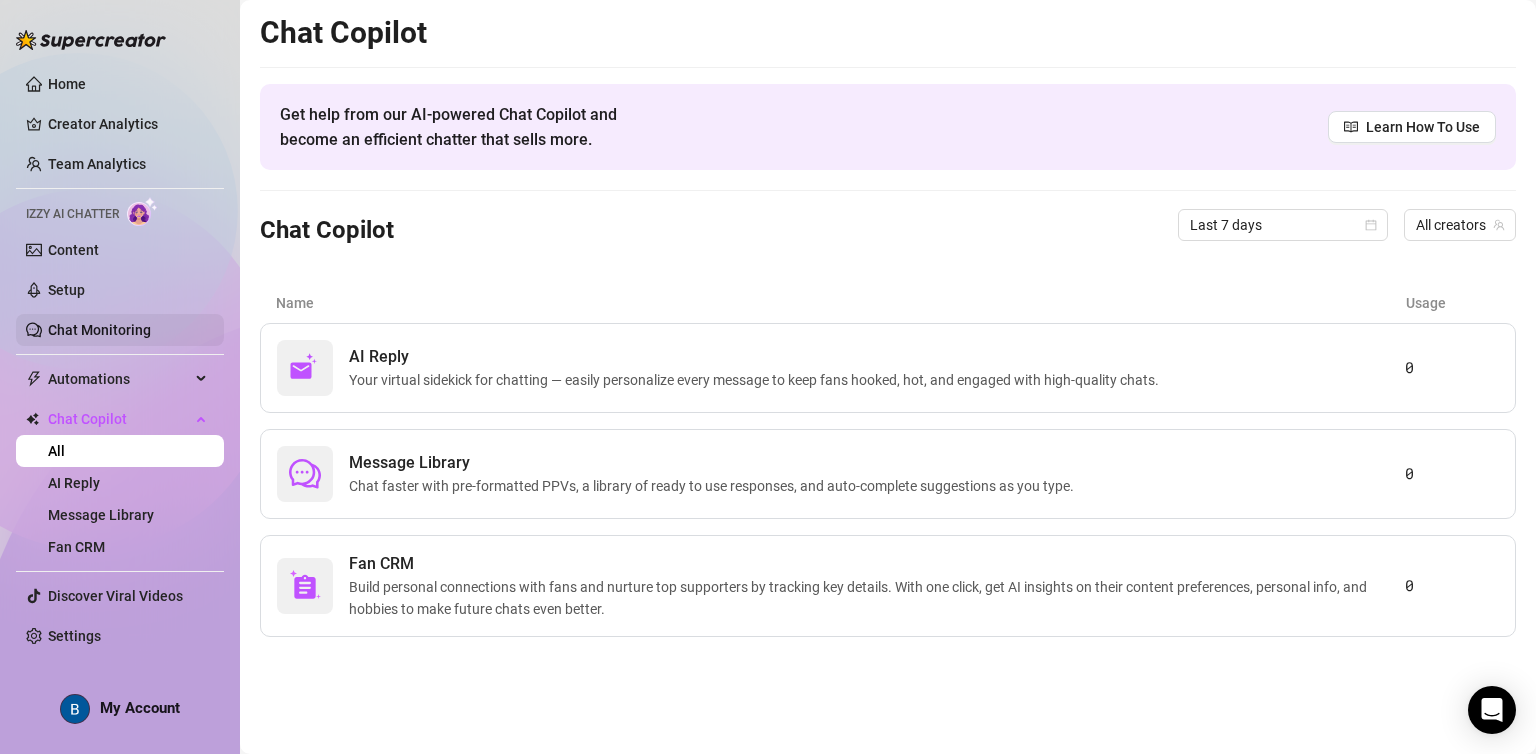 click on "Chat Monitoring" at bounding box center [99, 330] 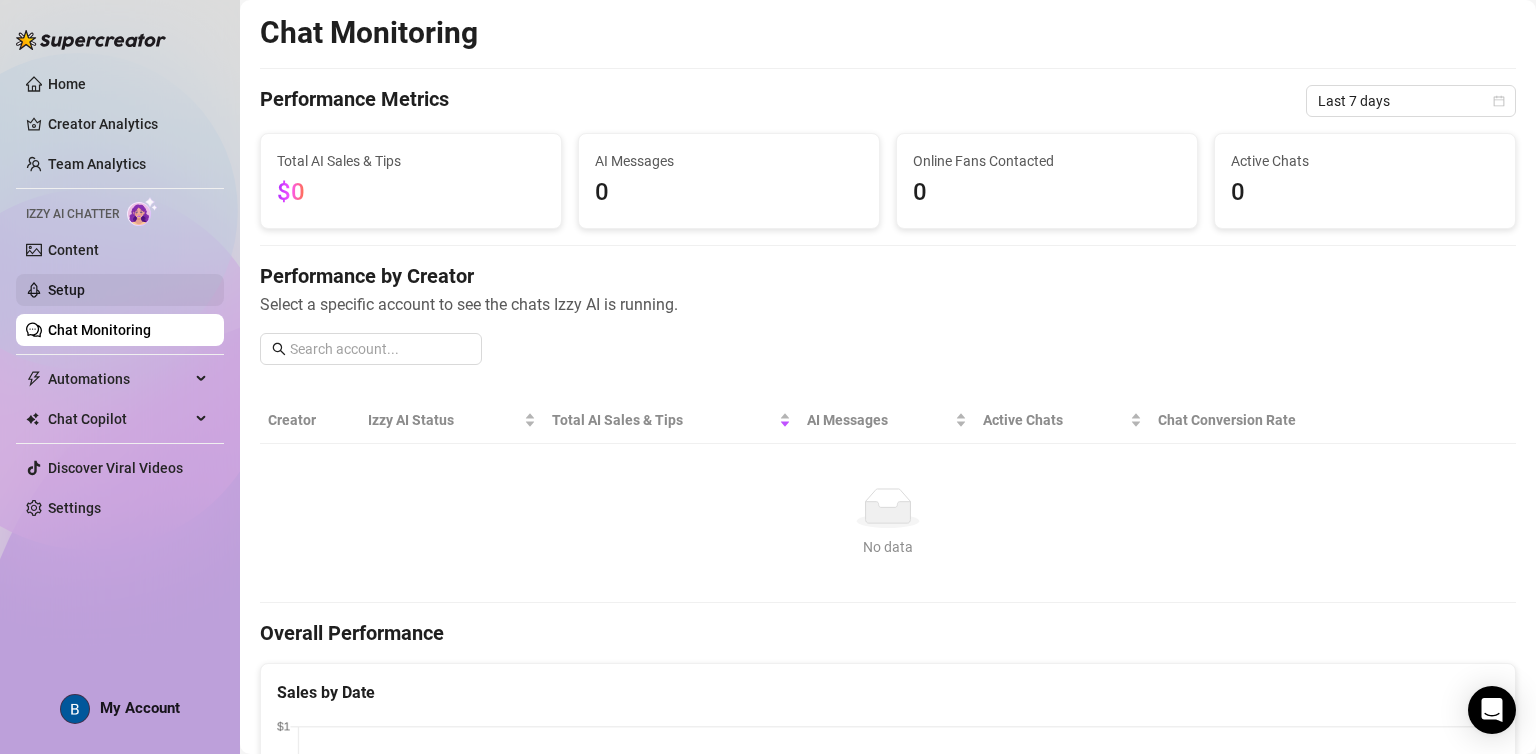 click on "Setup" at bounding box center (66, 290) 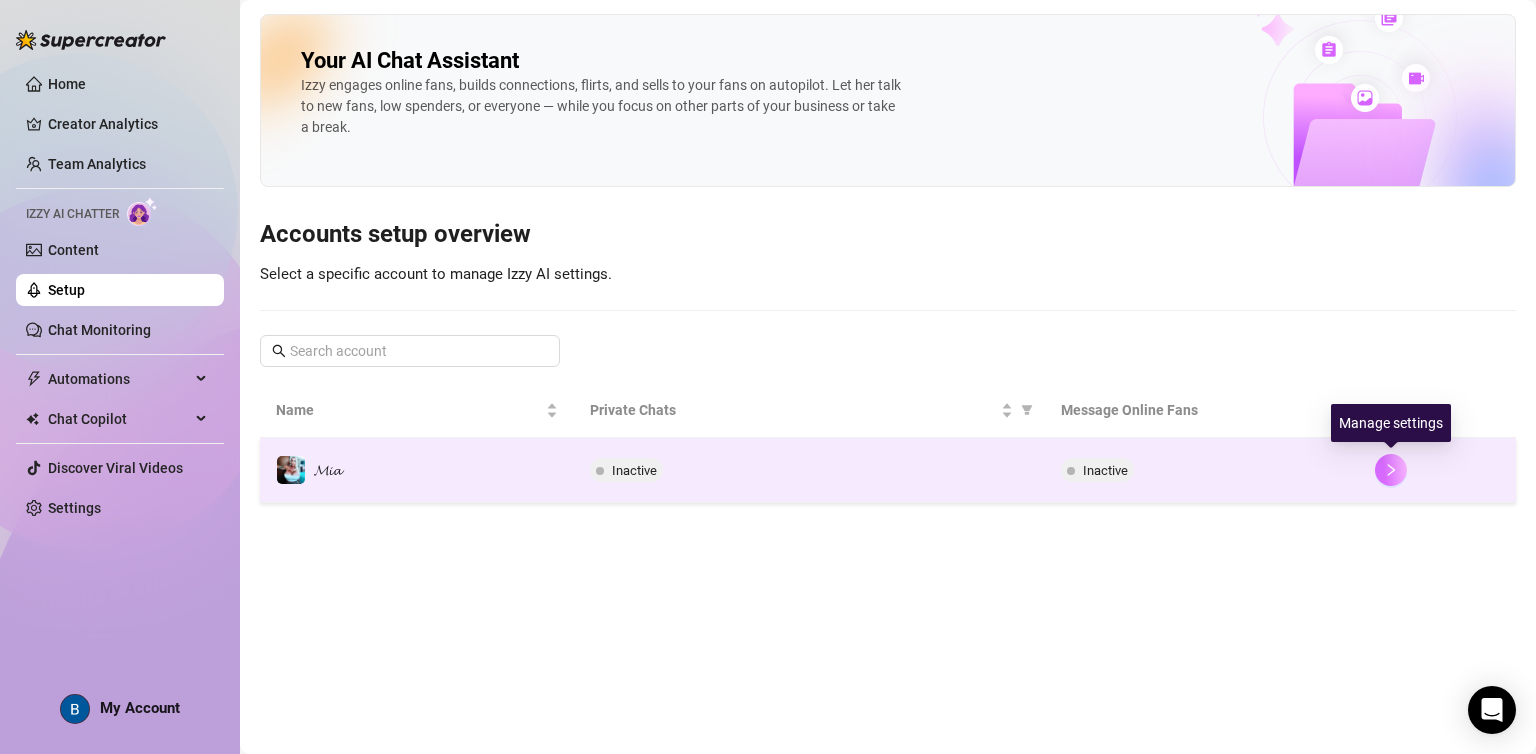 click 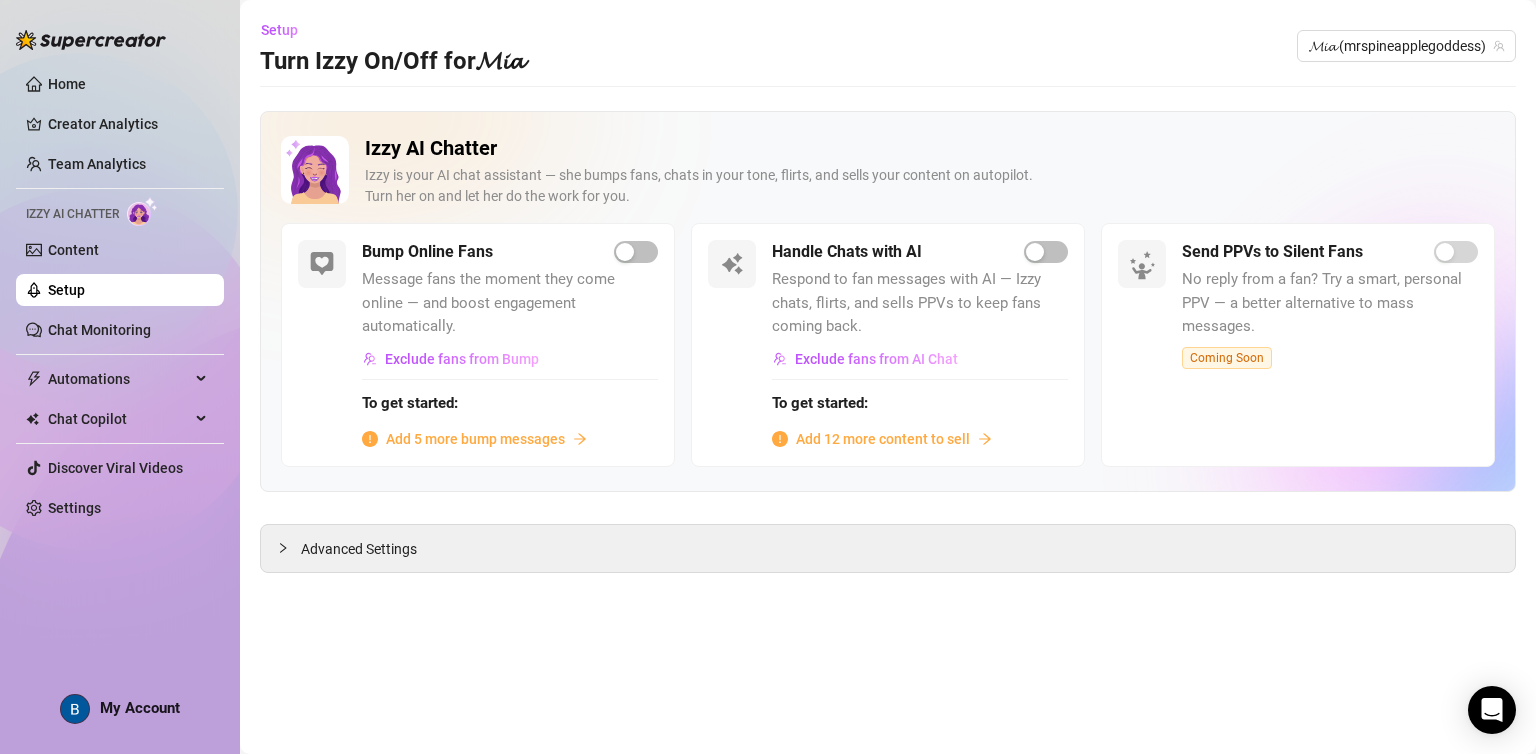 click on "Add 5 more bump messages" at bounding box center [475, 439] 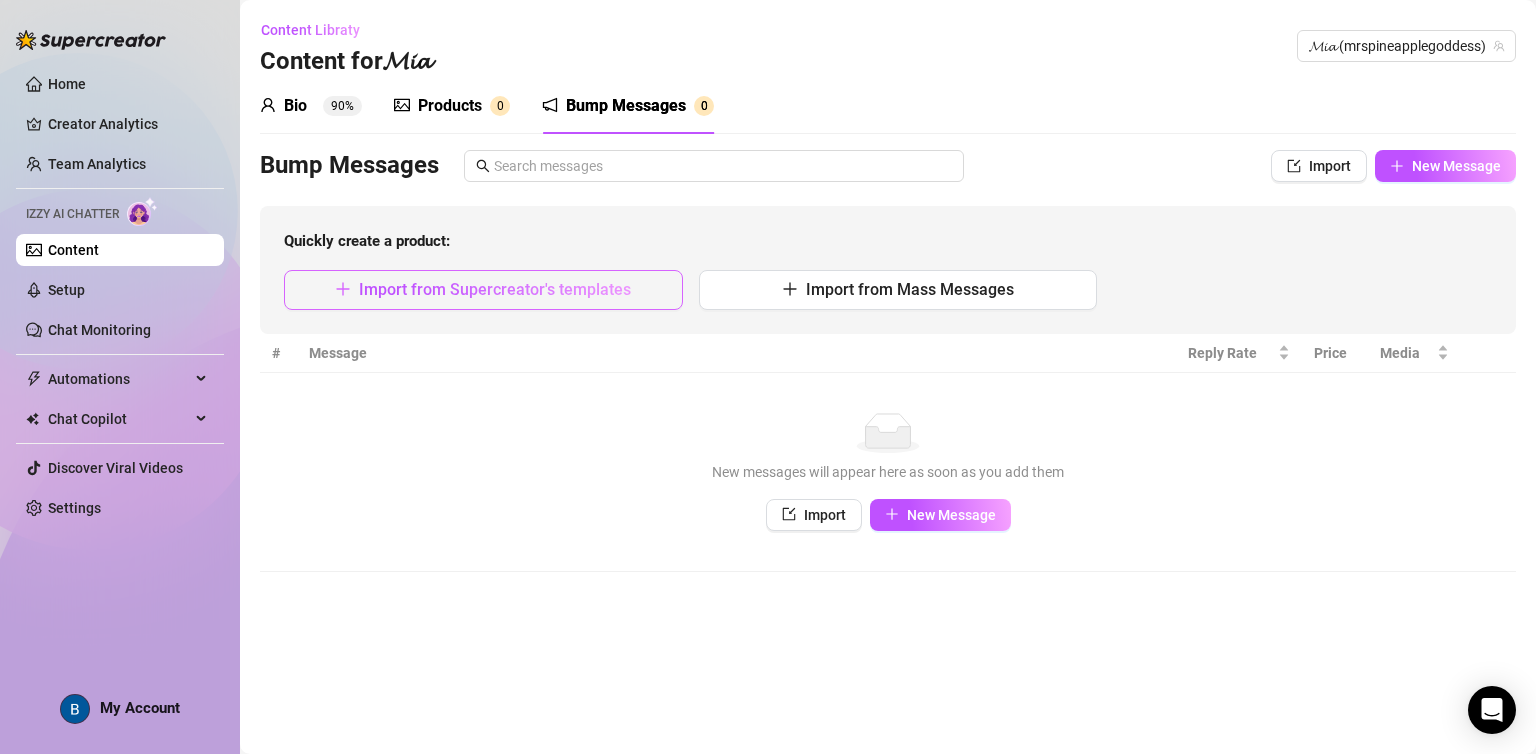 click on "Import from Supercreator's templates" at bounding box center [495, 289] 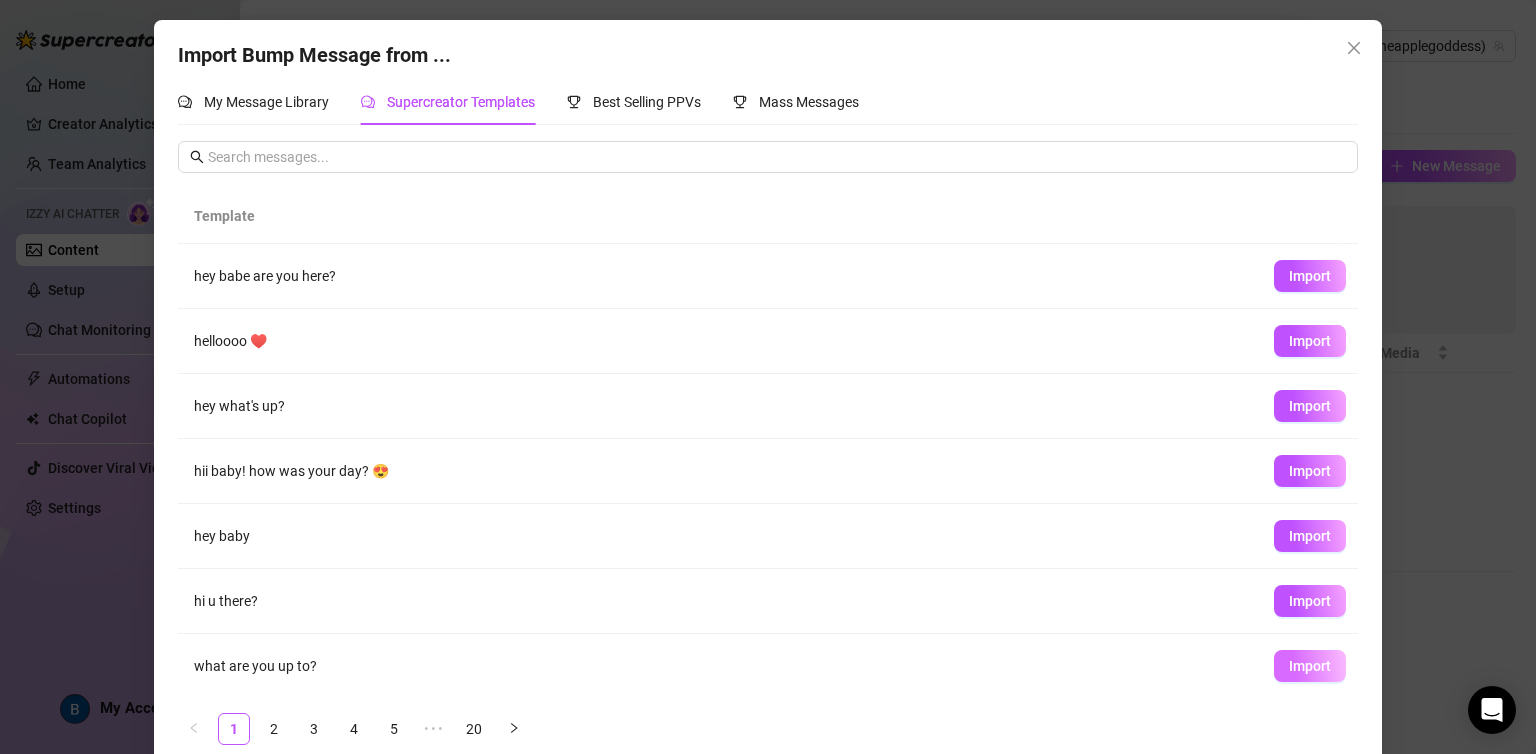 click on "Import" at bounding box center (1310, 666) 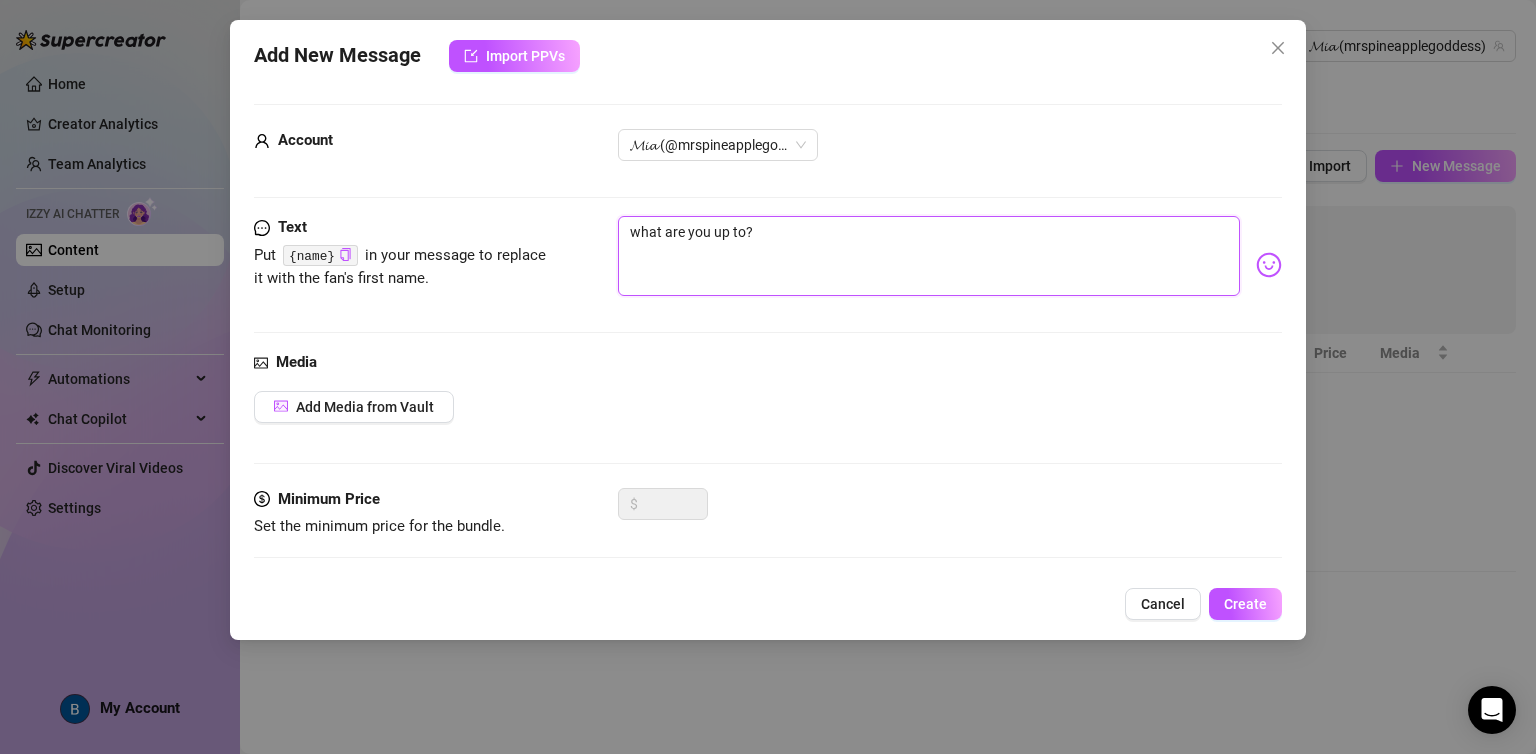 click on "what are you up to?" at bounding box center [928, 256] 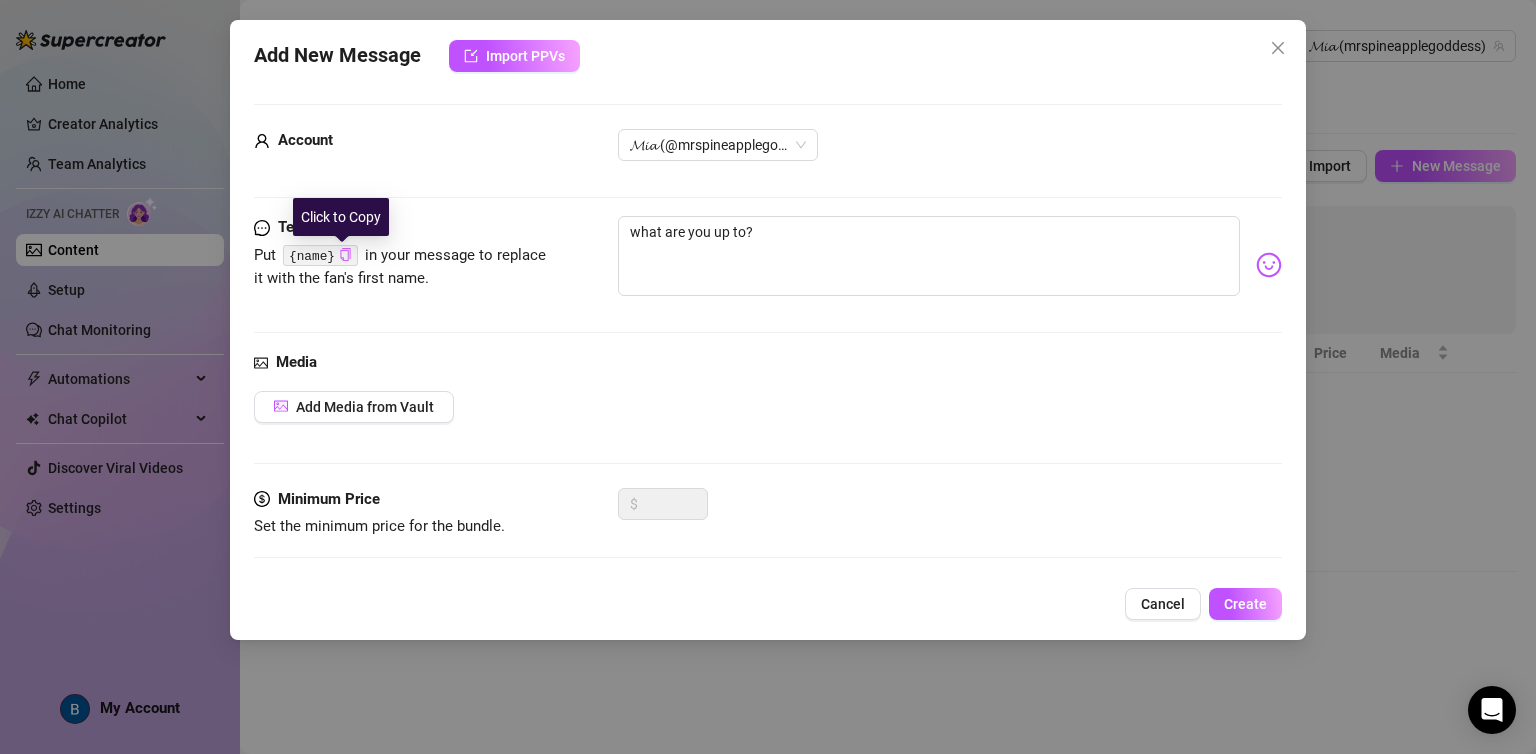 click 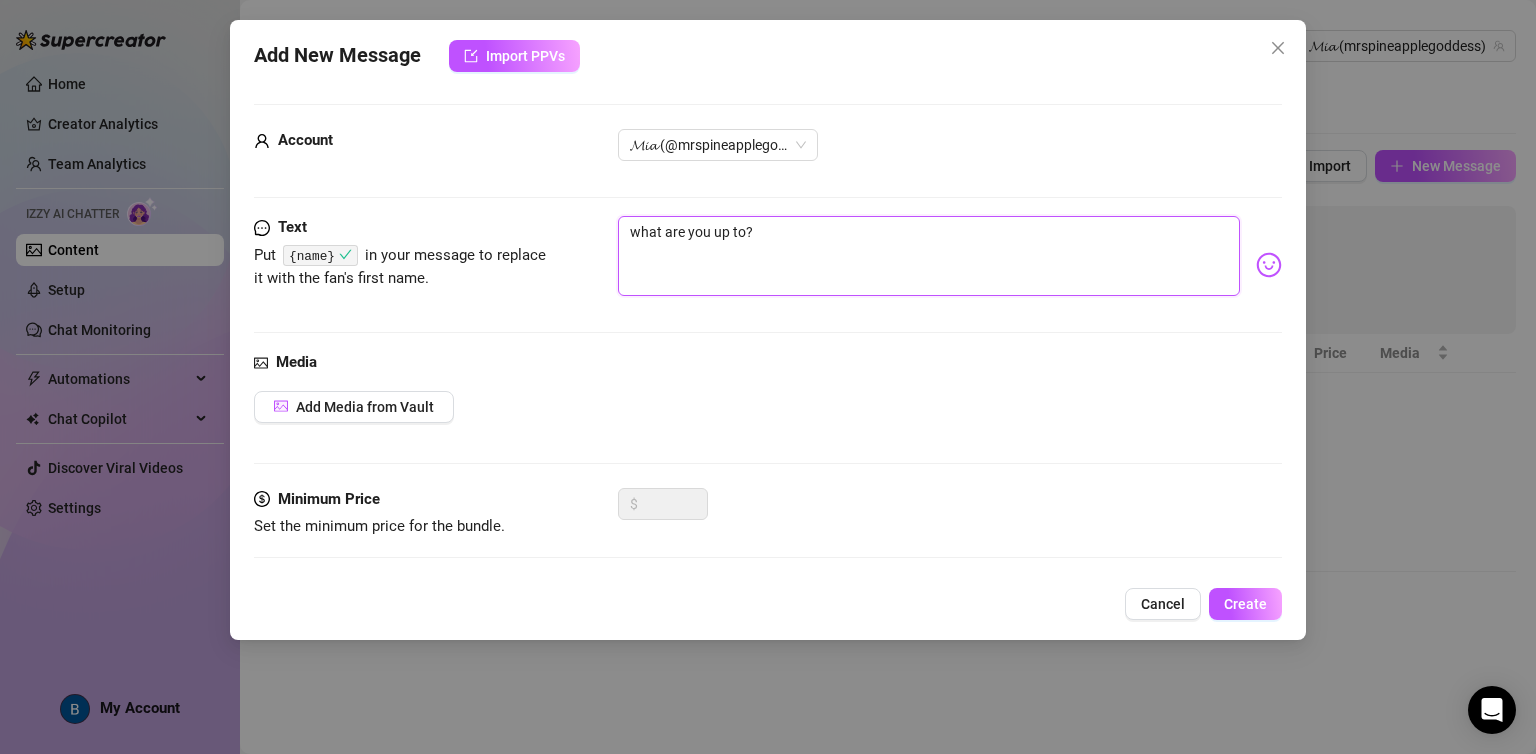 click on "what are you up to?" at bounding box center (928, 256) 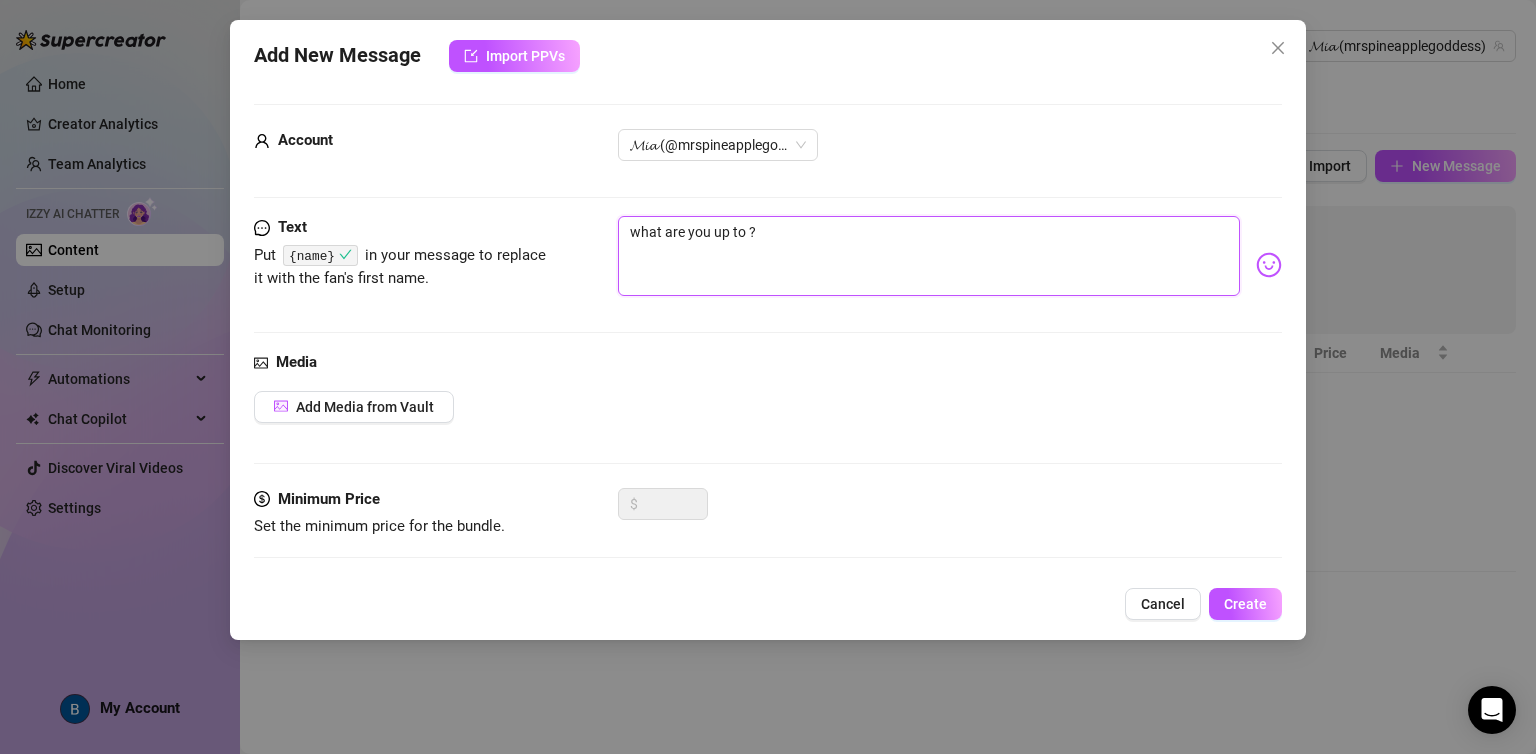 paste on "{name}" 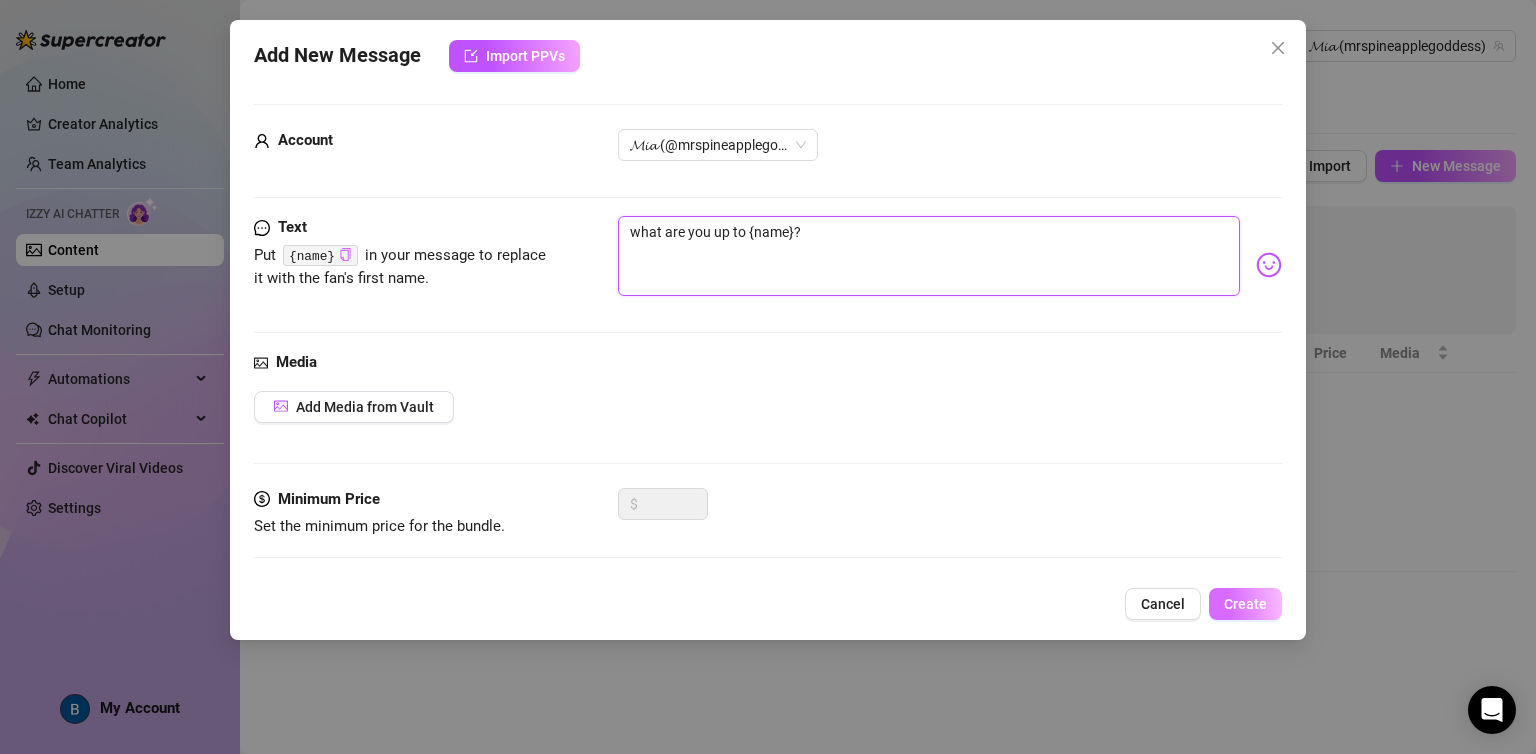 type on "what are you up to {name}?" 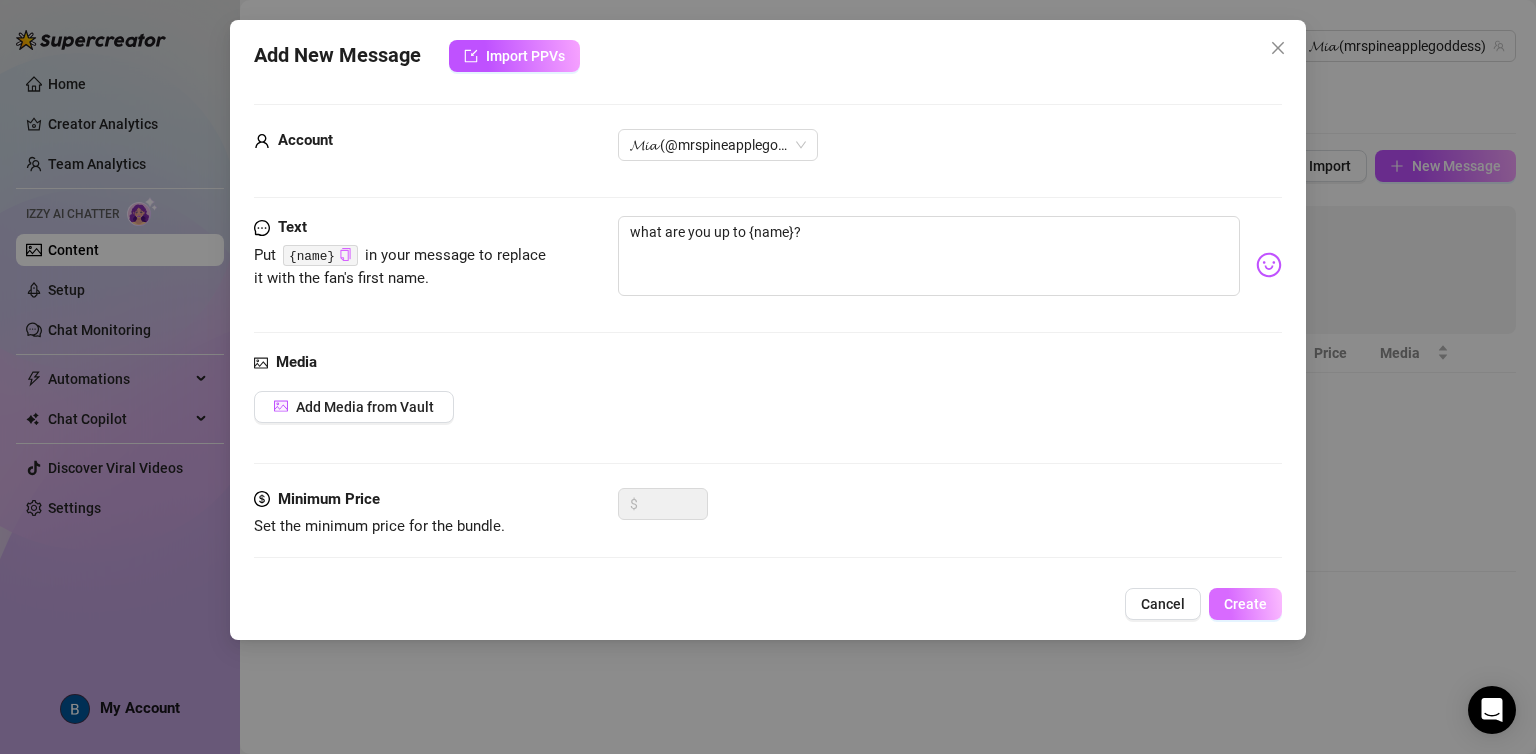 click on "Create" at bounding box center (1245, 604) 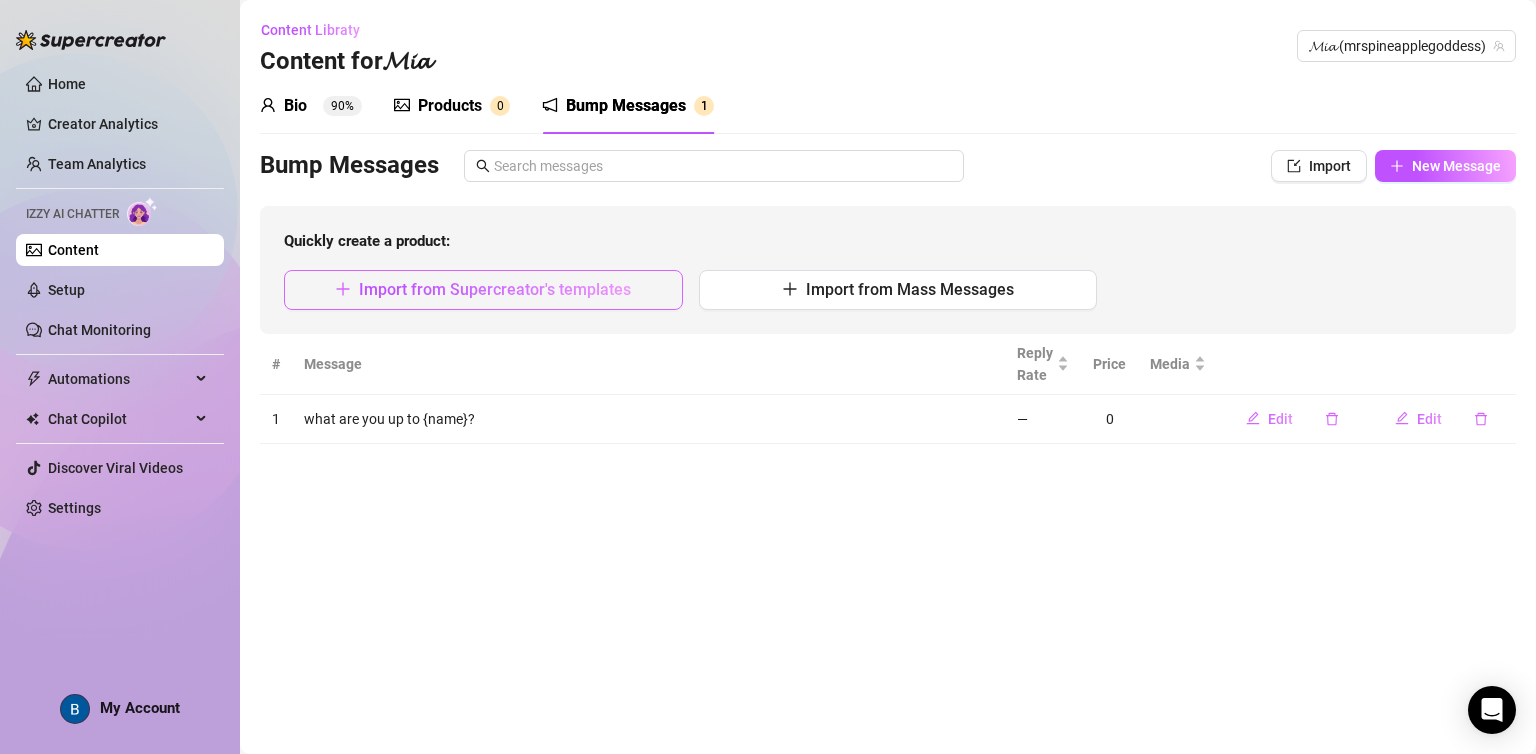 click on "Import from Supercreator's templates" at bounding box center (495, 289) 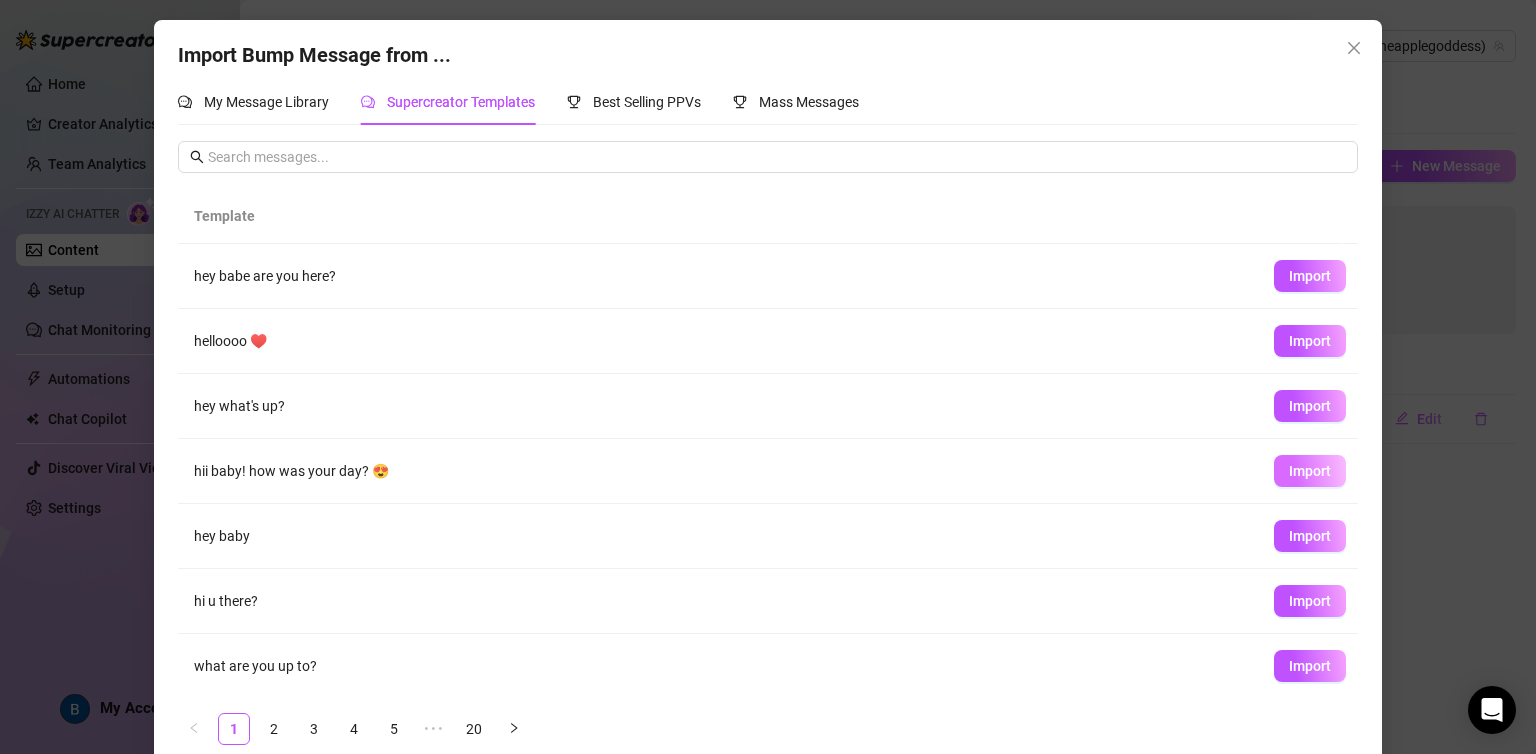 click on "Import" at bounding box center (1310, 471) 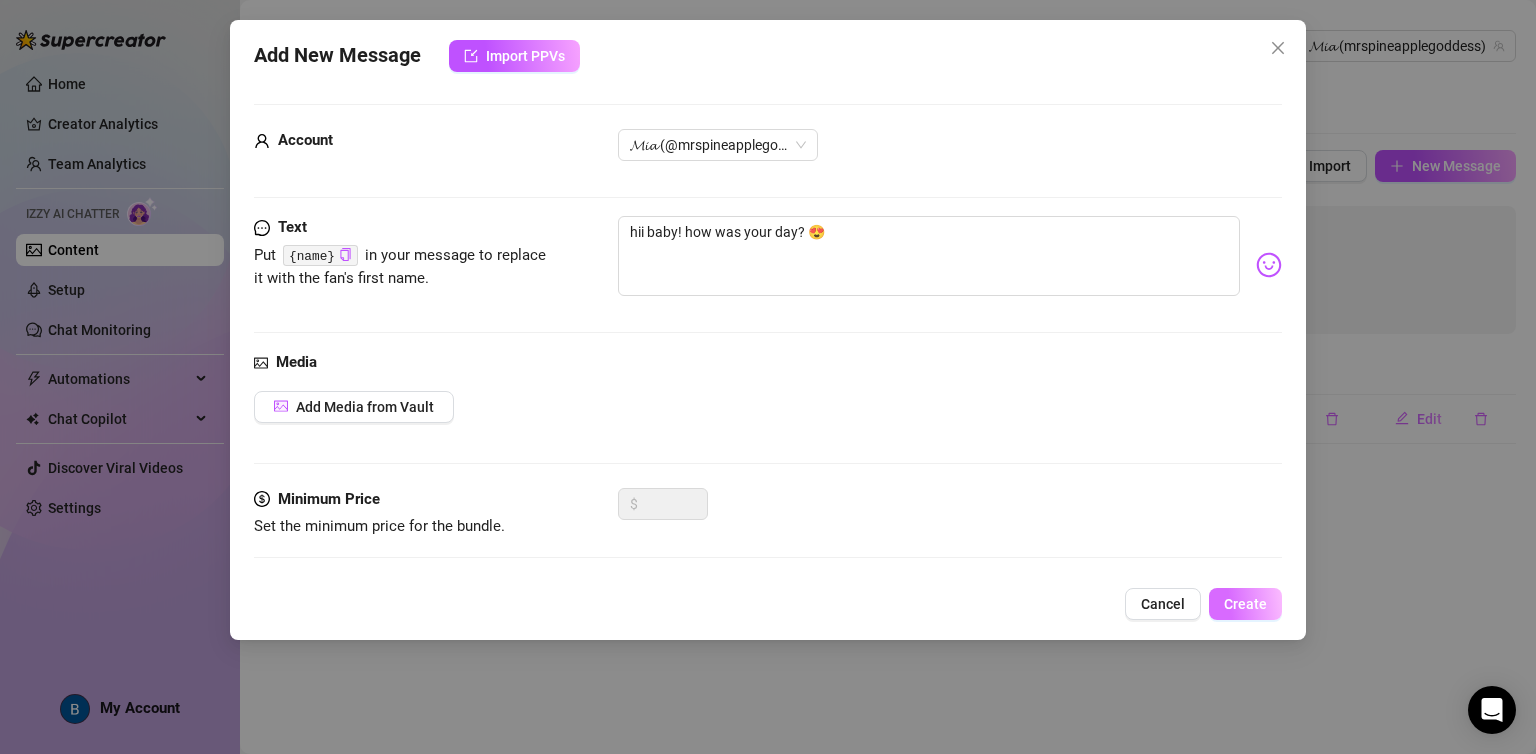 click on "Create" at bounding box center (1245, 604) 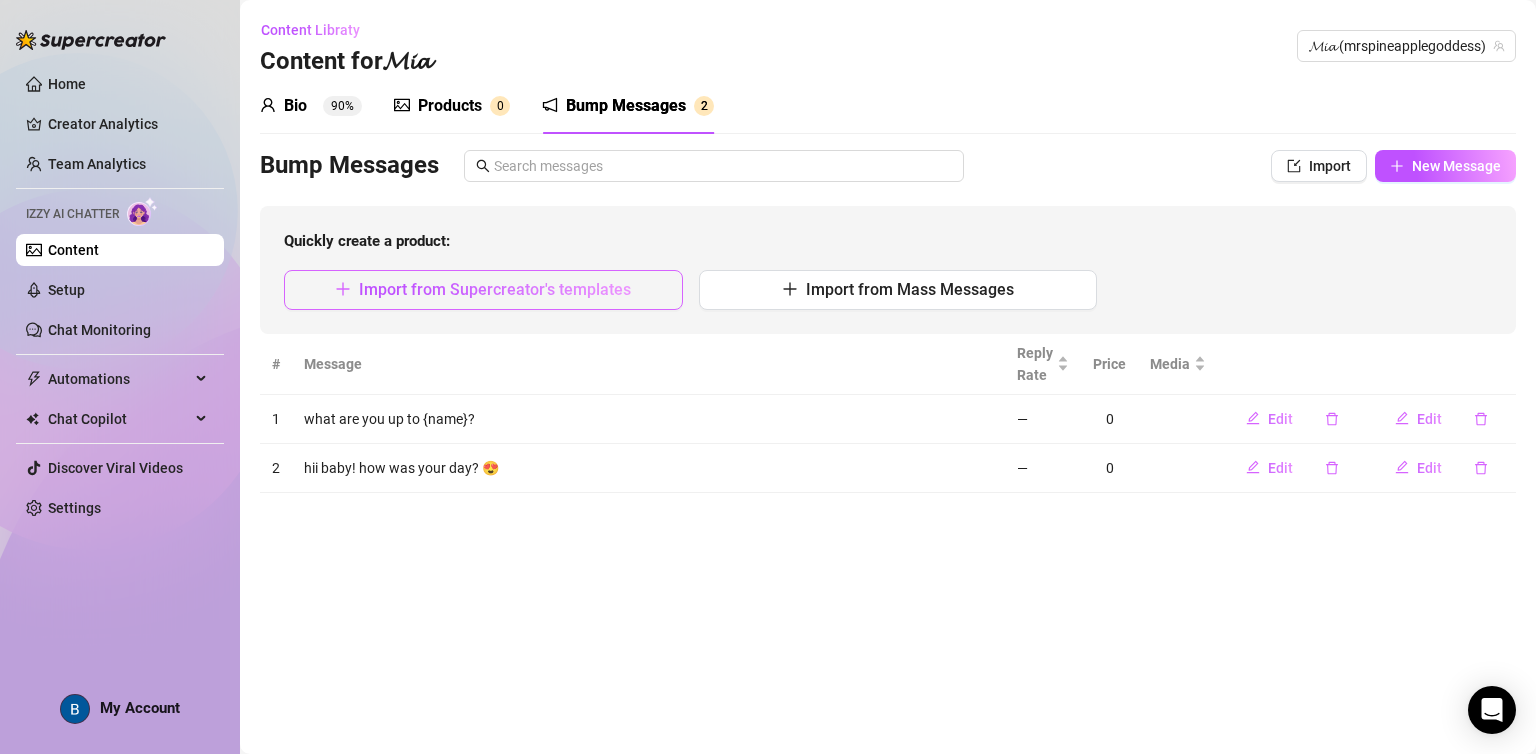 click on "Import from Supercreator's templates" at bounding box center [495, 289] 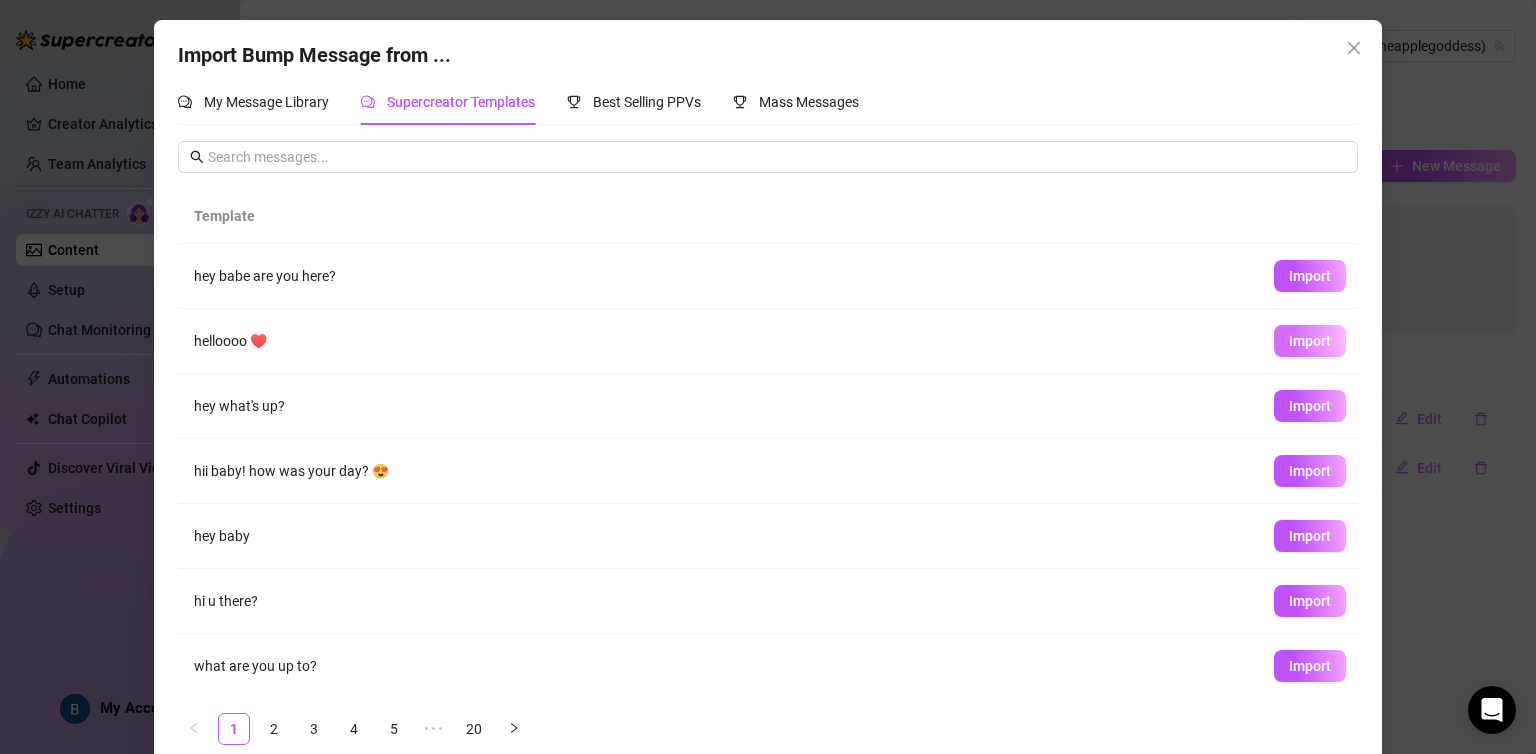 click on "Import" at bounding box center [1310, 341] 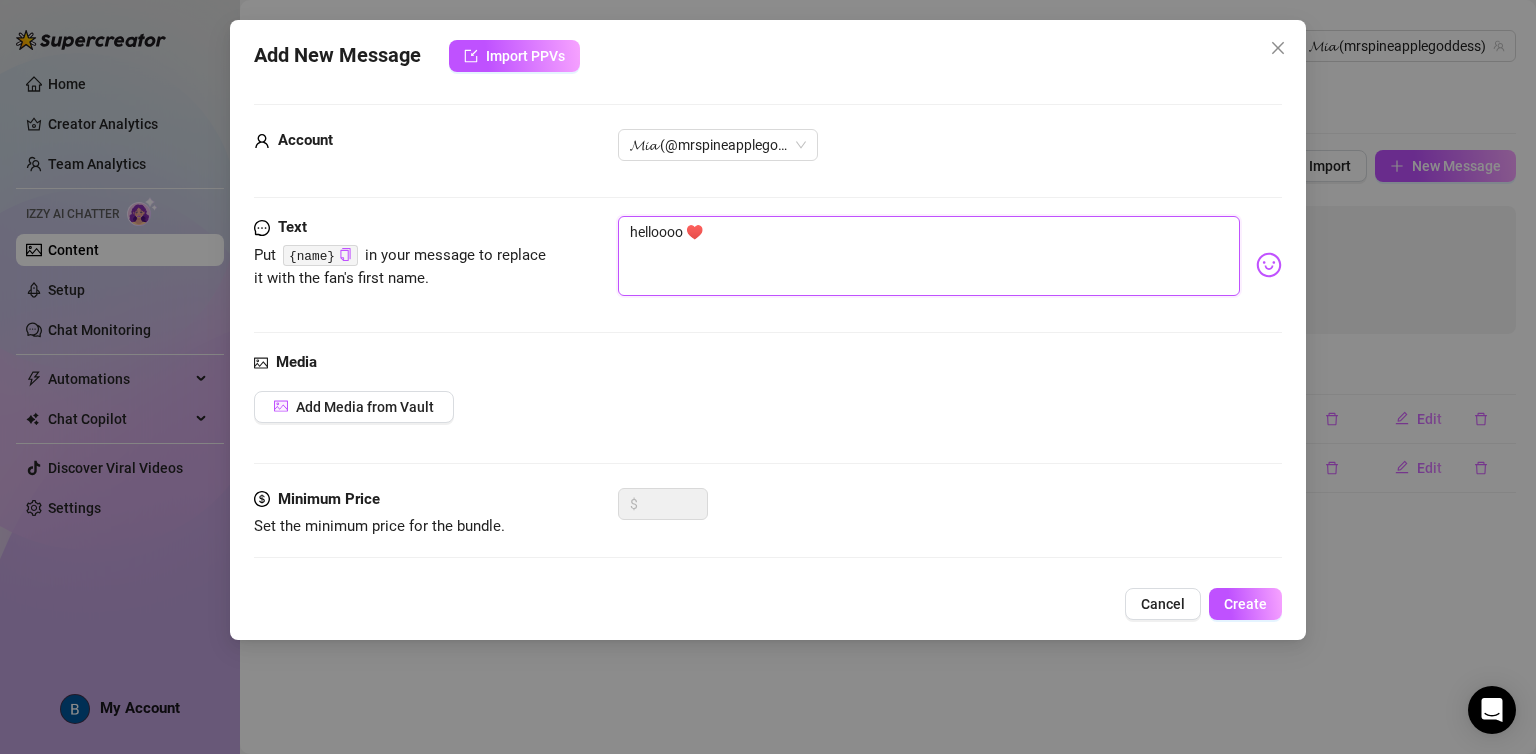click on "helloooo ♥️" at bounding box center (928, 256) 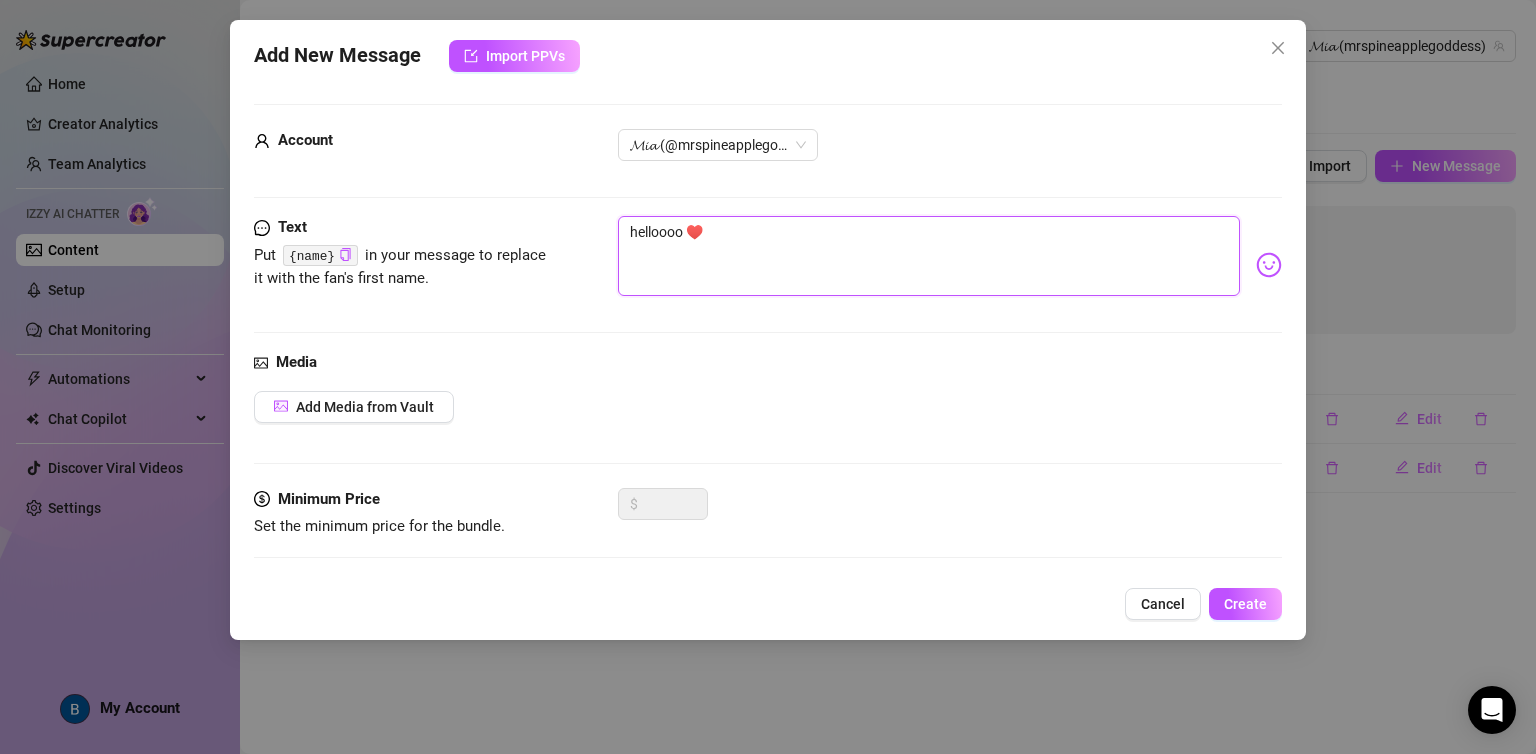 type on "helloooo ♥️" 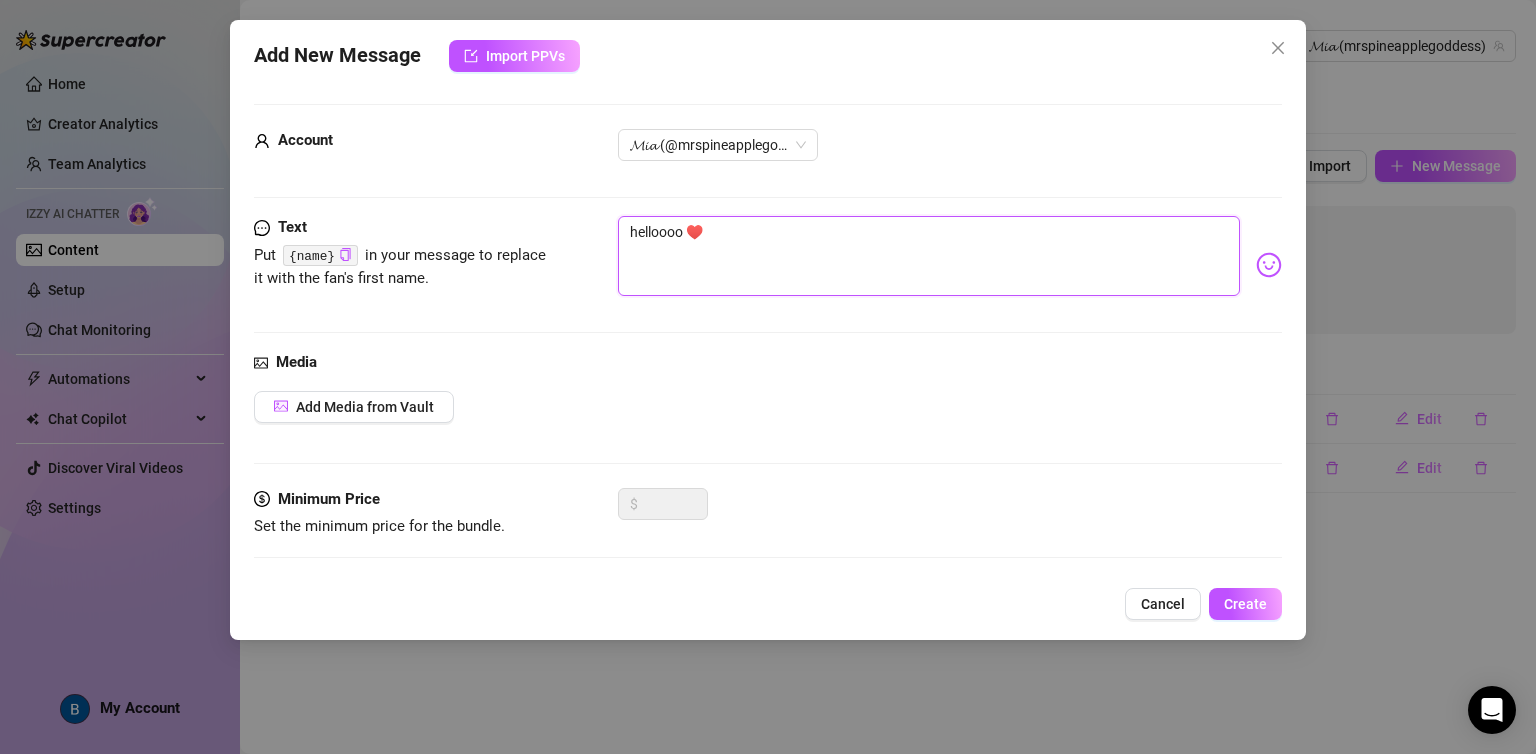 type on "helloooo ♥️" 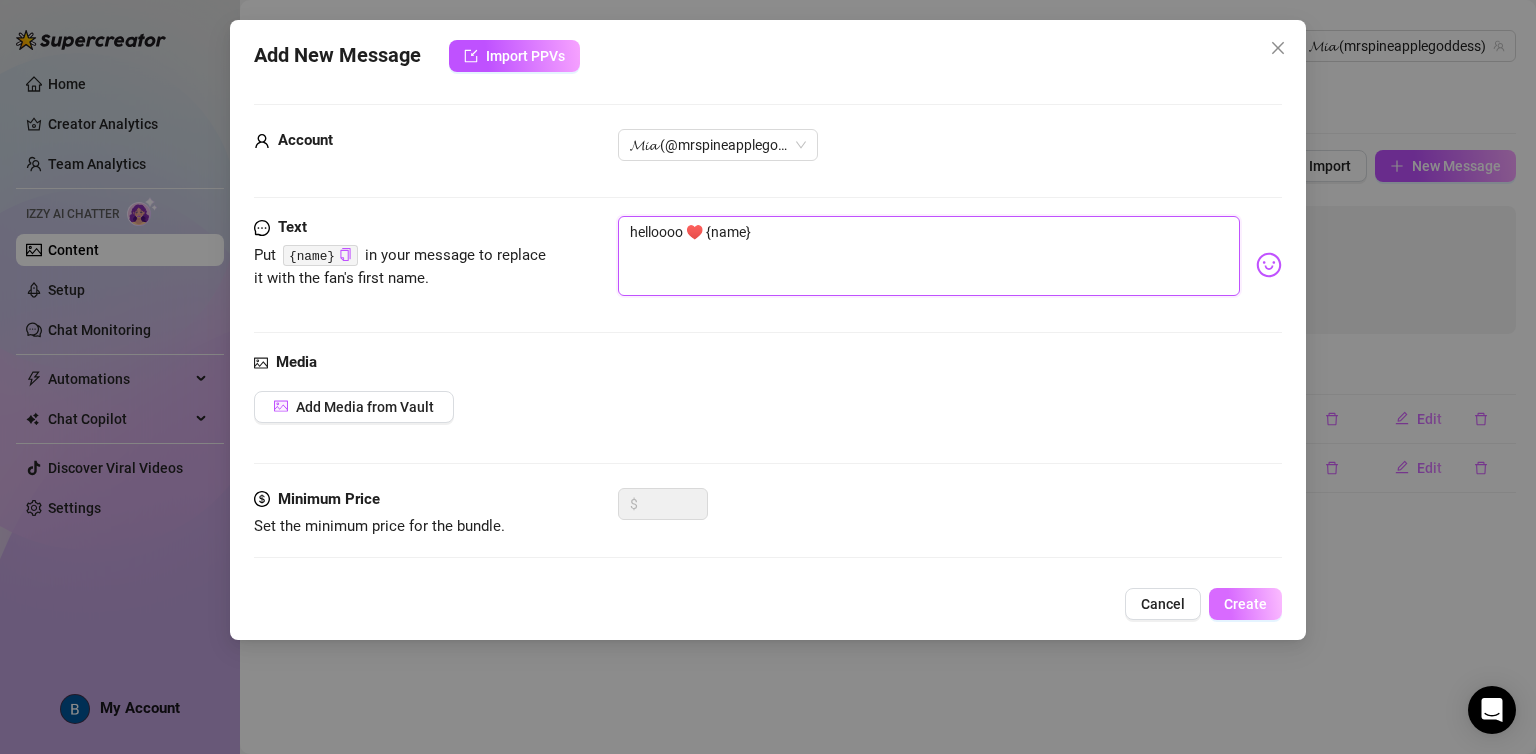 type on "helloooo ♥️ {name}" 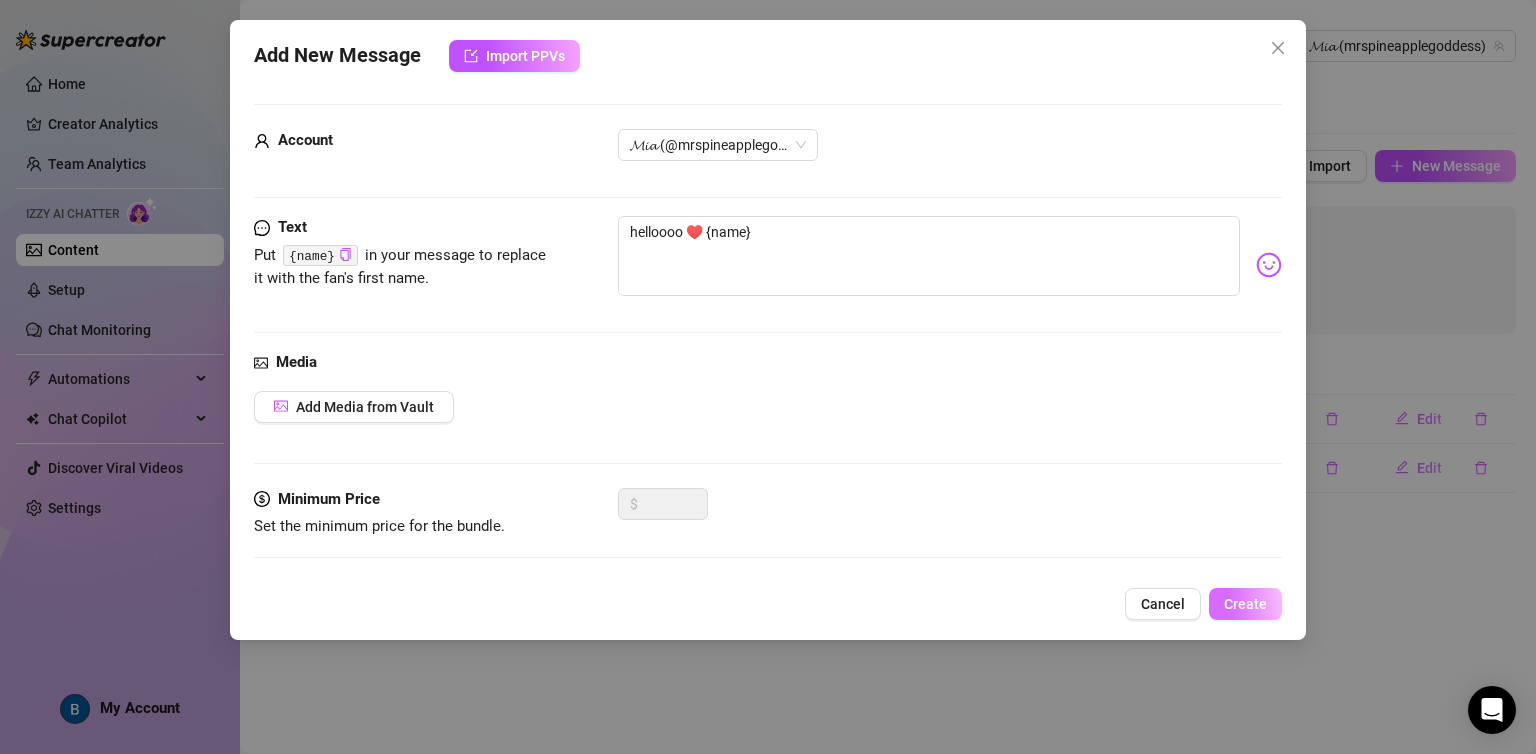 click on "Create" at bounding box center [1245, 604] 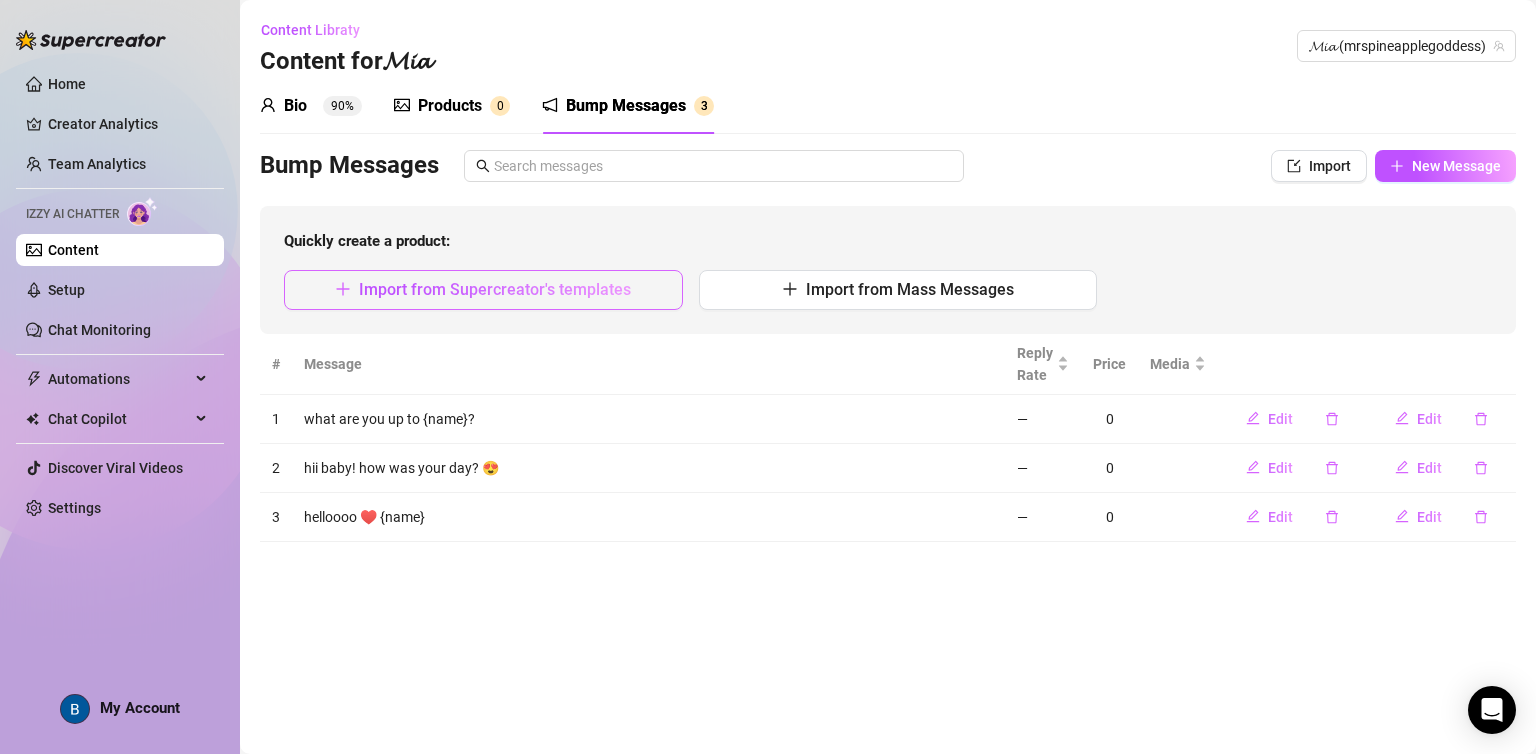 click on "Import from Supercreator's templates" at bounding box center [495, 289] 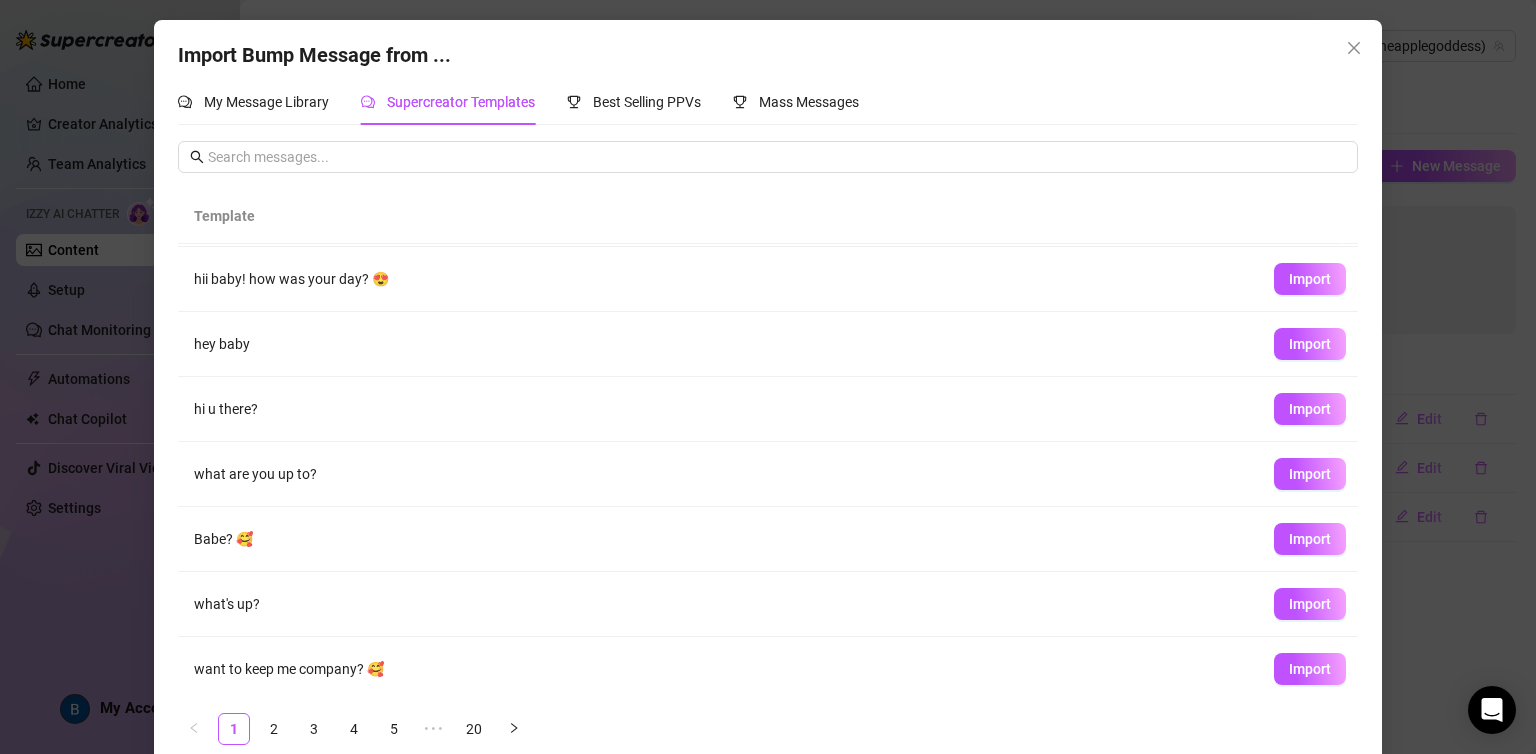 scroll, scrollTop: 196, scrollLeft: 0, axis: vertical 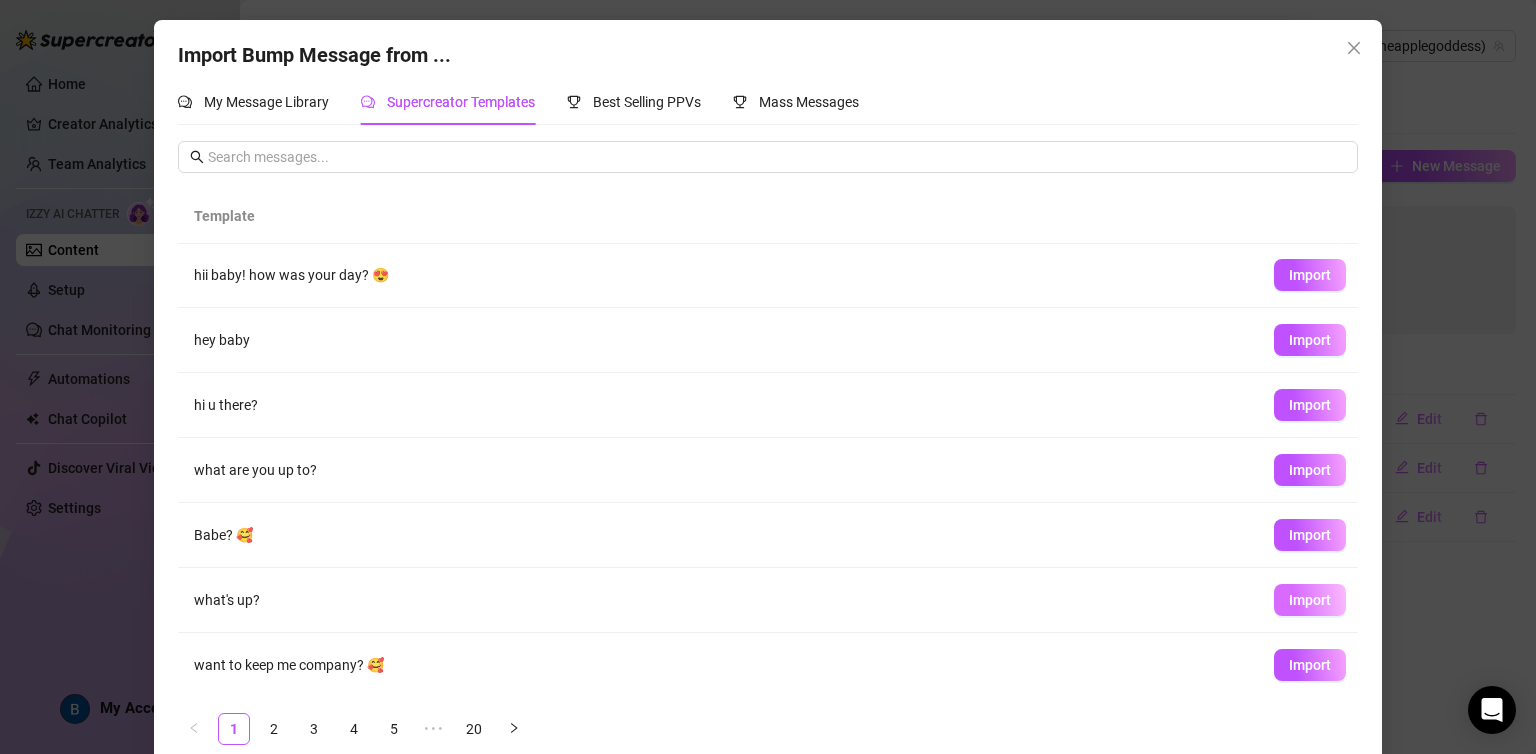 click on "Import" at bounding box center [1310, 600] 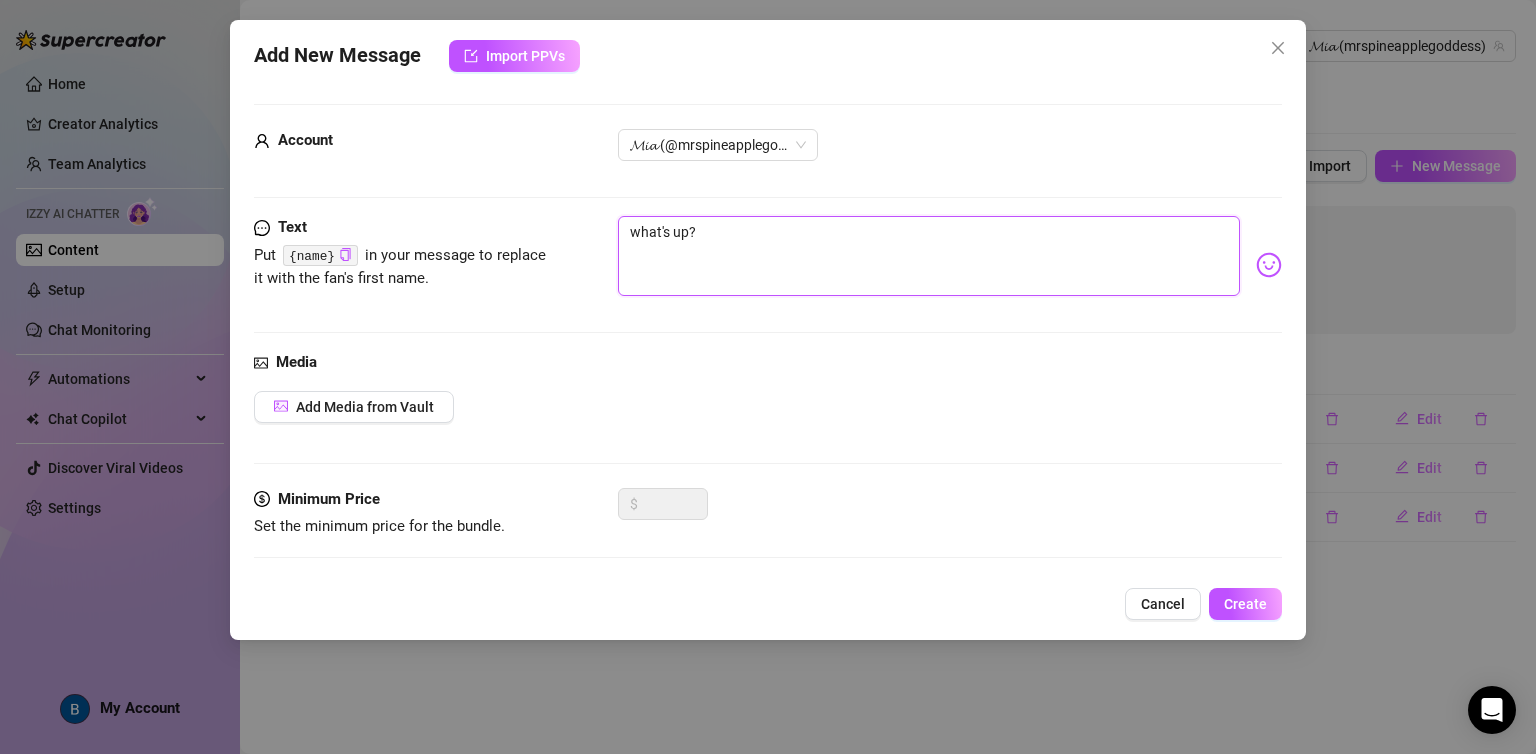 click on "what's up?" at bounding box center (928, 256) 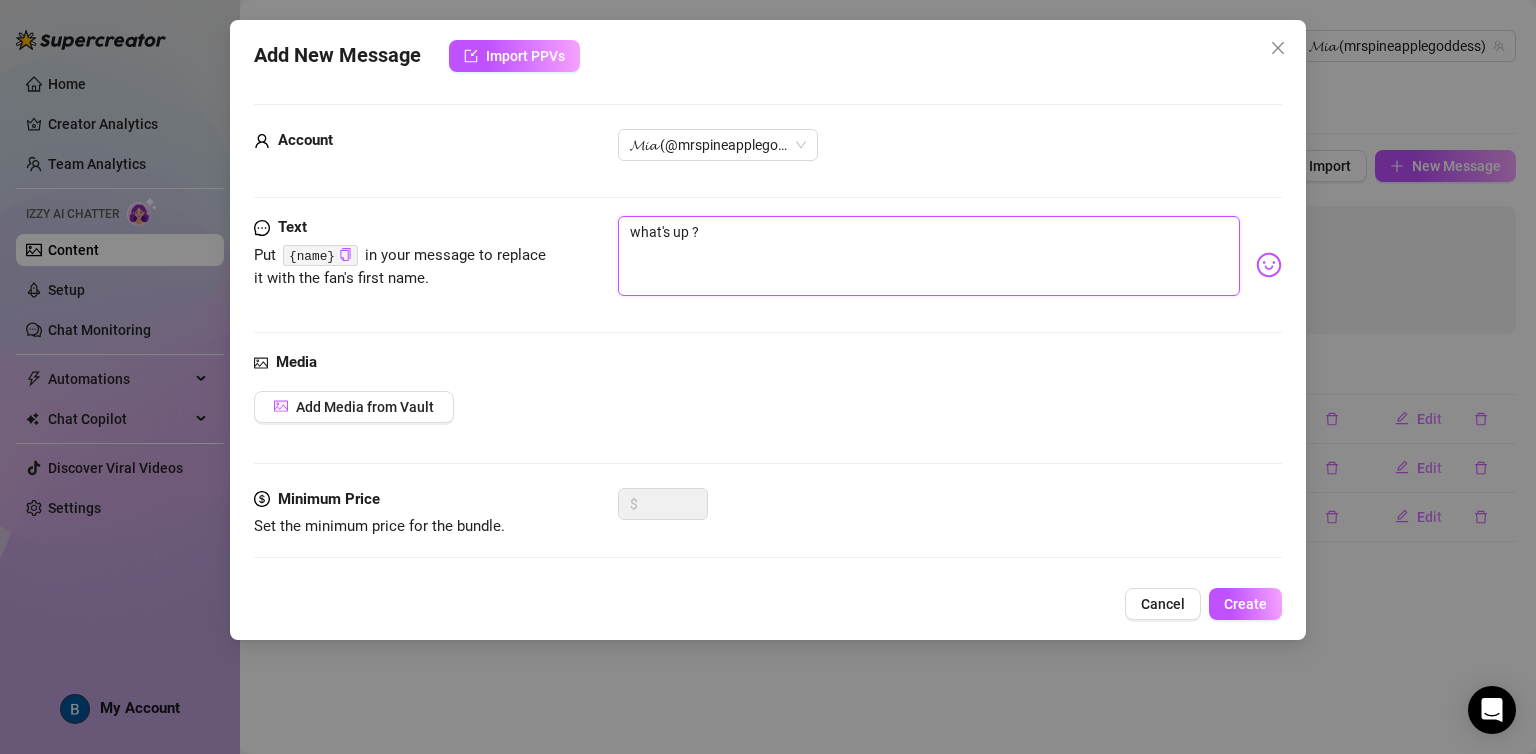 paste on "{name}" 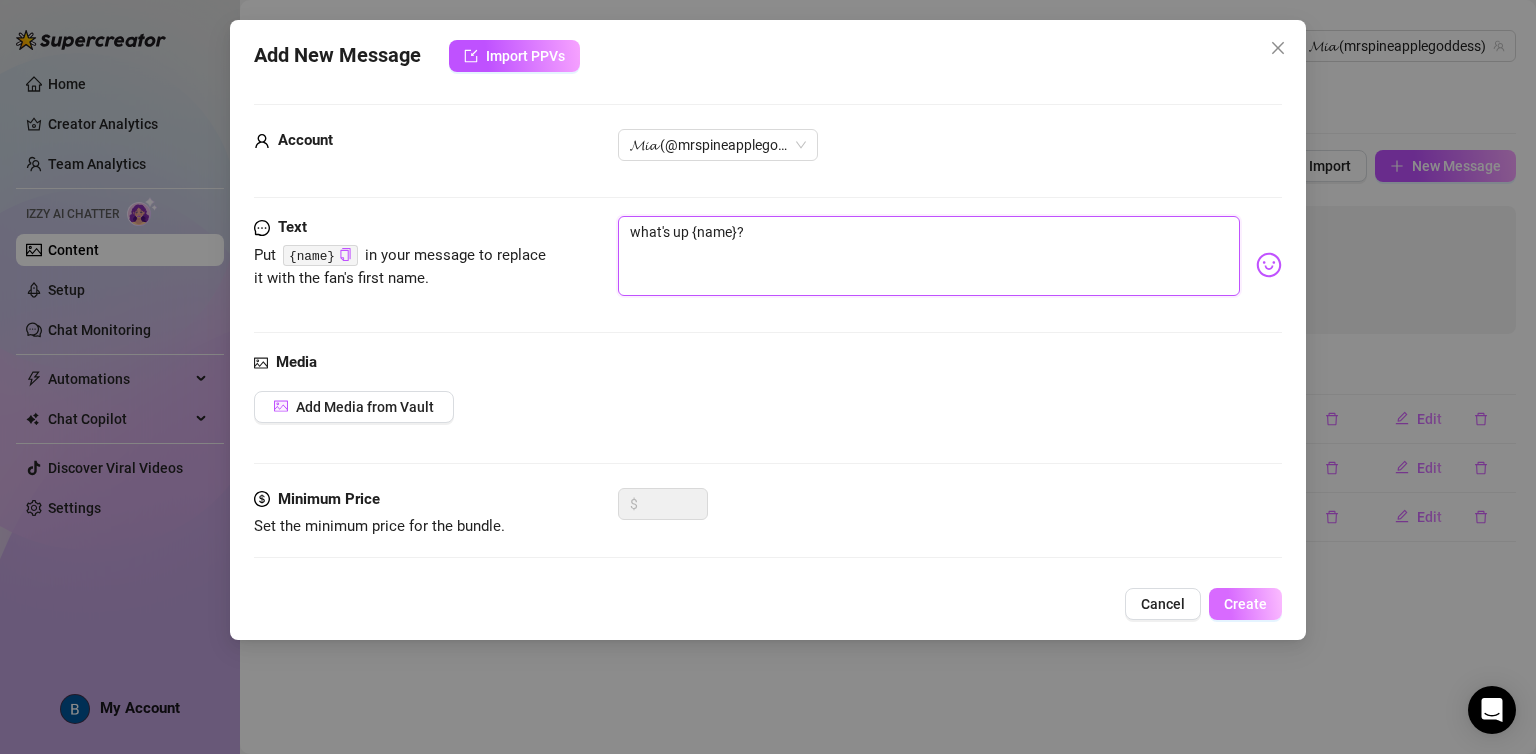 type on "what's up {name}?" 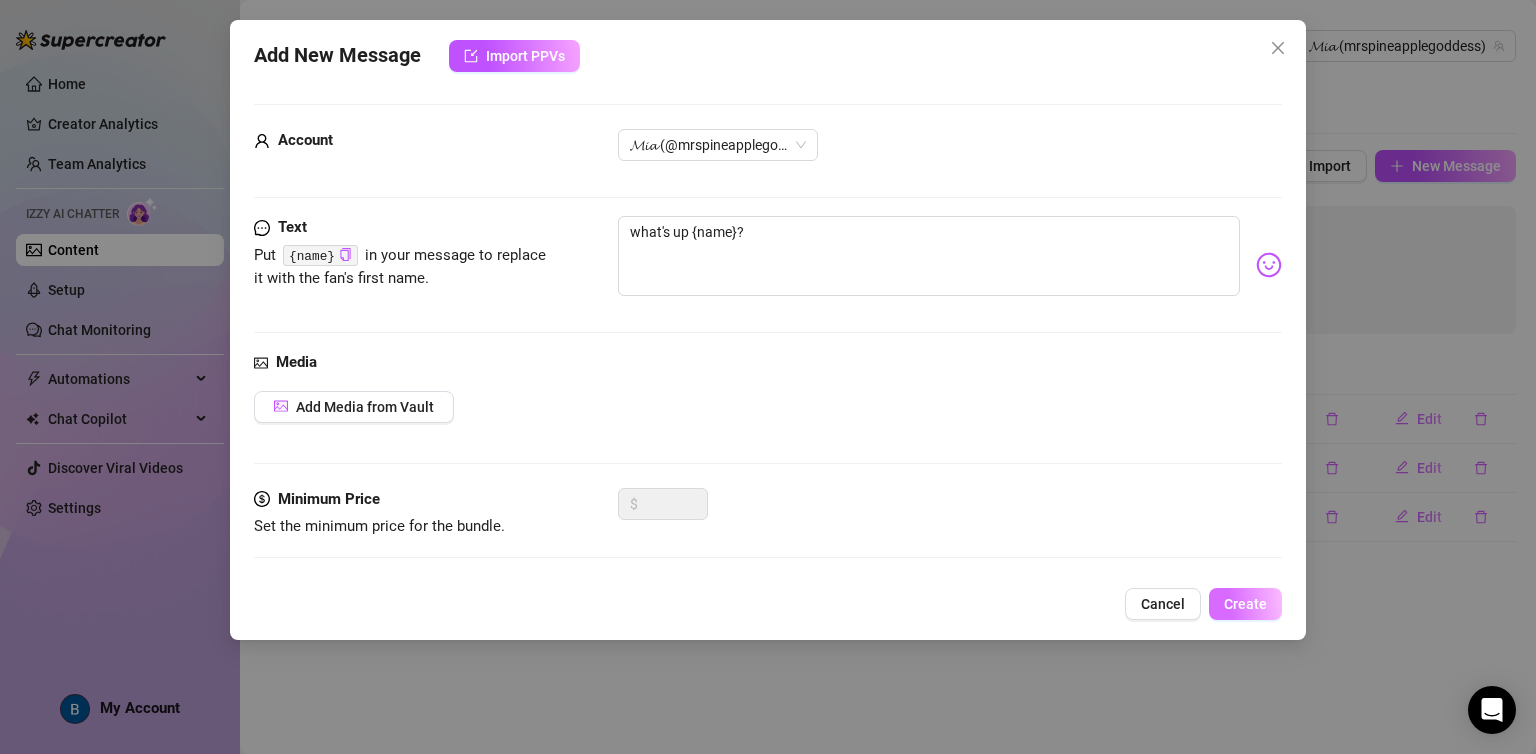 click on "Create" at bounding box center [1245, 604] 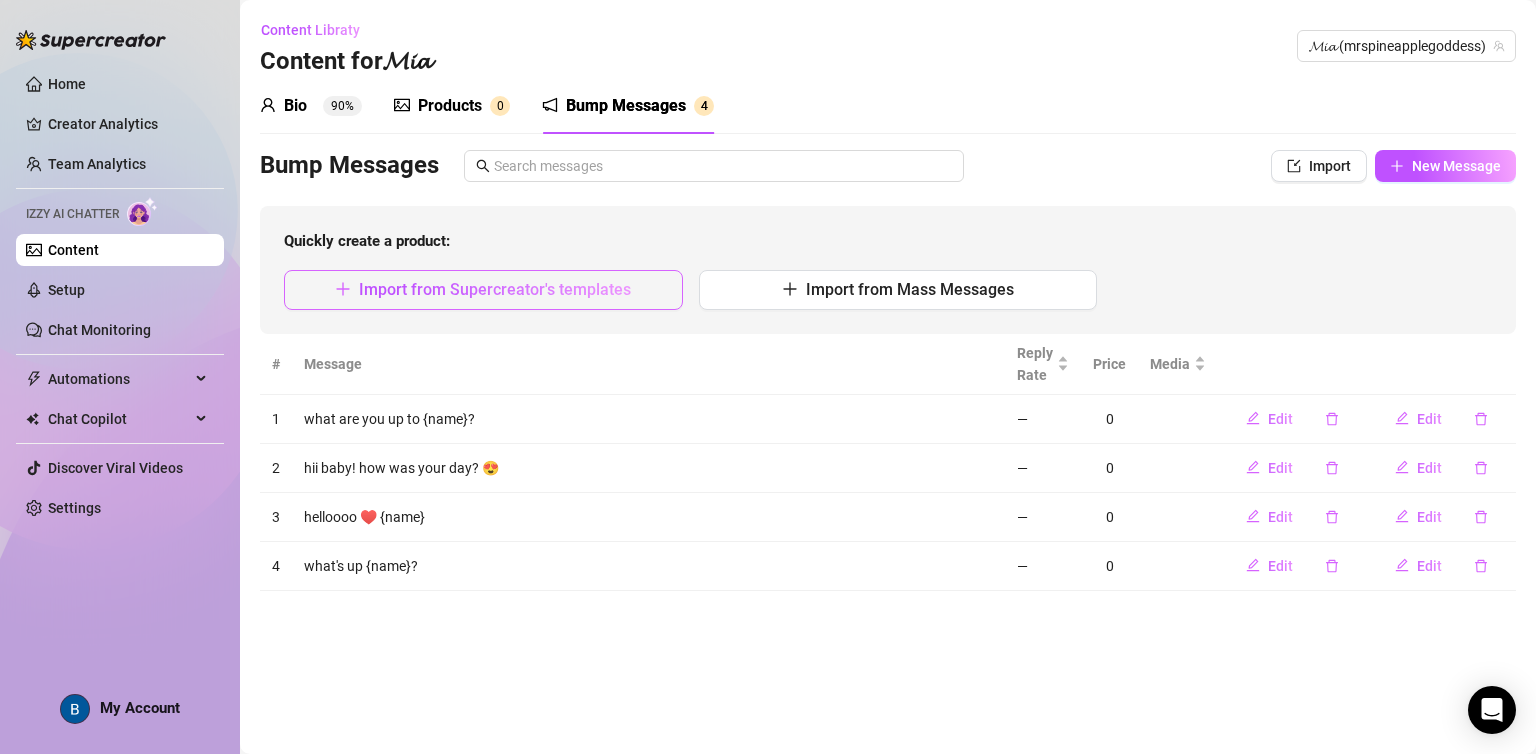 click on "Import from Supercreator's templates" at bounding box center (483, 290) 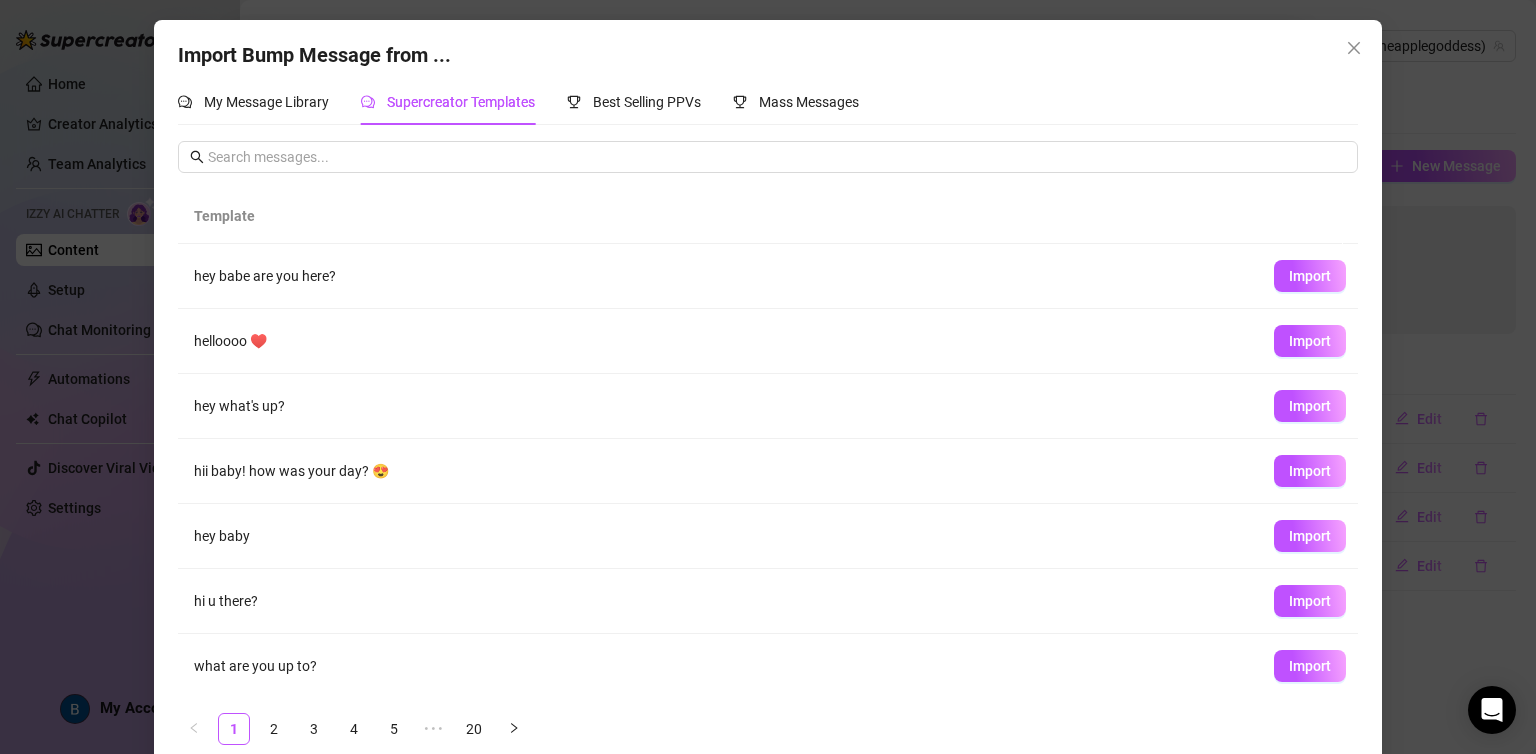 scroll, scrollTop: 196, scrollLeft: 0, axis: vertical 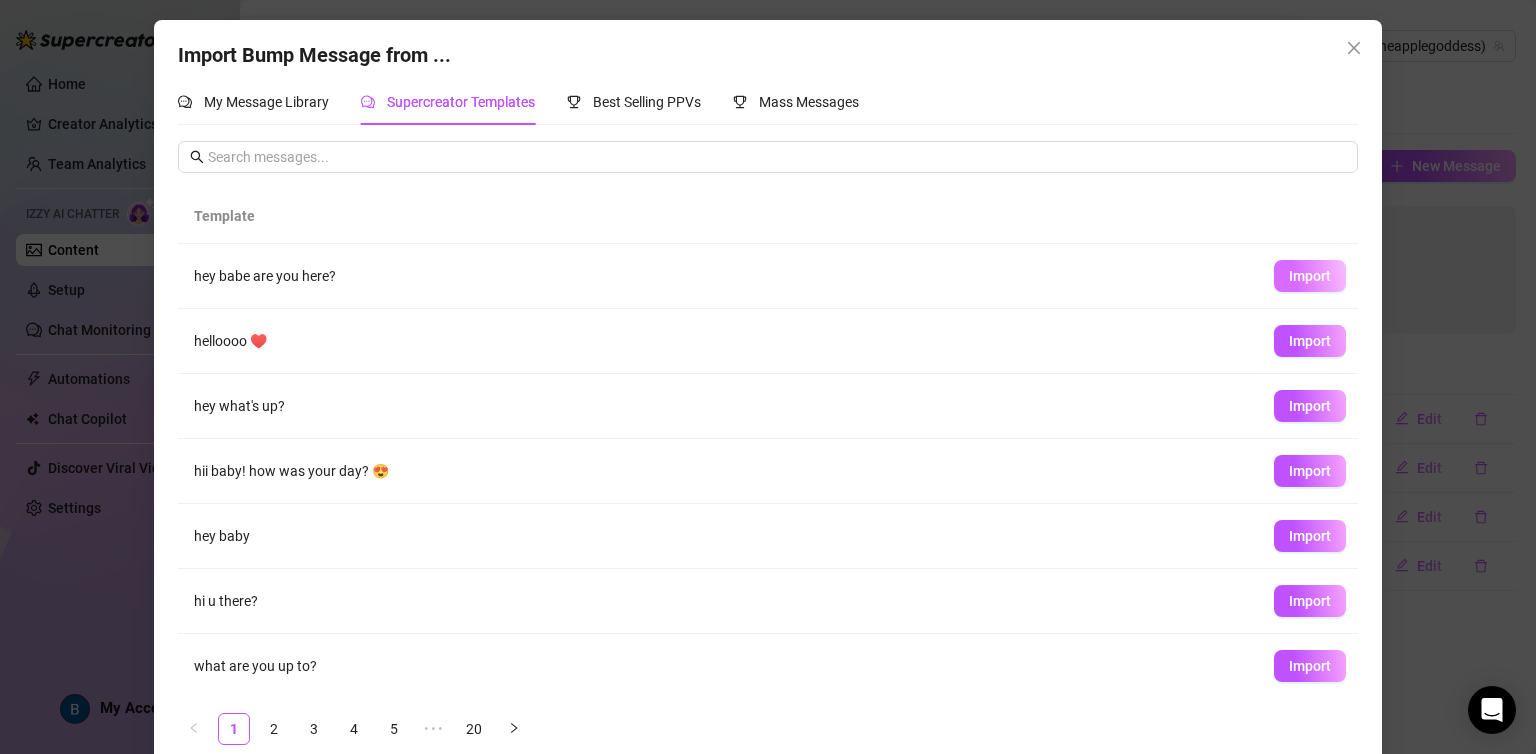 click on "Import" at bounding box center (1310, 276) 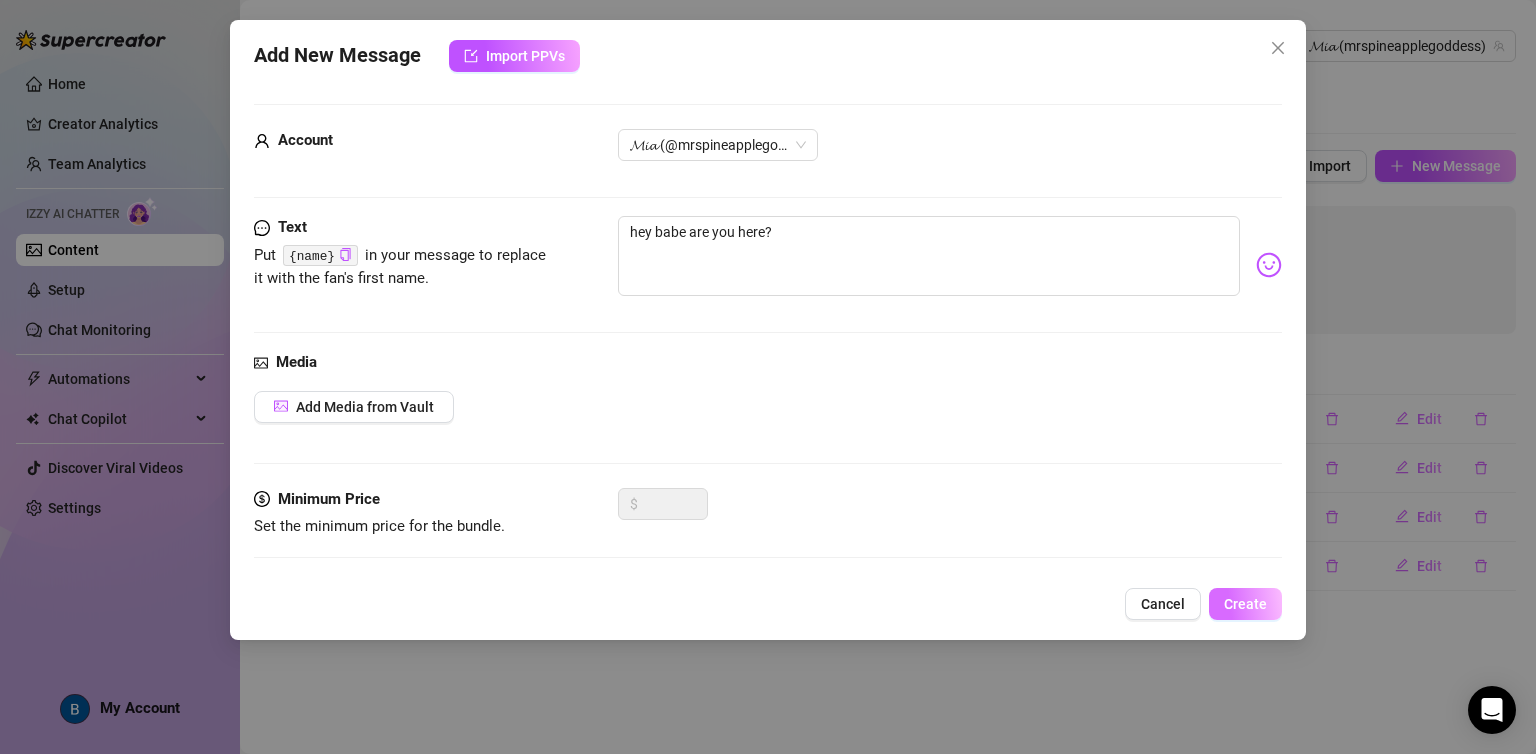 click on "Create" at bounding box center (1245, 604) 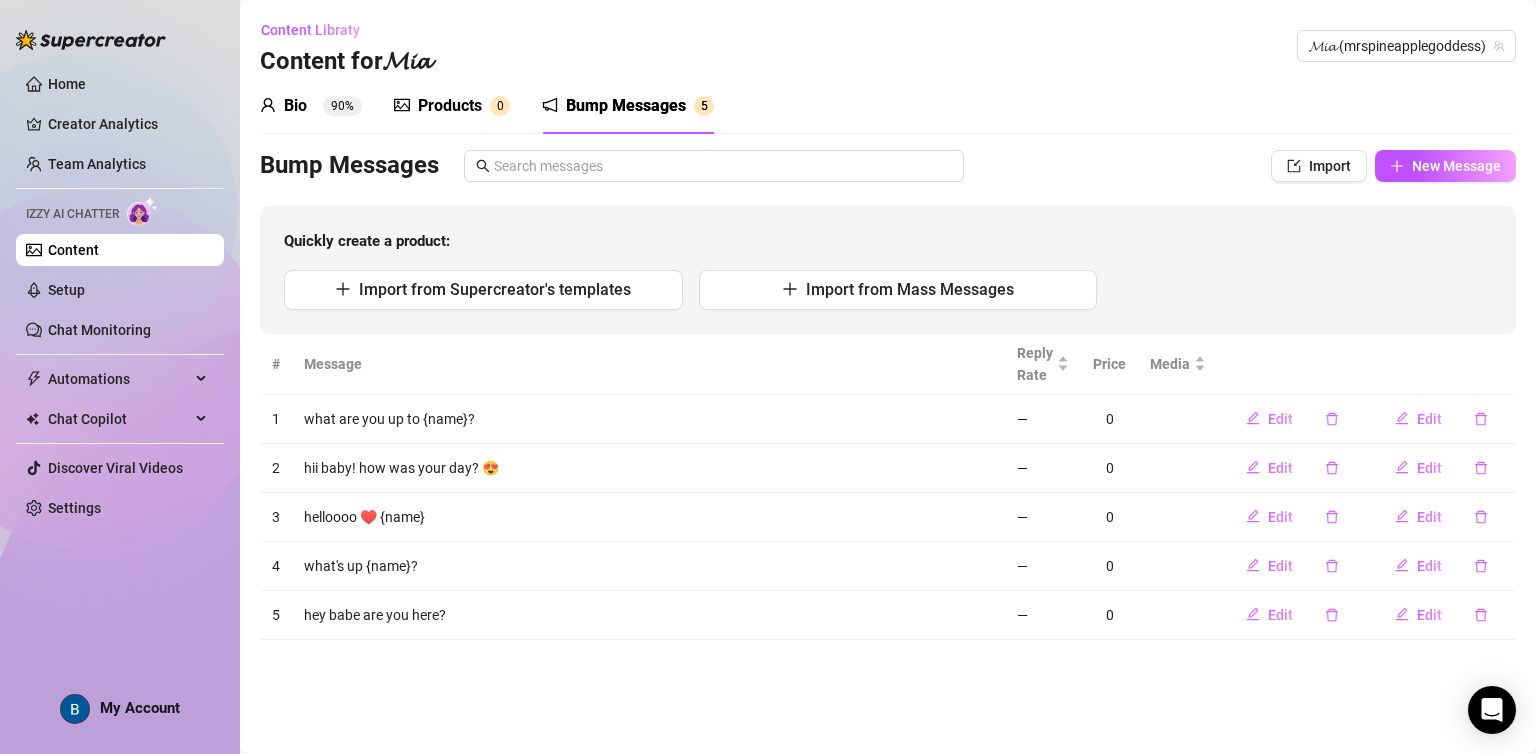 click on "Products" at bounding box center [450, 106] 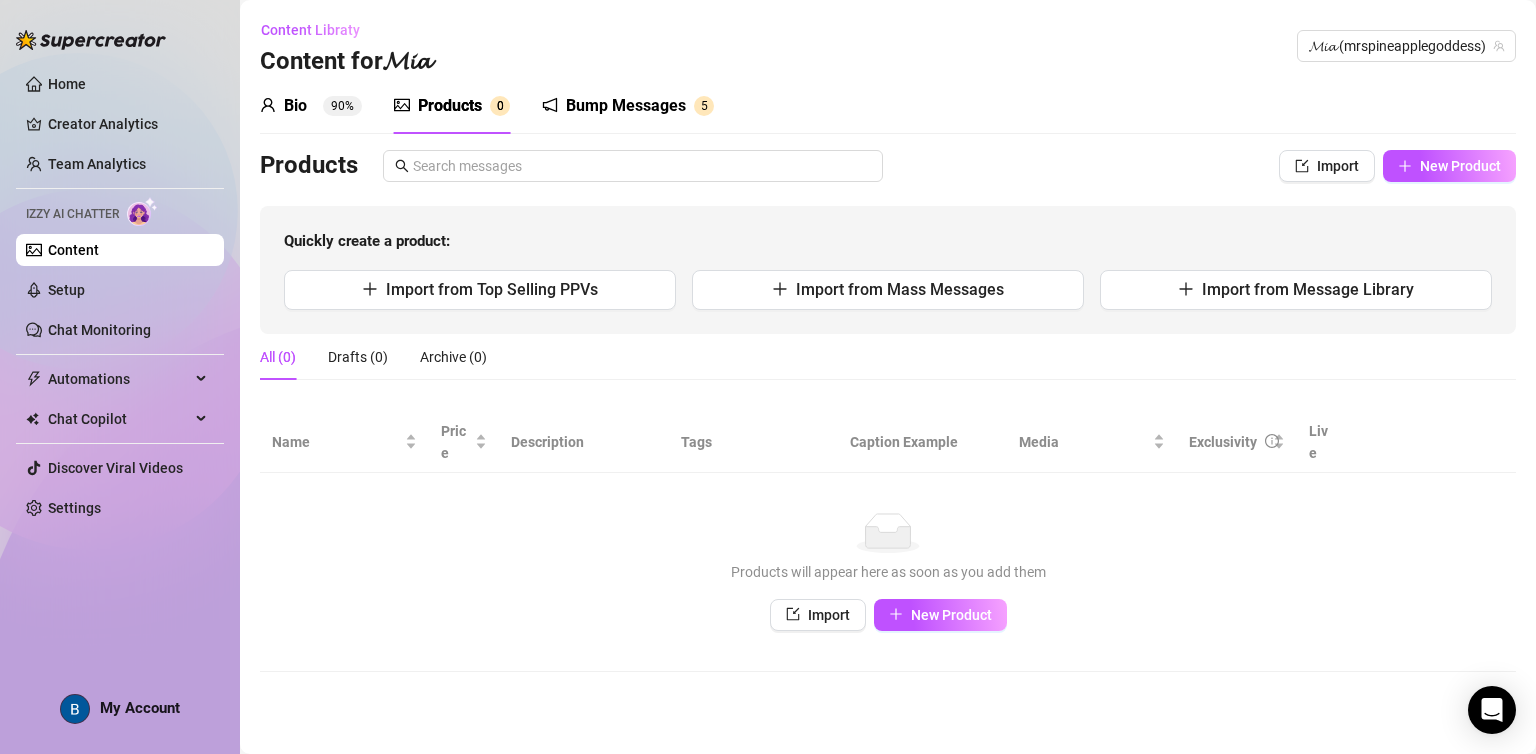 click on "Content" at bounding box center (73, 250) 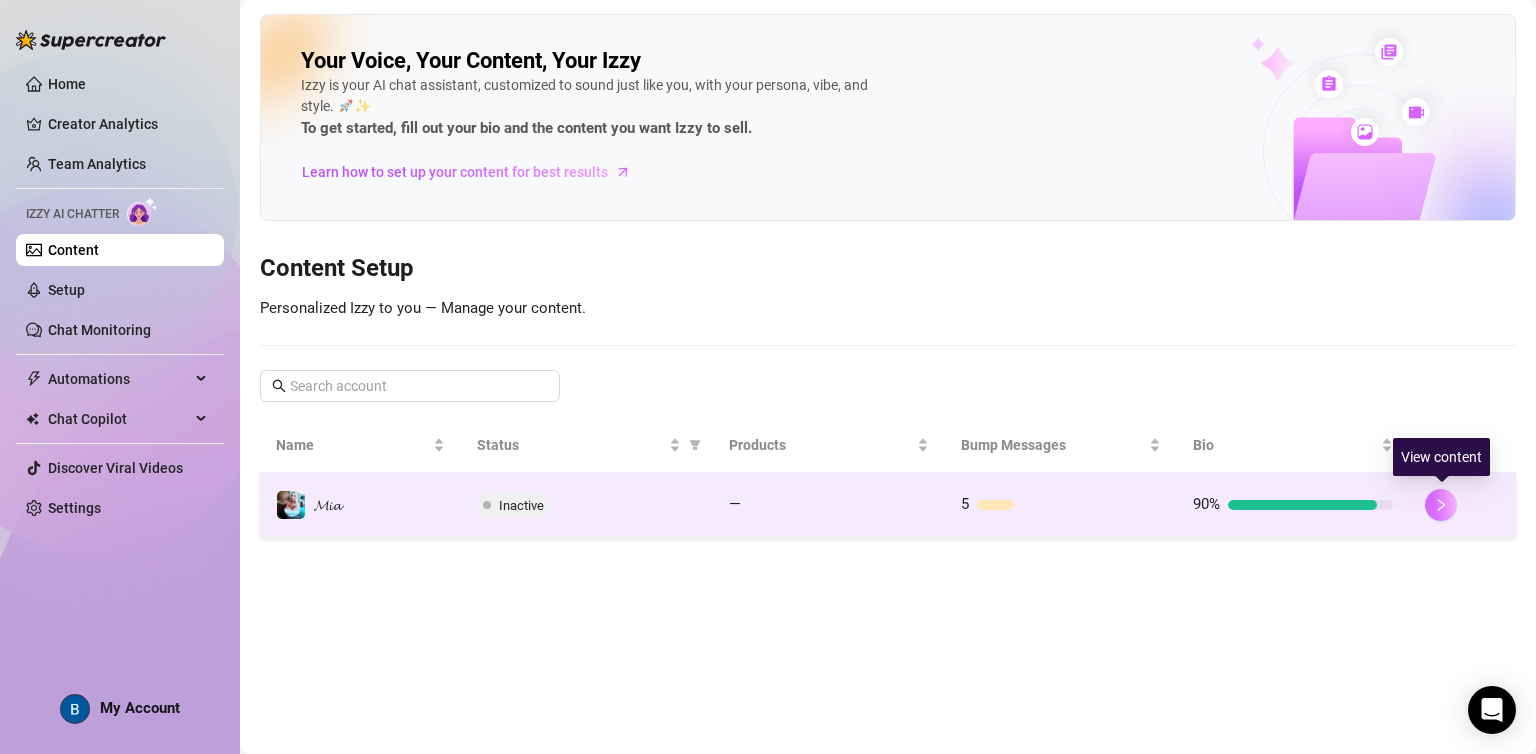 click at bounding box center (1441, 505) 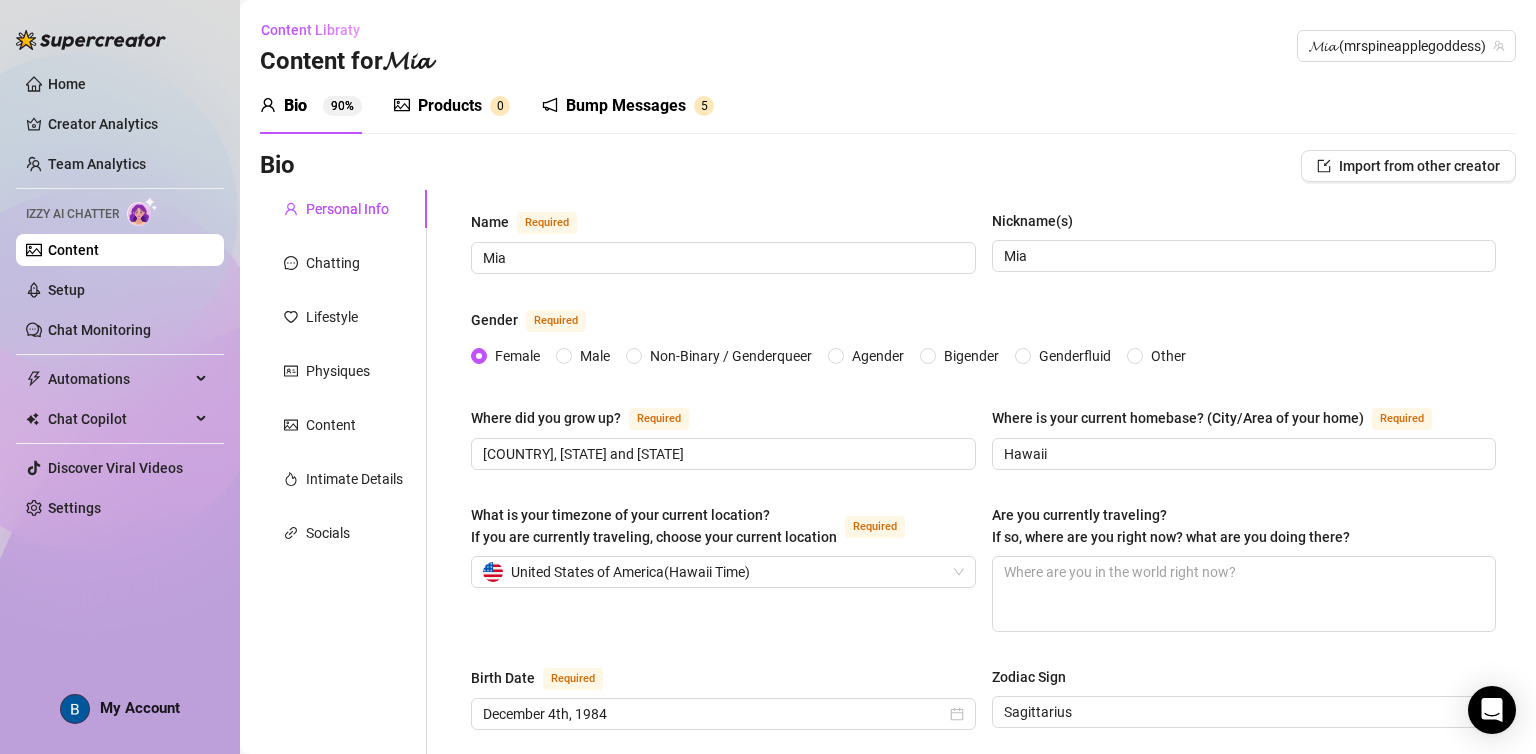 type 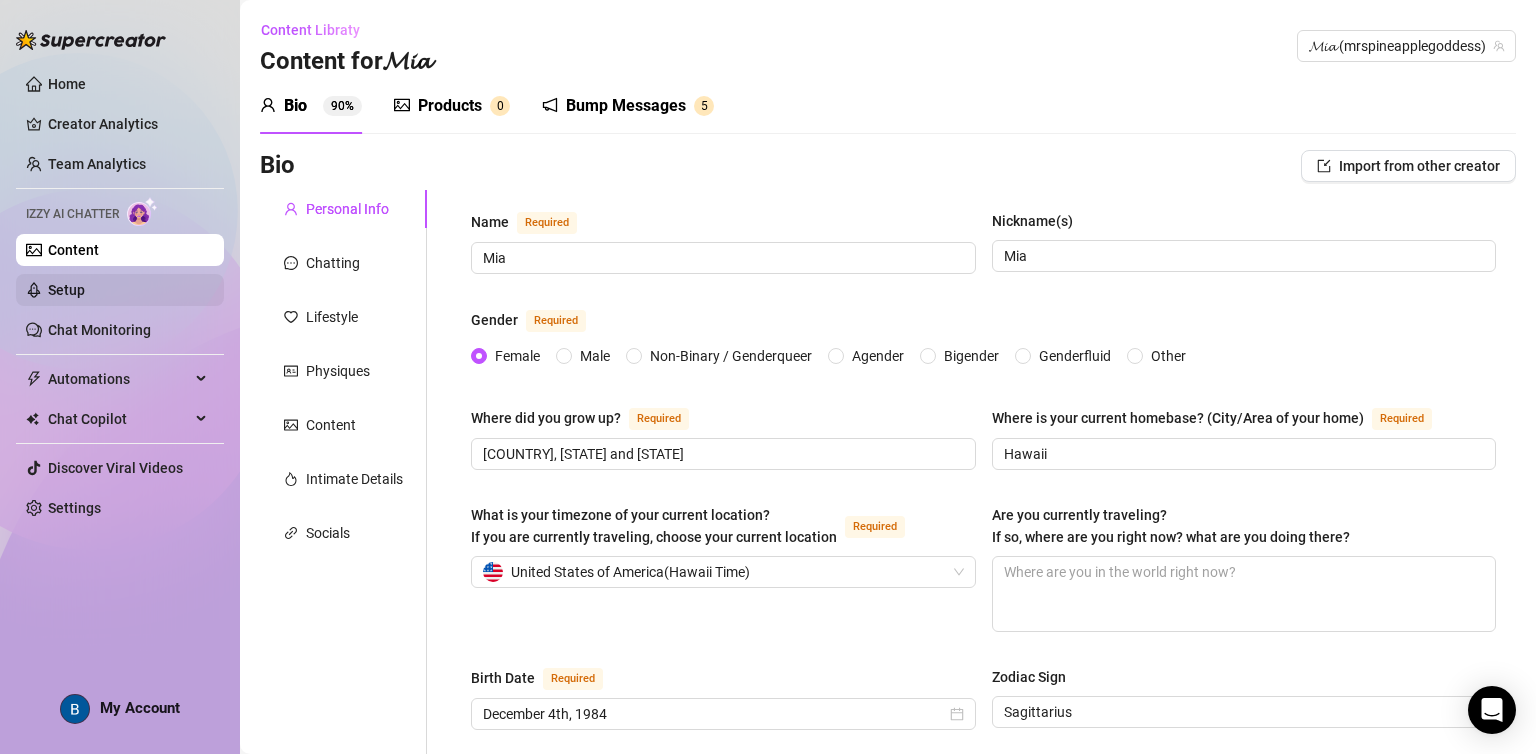 click on "Setup" at bounding box center (66, 290) 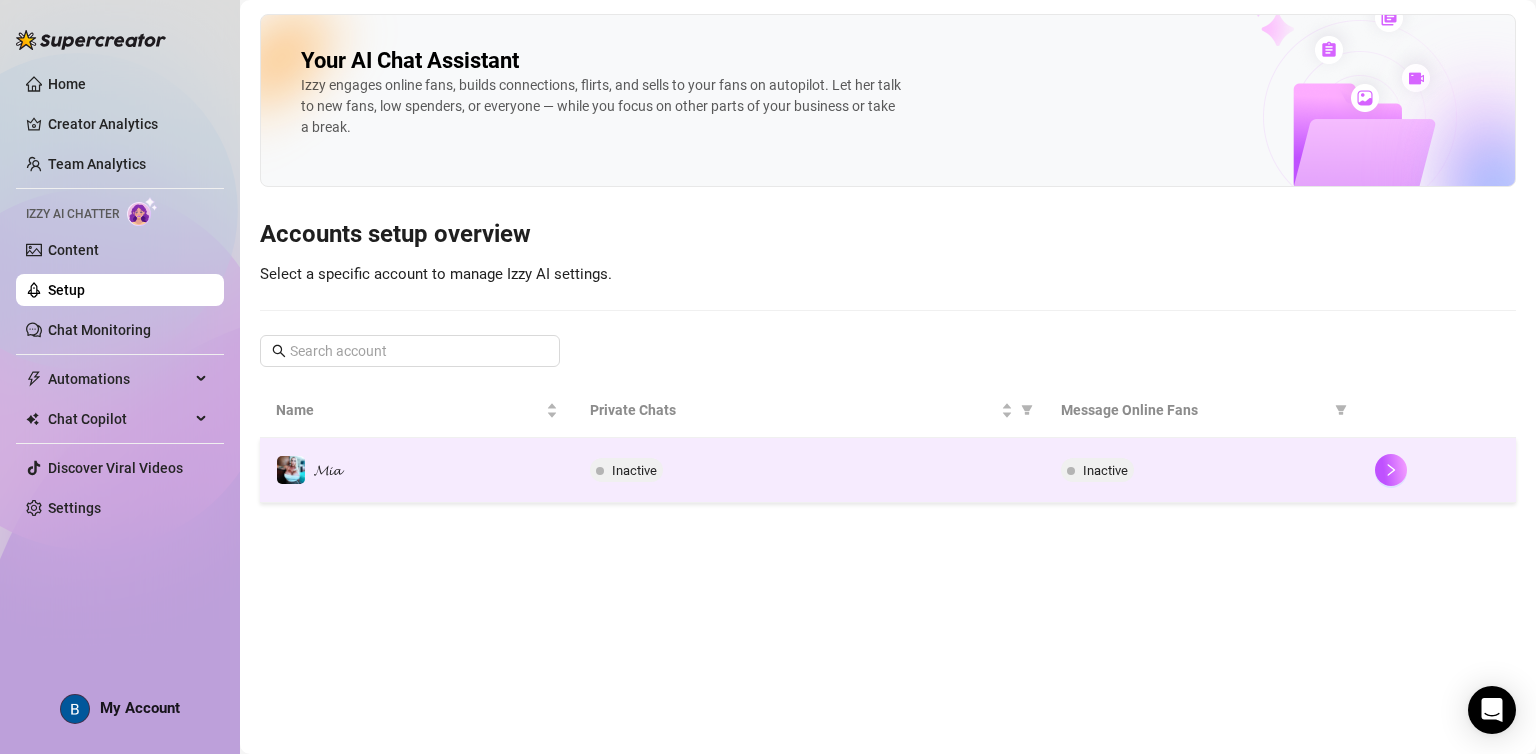 click on "Inactive" at bounding box center (809, 470) 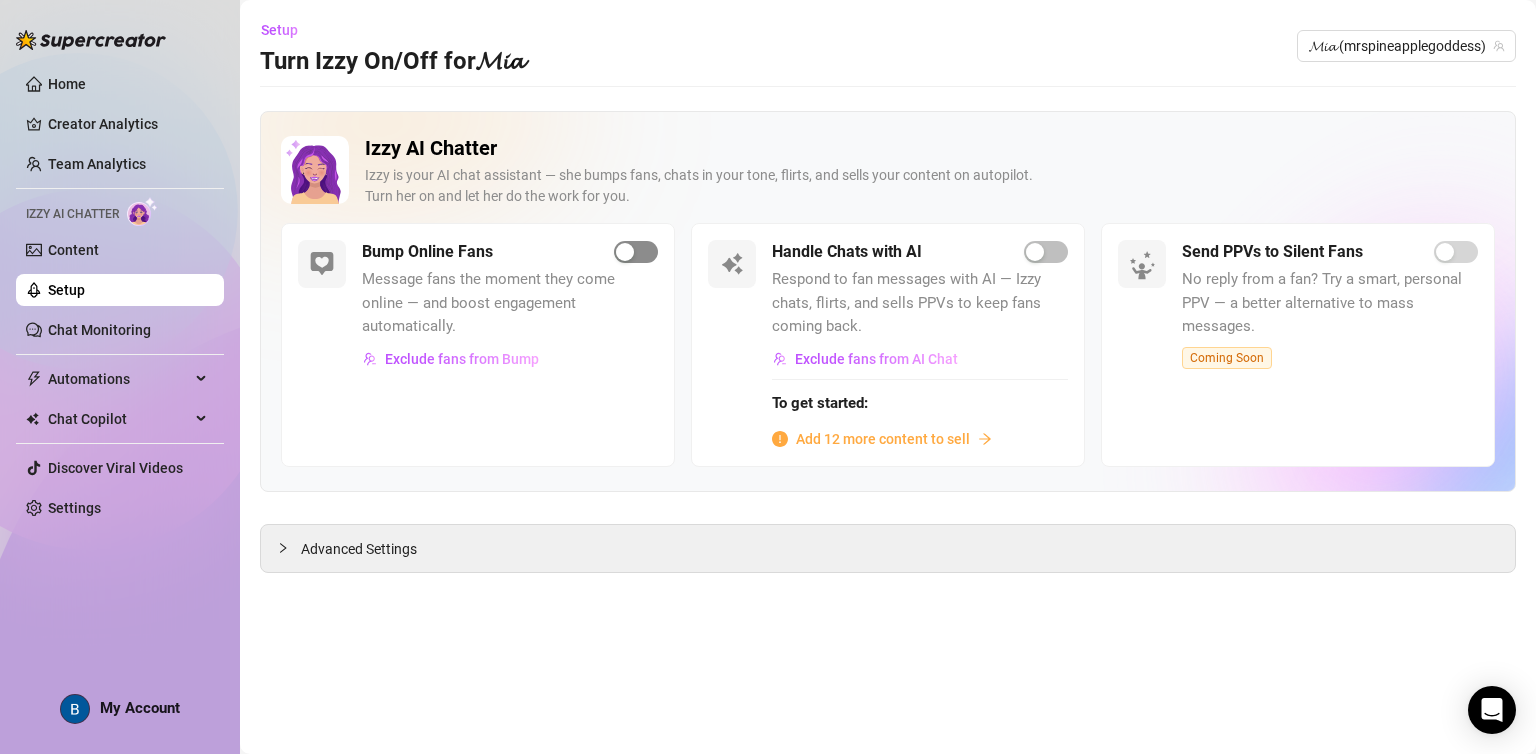 click at bounding box center (625, 252) 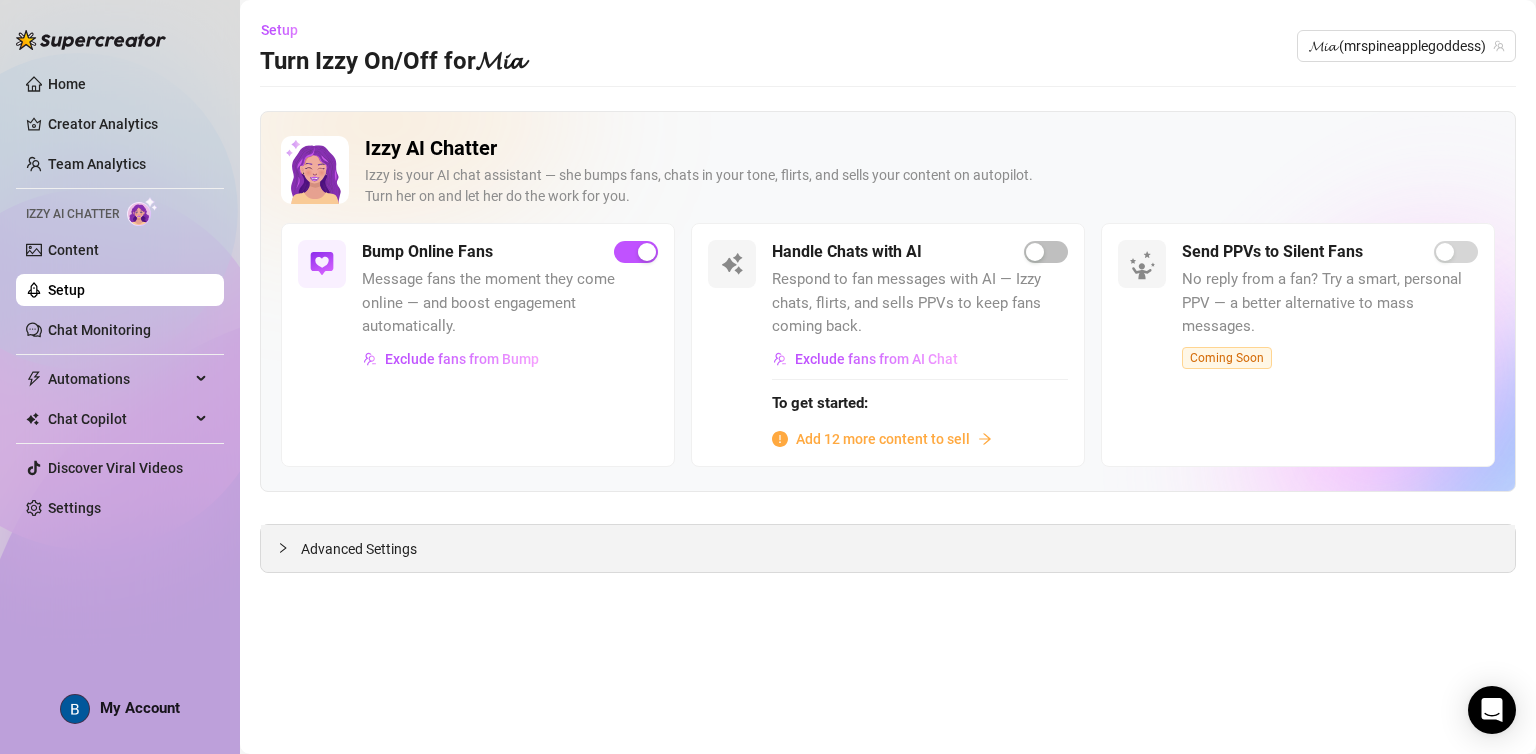 click 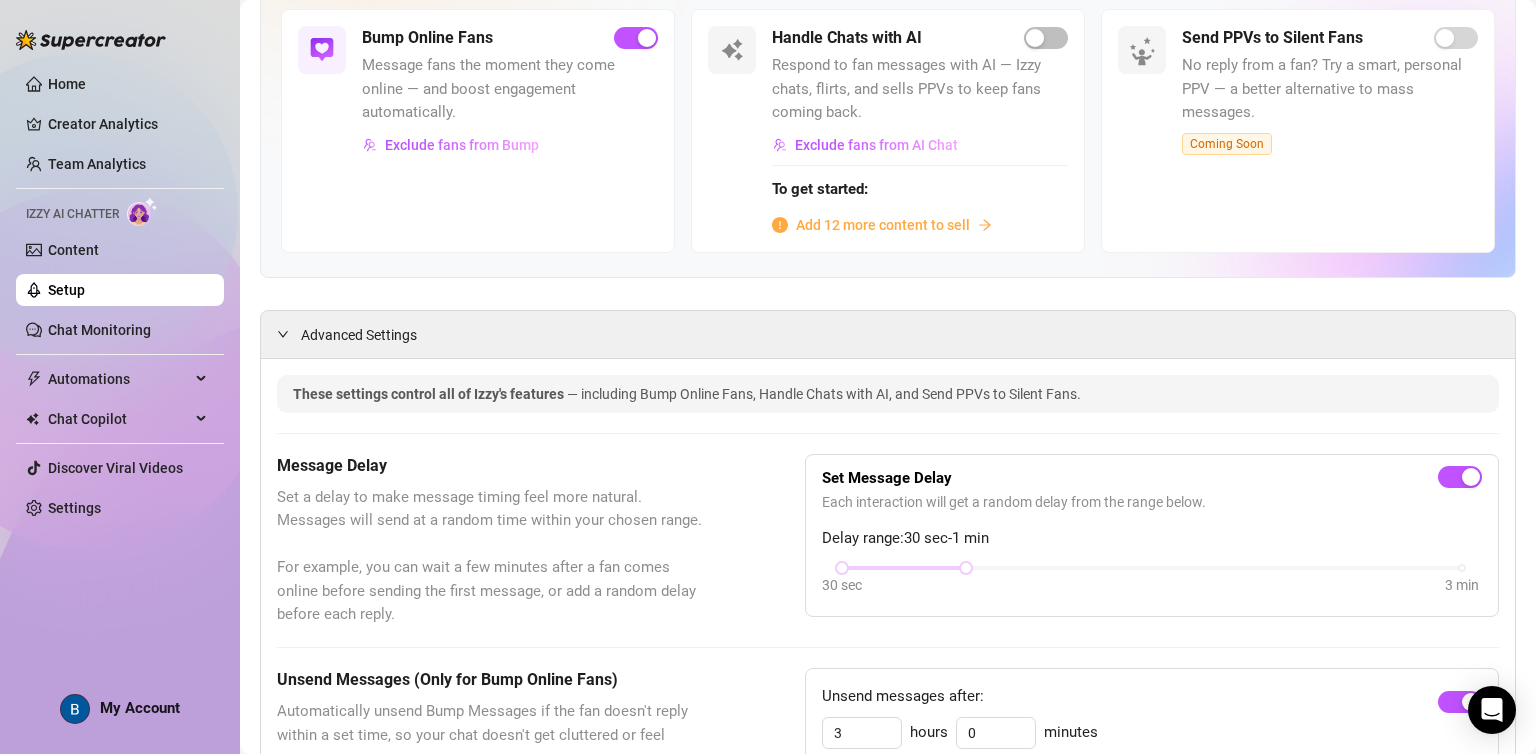 scroll, scrollTop: 314, scrollLeft: 0, axis: vertical 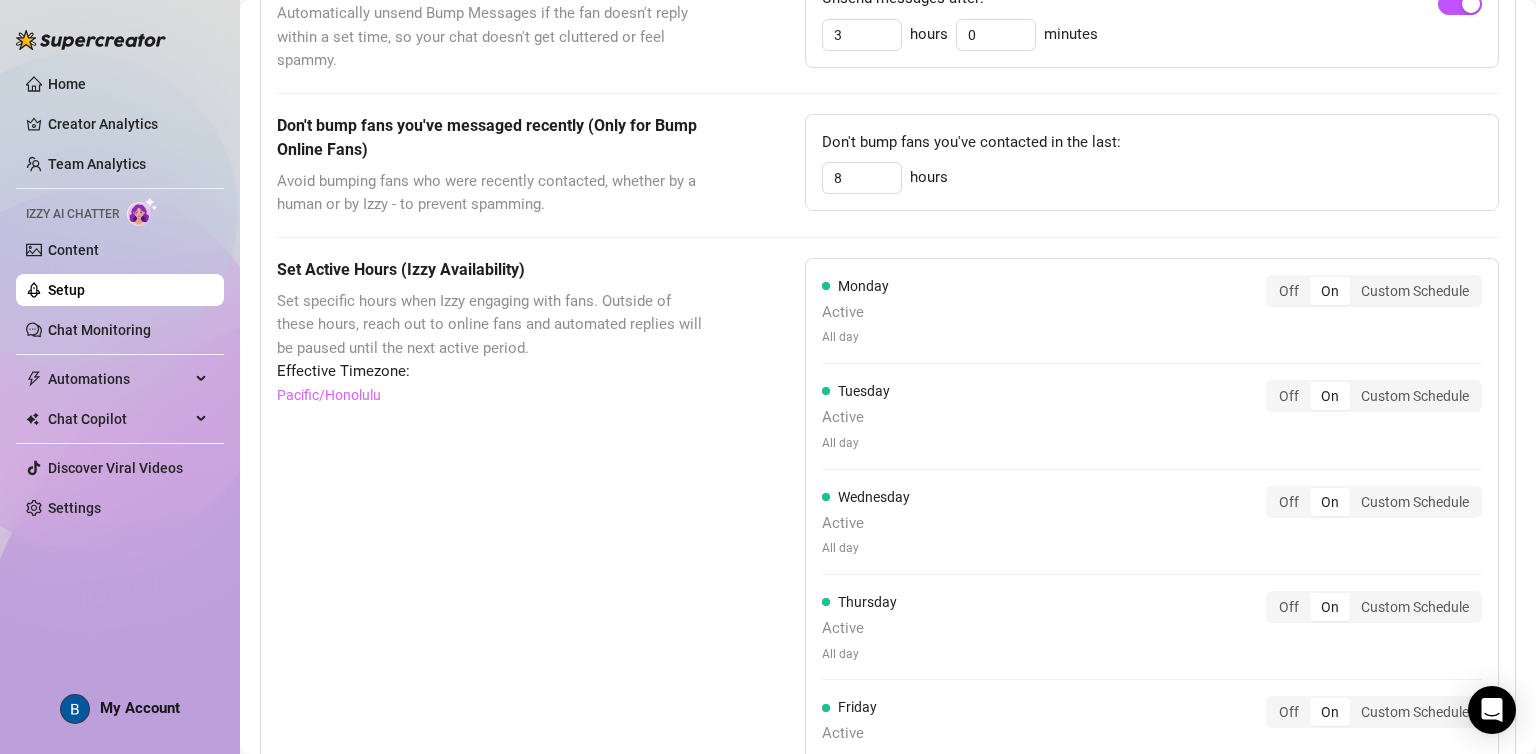 click on "On" at bounding box center [1330, 291] 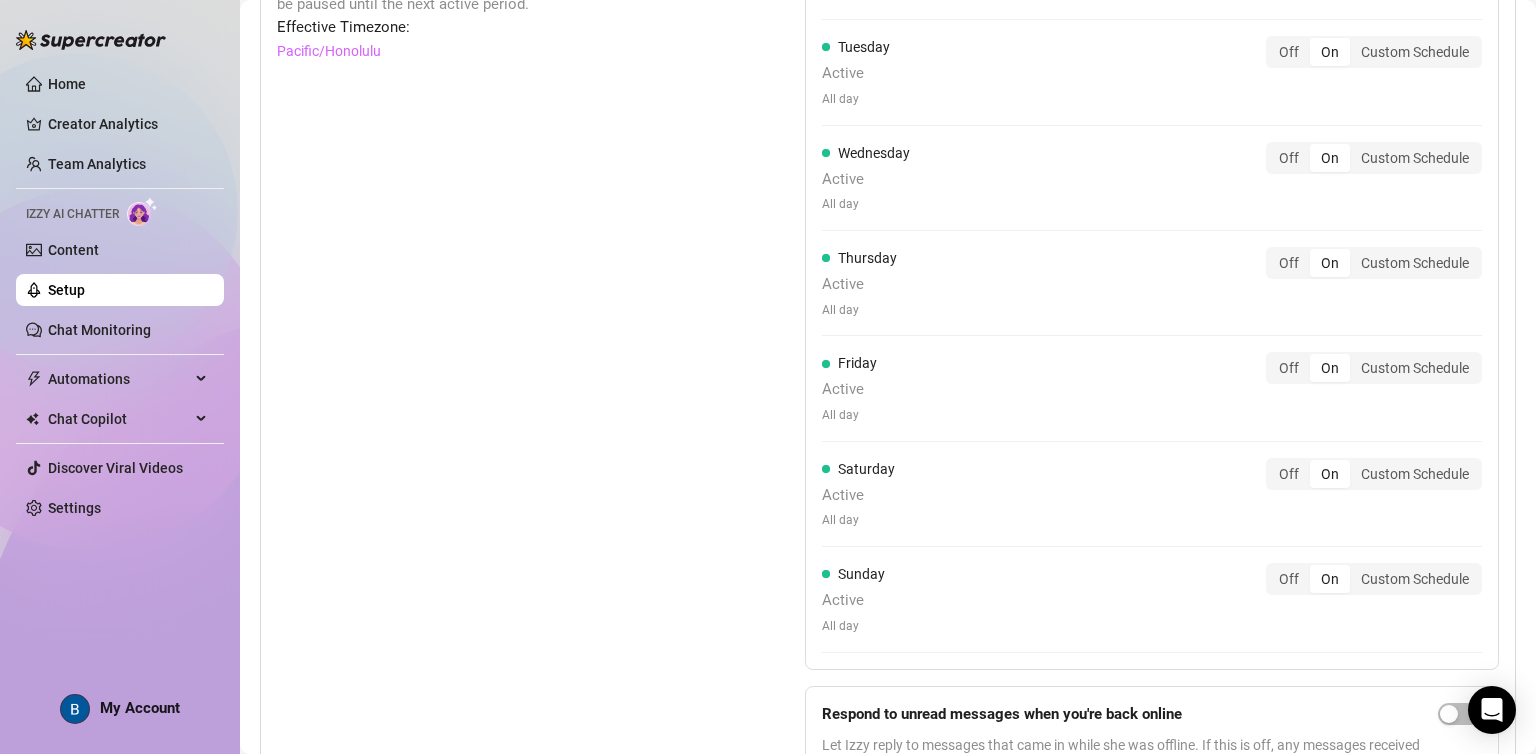 scroll, scrollTop: 1385, scrollLeft: 0, axis: vertical 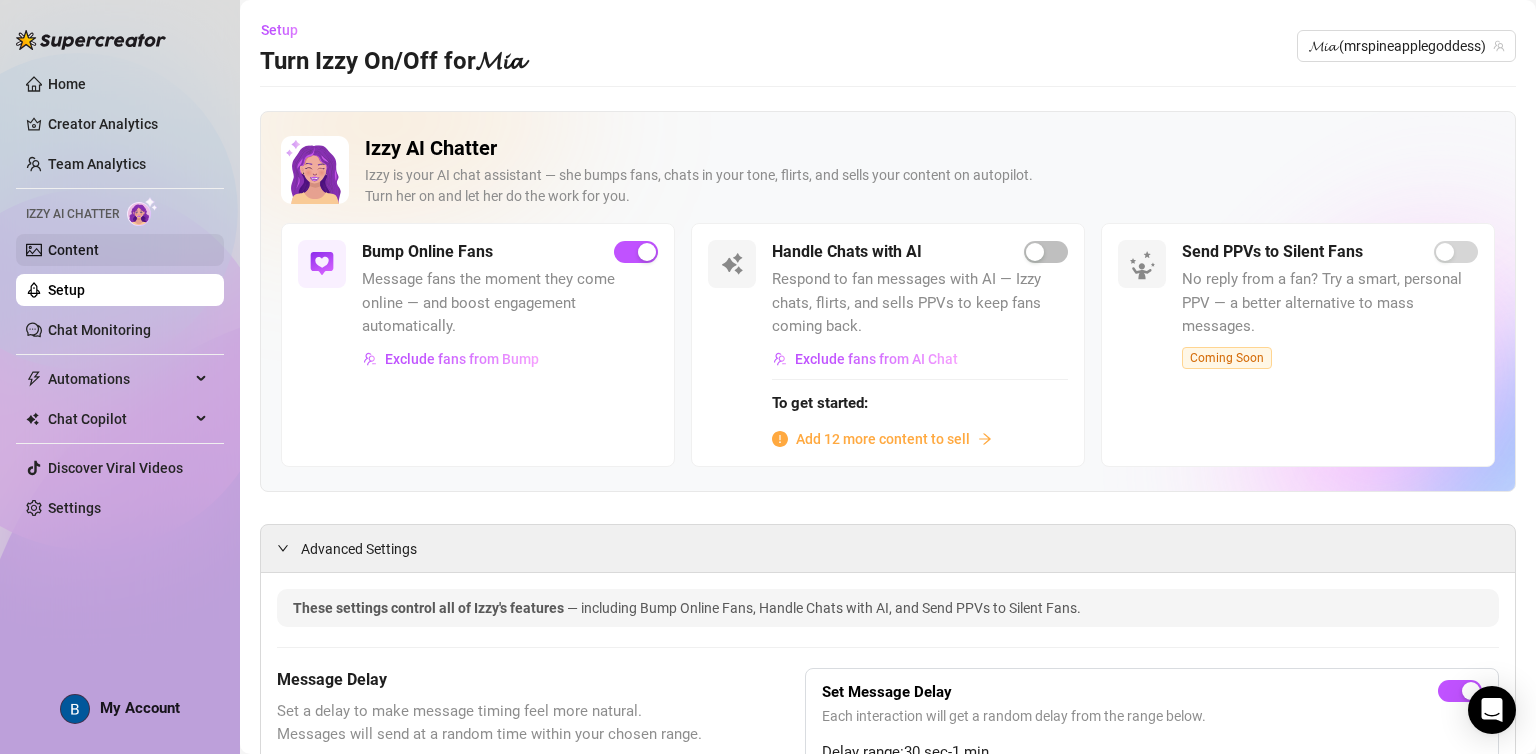 click on "Content" at bounding box center (73, 250) 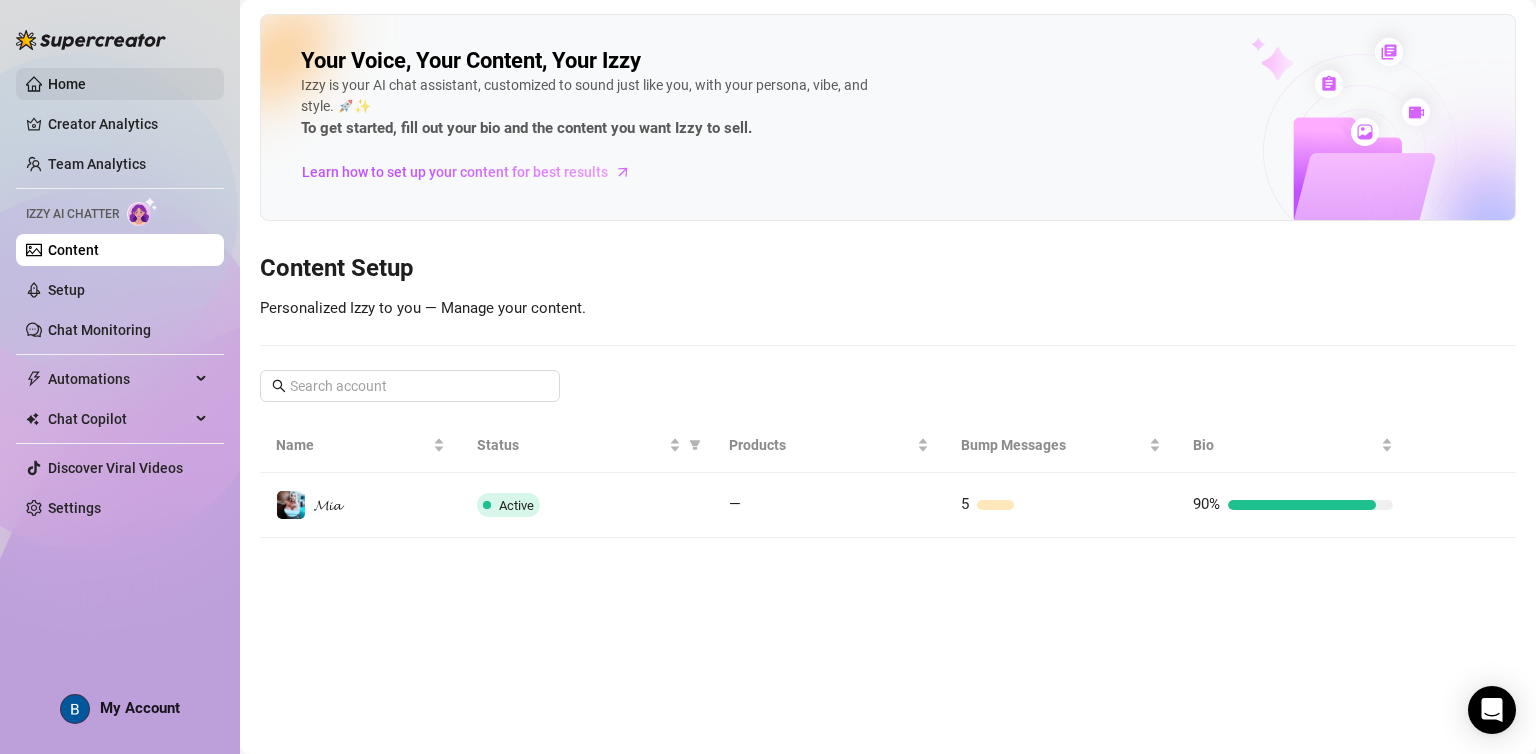 click on "Home" at bounding box center [67, 84] 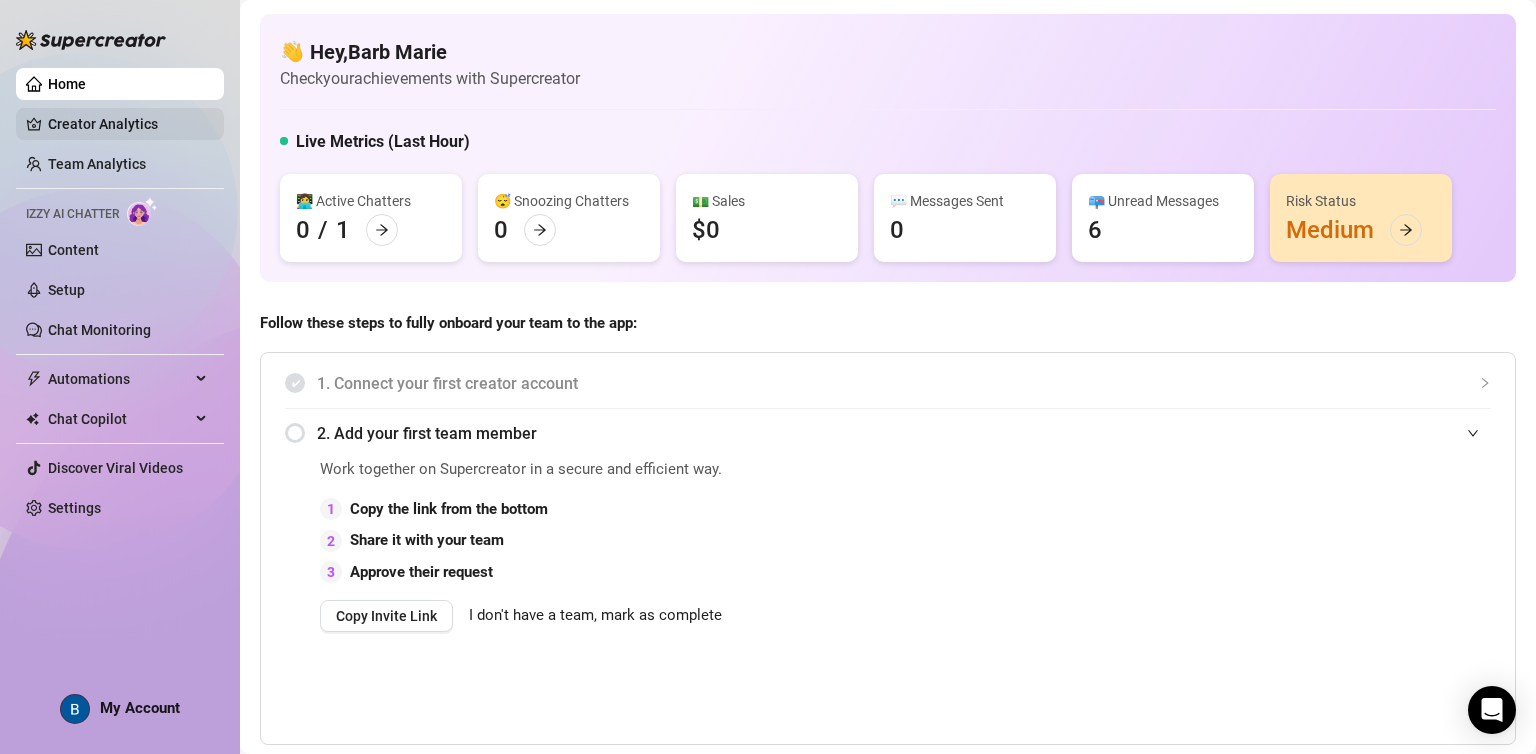 click on "Creator Analytics" at bounding box center [128, 124] 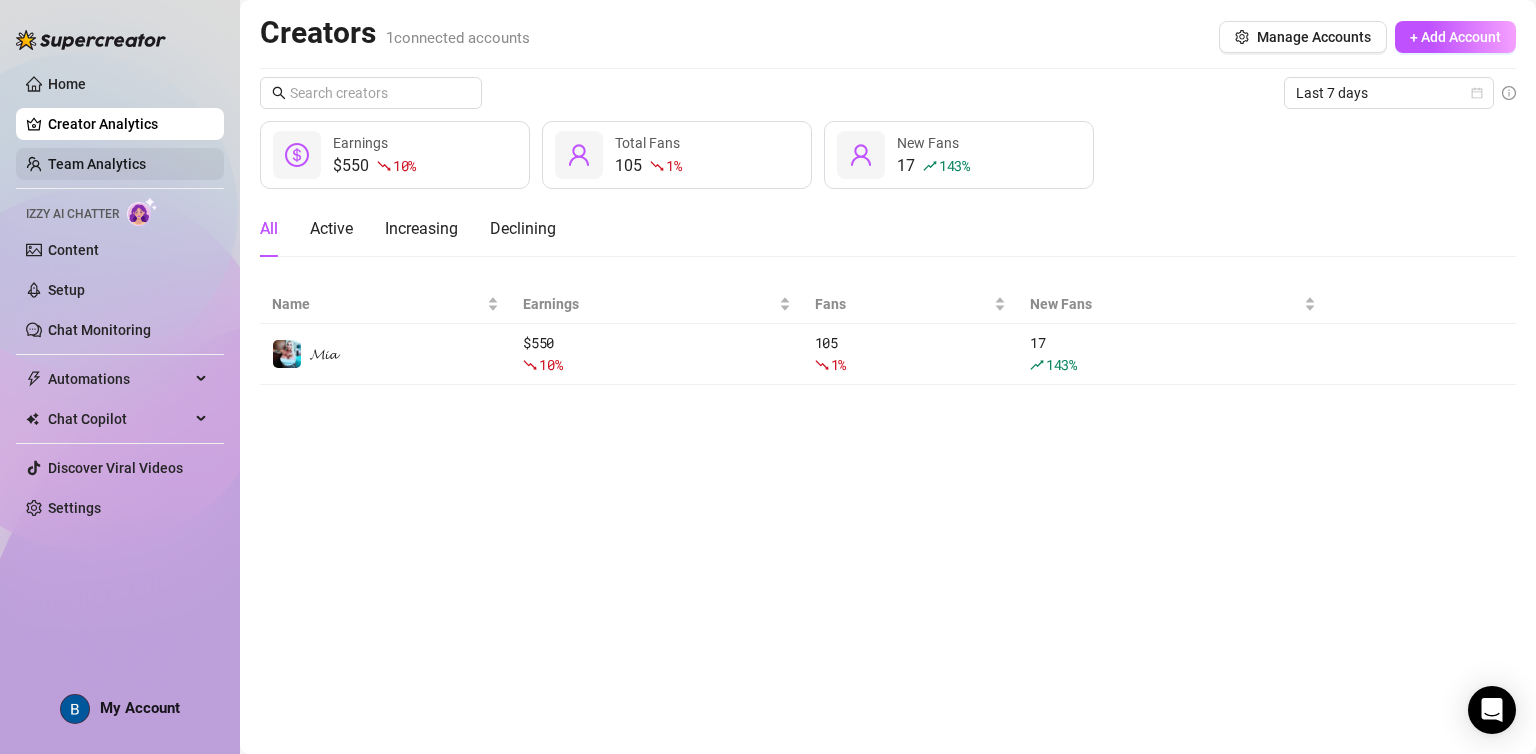 click on "Team Analytics" at bounding box center [97, 164] 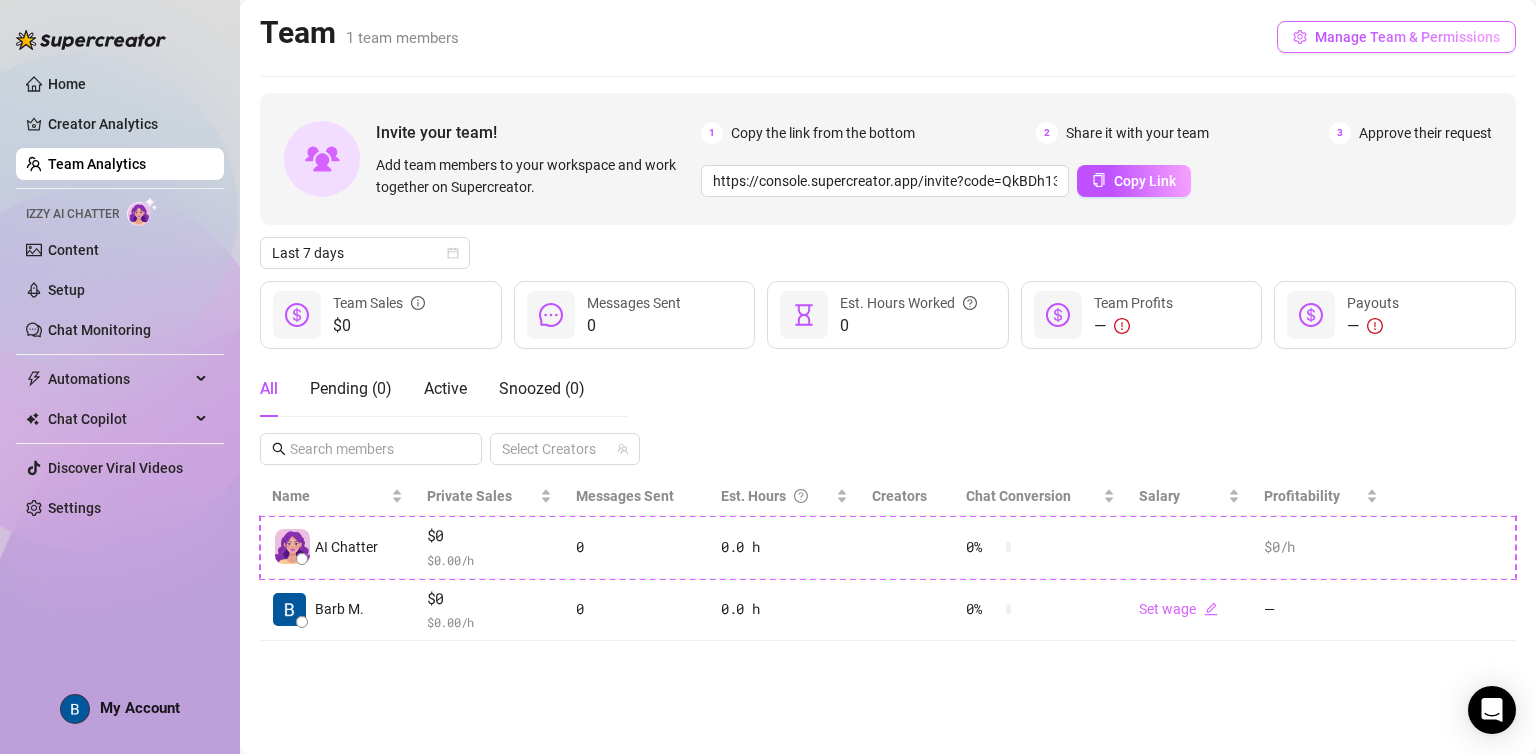 click on "Manage Team & Permissions" at bounding box center [1407, 37] 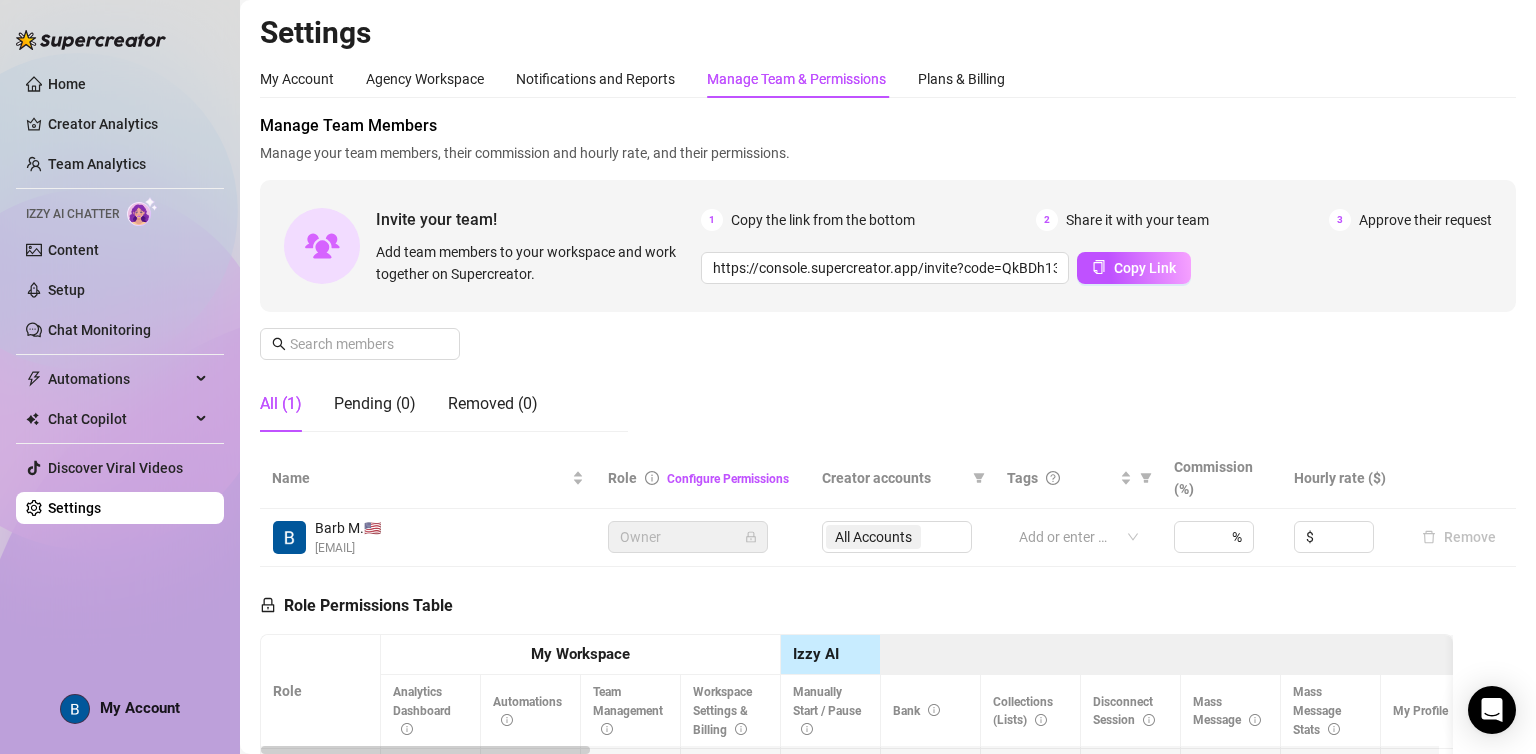 scroll, scrollTop: 62, scrollLeft: 0, axis: vertical 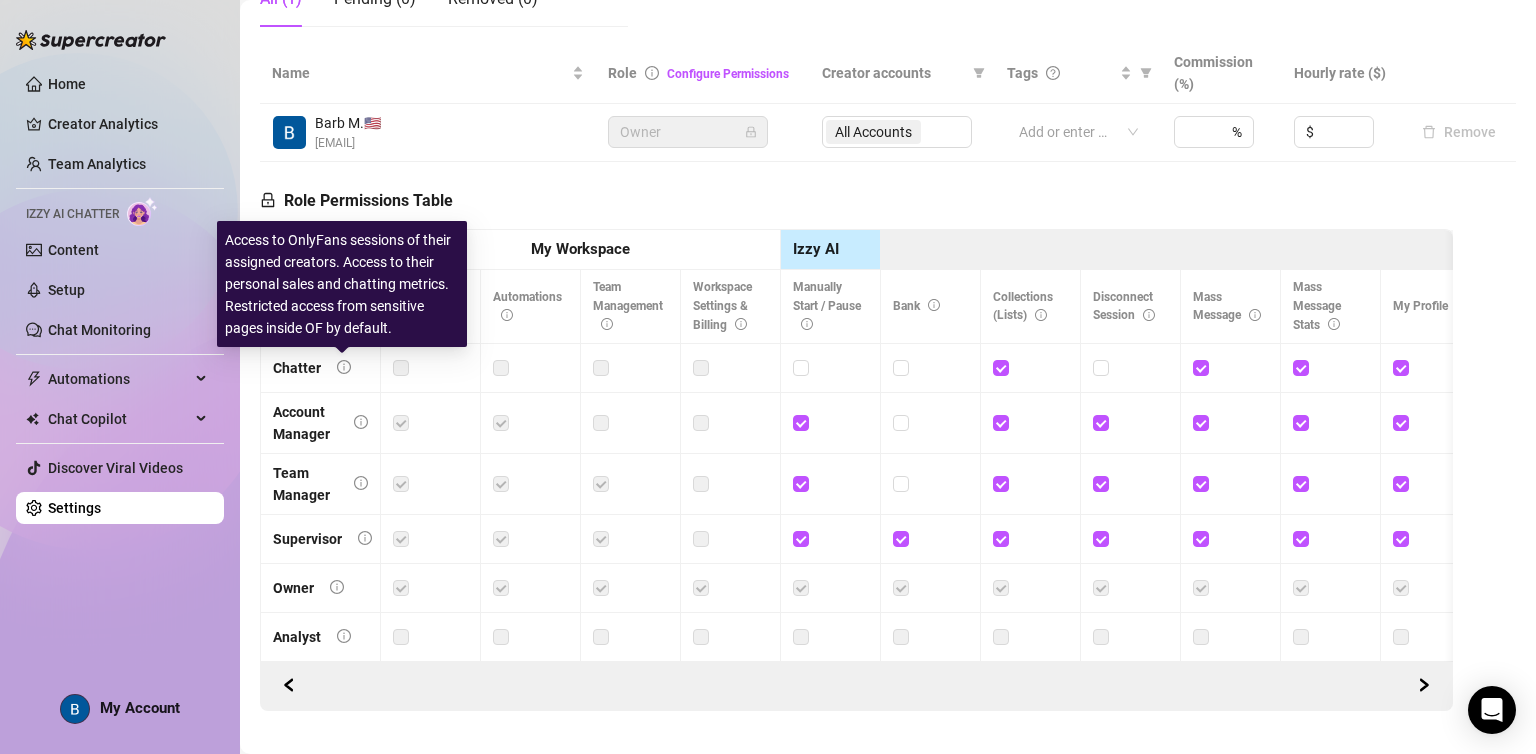 click 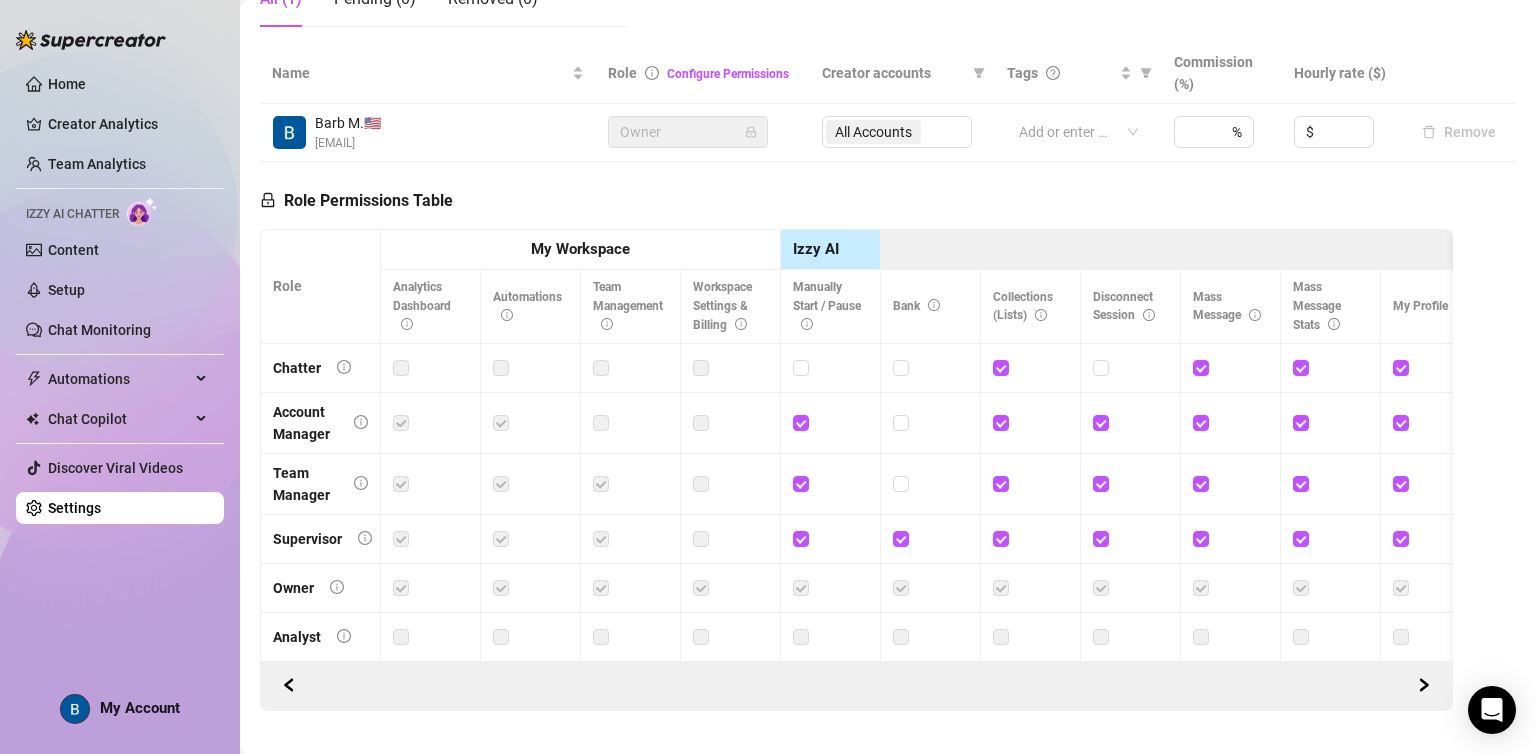 click at bounding box center [856, 686] 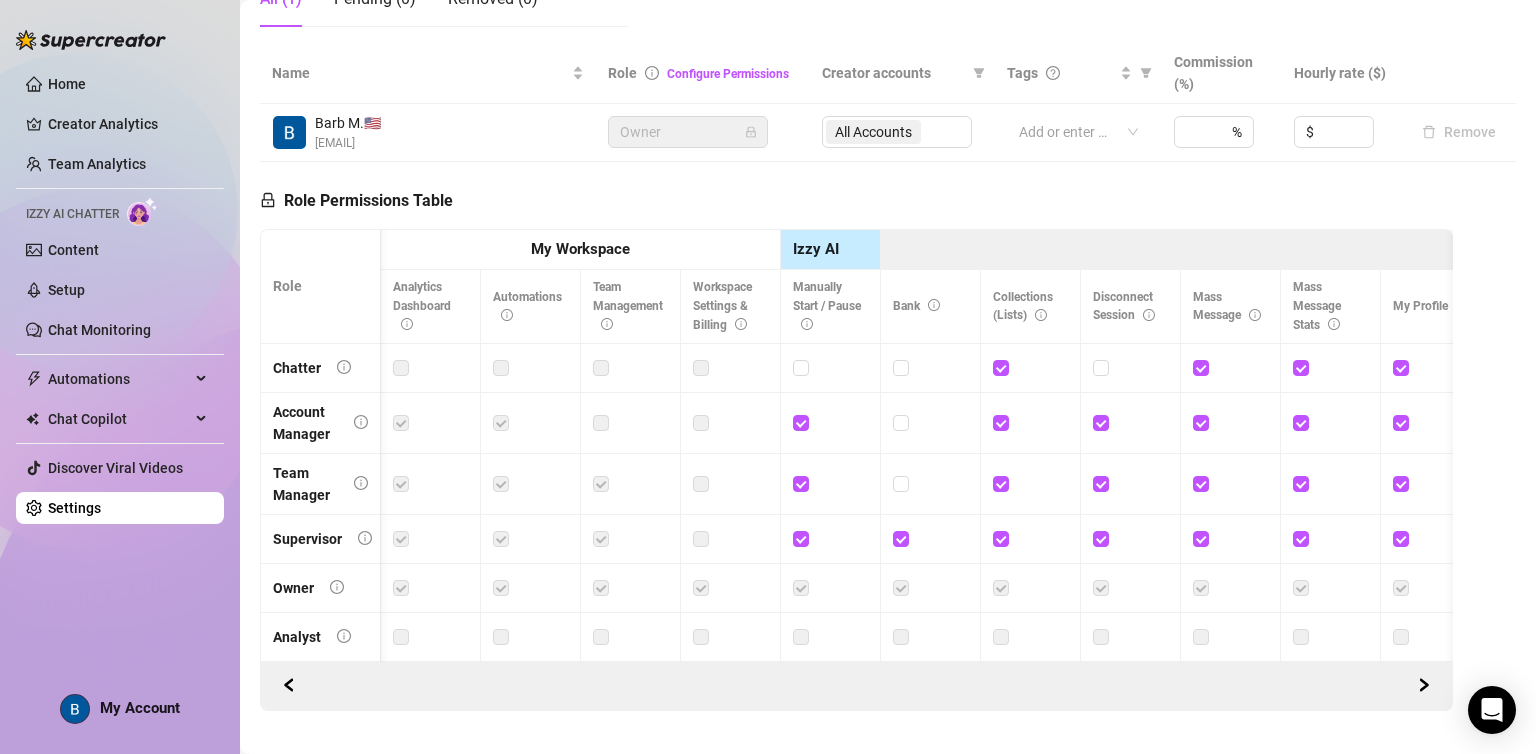 scroll, scrollTop: 0, scrollLeft: 911, axis: horizontal 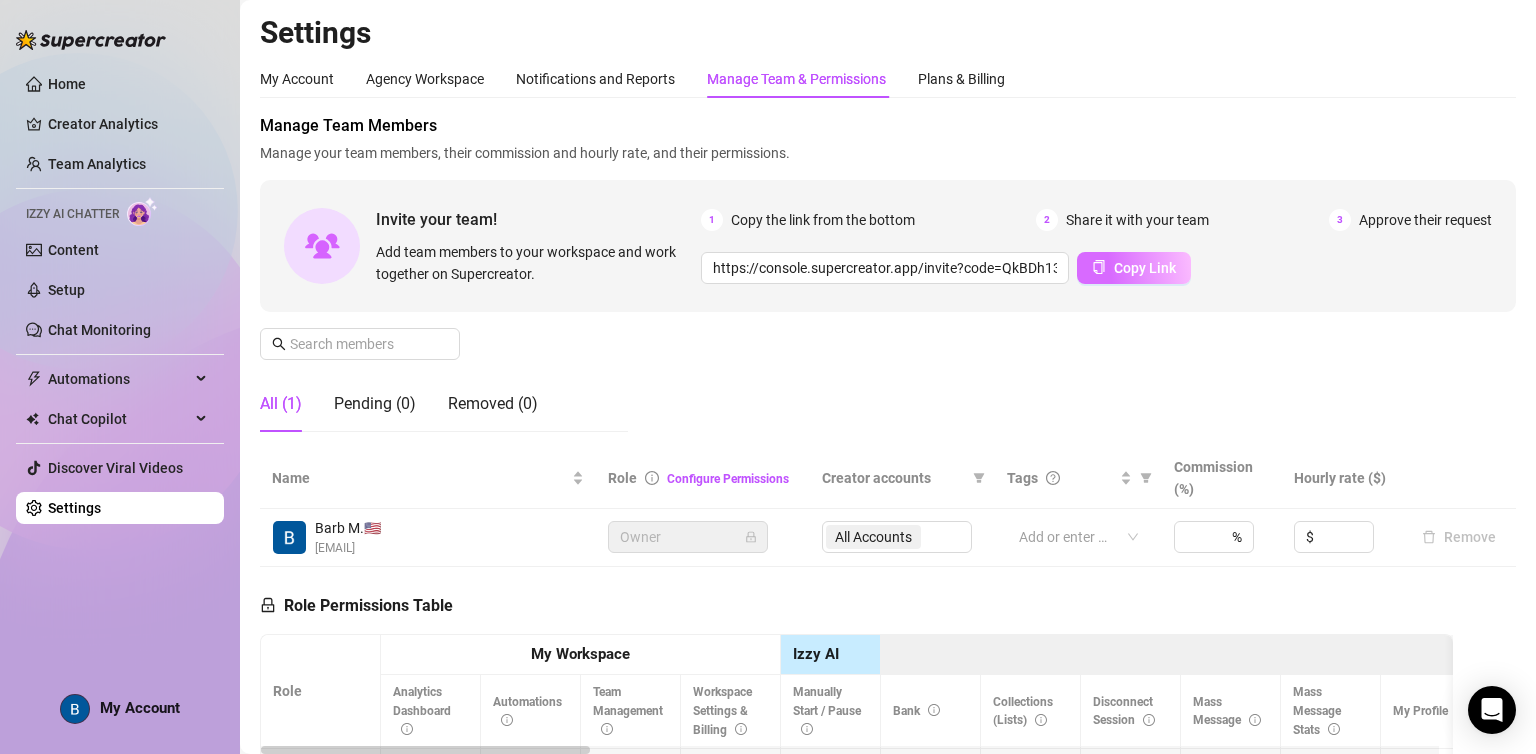 click on "Copy Link" at bounding box center [1145, 268] 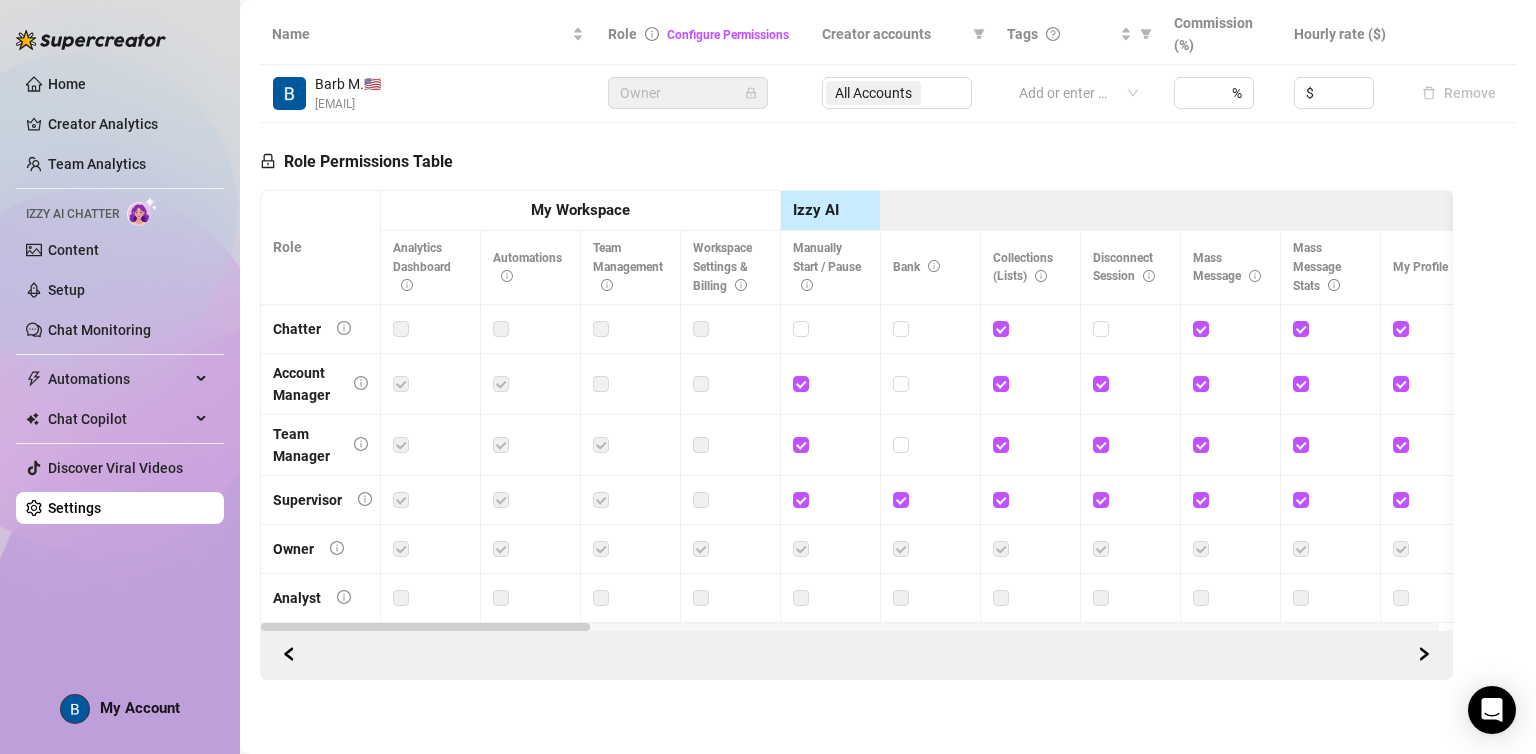 scroll, scrollTop: 0, scrollLeft: 0, axis: both 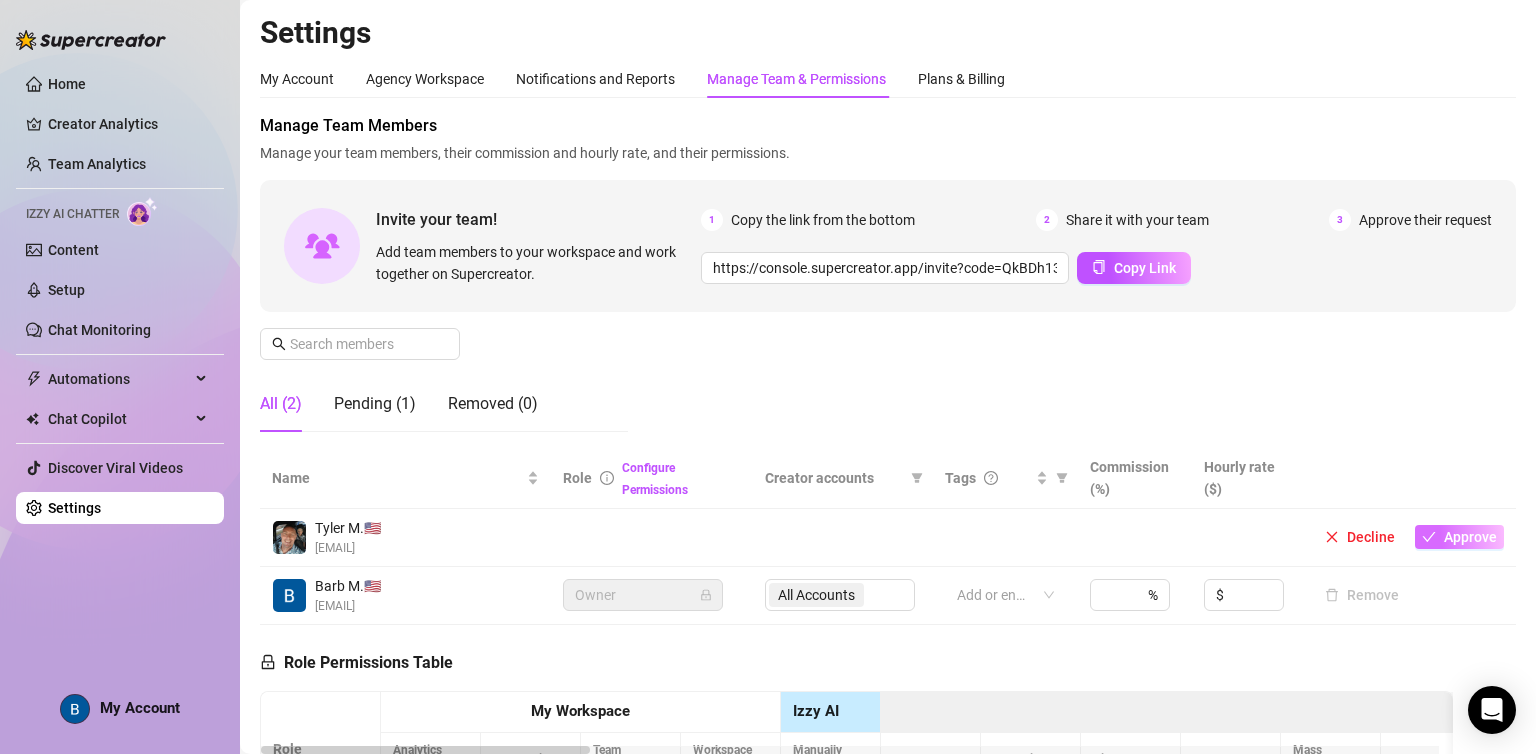 click on "Approve" at bounding box center [1470, 537] 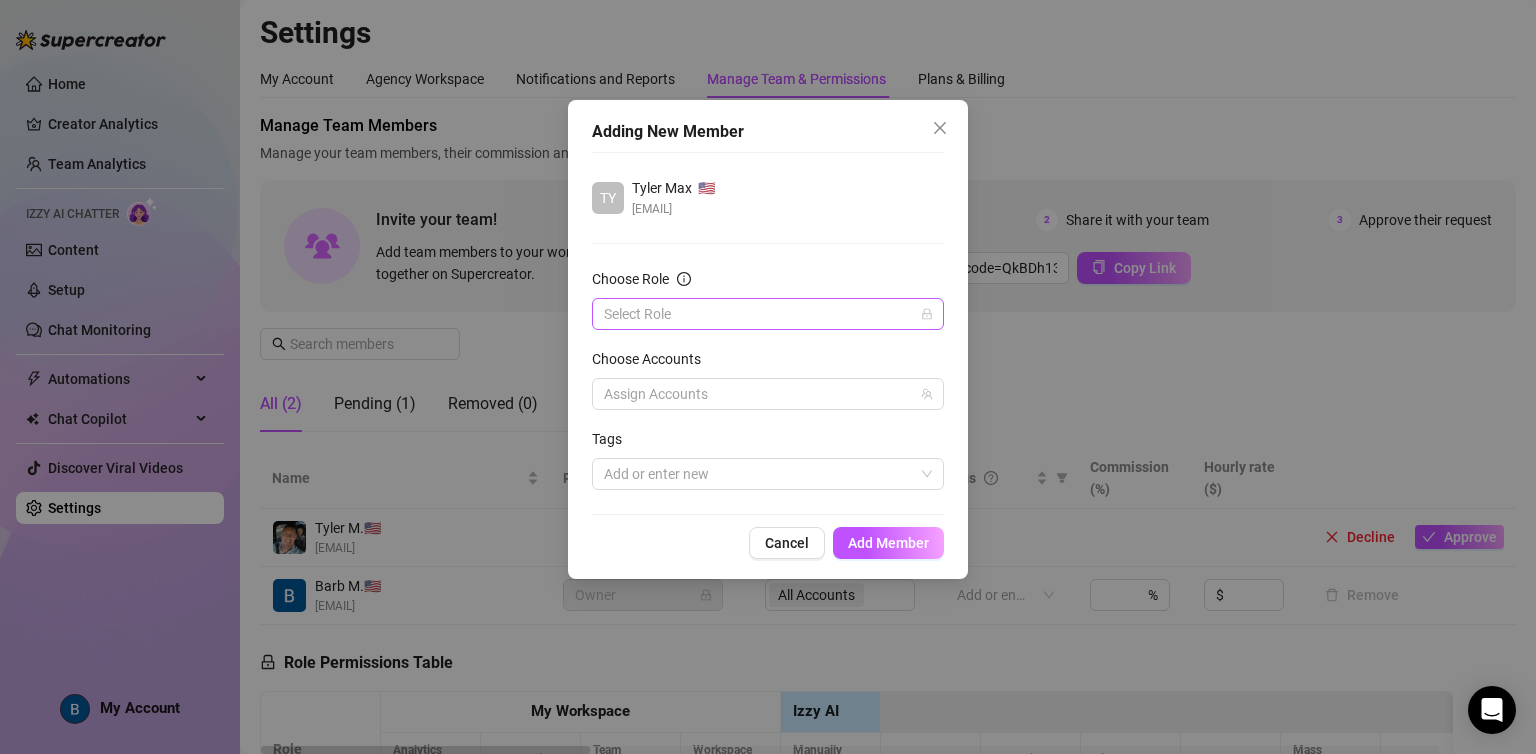 click on "Choose Role" at bounding box center [759, 314] 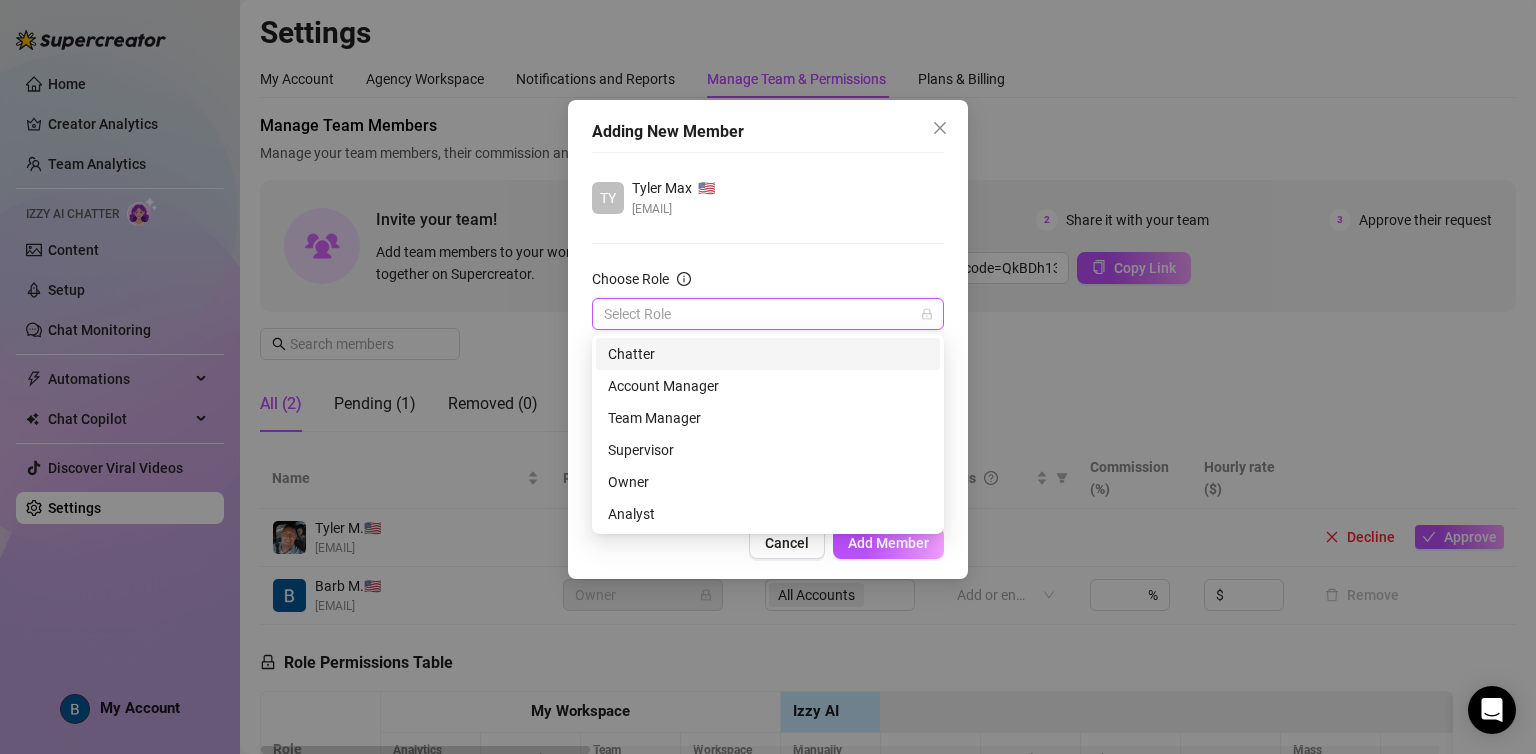 click on "Chatter" at bounding box center (768, 354) 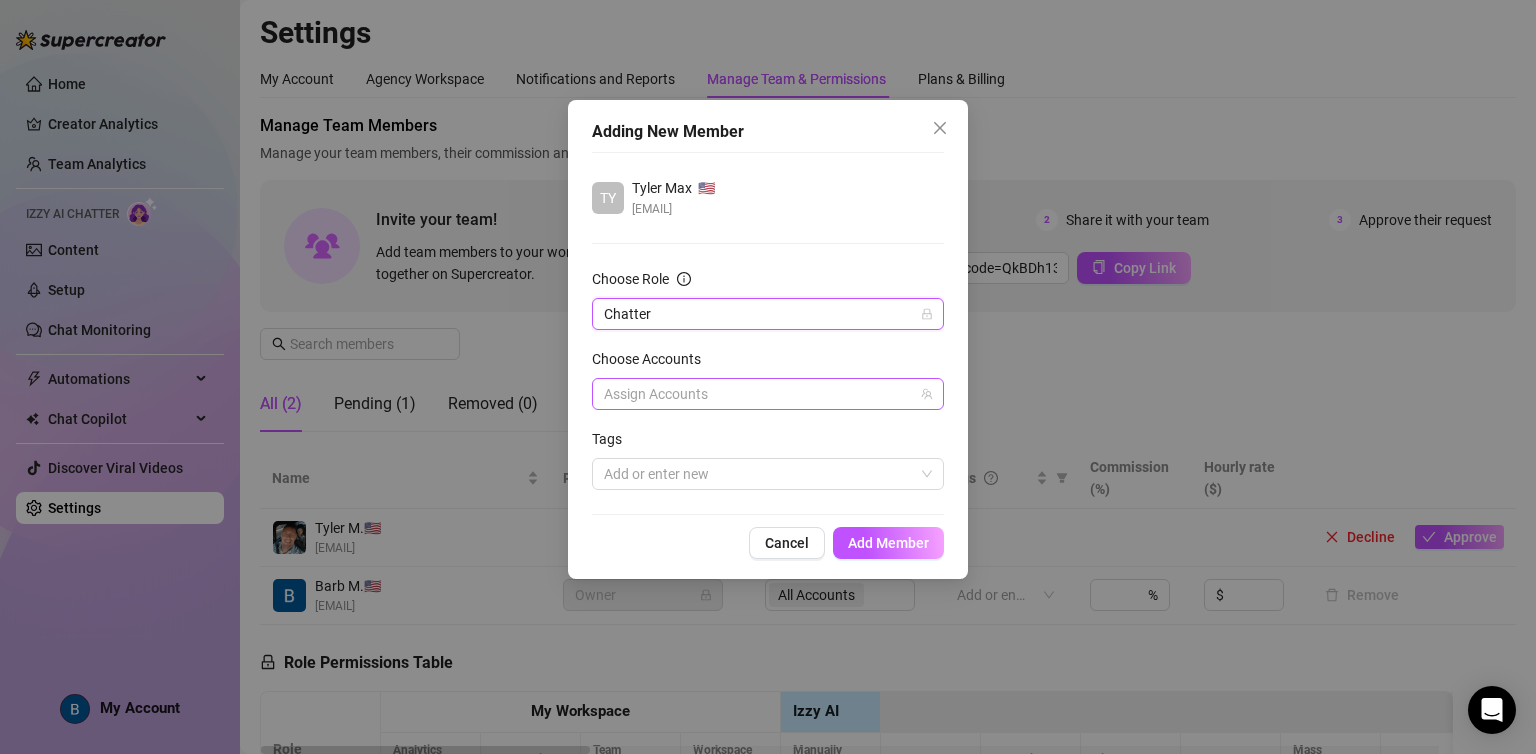 click at bounding box center [757, 394] 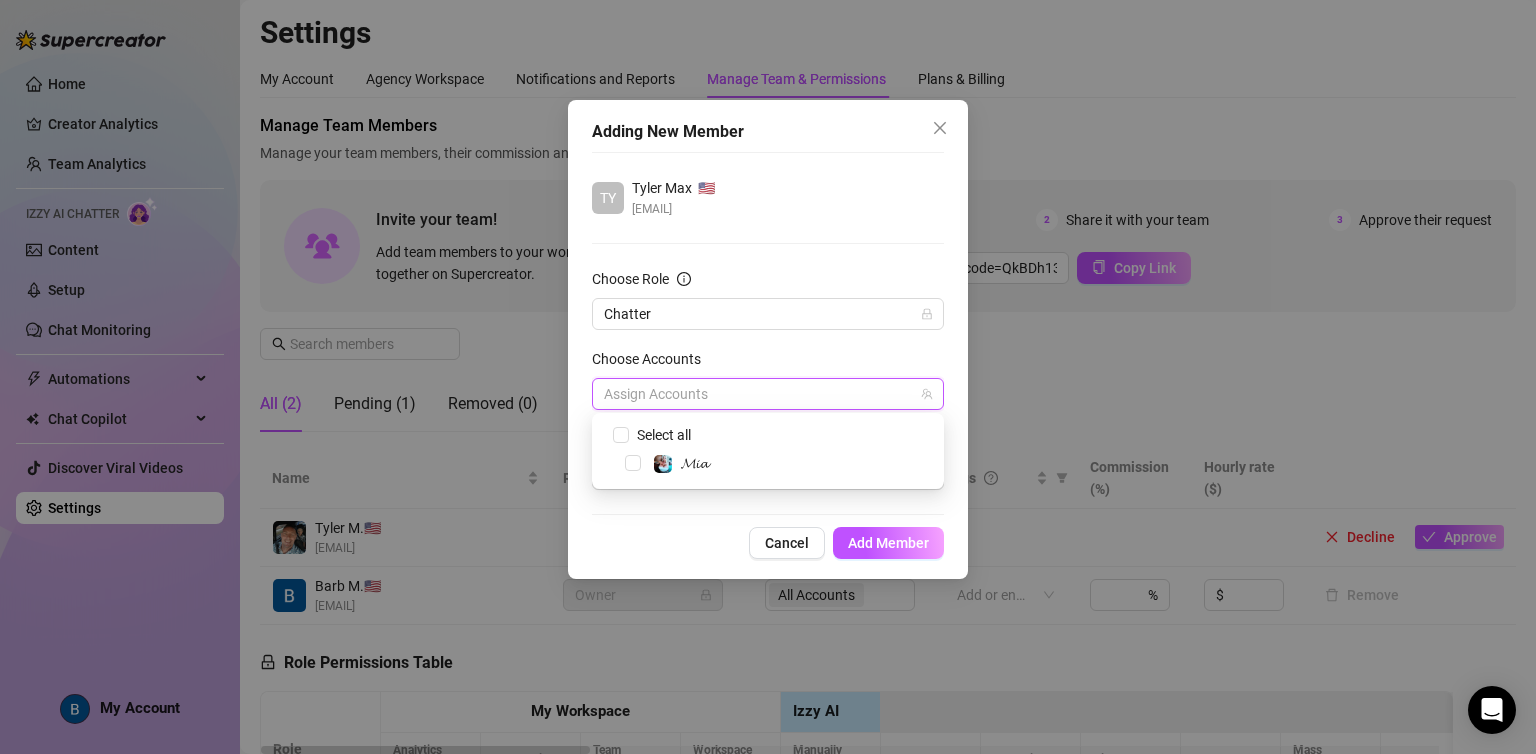 click on "Select all 𝓜𝓲𝓪" at bounding box center (768, 451) 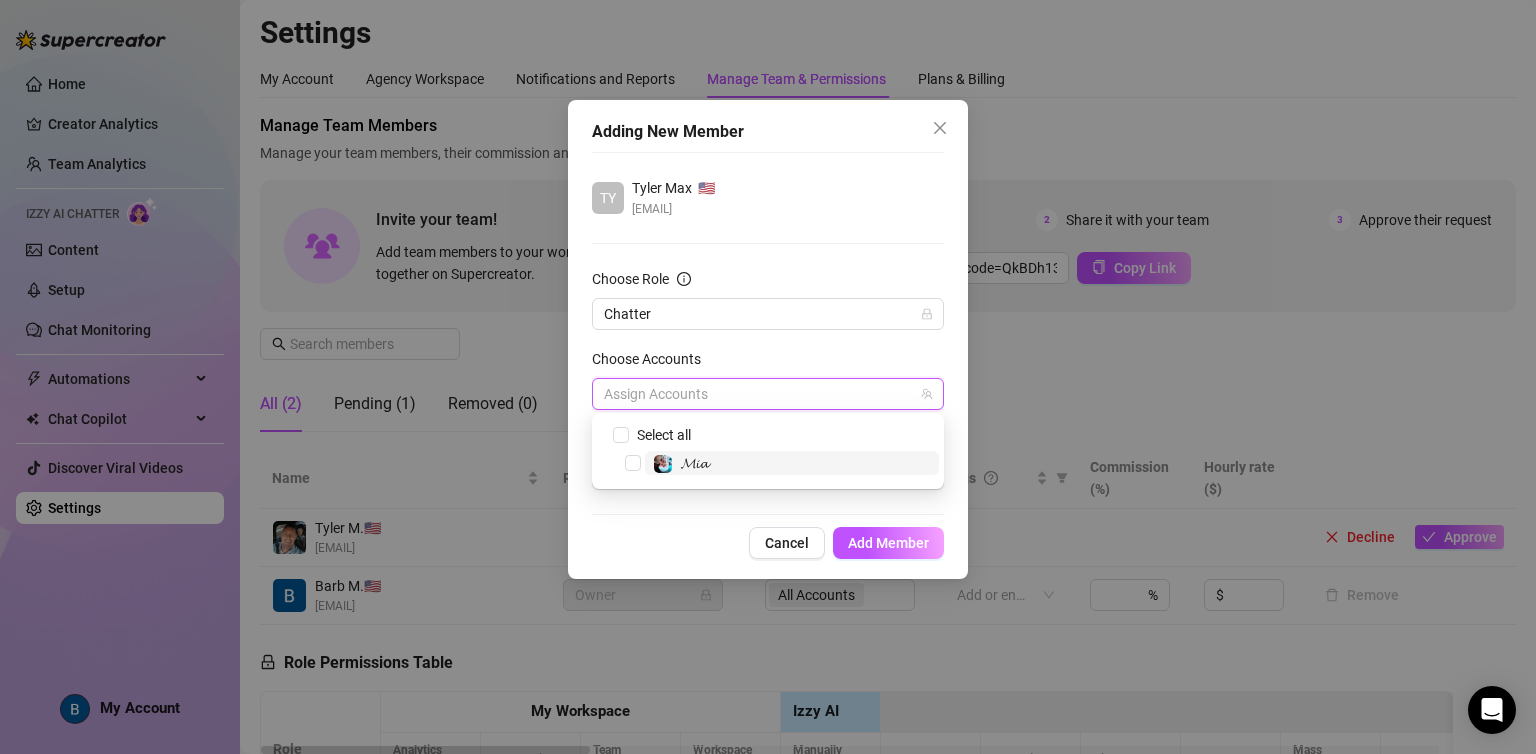 click on "𝓜𝓲𝓪" at bounding box center (792, 463) 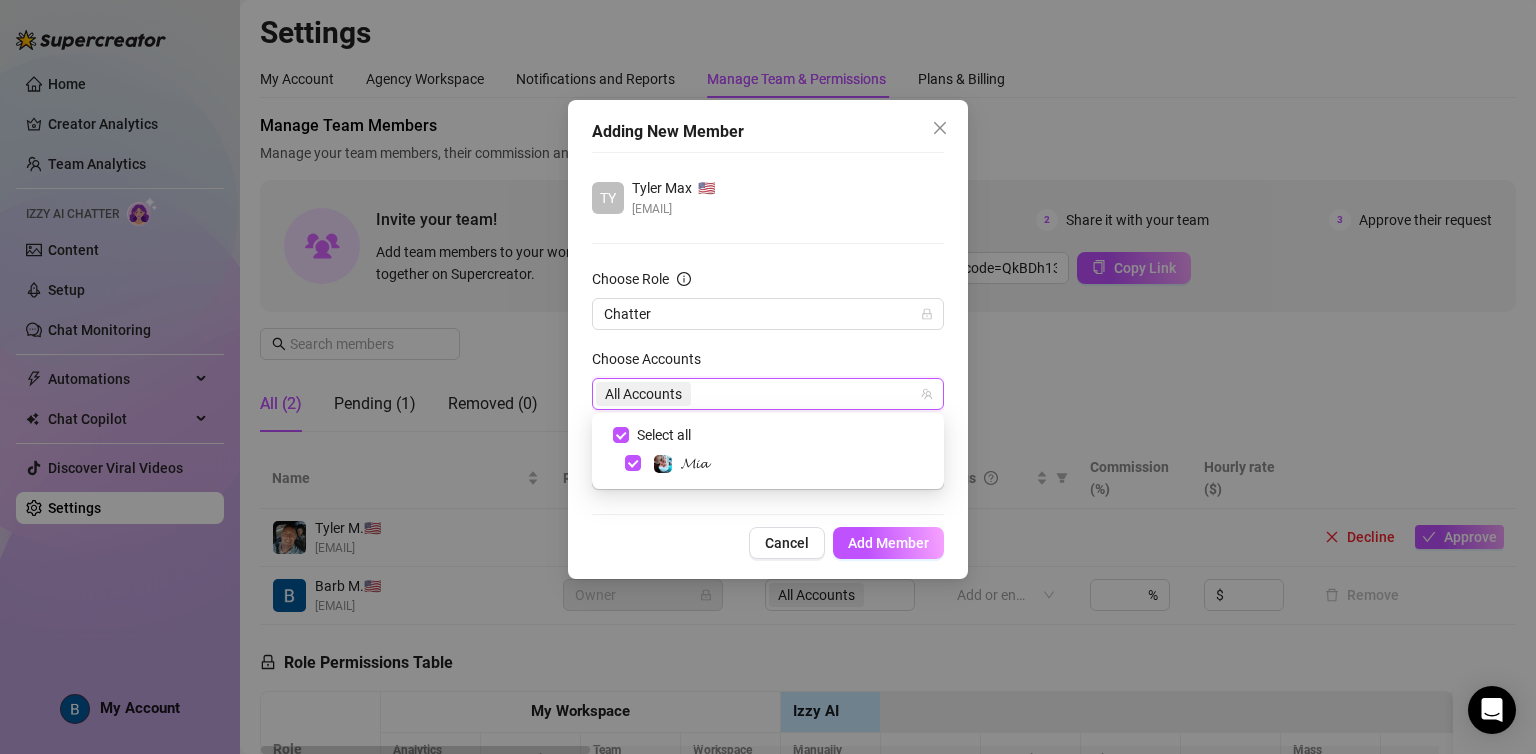click on "Add Member" at bounding box center (888, 543) 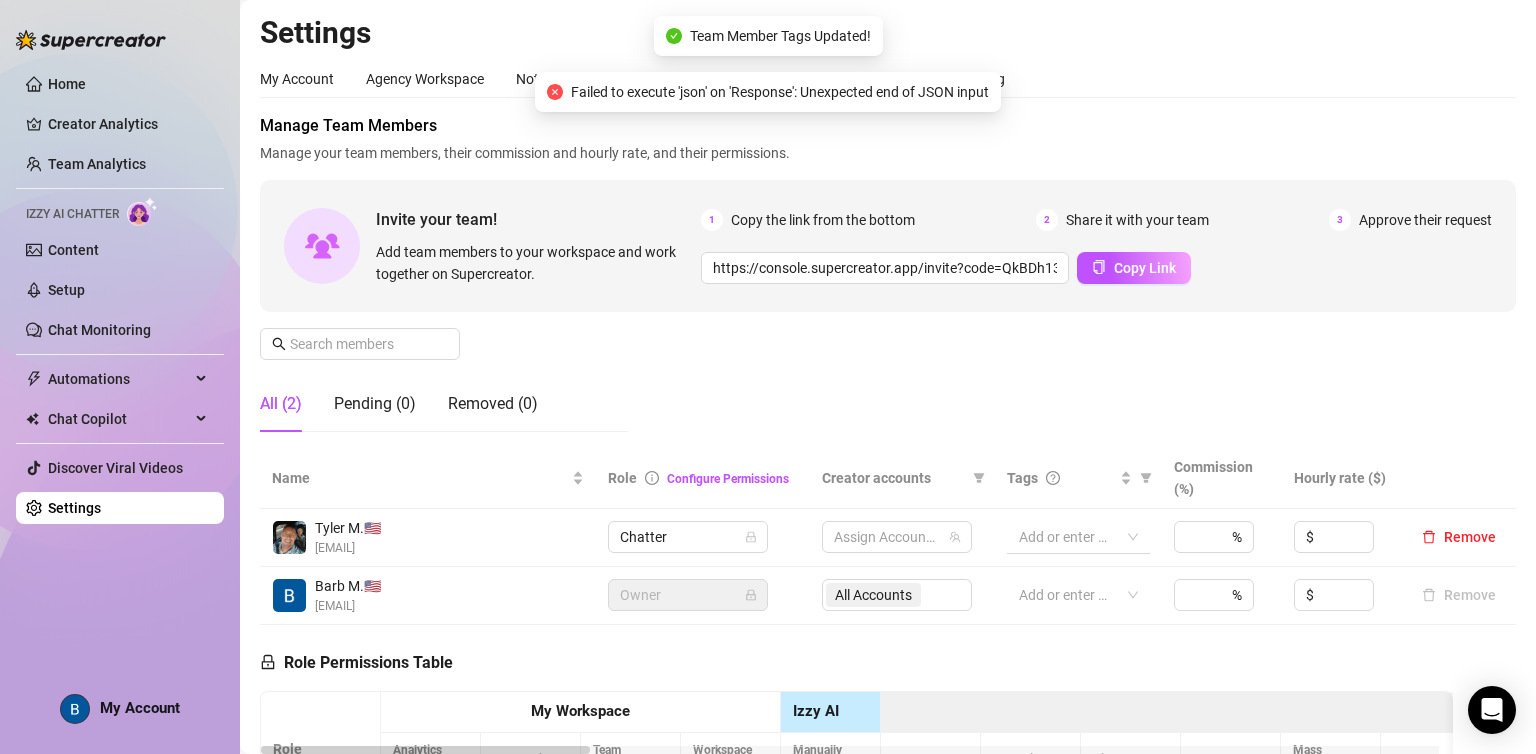 click at bounding box center (1068, 537) 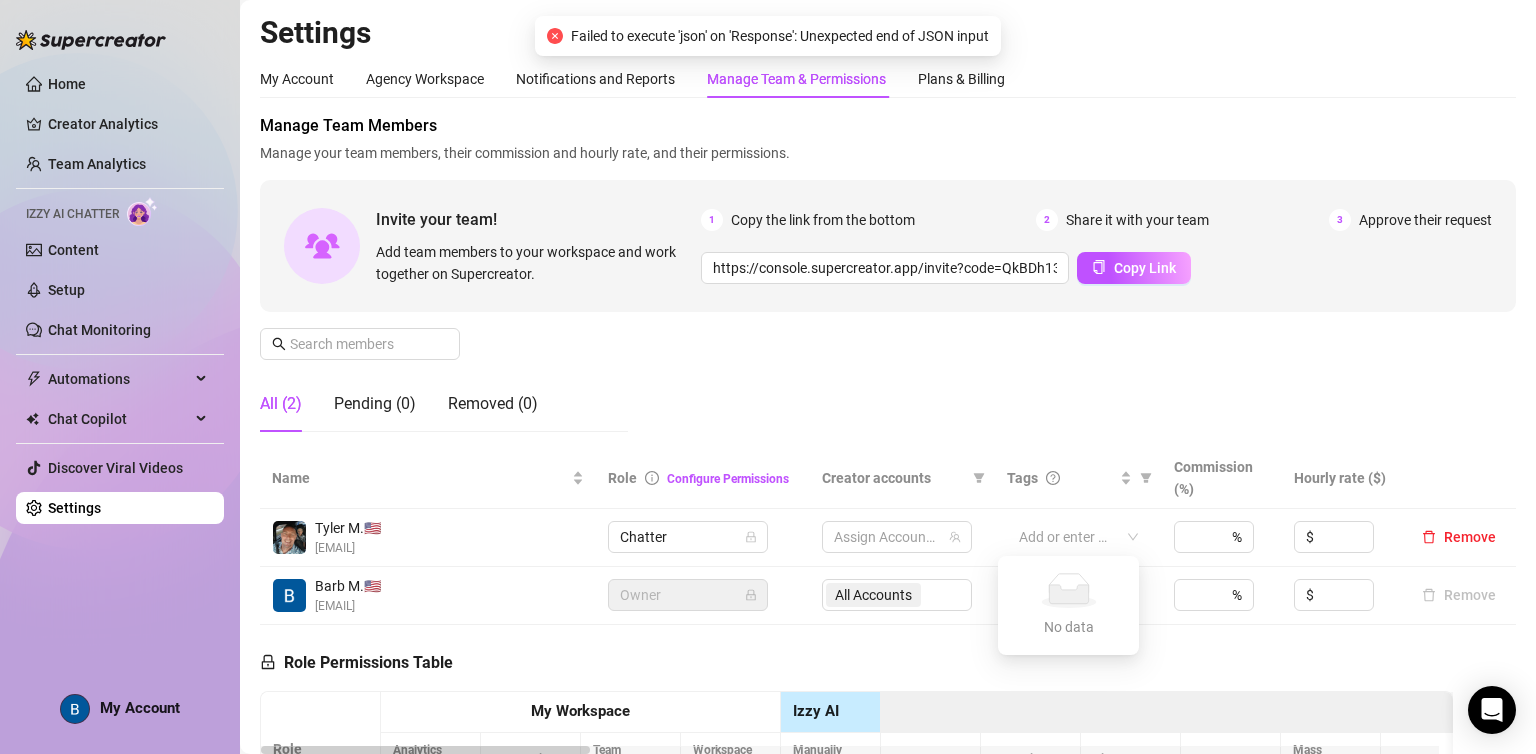 click on "Manage Team Members Manage your team members, their commission and hourly rate, and their permissions. Invite your team! Add team members to your workspace and work together on Supercreator. 1 Copy the link from the bottom 2 Share it with your team 3 Approve their request https://console.supercreator.app/invite?code=QkBDh13zrYQoqEFJzIEz1u0mjdf2&workspace=Barb%20Marie Copy Link All (2) Pending (0) Removed (0)" at bounding box center (888, 281) 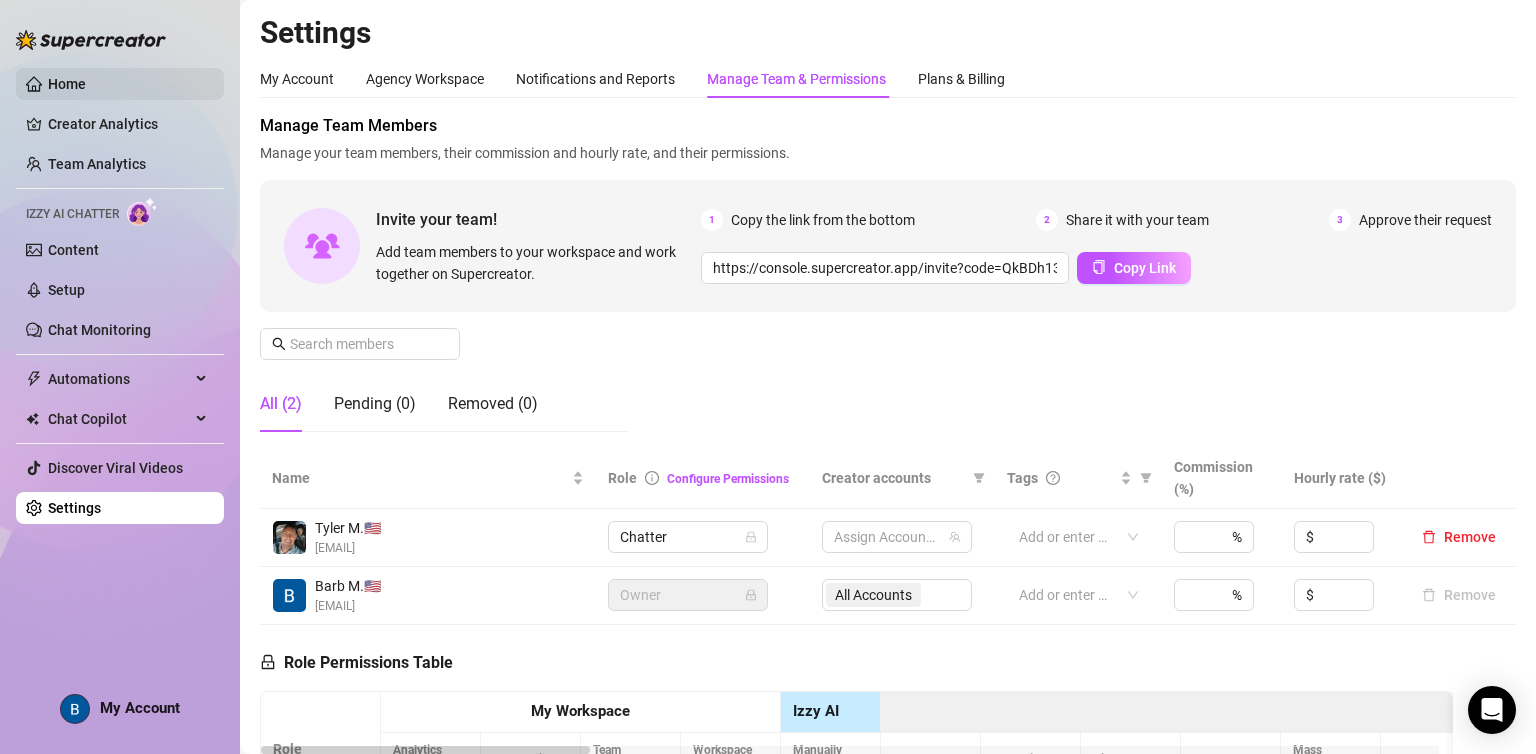 click on "Home" at bounding box center [67, 84] 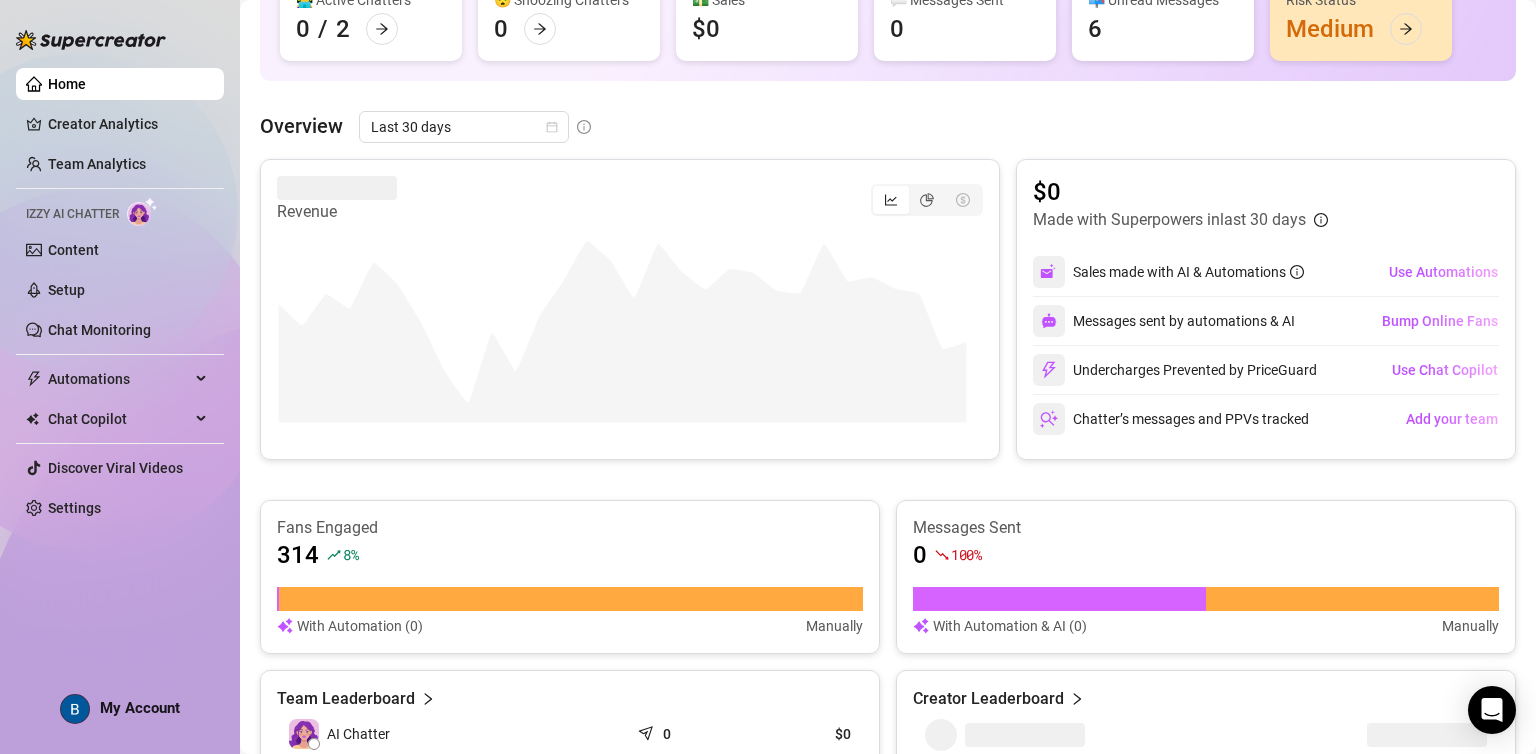 scroll, scrollTop: 0, scrollLeft: 0, axis: both 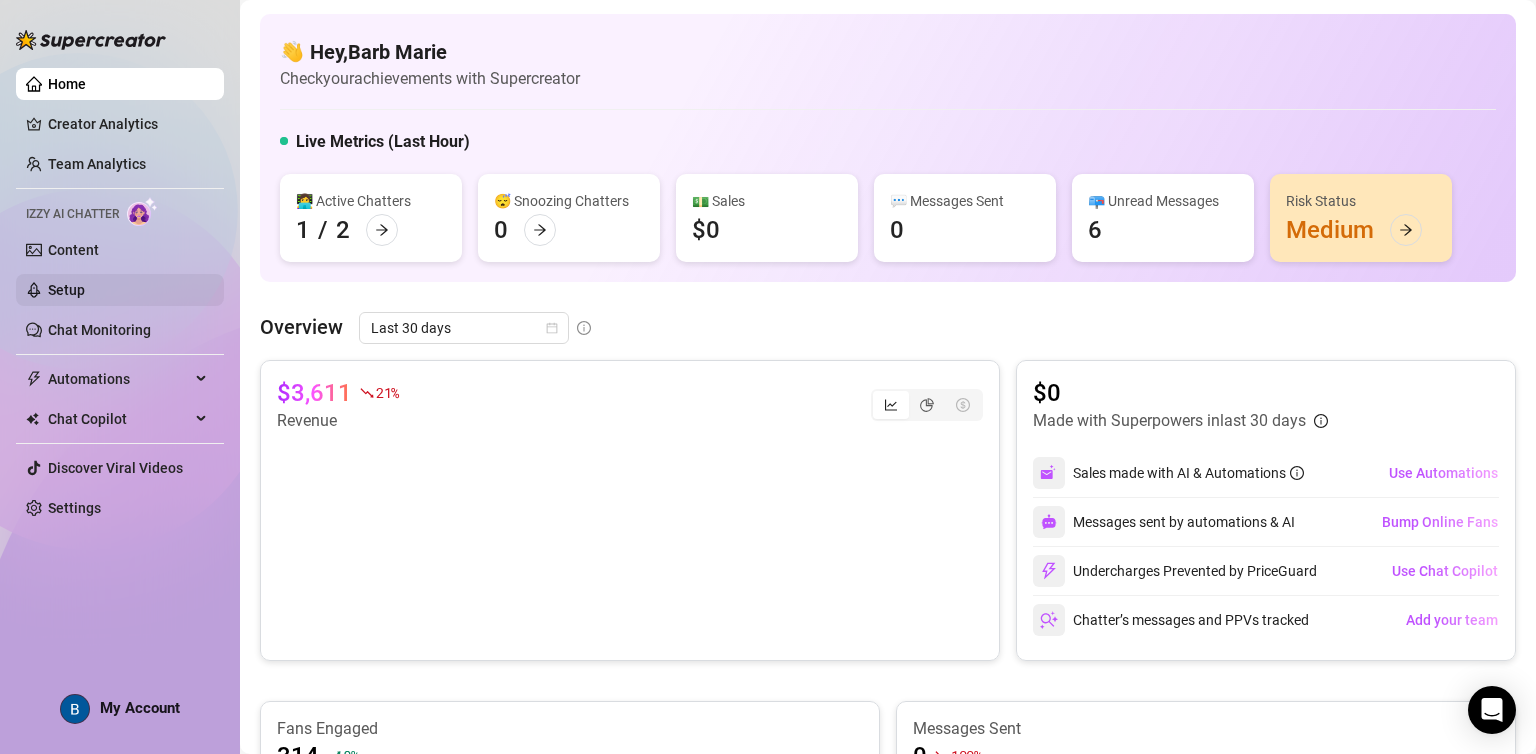 click on "Setup" at bounding box center (66, 290) 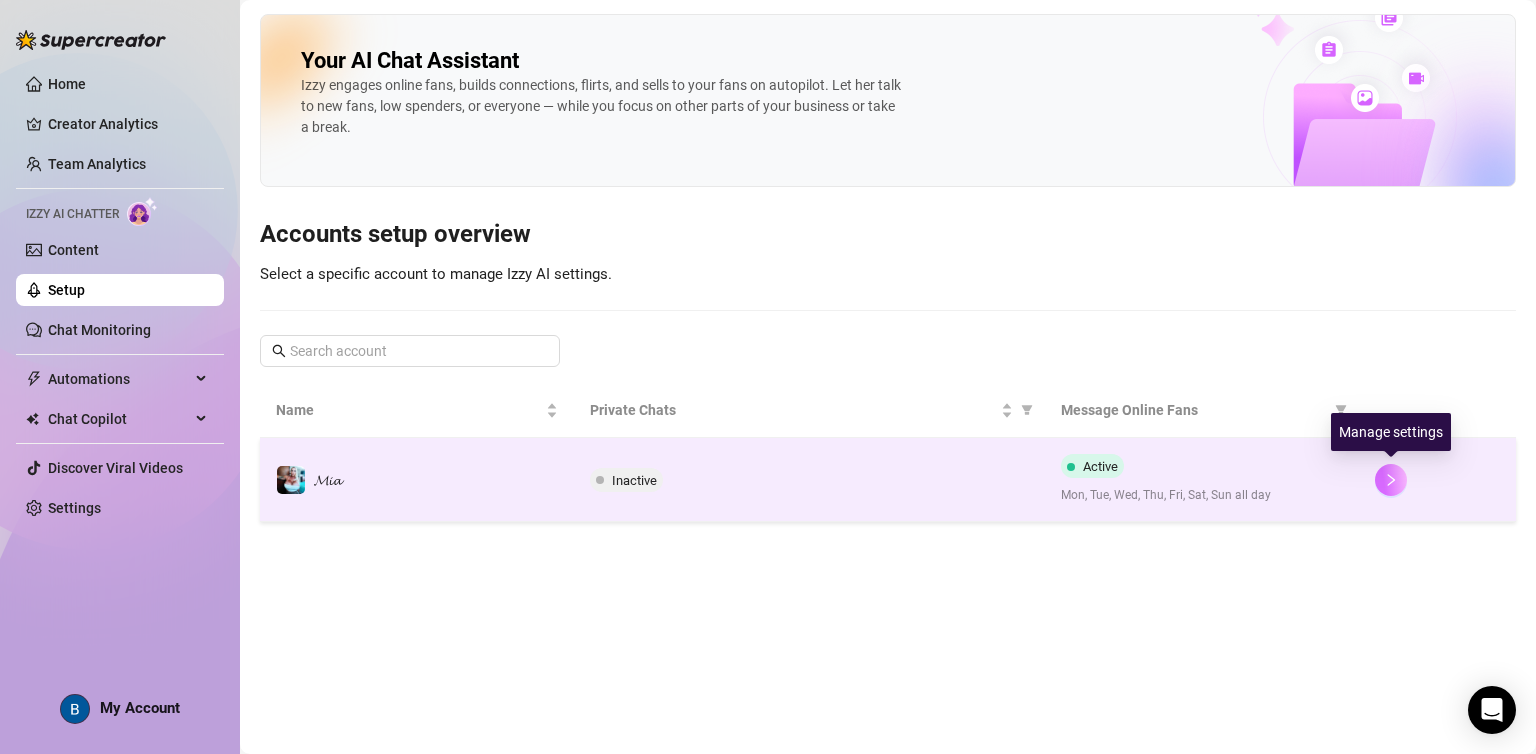 click at bounding box center (1391, 480) 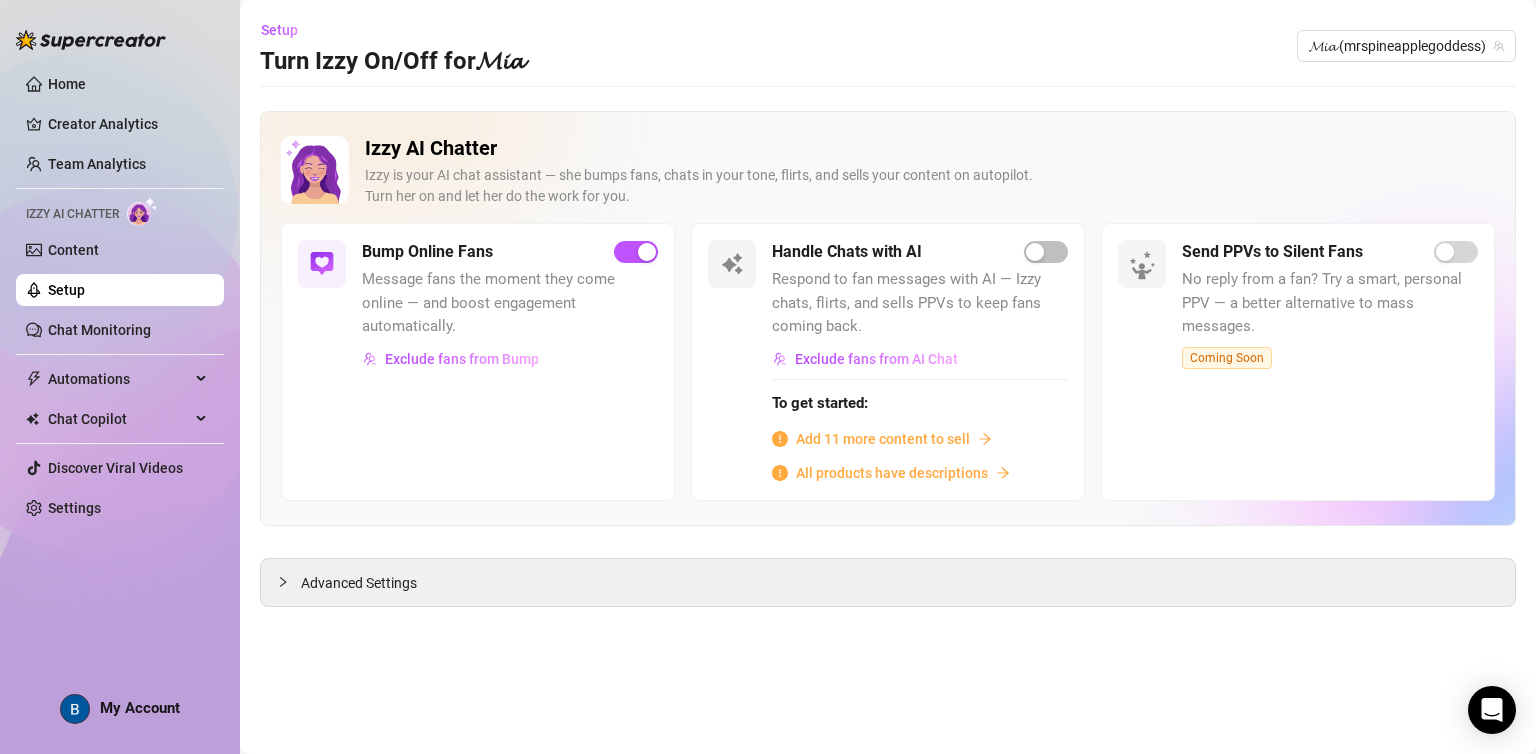 click on "Add 11 more content to sell" at bounding box center (883, 439) 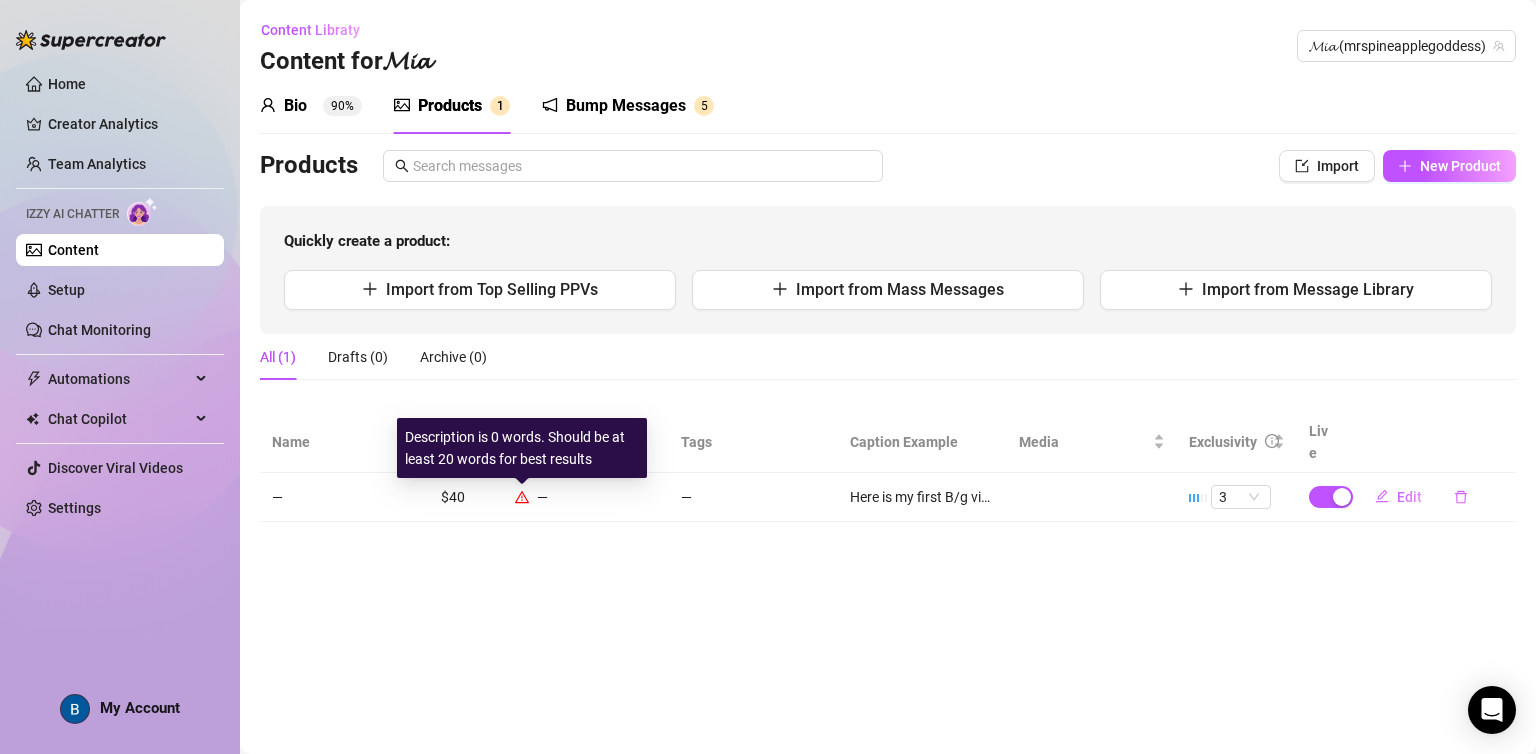 click 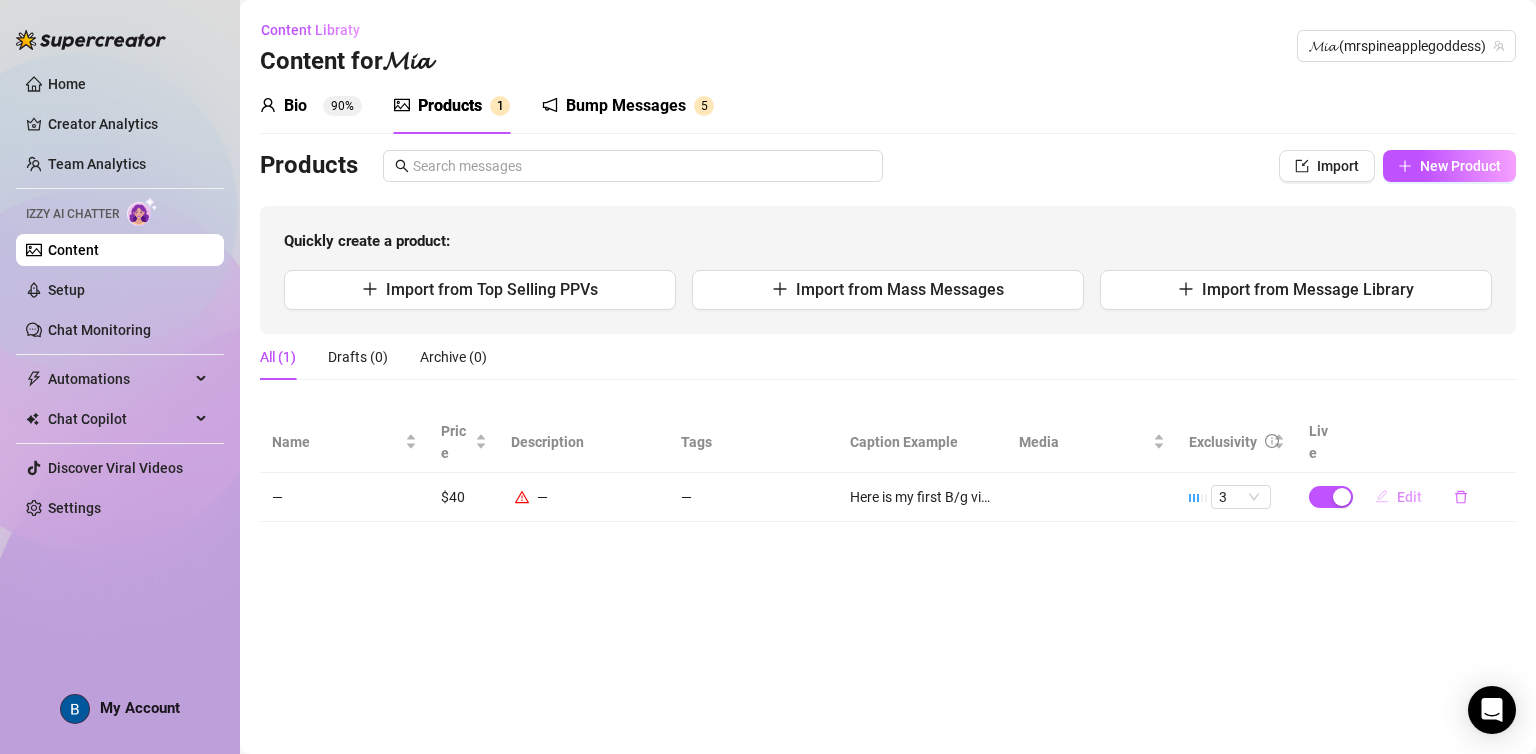 click on "Edit" at bounding box center [1398, 497] 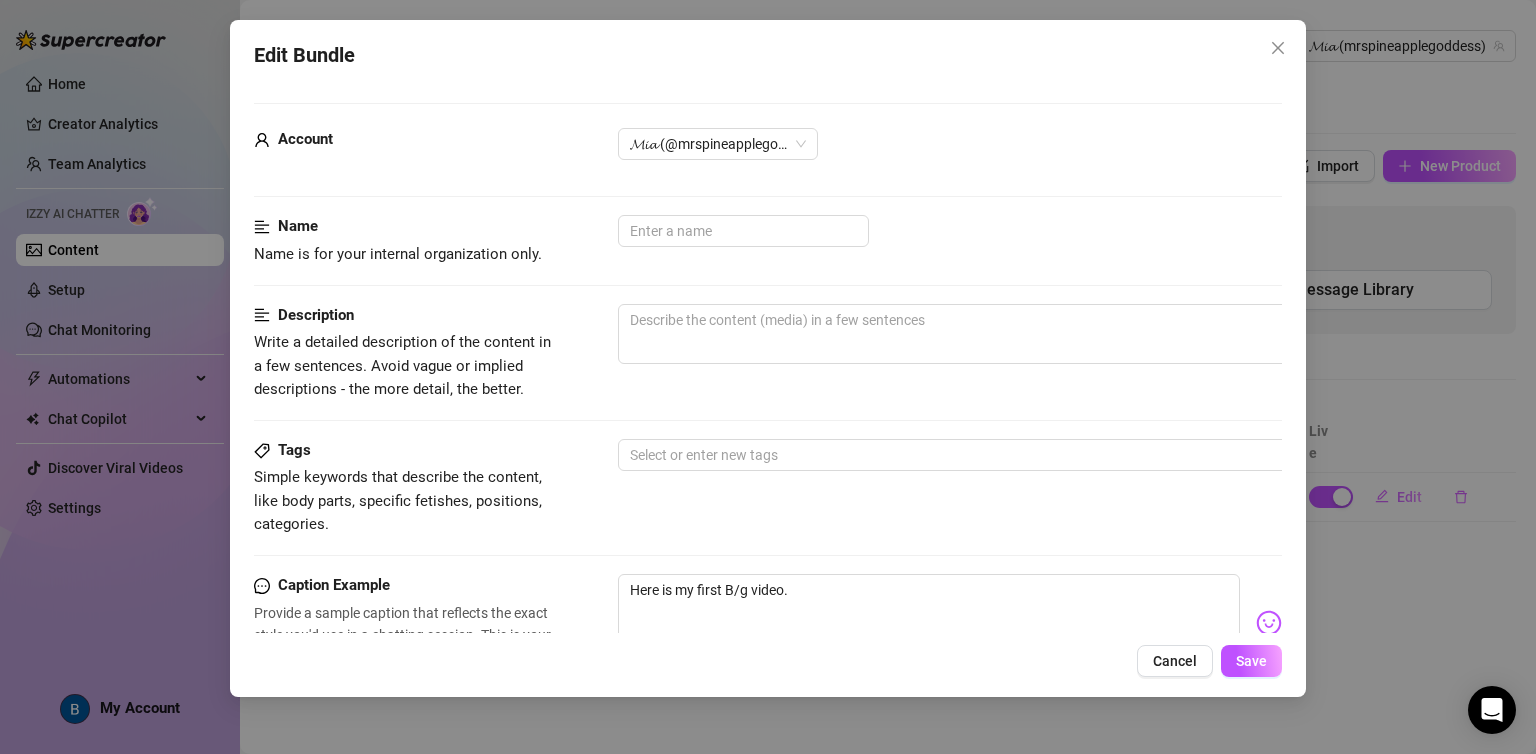 click on "Cancel Save" at bounding box center (767, 661) 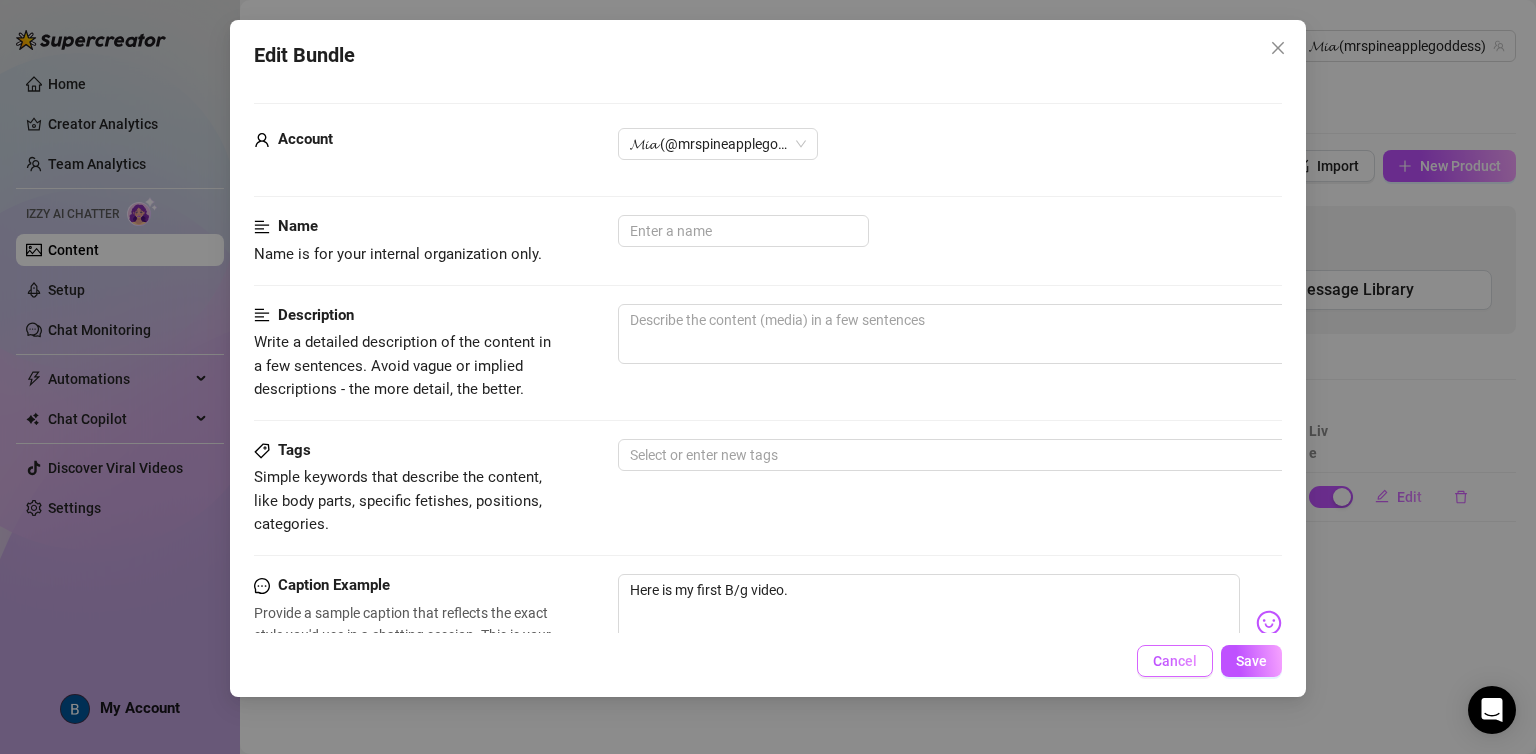 click on "Cancel" at bounding box center (1175, 661) 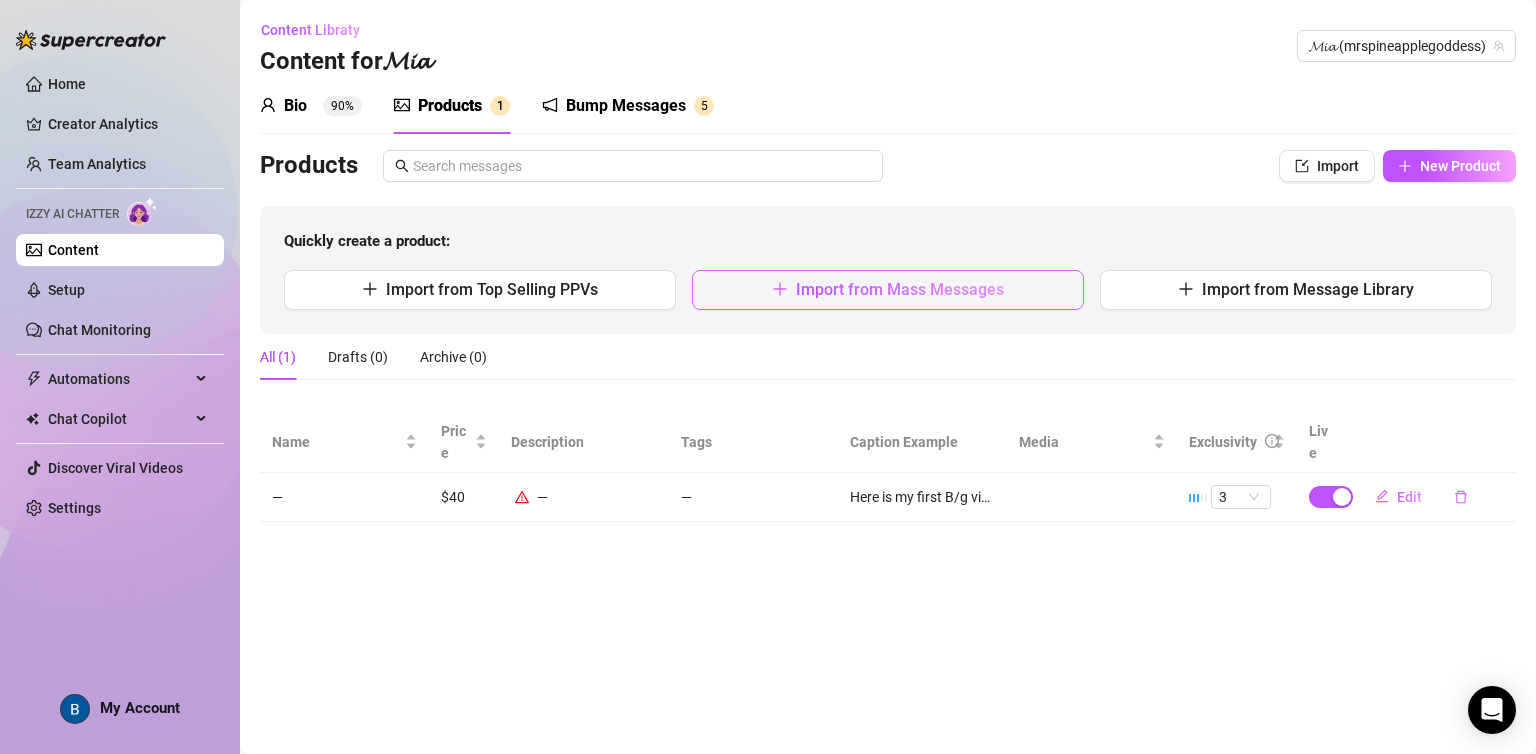 click on "Import from Mass Messages" at bounding box center [900, 289] 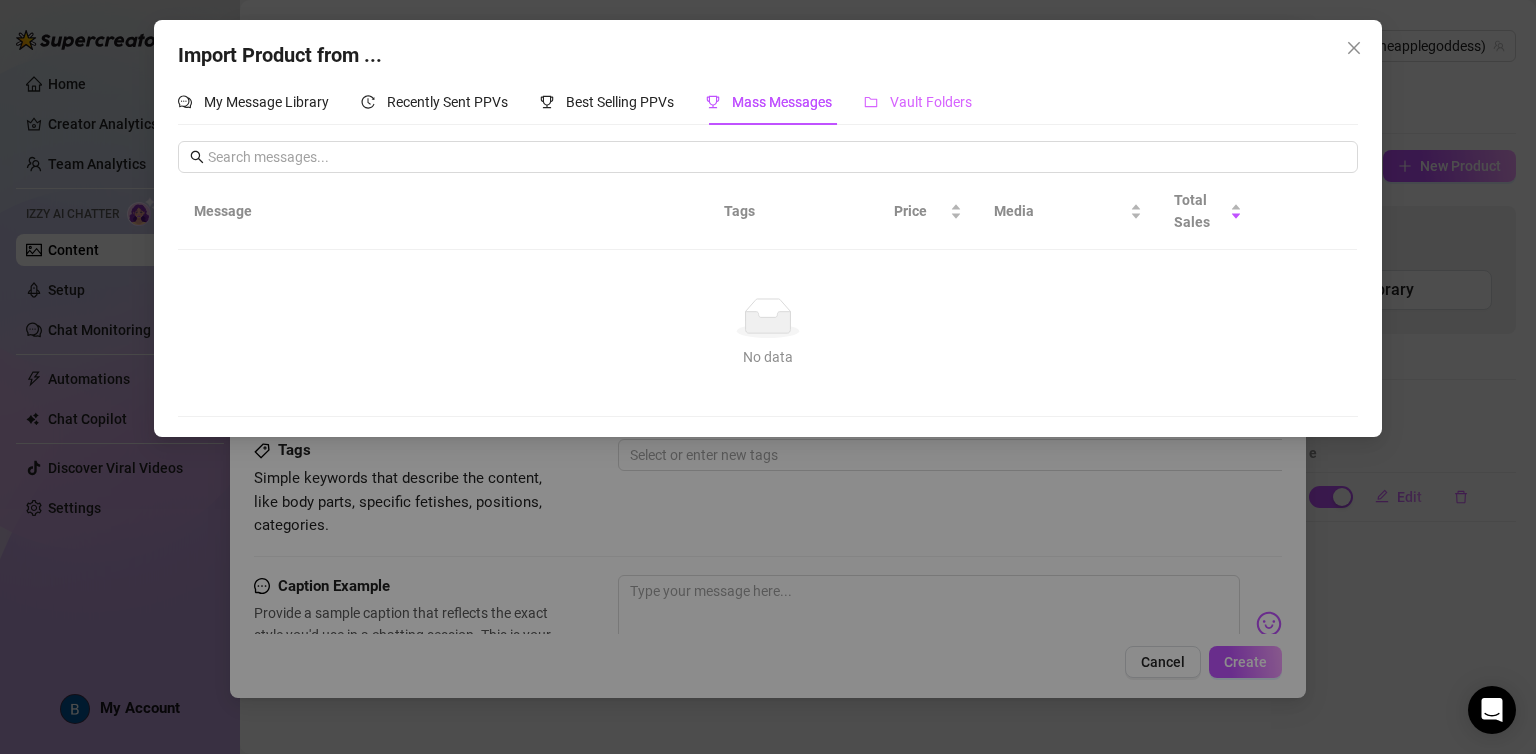 click on "Vault Folders" at bounding box center [918, 102] 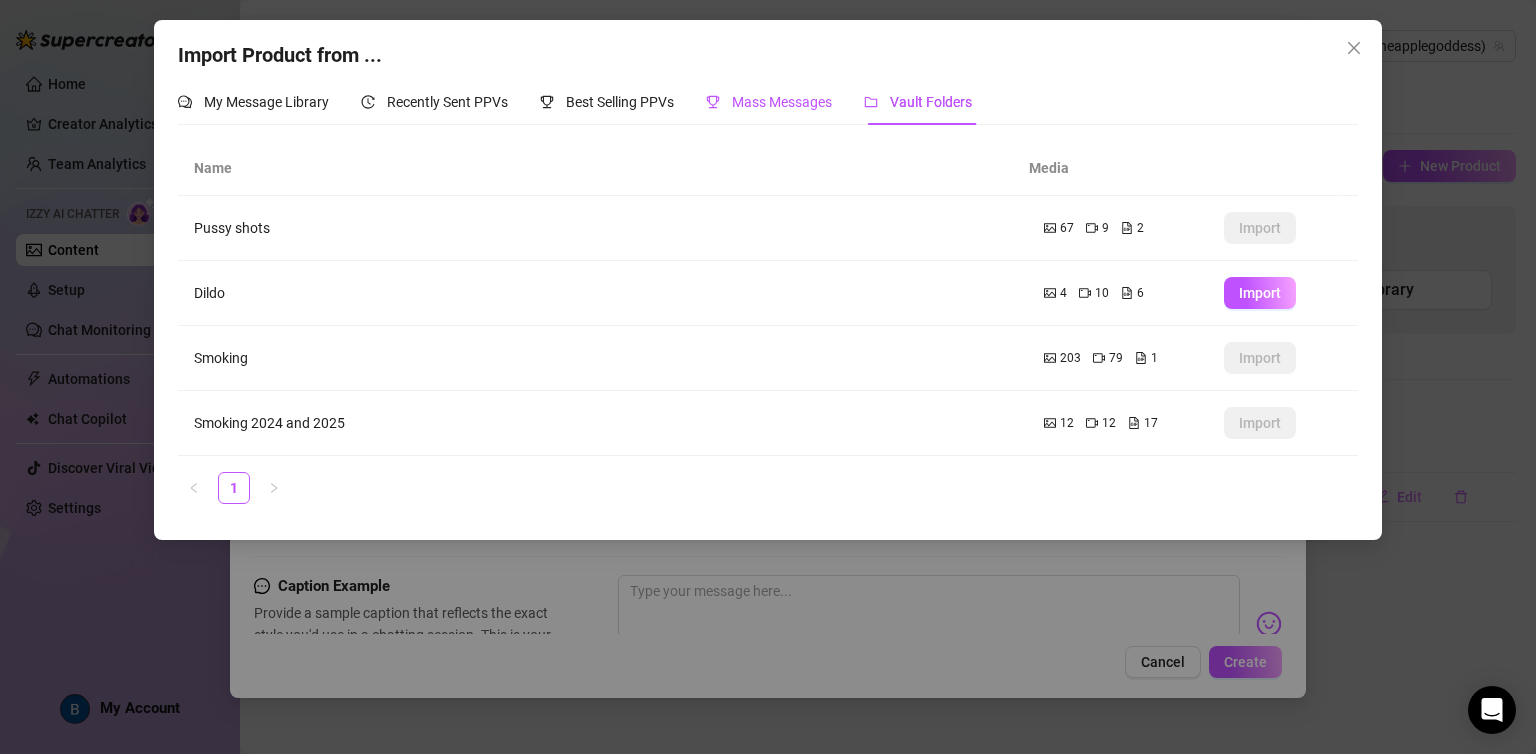 click on "Mass Messages" at bounding box center [782, 102] 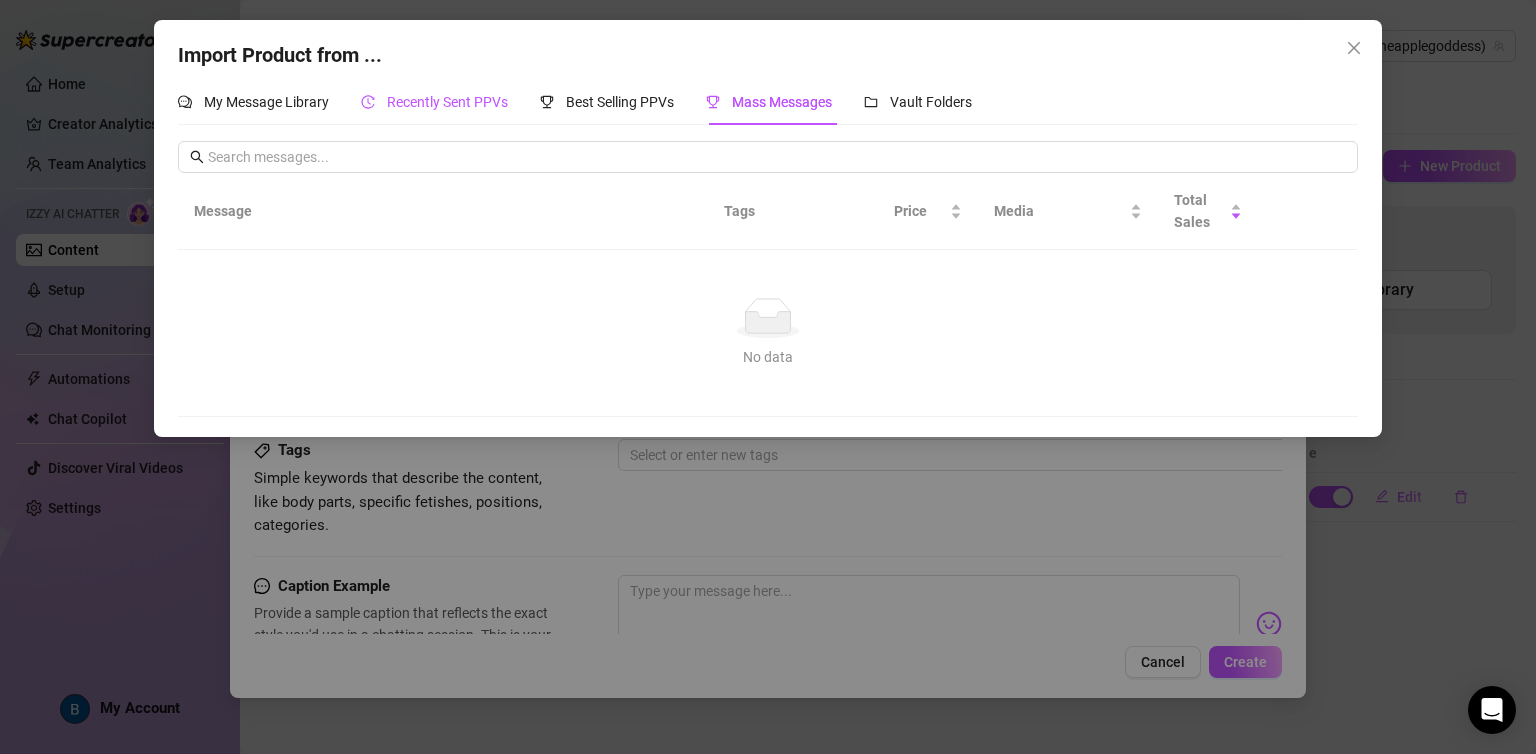 click on "Recently Sent PPVs" at bounding box center [447, 102] 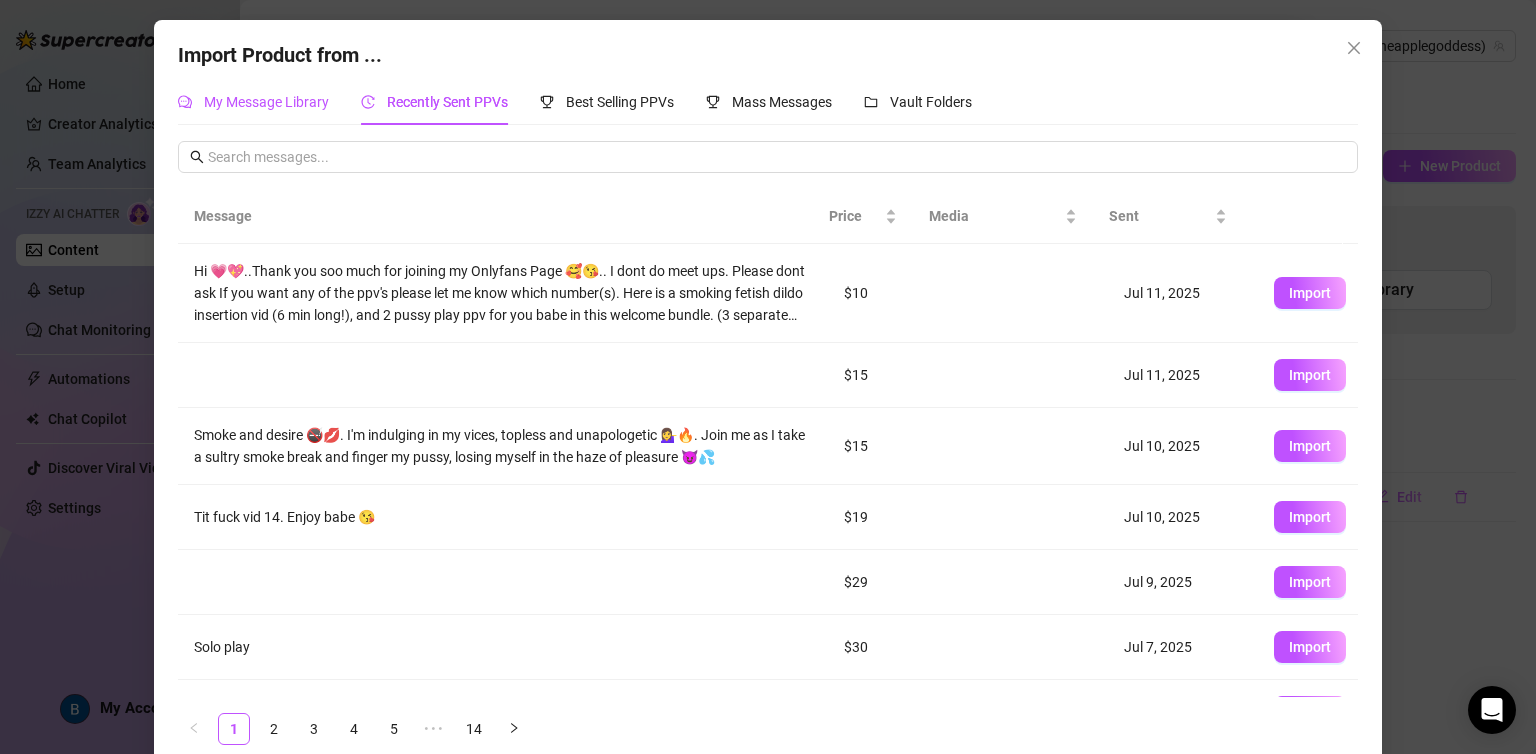 click on "My Message Library" at bounding box center (266, 102) 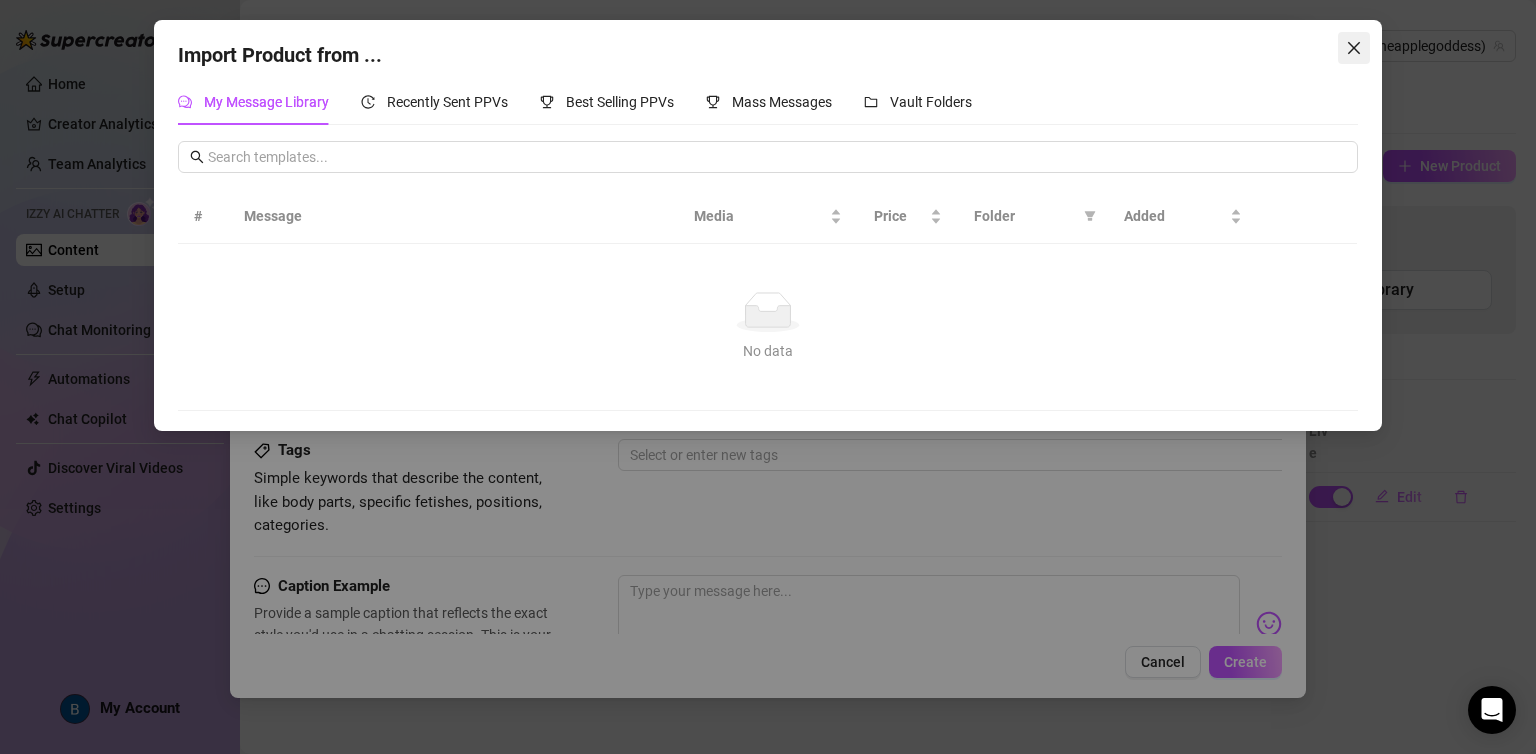 click 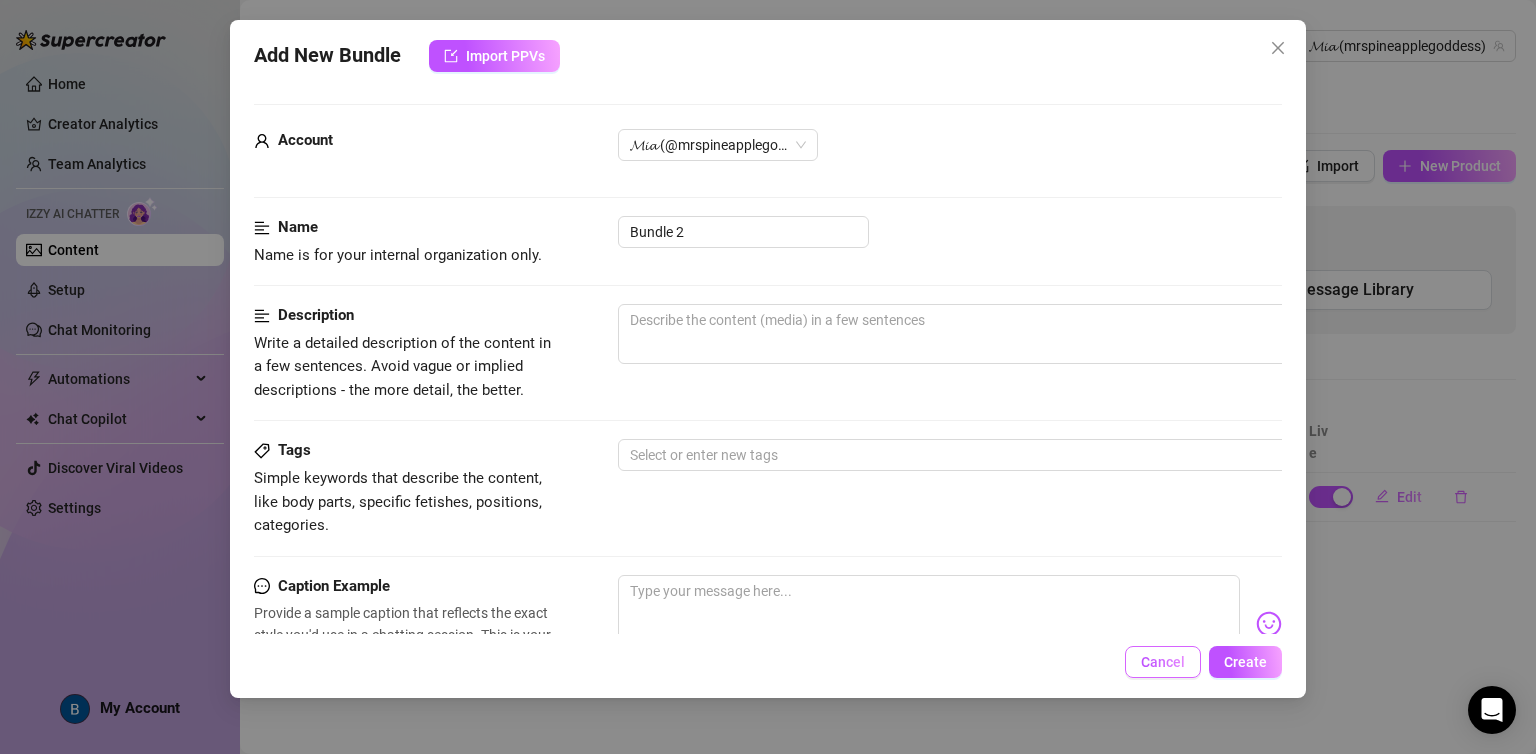 click on "Cancel" at bounding box center [1163, 662] 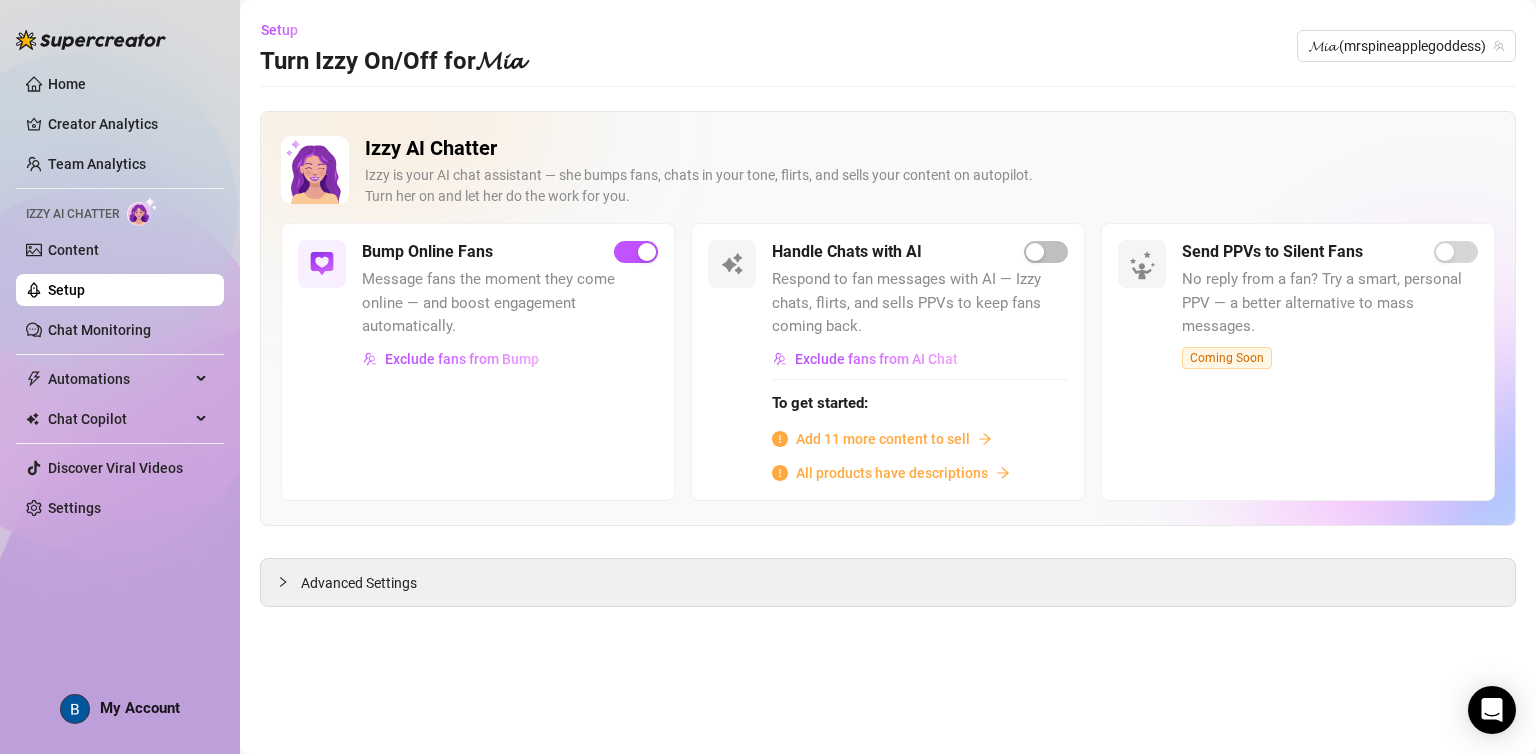 click on "All products have descriptions" at bounding box center (892, 473) 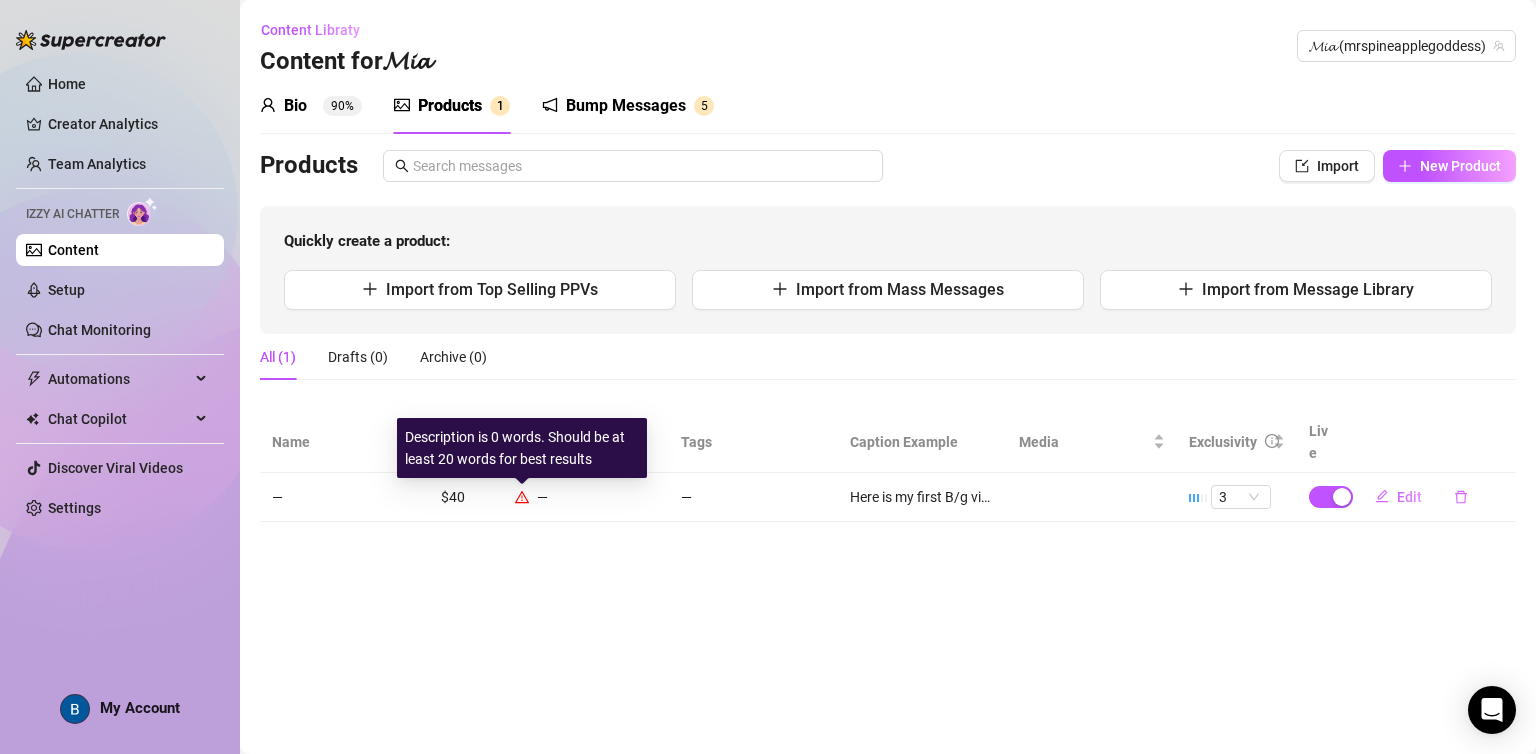 click 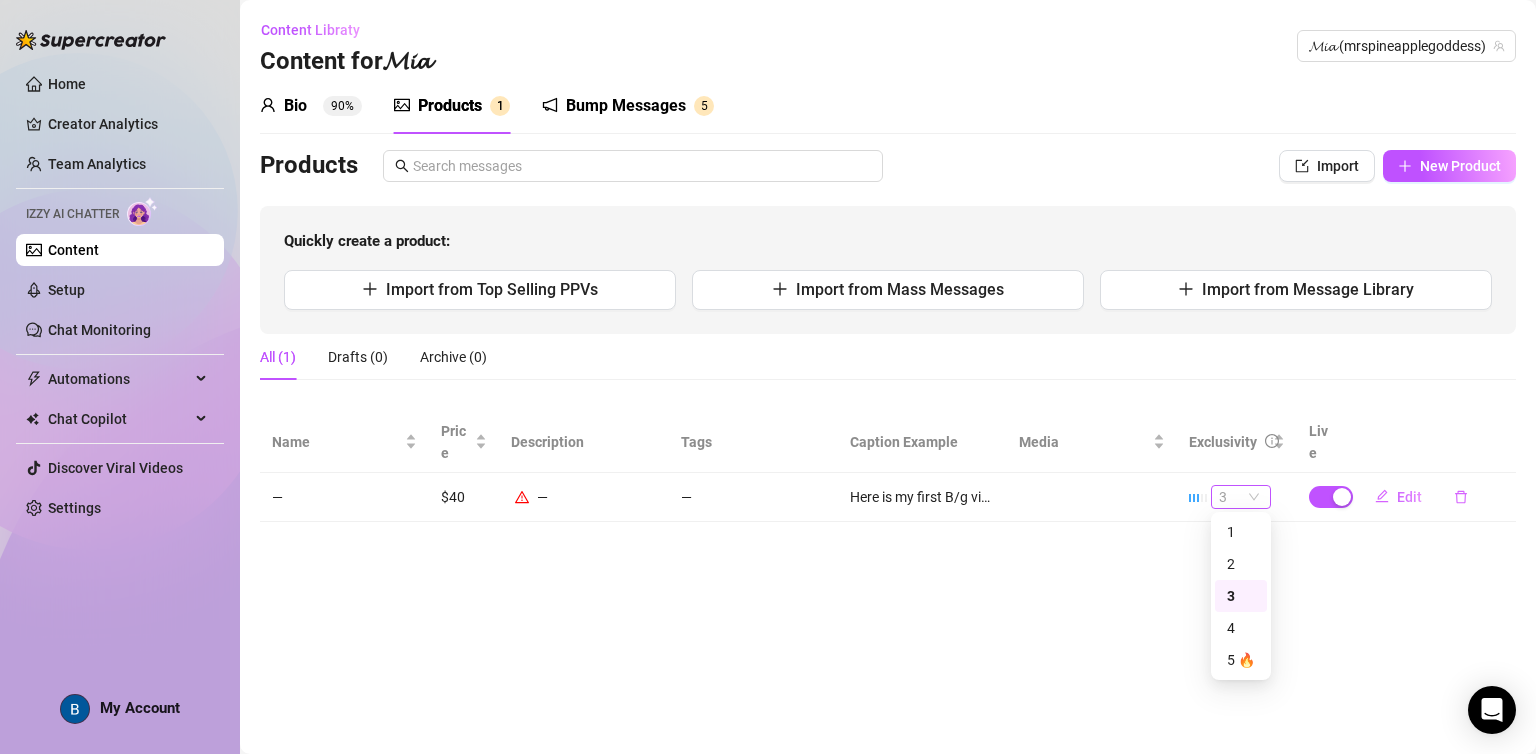 click on "3" at bounding box center [1241, 497] 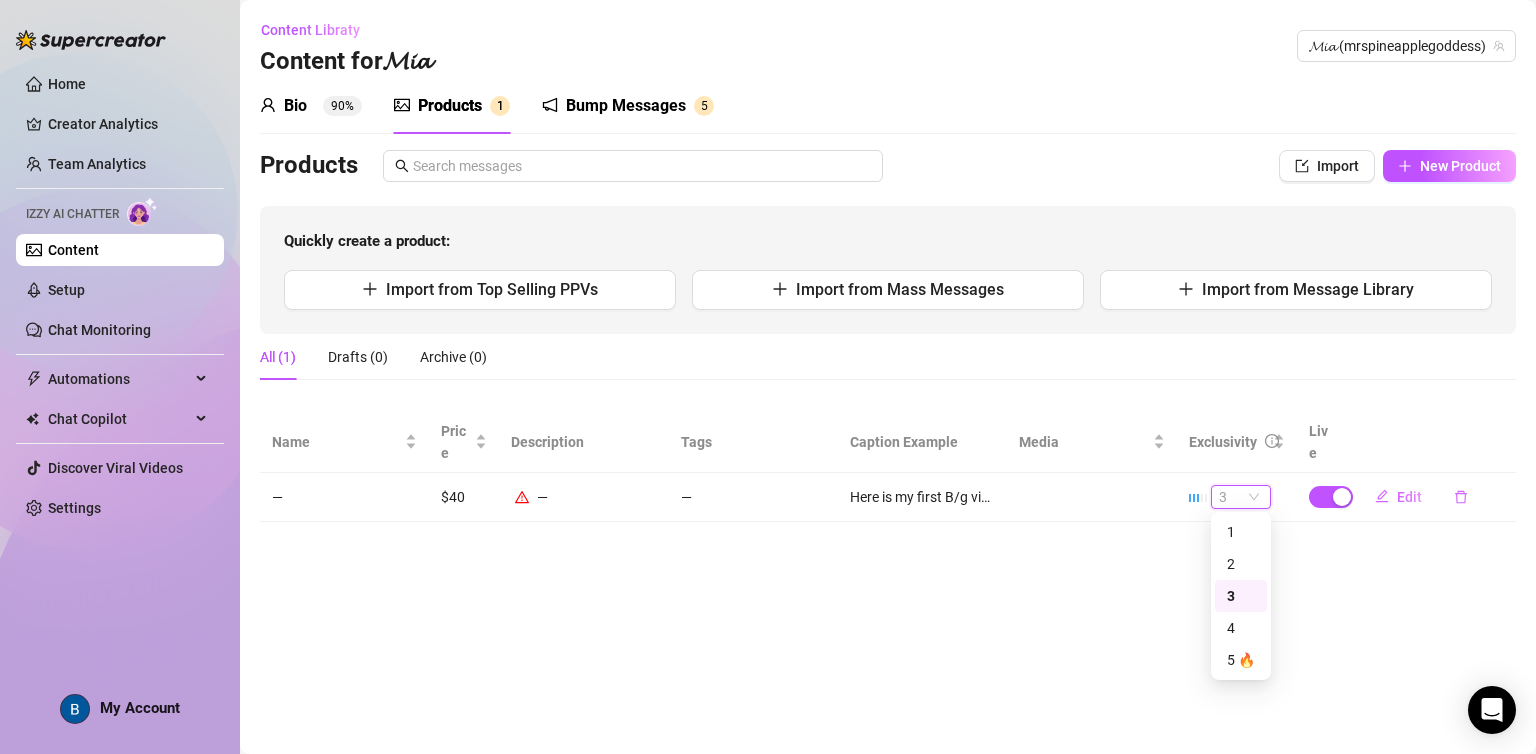 click on "Content Libraty Content for  𝓜𝓲𝓪 𝓜𝓲𝓪 (mrspineapplegoddess) Bio   90% Products 1 Bump Messages 5 Bio Import from other creator Personal Info Chatting Lifestyle Physiques Content Intimate Details Socials Name Required Mia Nickname(s) Mia Gender Required Female Male Non-Binary / Genderqueer Agender Bigender Genderfluid Other Where did you grow up? Required [COUNTRY], [STATE] and [STATE] Where is your current homebase? (City/Area of your home) Required Hawaii What is your timezone of your current location? If you are currently traveling, choose your current location Required [COUNTRY]  ( Hawaii Time ) Are you currently traveling? If so, where are you right now? what are you doing there? Birth Date Required December 4th, 1984 Zodiac Sign Sagittarius Sexual Orientation Required Straight Relationship Status Required Married Do you have any siblings? How many? 5 siblings Do you have any children? How many? 2 Do you have any pets? 1 dog and 1 cat English   agnostic X" at bounding box center (888, 377) 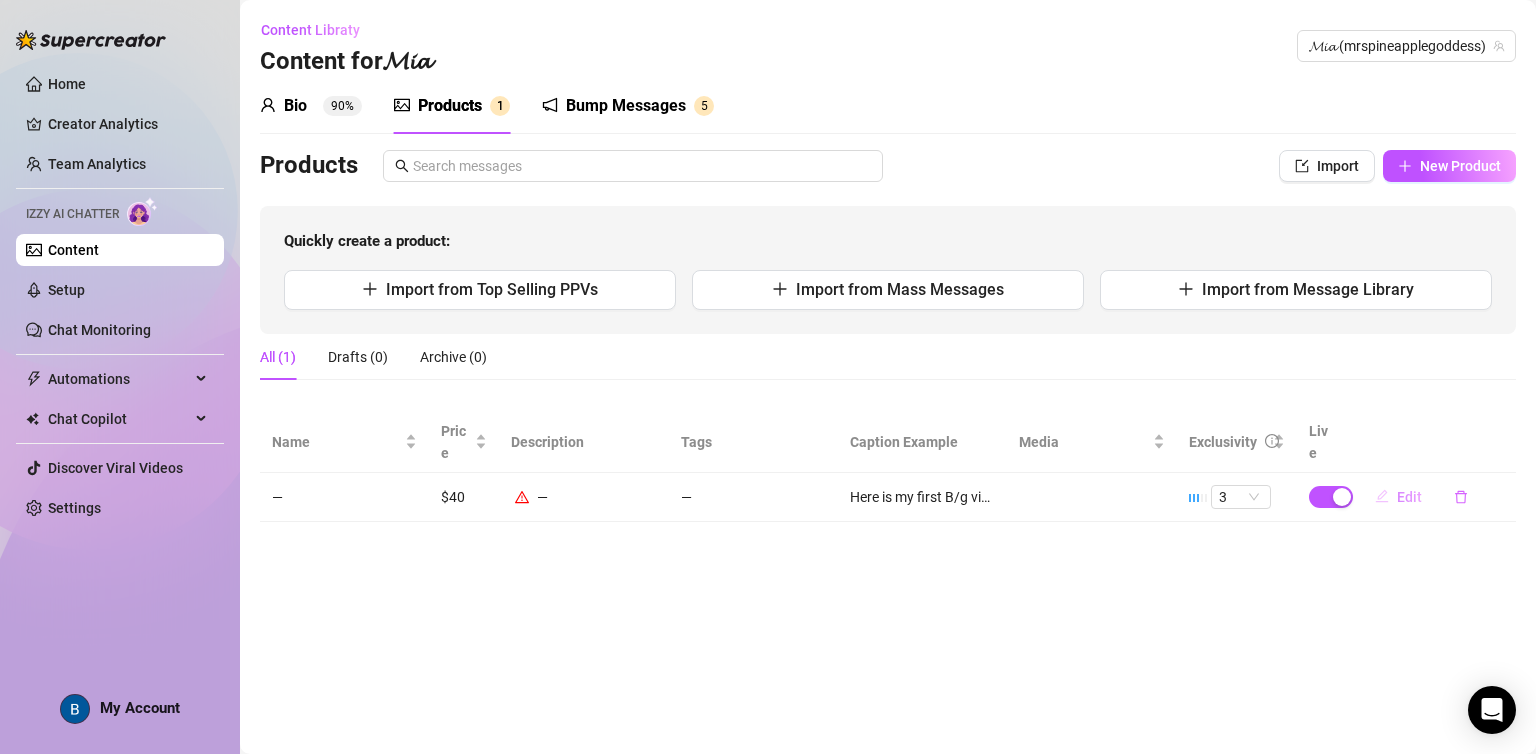 click on "Edit" at bounding box center [1398, 497] 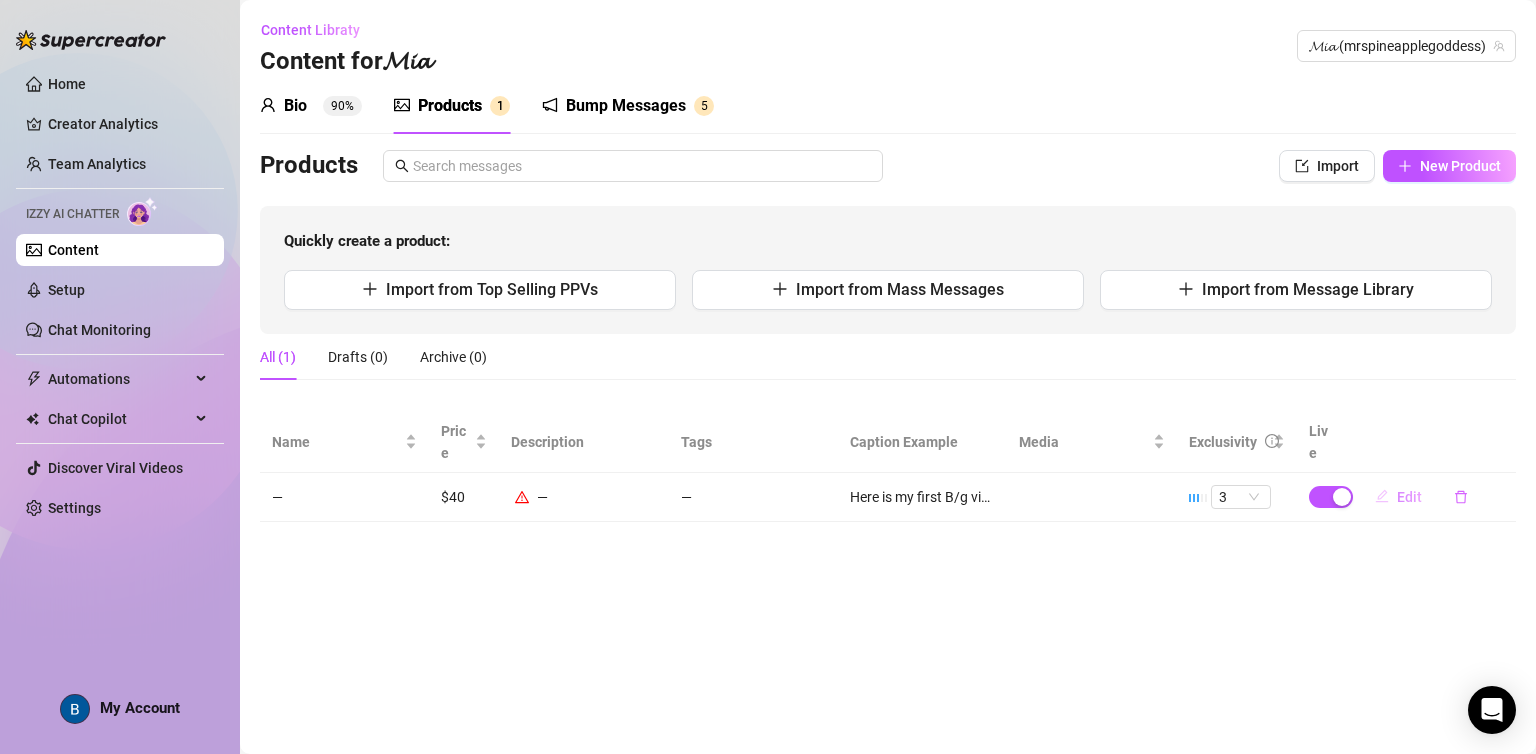 type on "Here is my first B/g video." 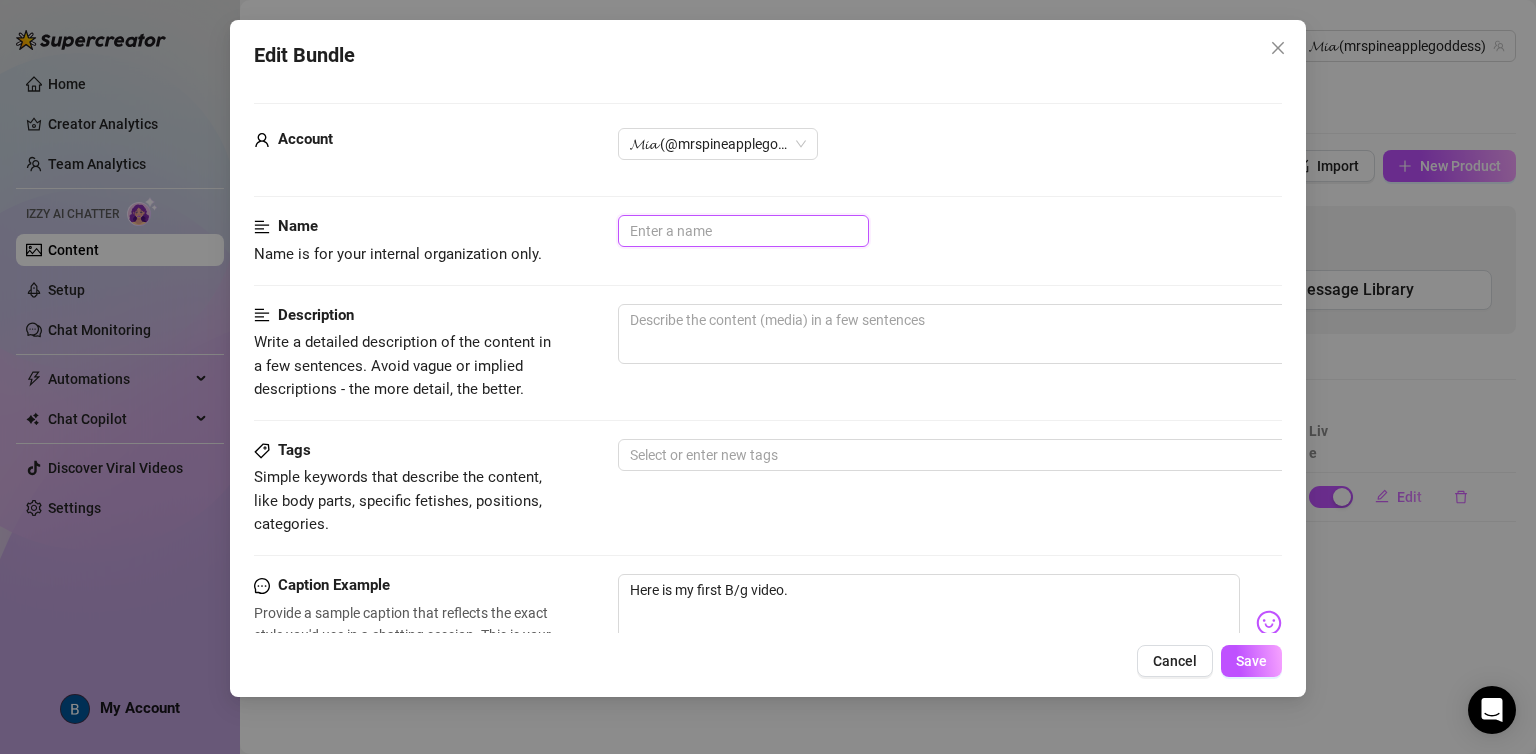 click at bounding box center (743, 231) 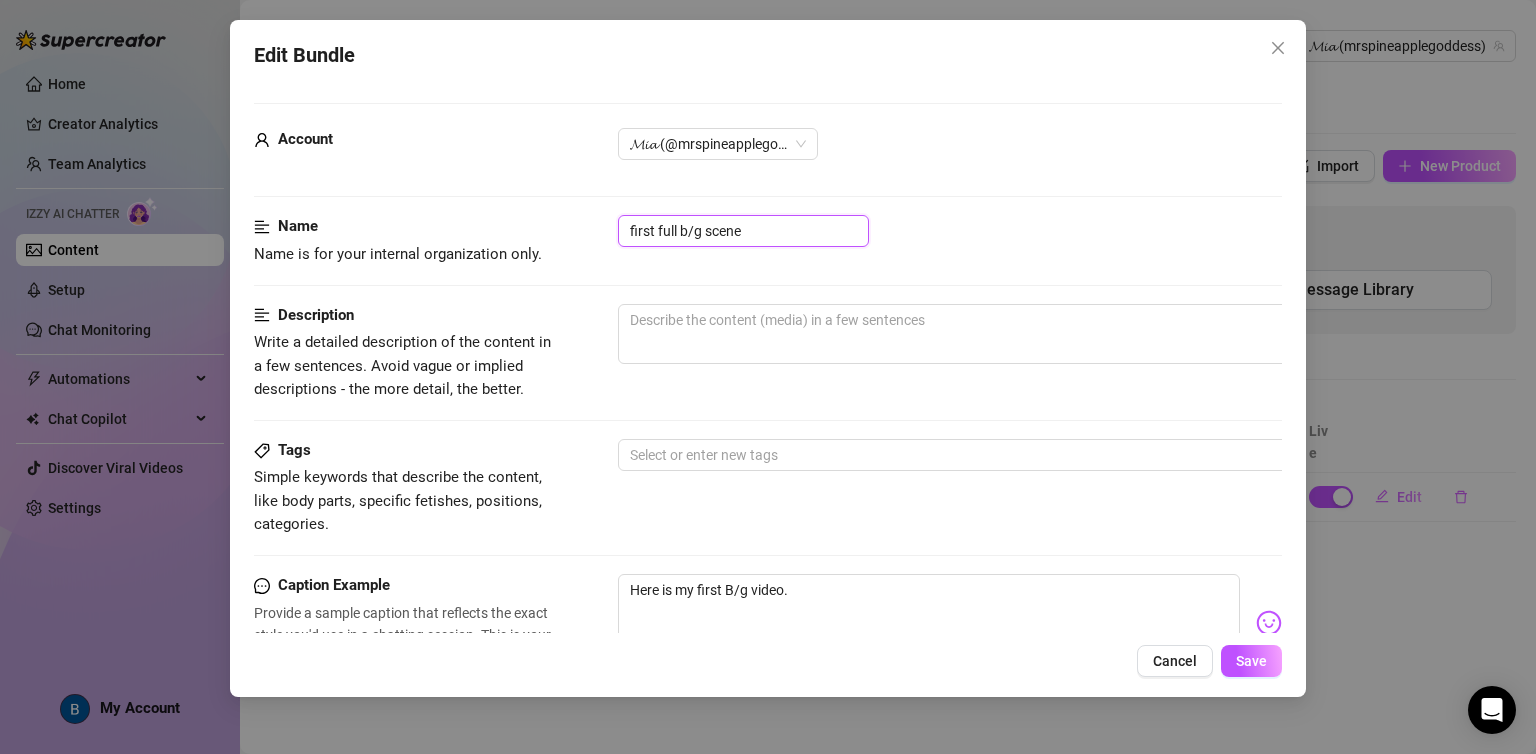 type on "first full b/g scene" 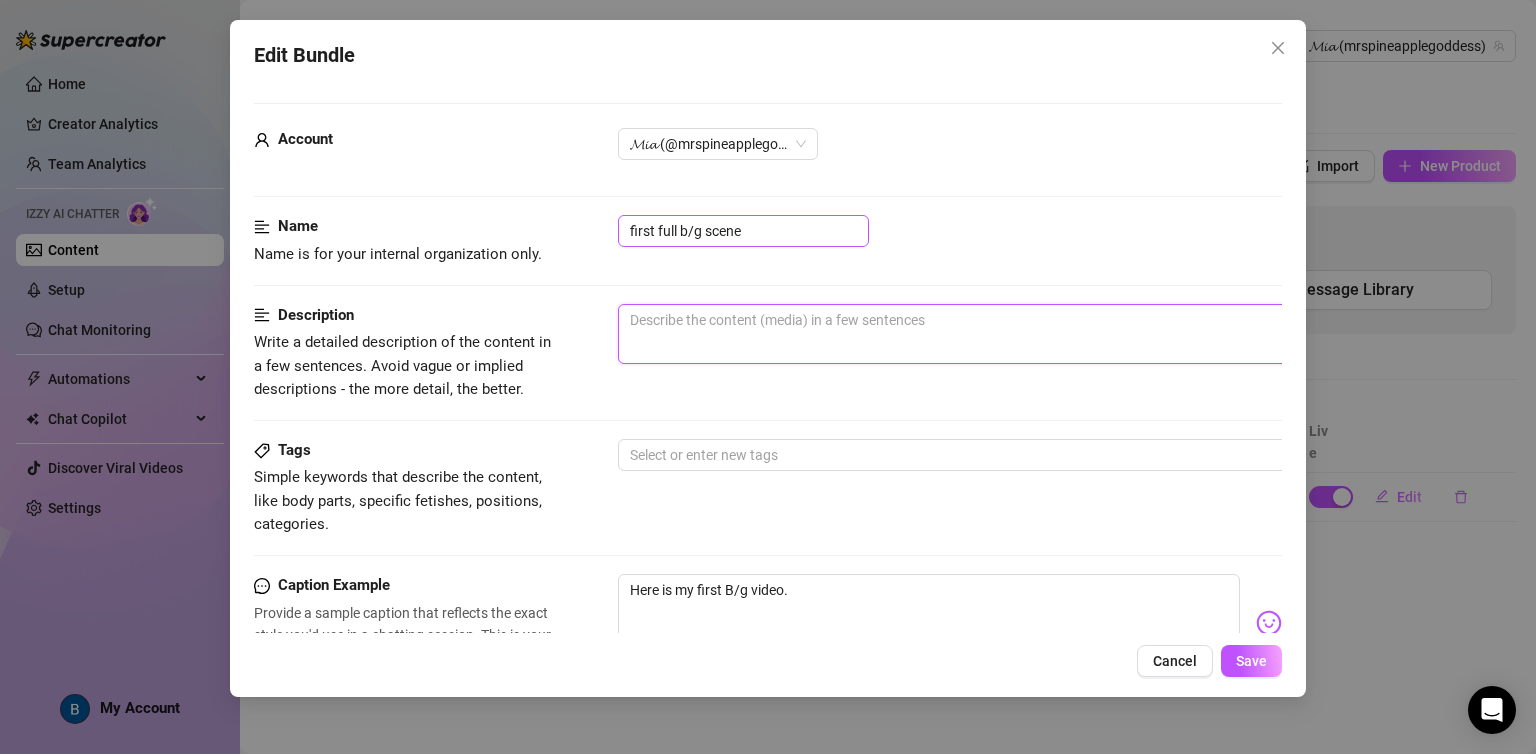 type on "f" 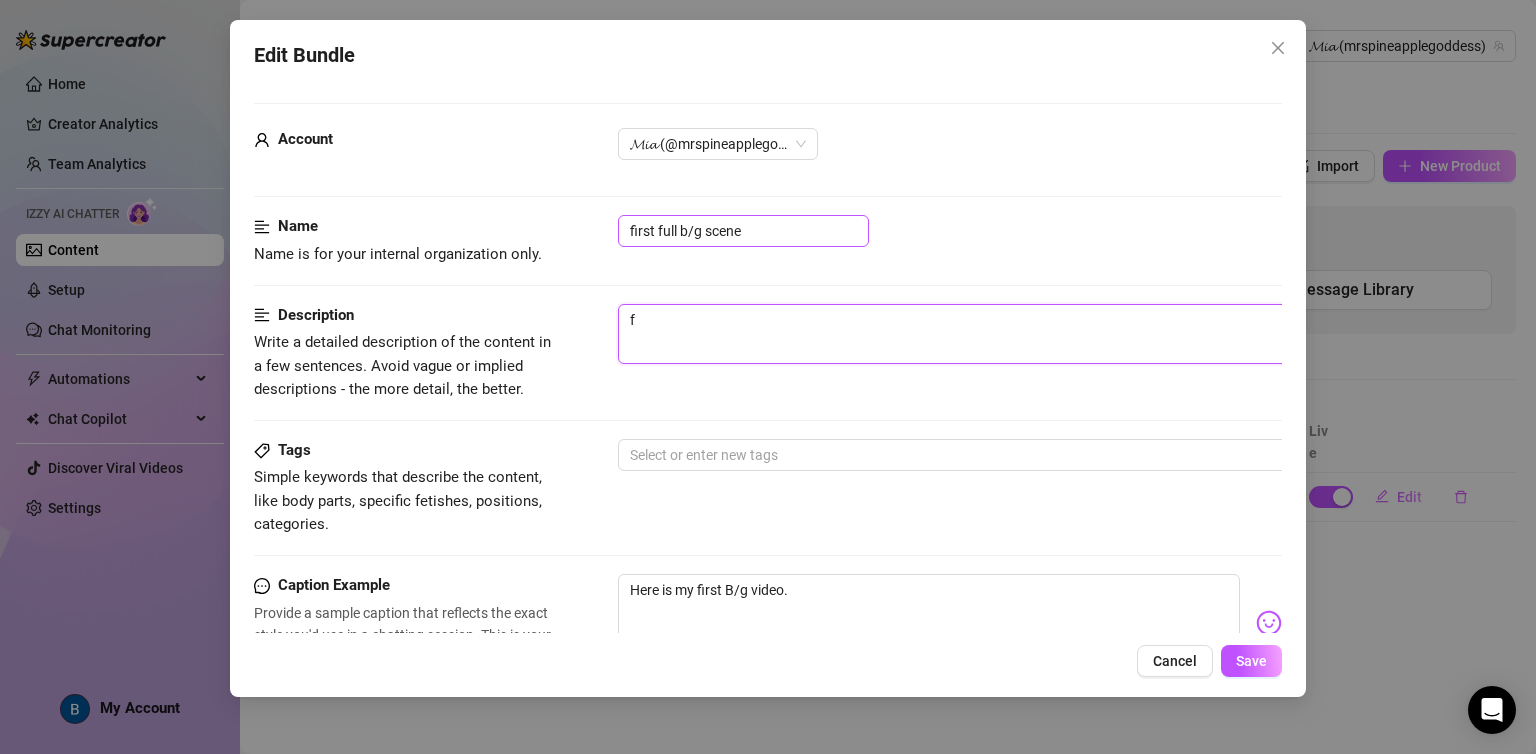 type on "fu" 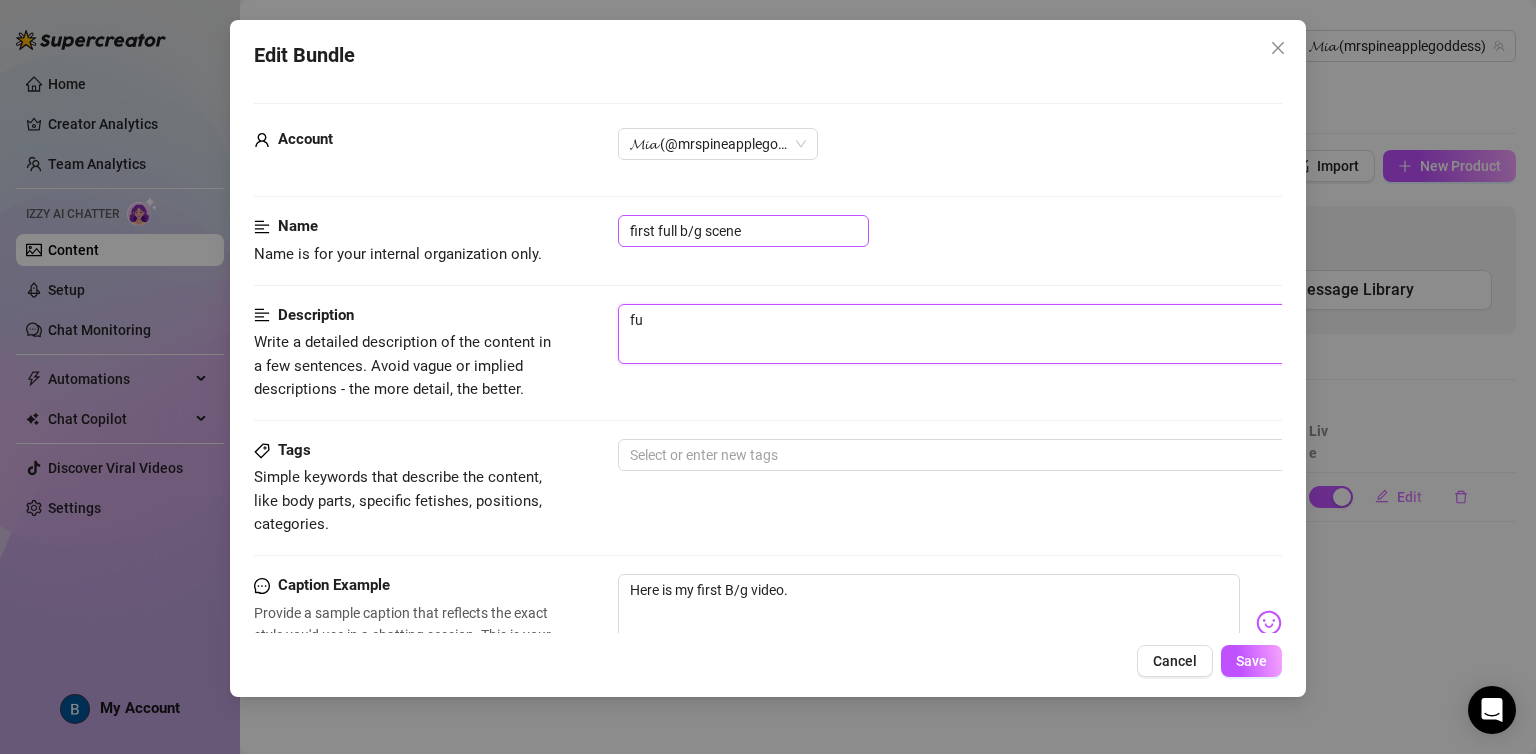 type on "fu/" 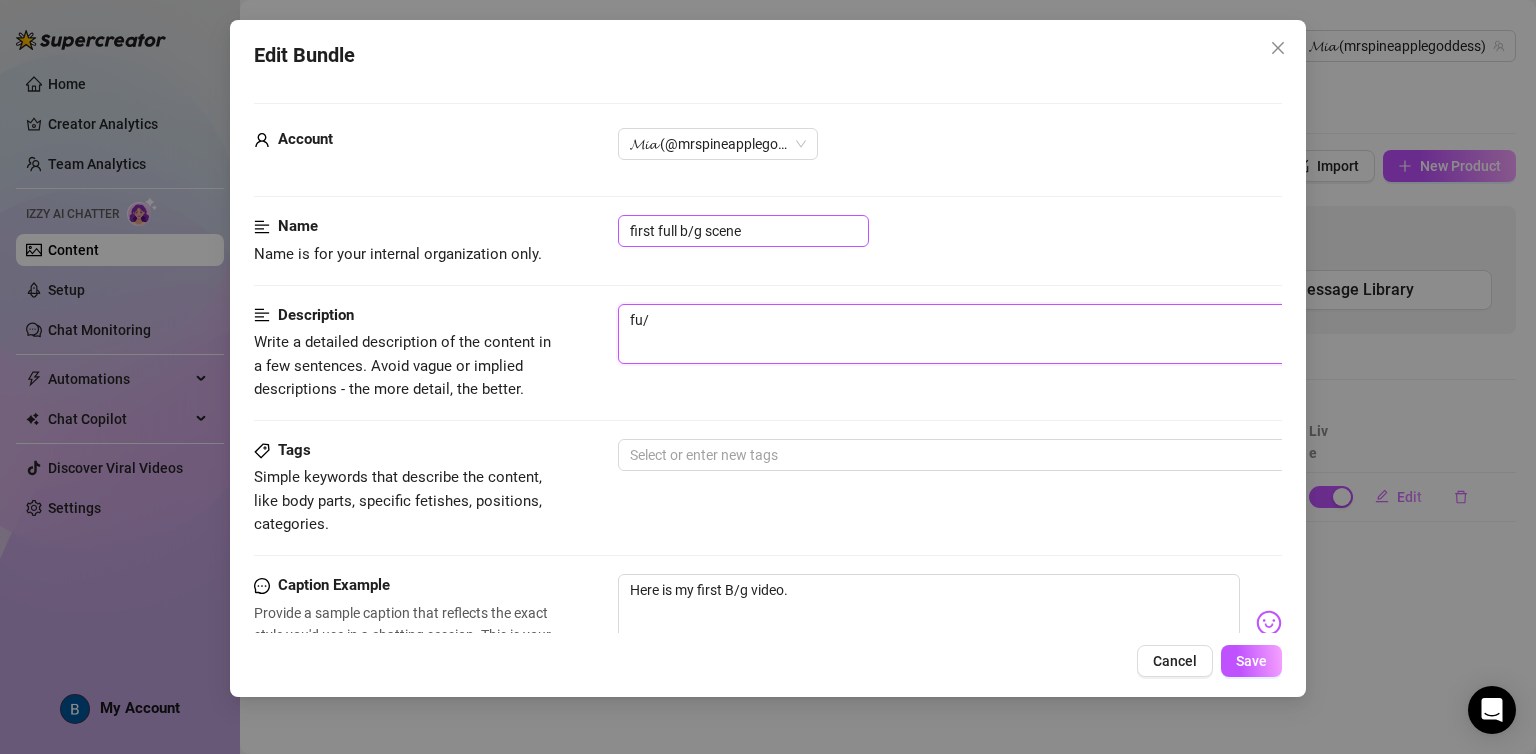 type on "fu//" 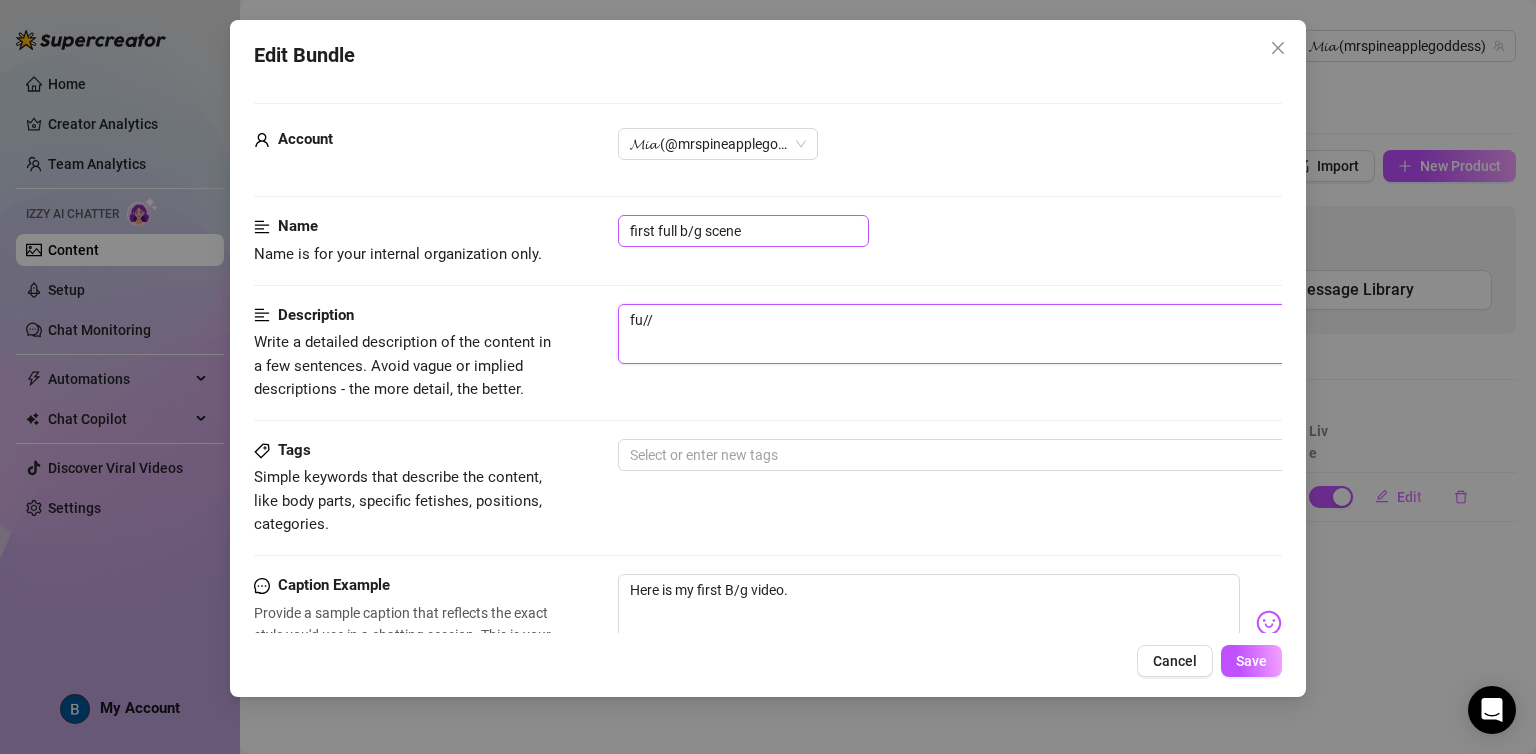 type on "fu/" 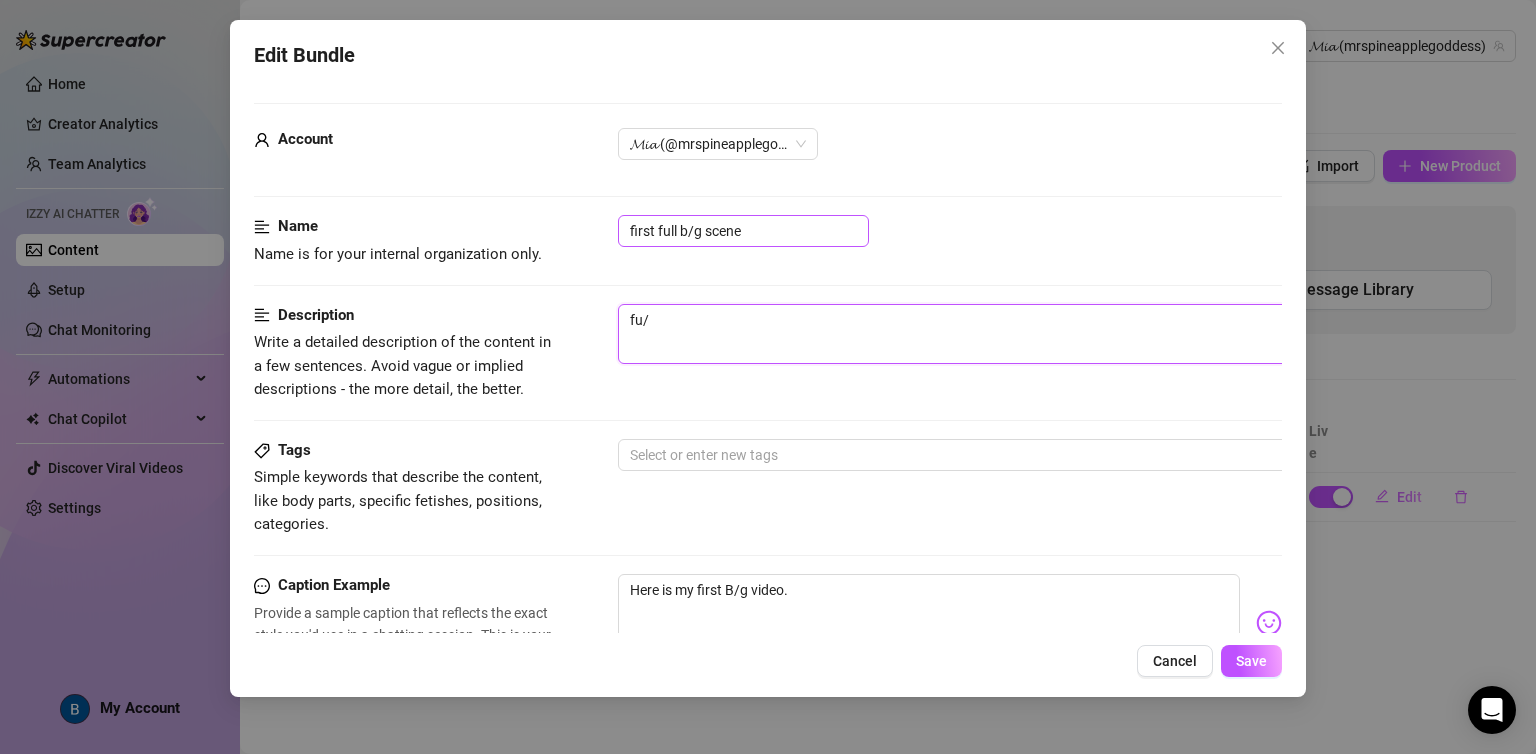 type on "fu" 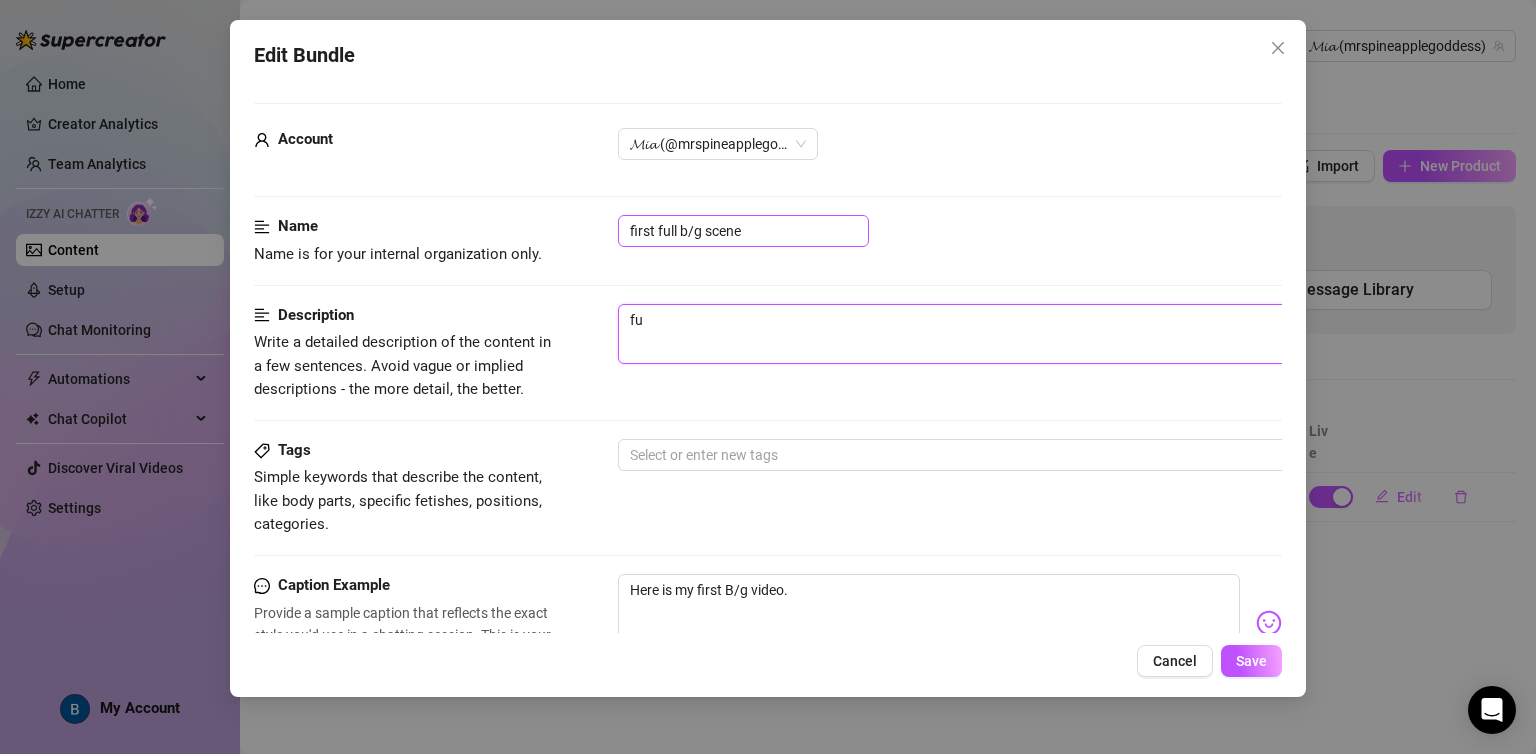 type on "ful" 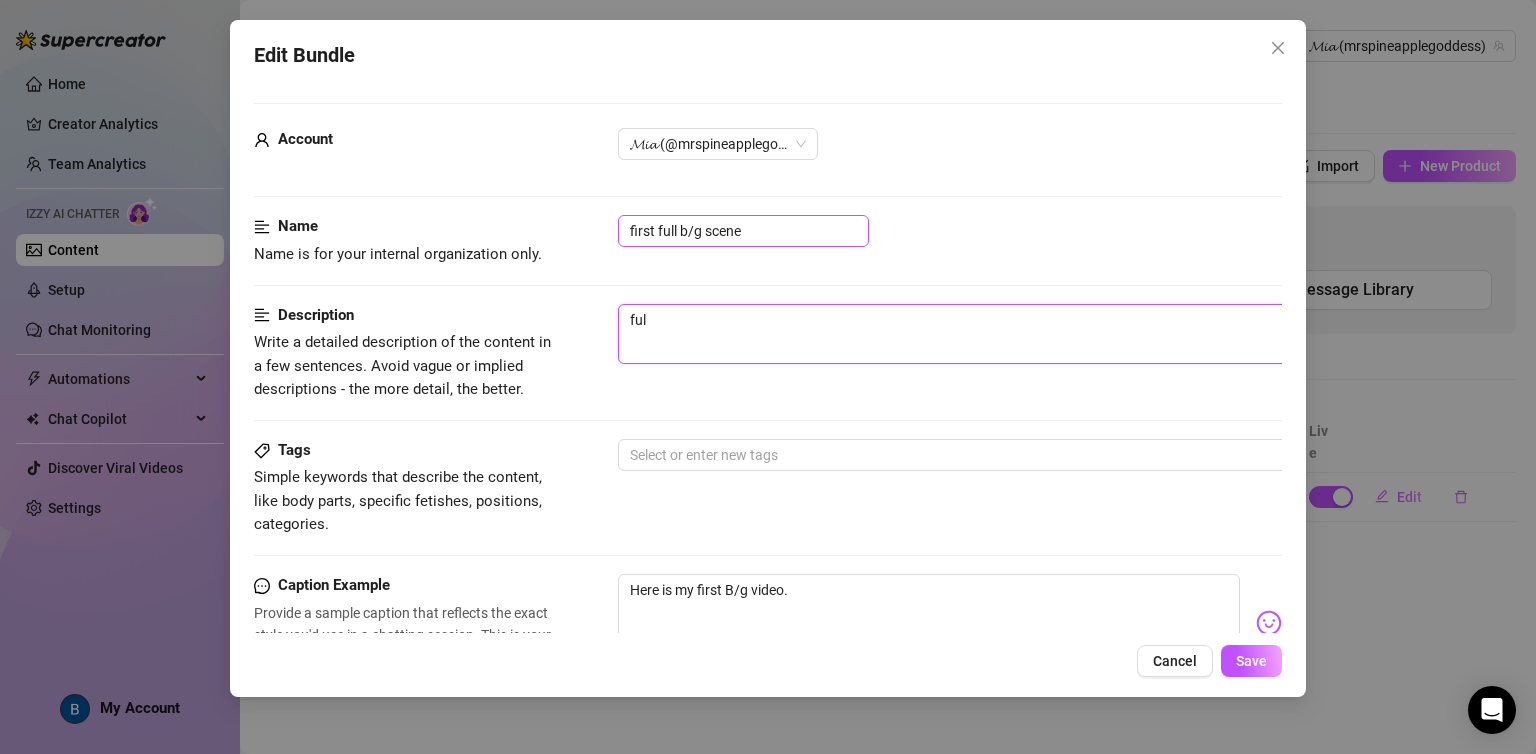 type on "full" 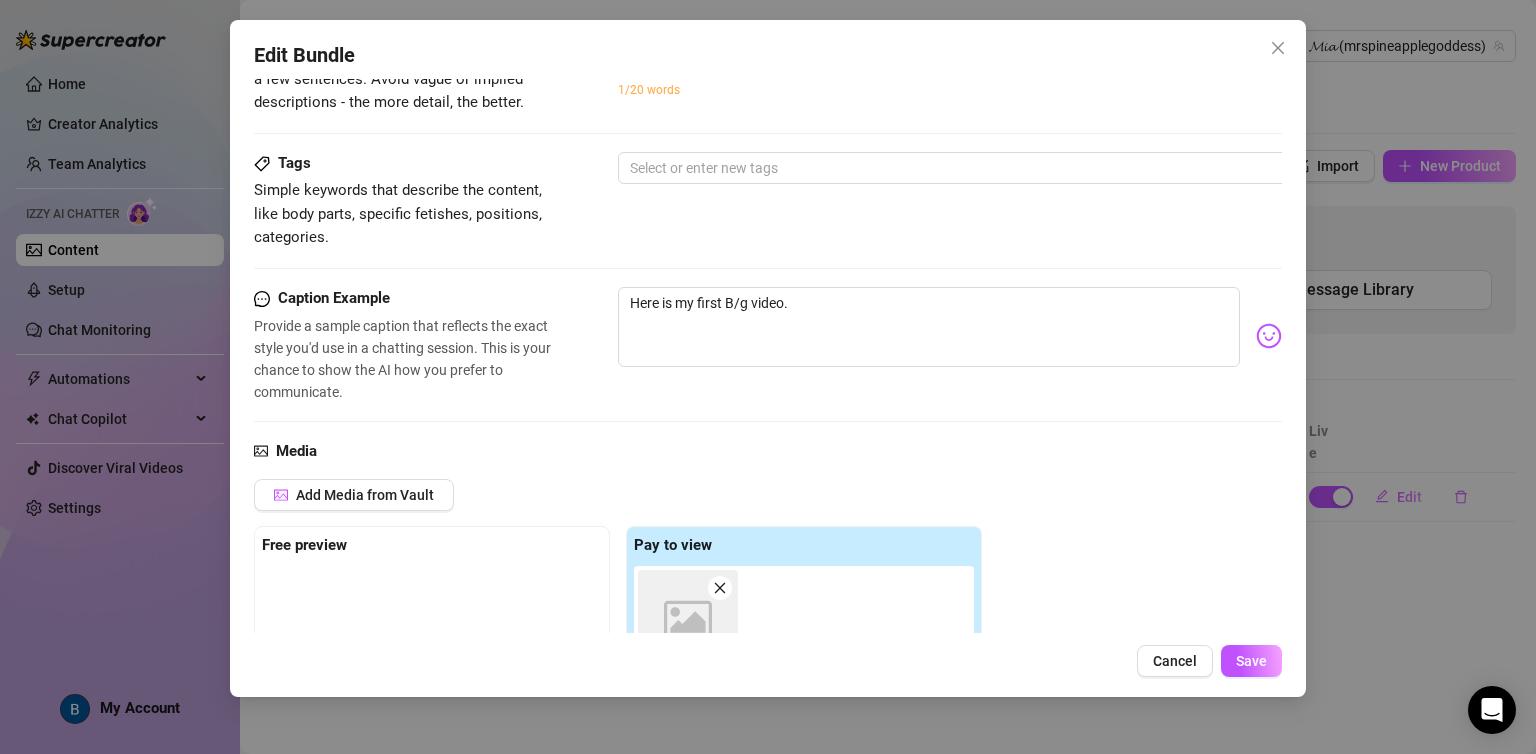 scroll, scrollTop: 286, scrollLeft: 0, axis: vertical 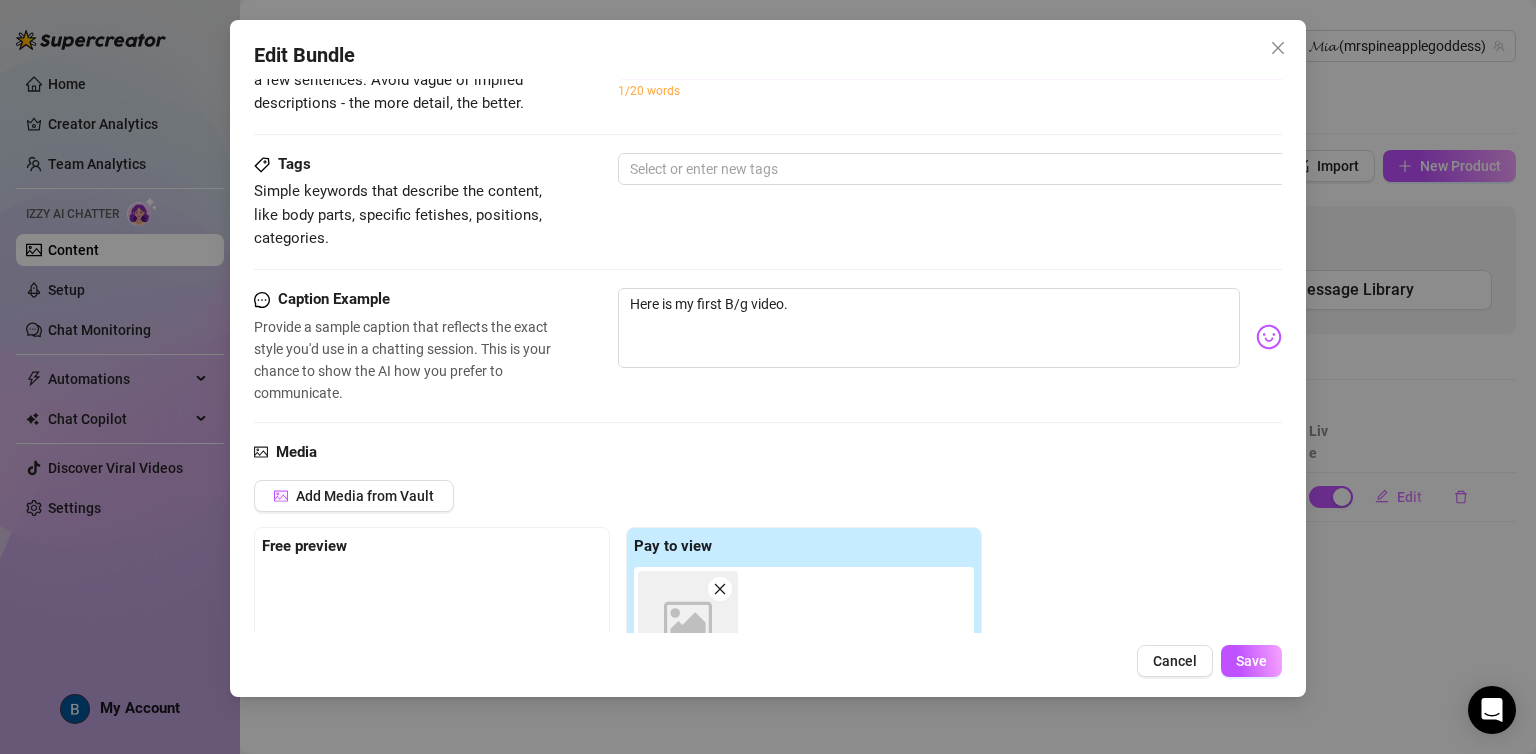 type on "full" 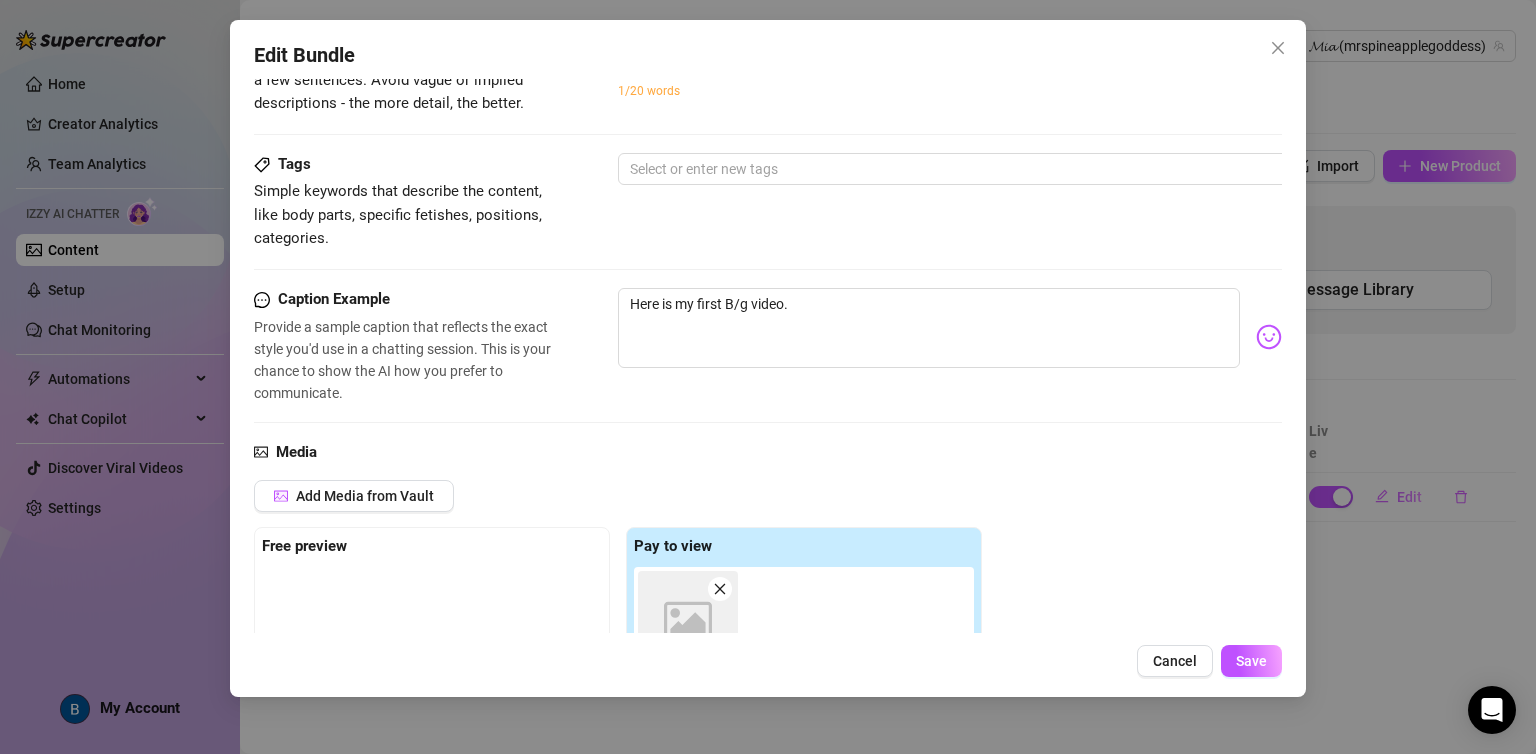 scroll, scrollTop: 19, scrollLeft: 0, axis: vertical 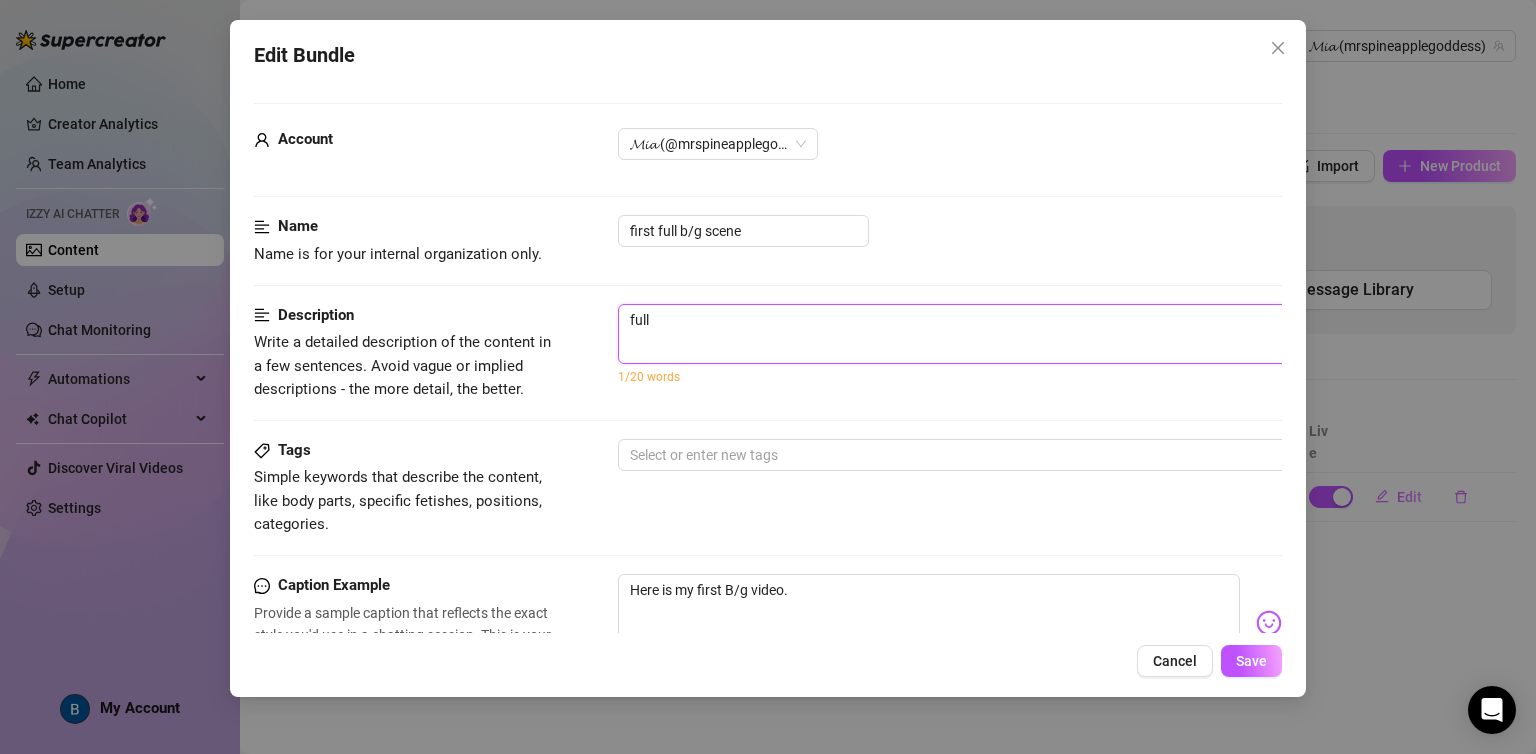 click on "full" at bounding box center (968, 334) 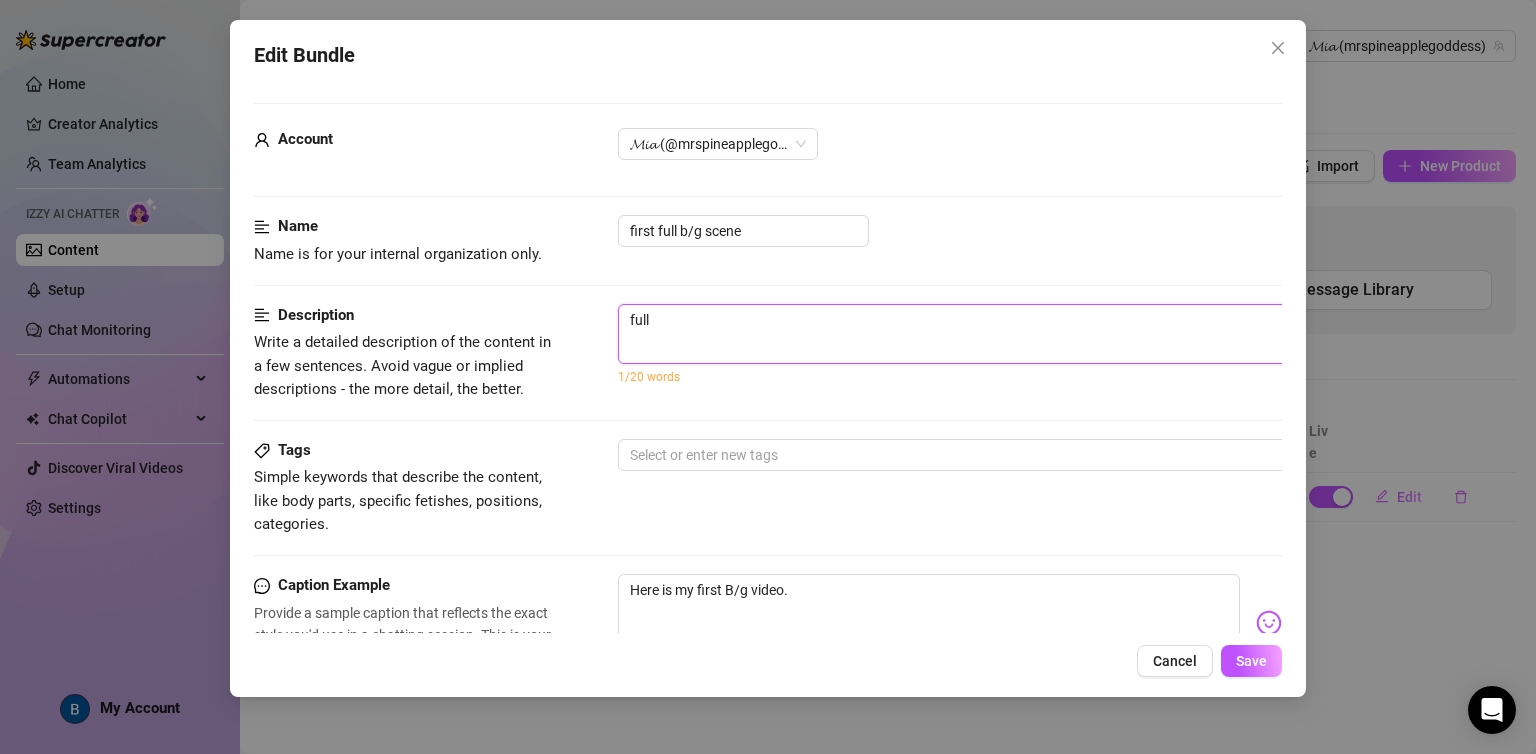 type on "full v" 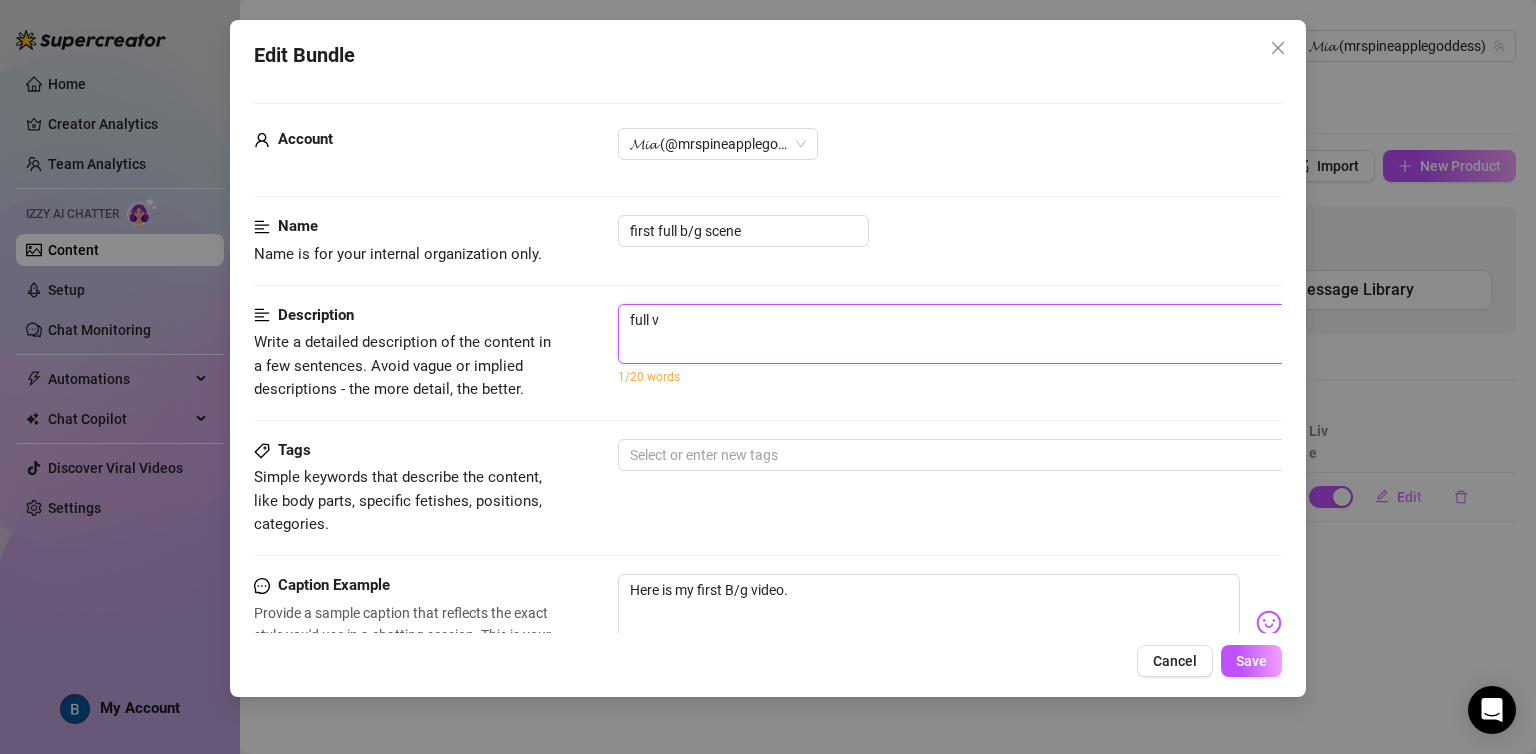 type on "full vi" 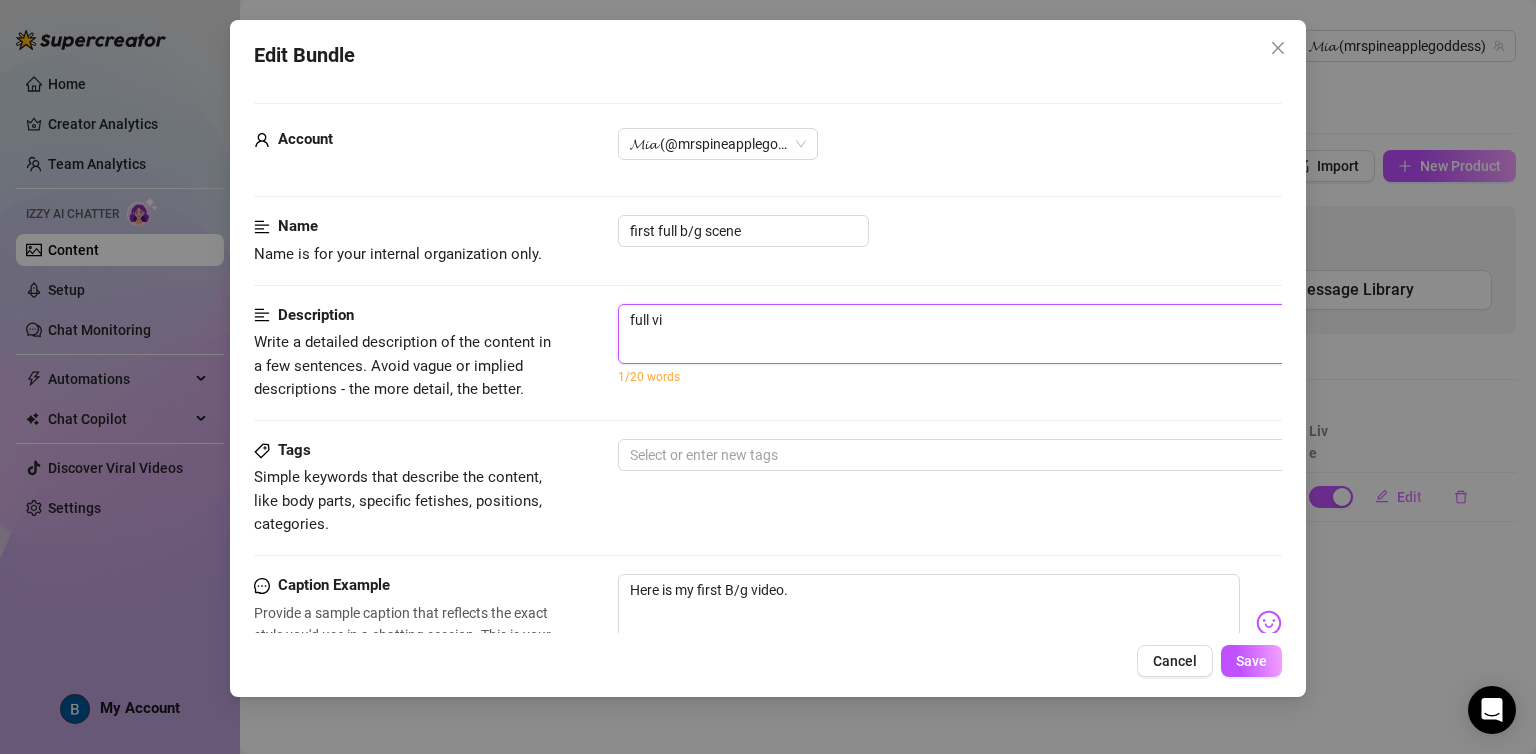 type on "full vid" 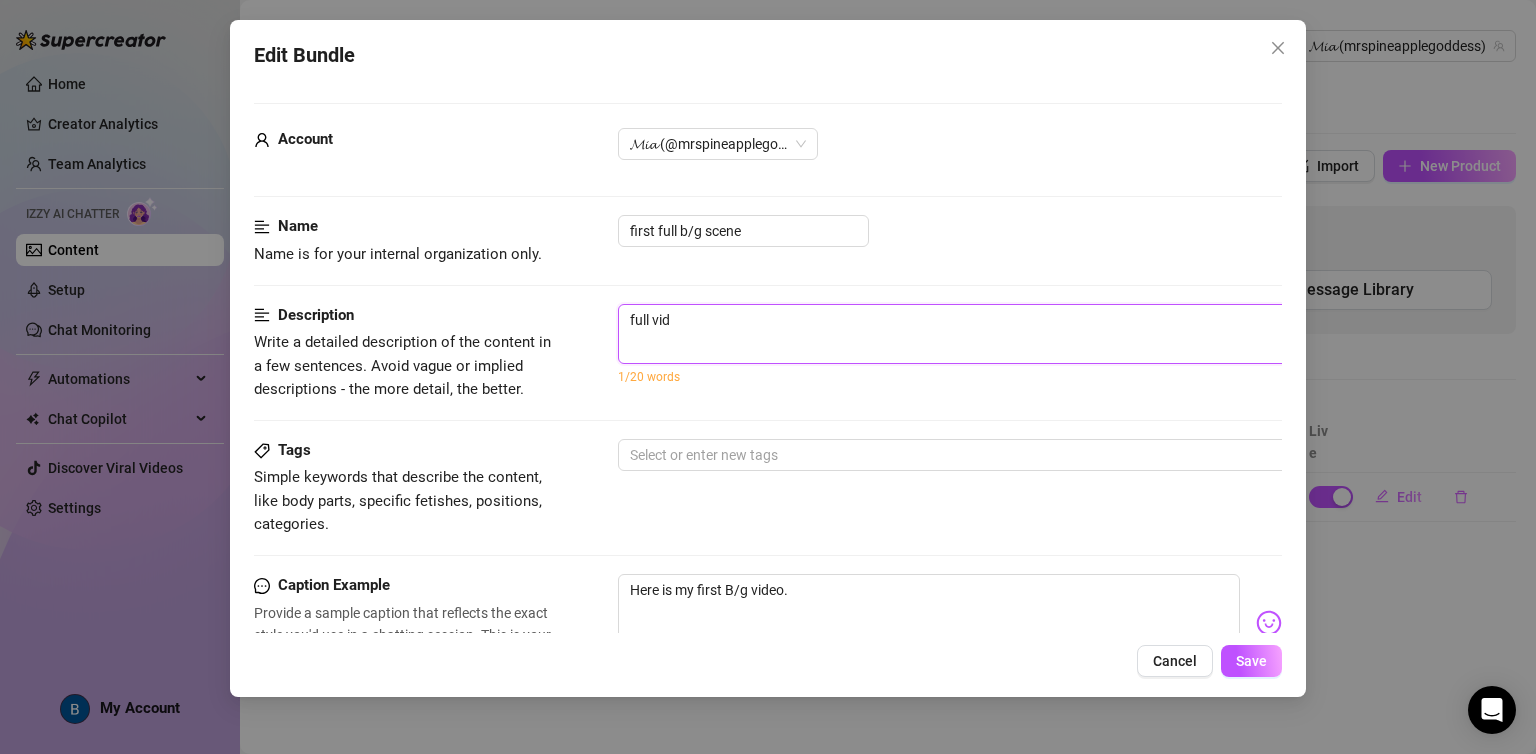 type on "full vide" 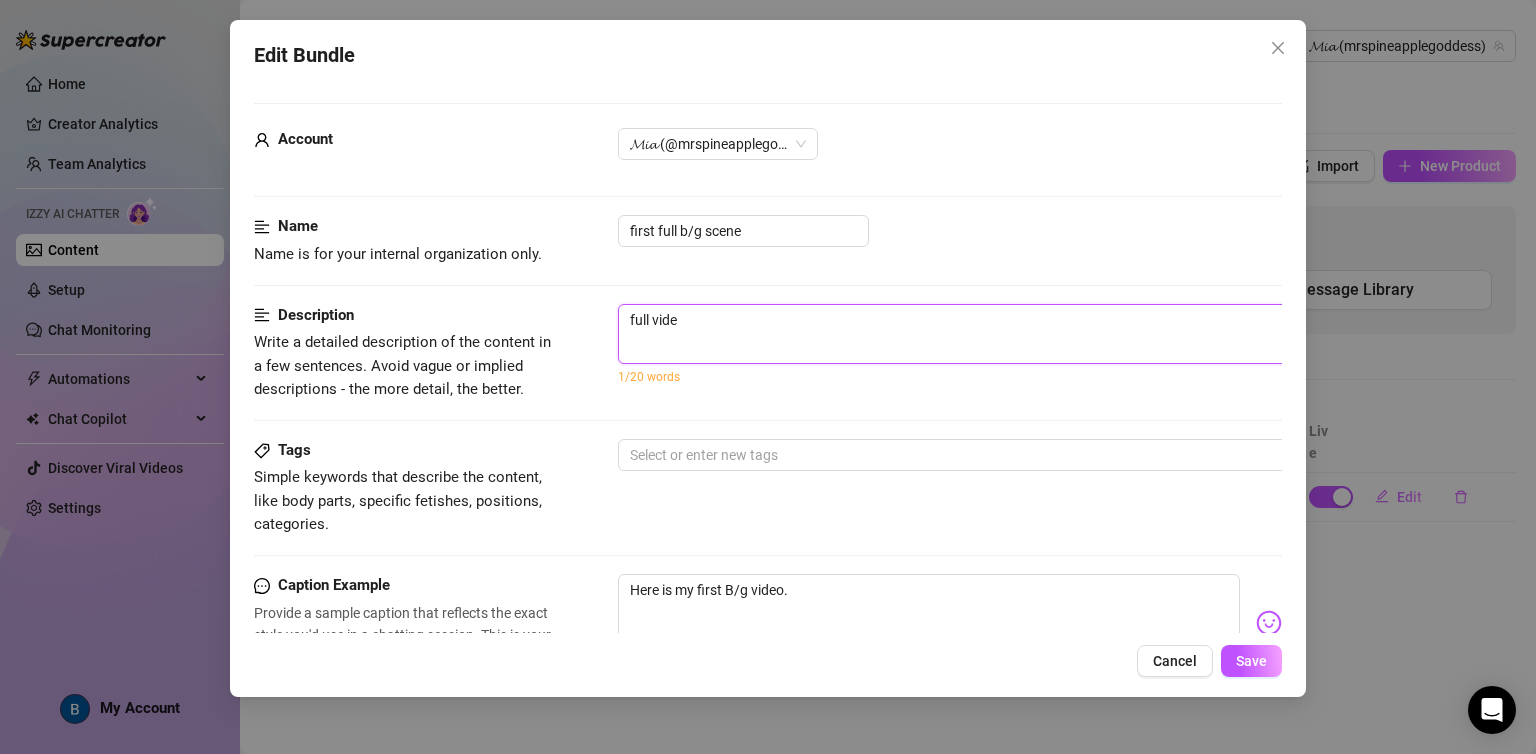 type on "full video" 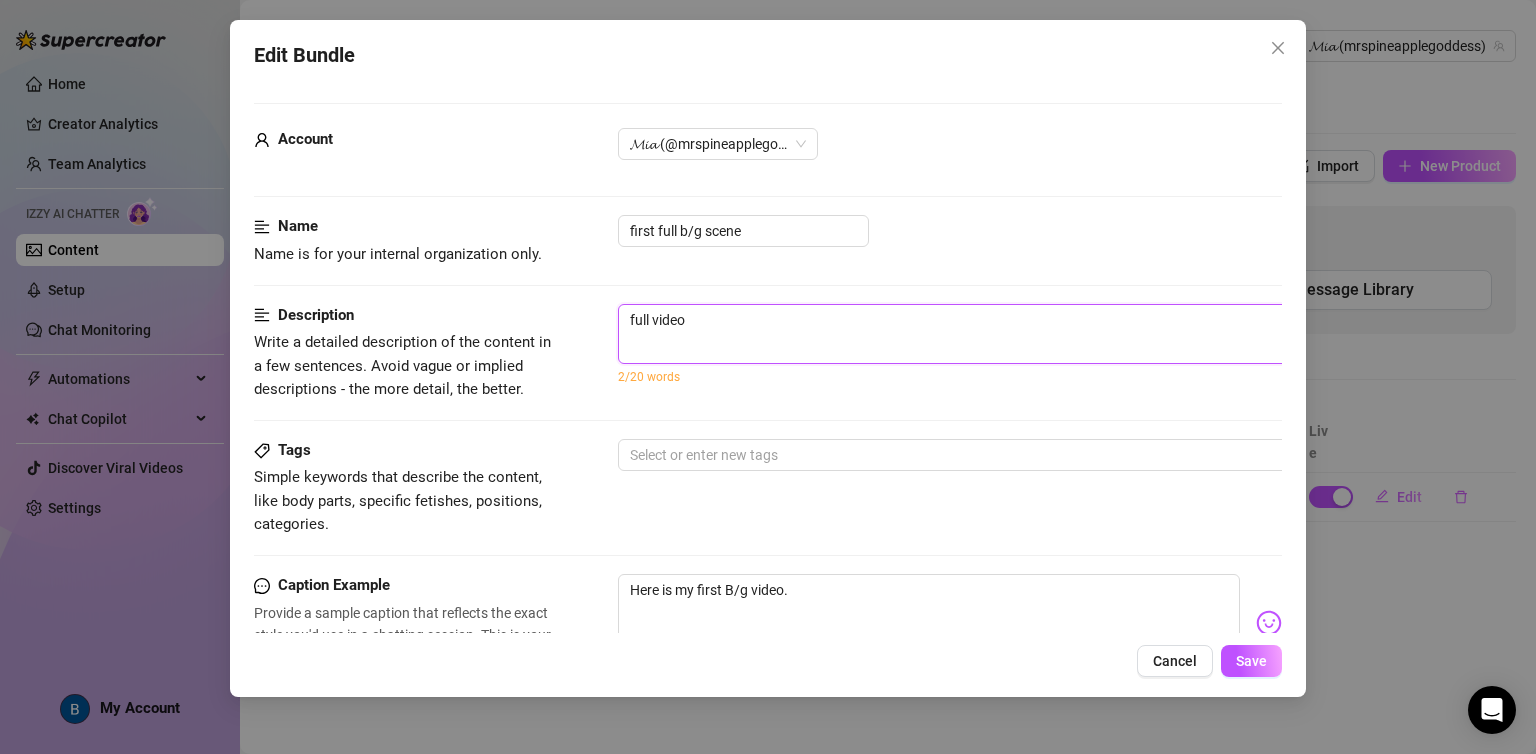 type on "full vide" 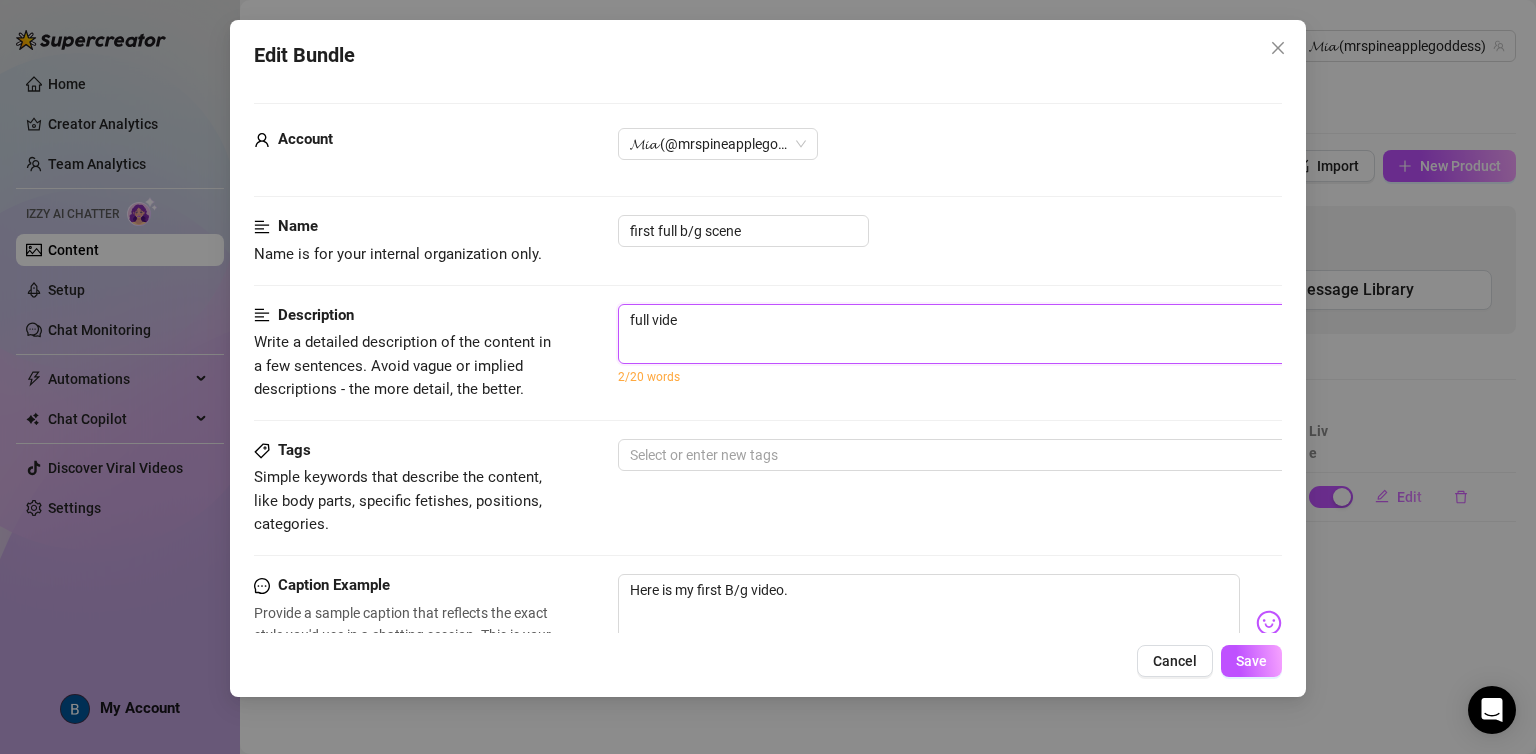 type on "full vid" 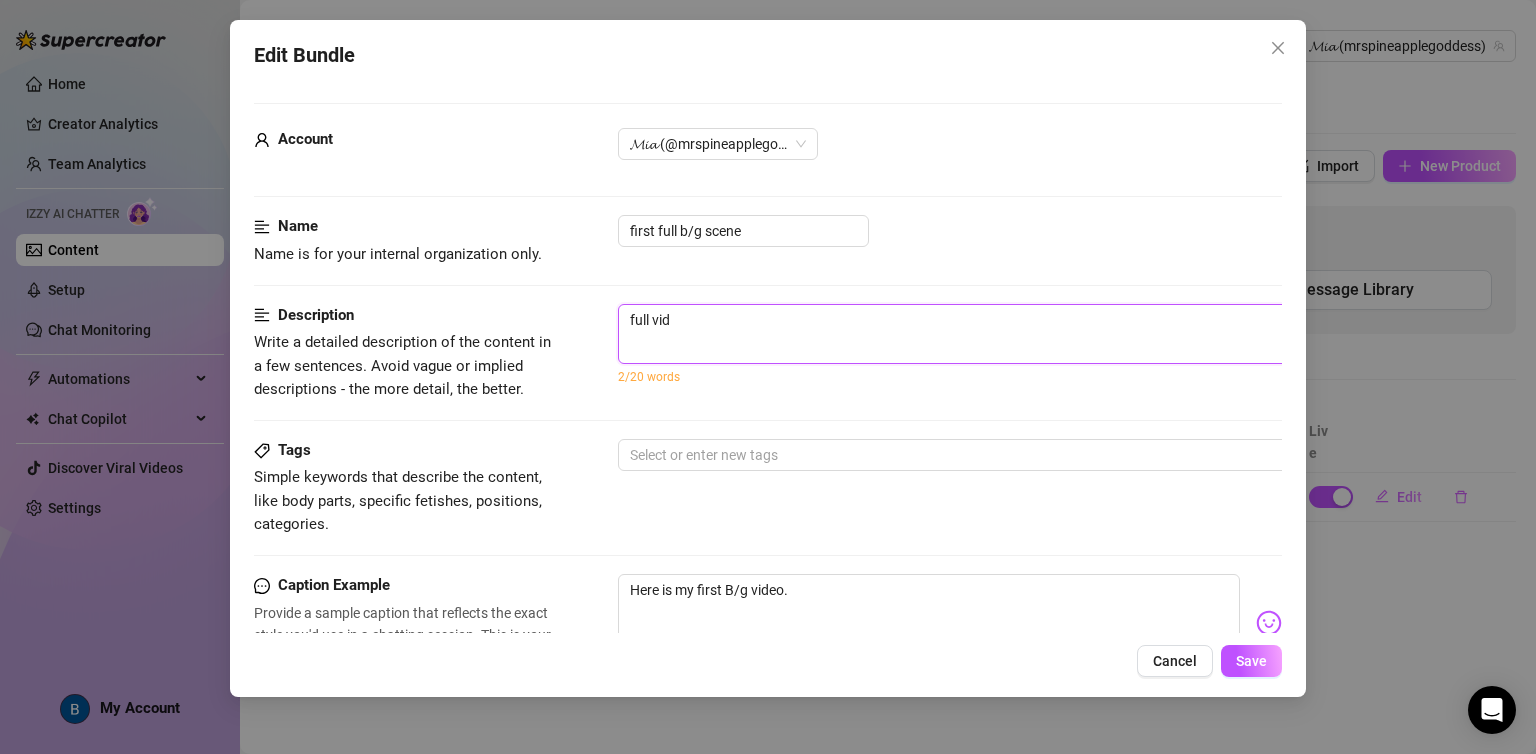 type on "full vi" 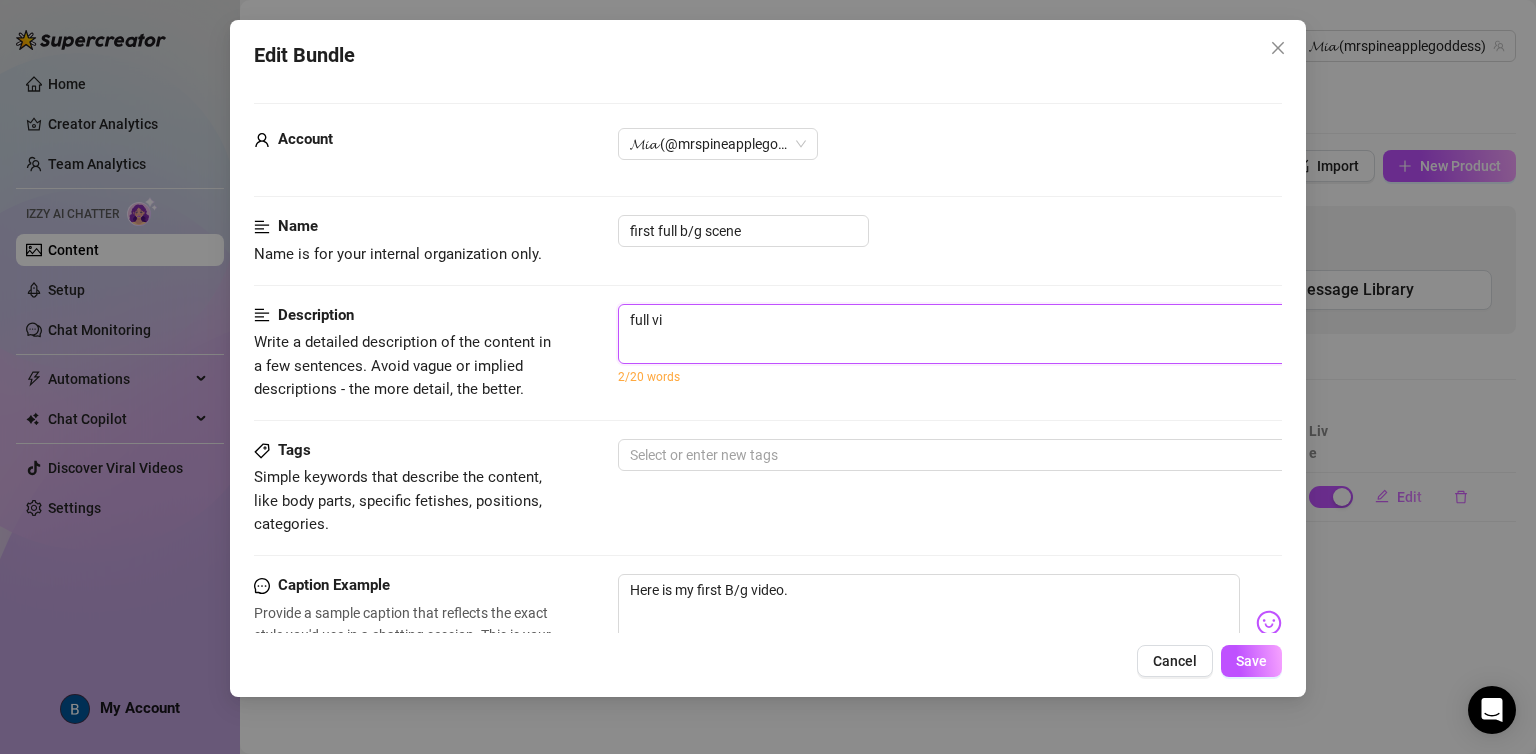 type on "full v" 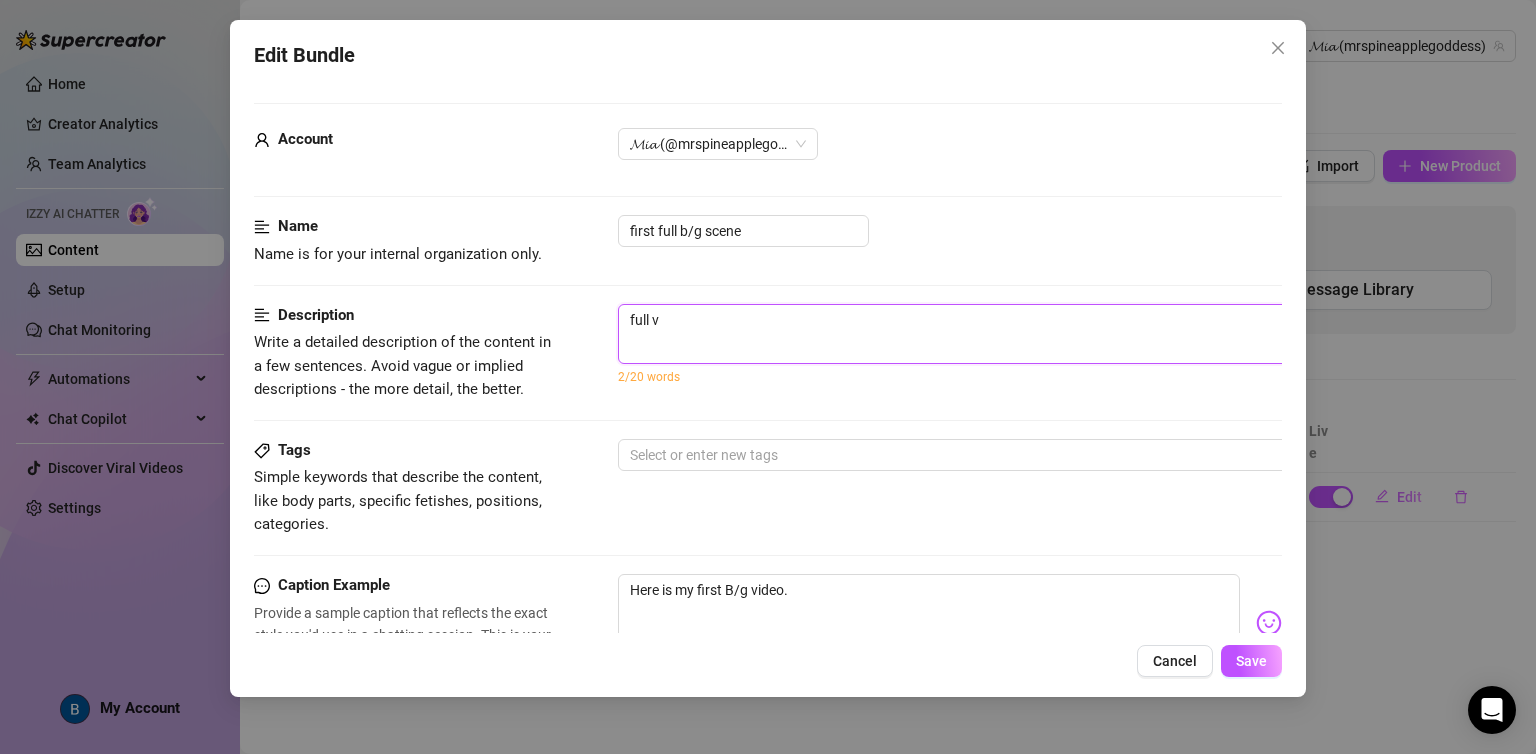 type on "full" 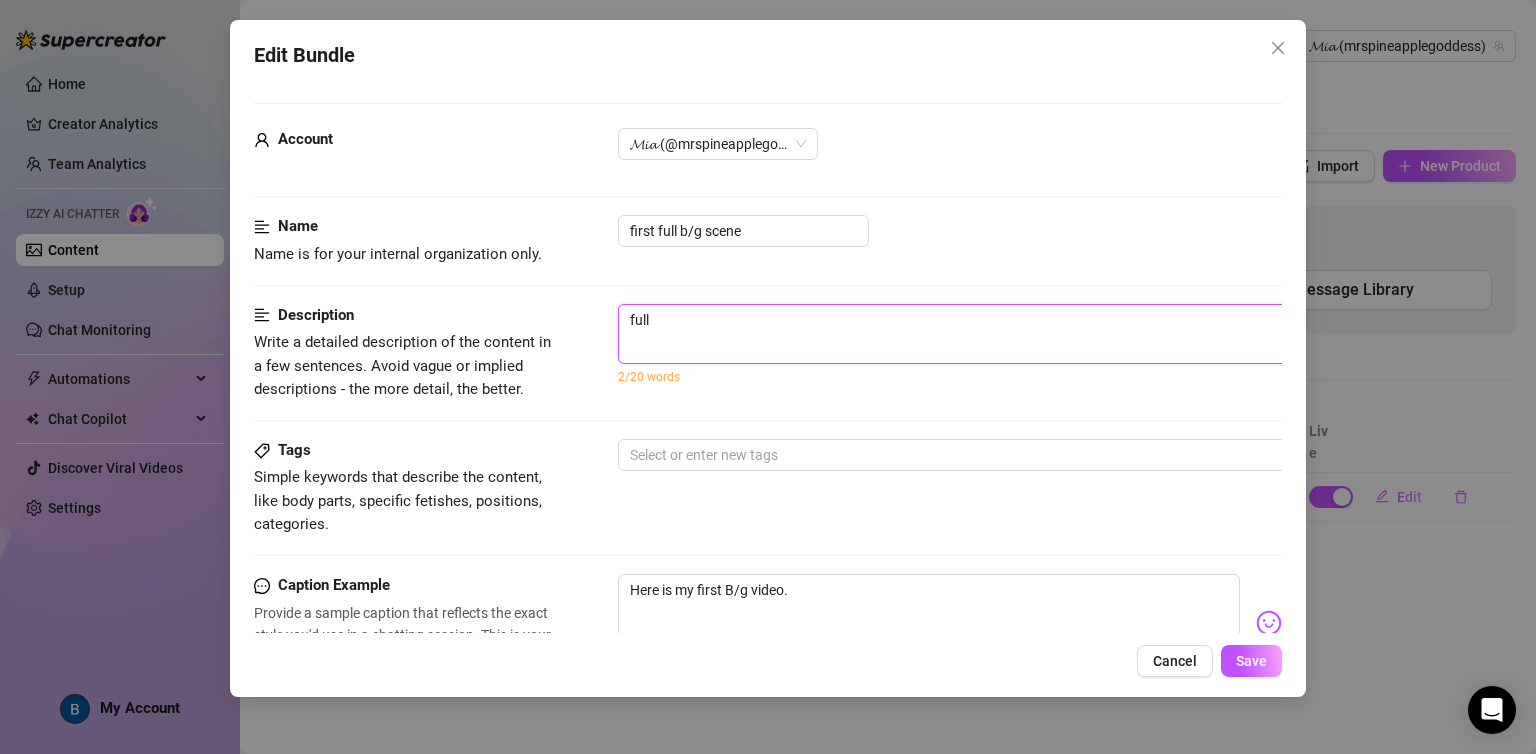 type on "full" 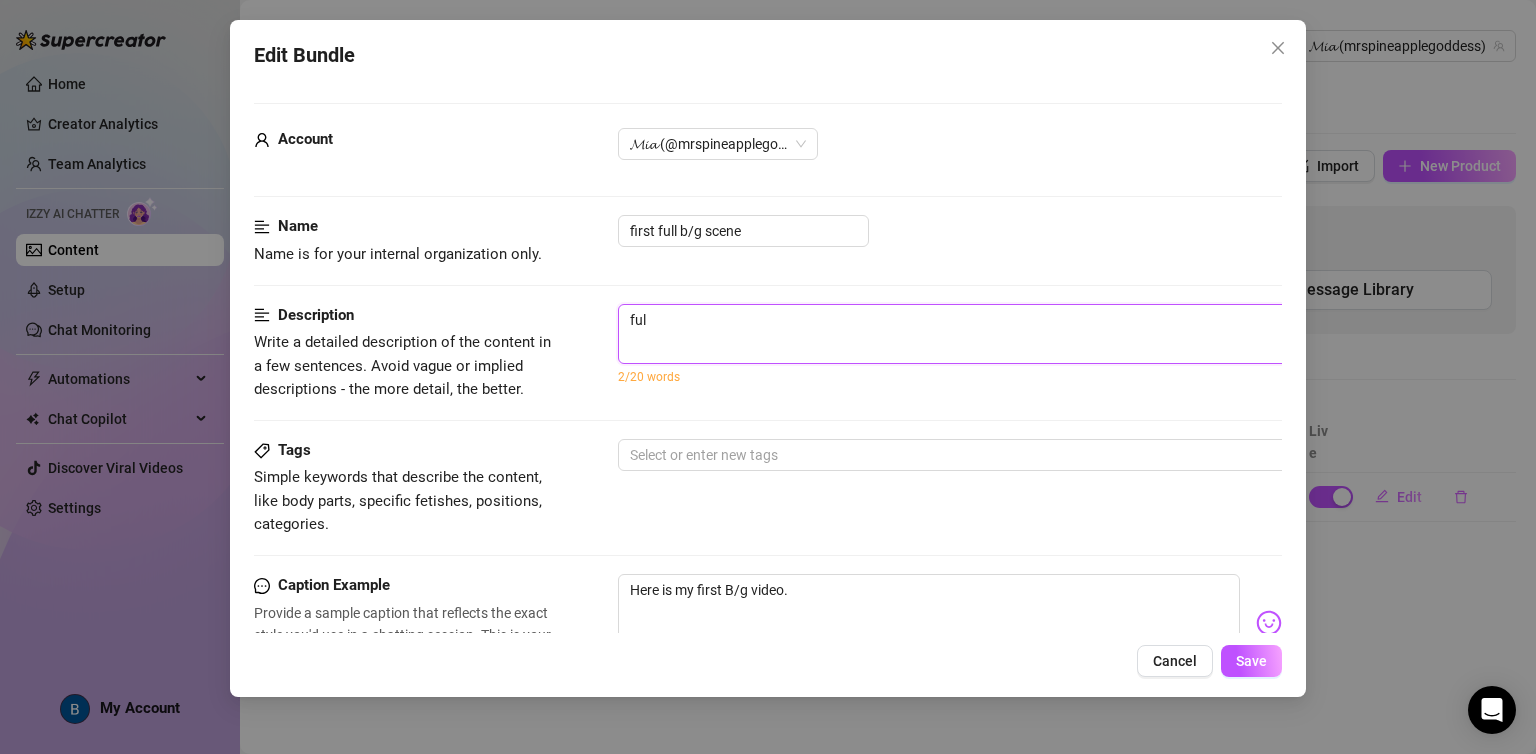 type on "fu" 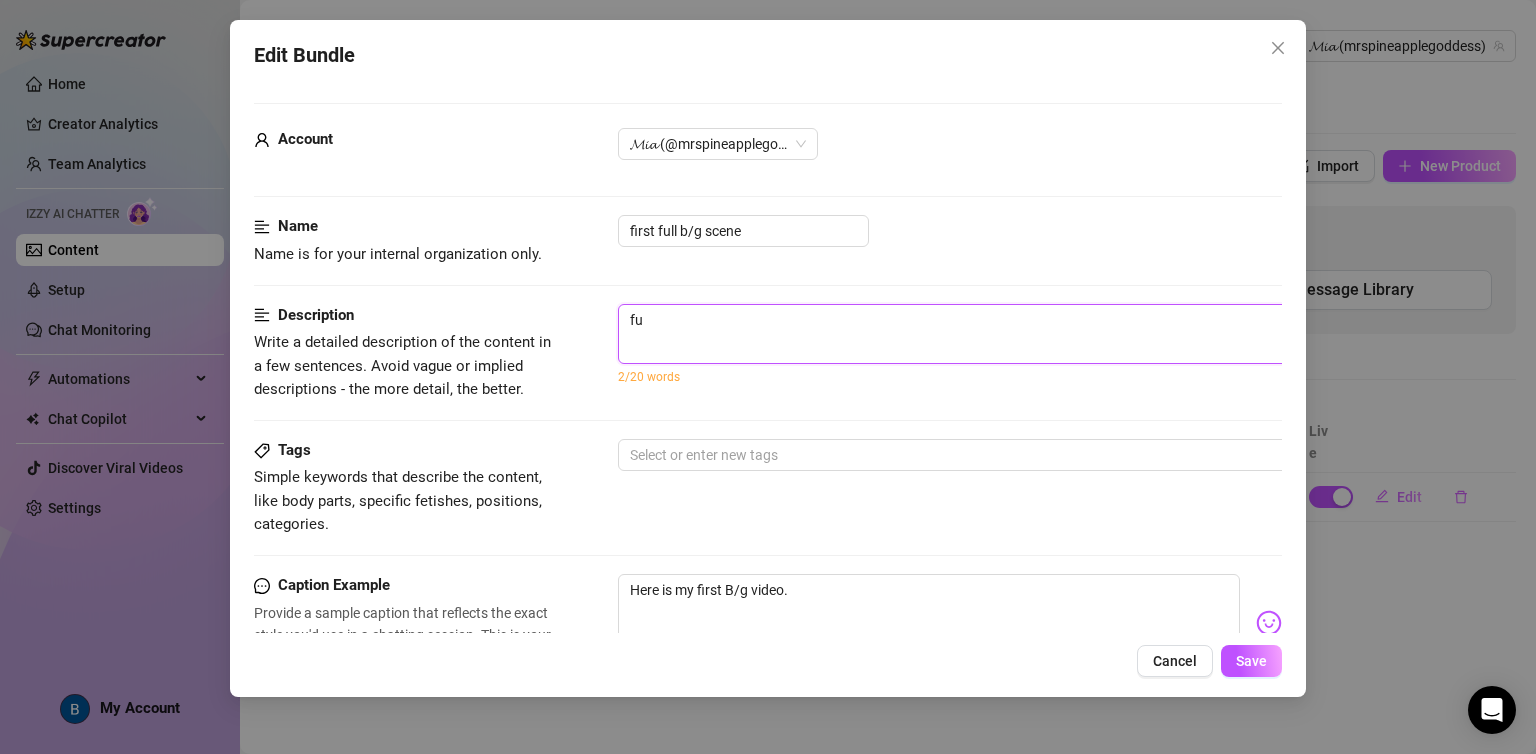 type on "f" 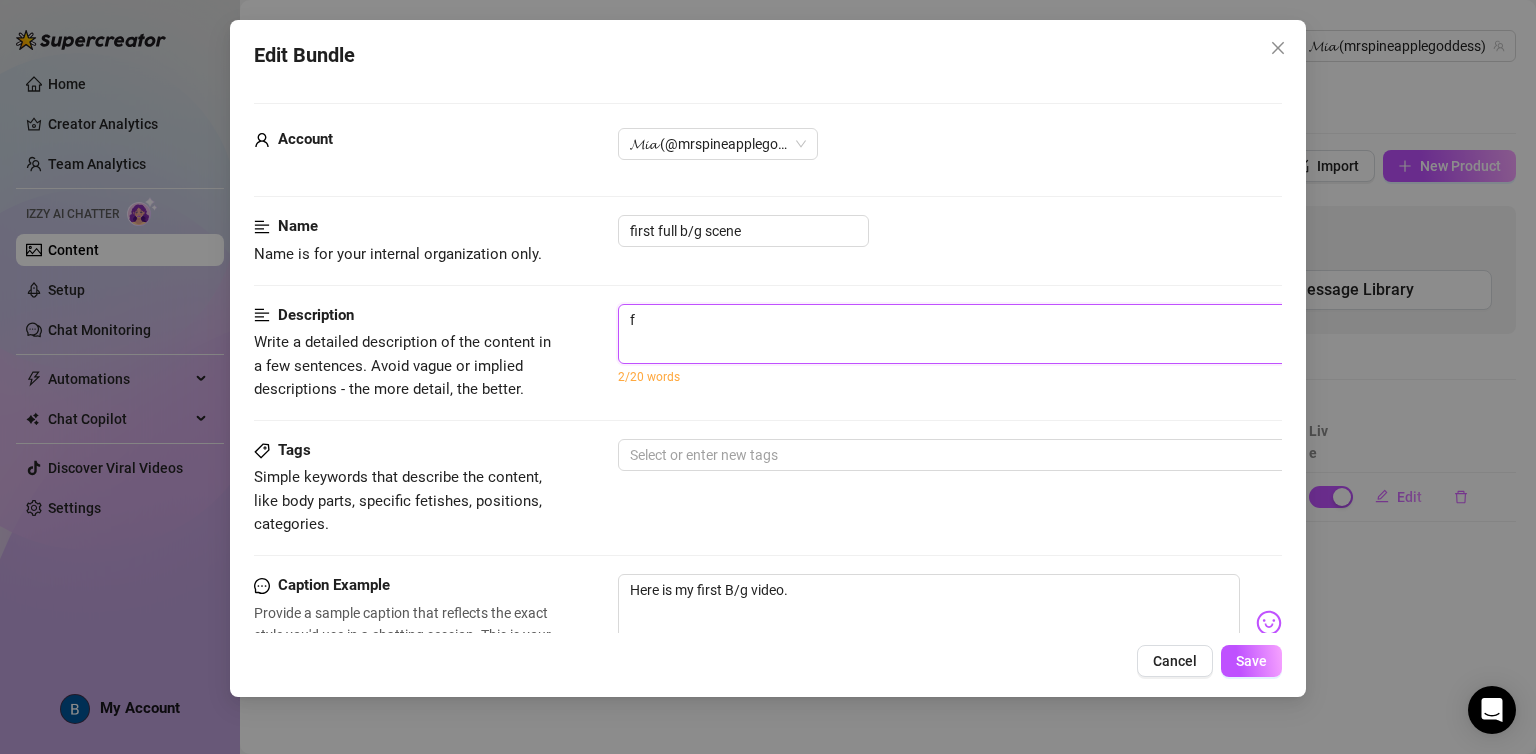 type on "Describe the content (media) in a few sentences" 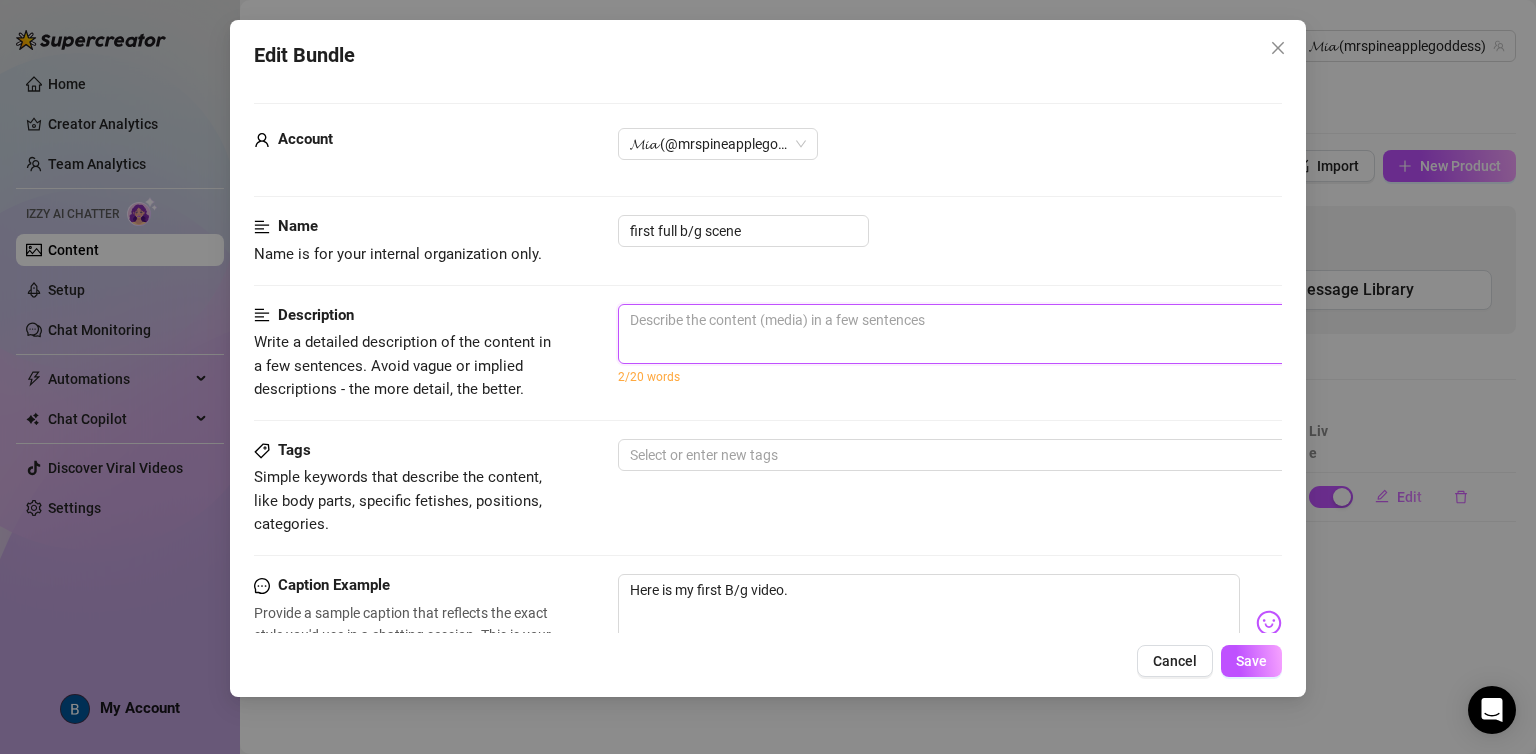type on "f" 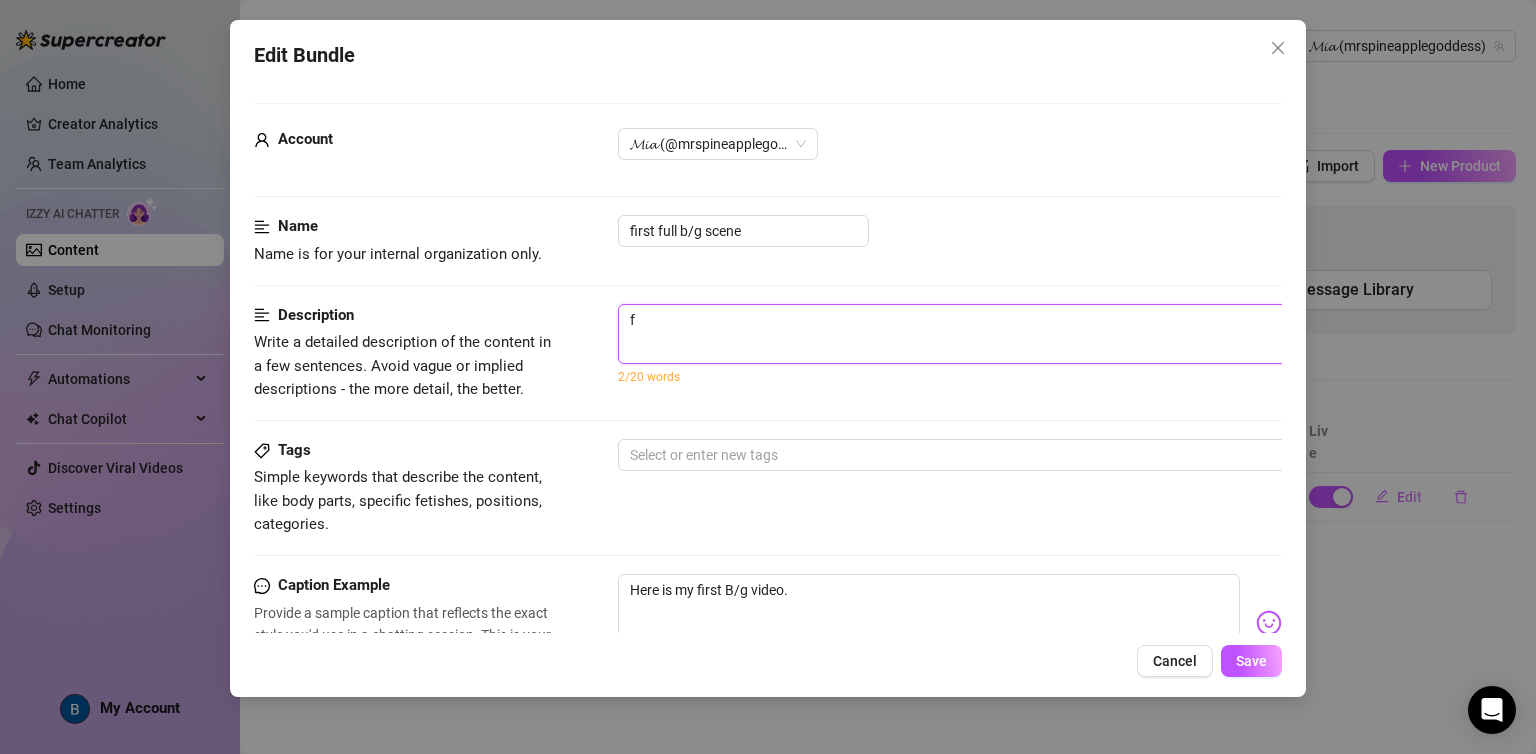 type on "Describe the content (media) in a few sentences" 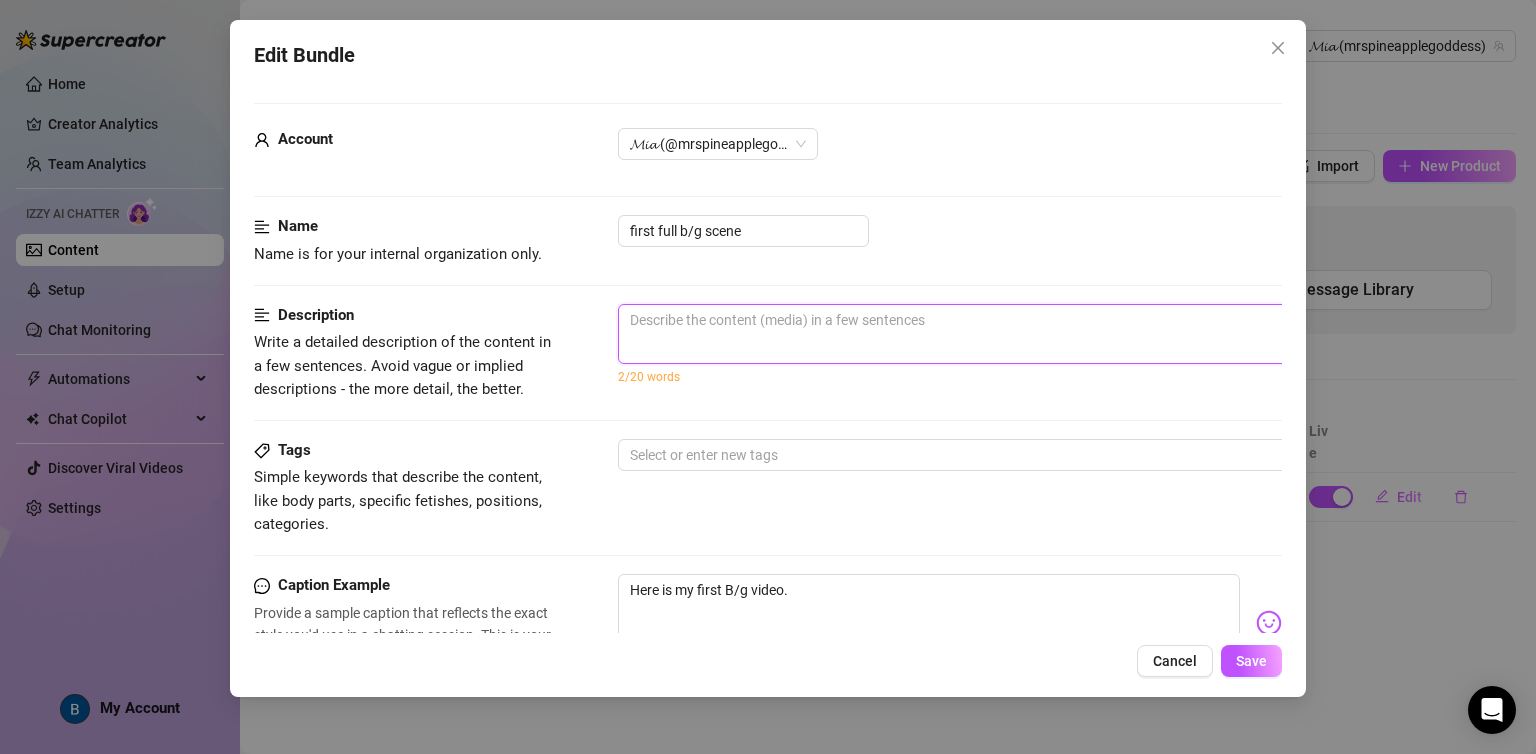 type on "v" 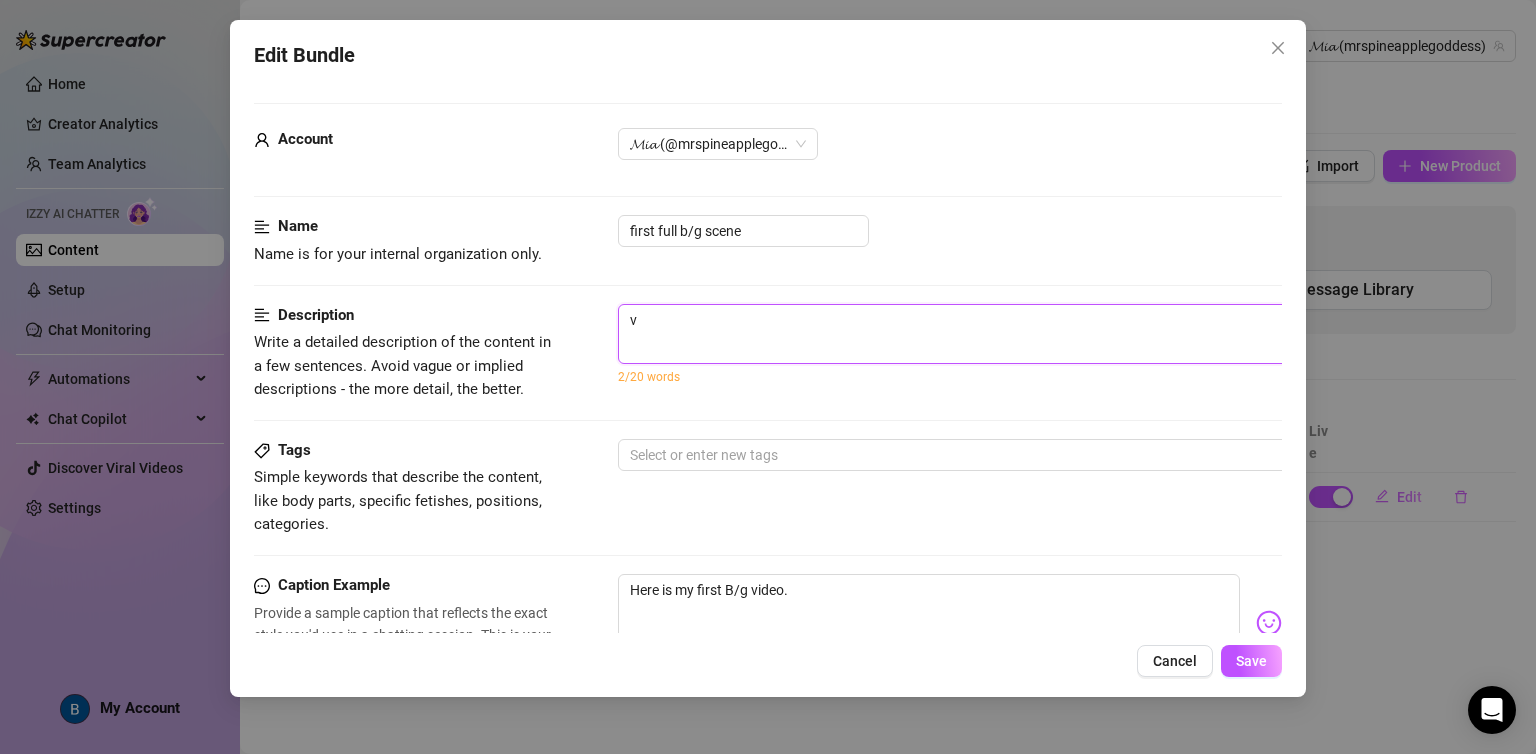 type on "vi" 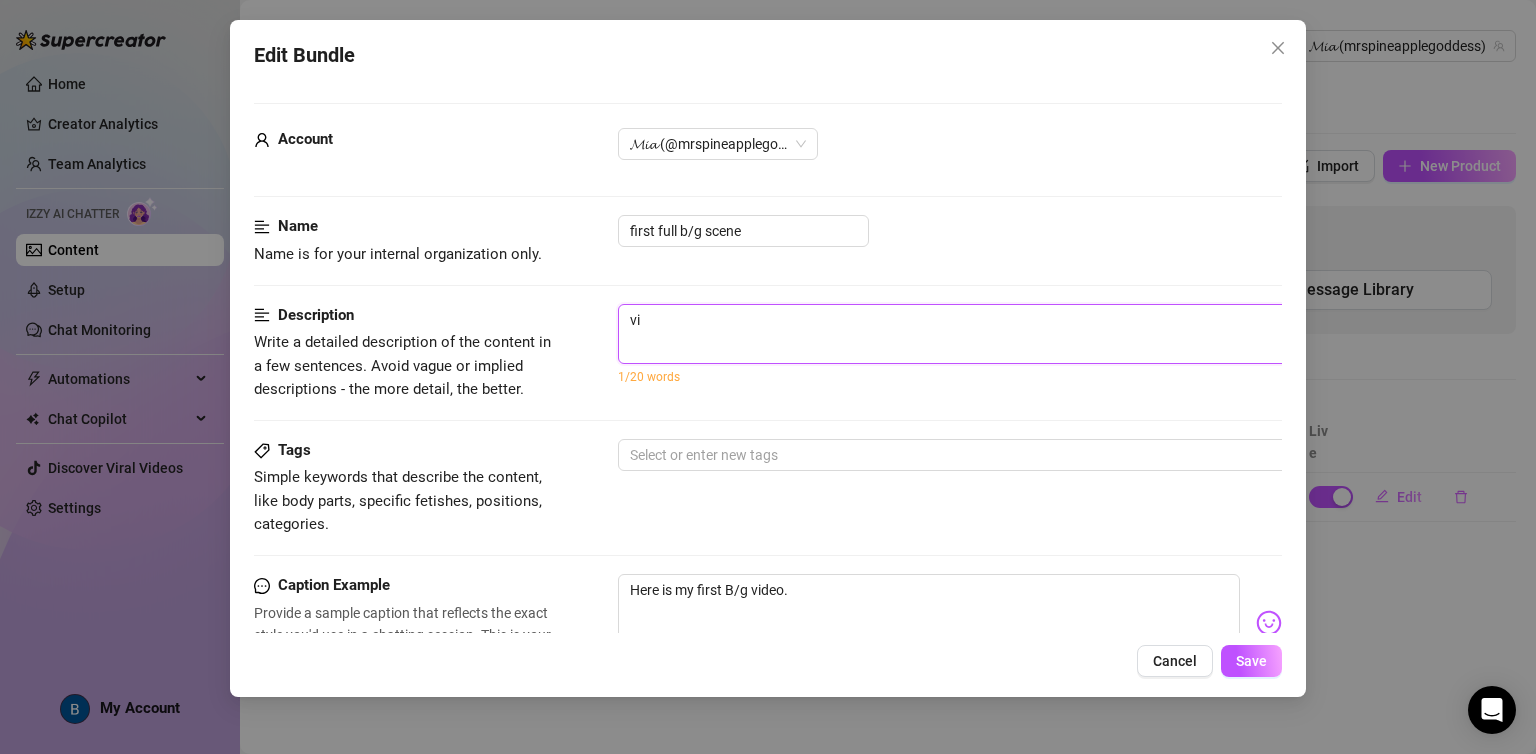 type on "vid" 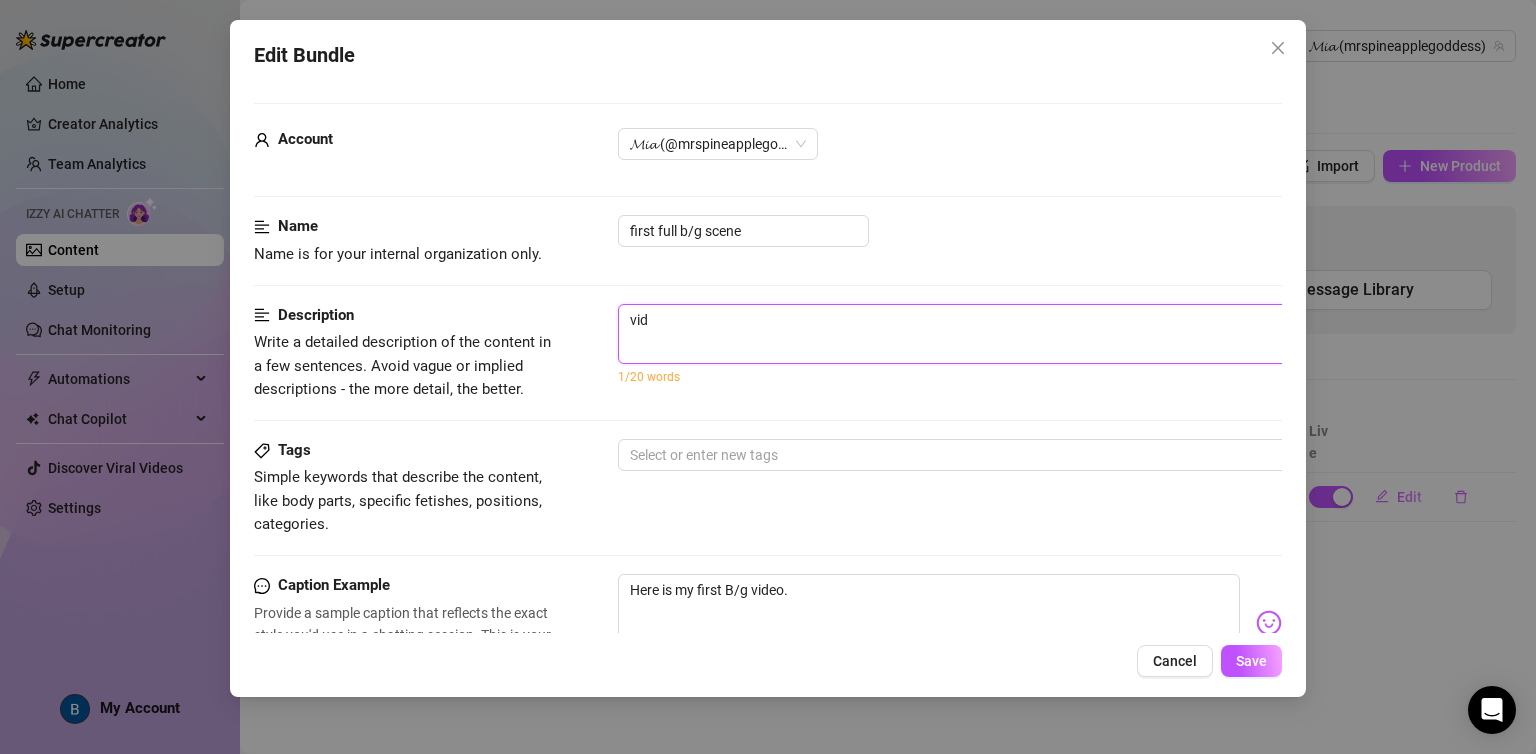 type on "vide" 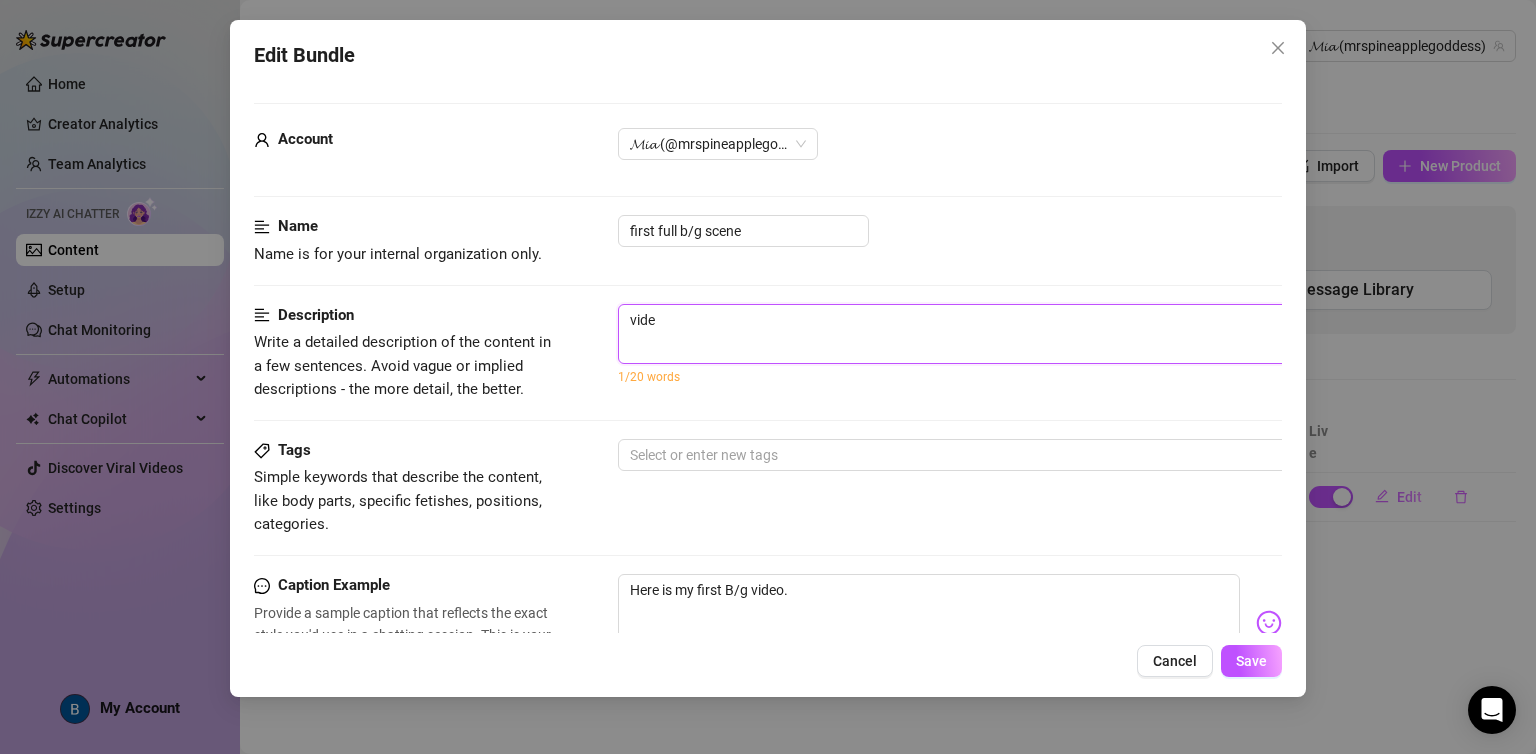 type on "video" 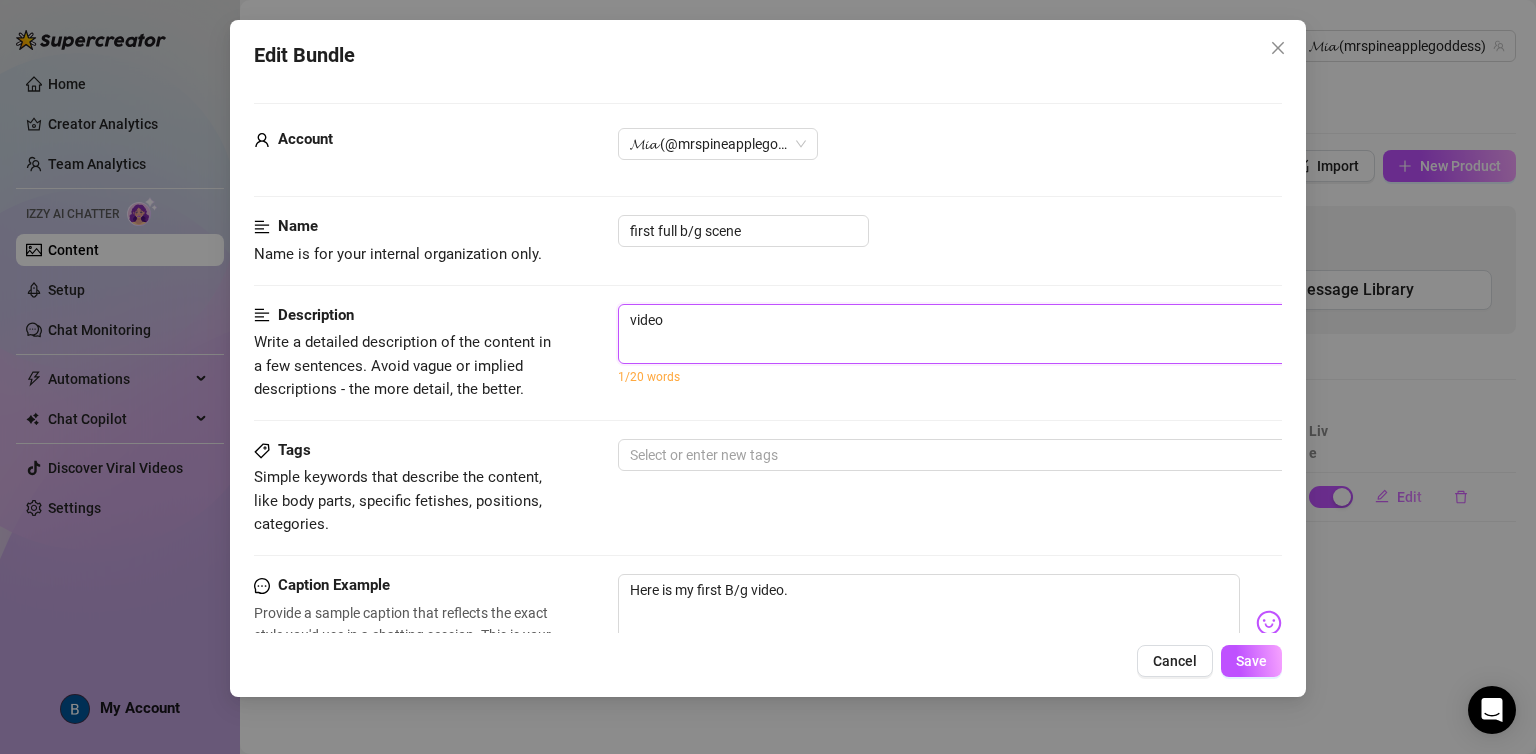 type on "video" 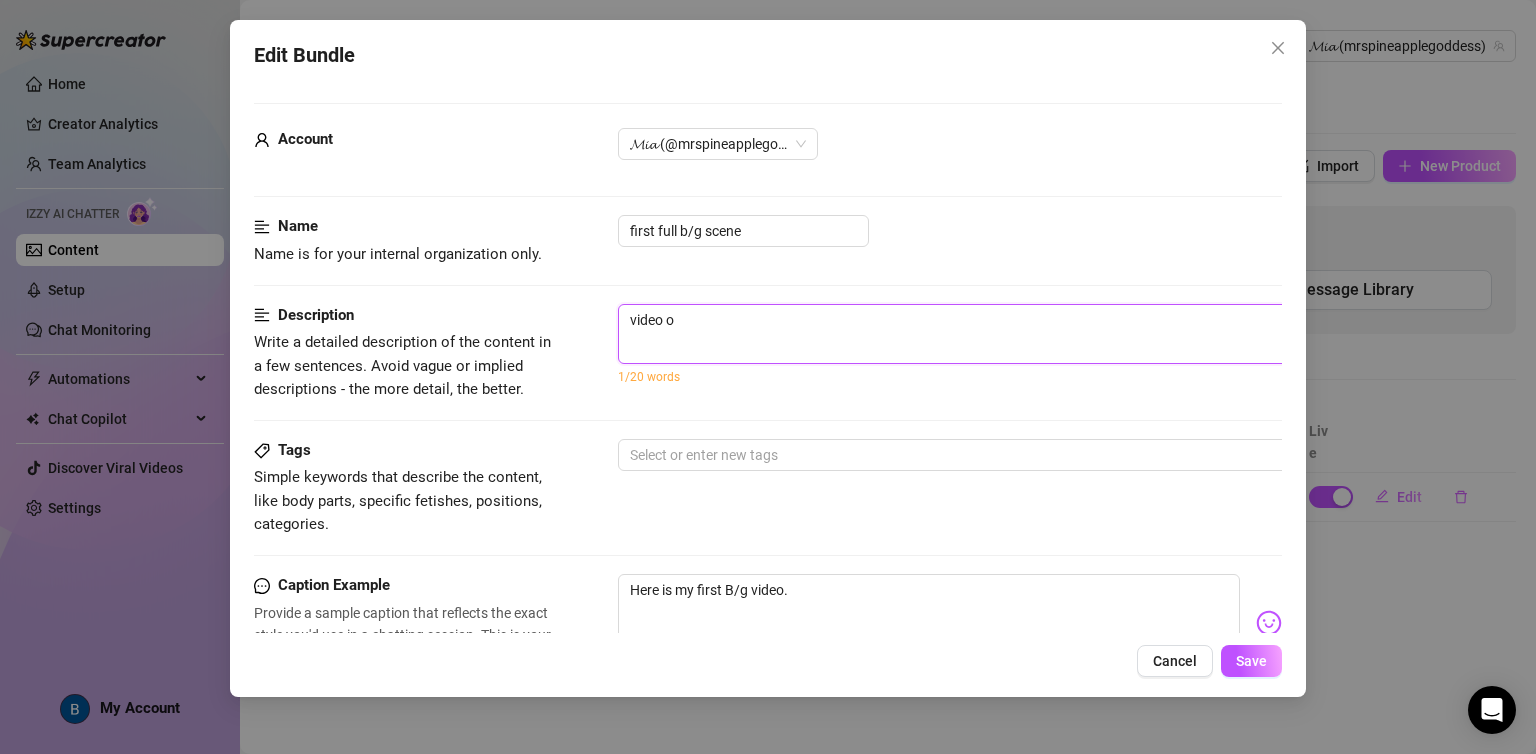 type on "video of" 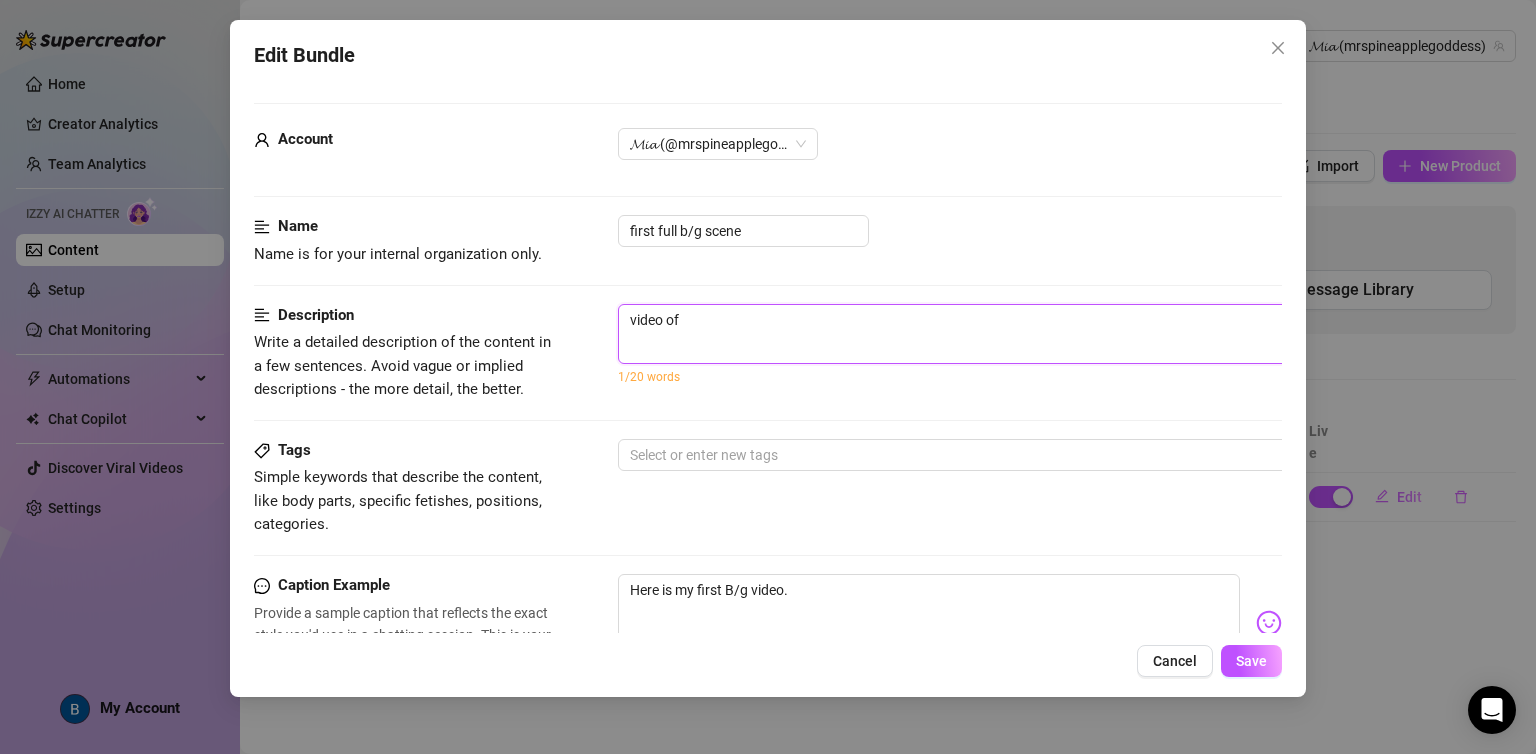 type on "video of" 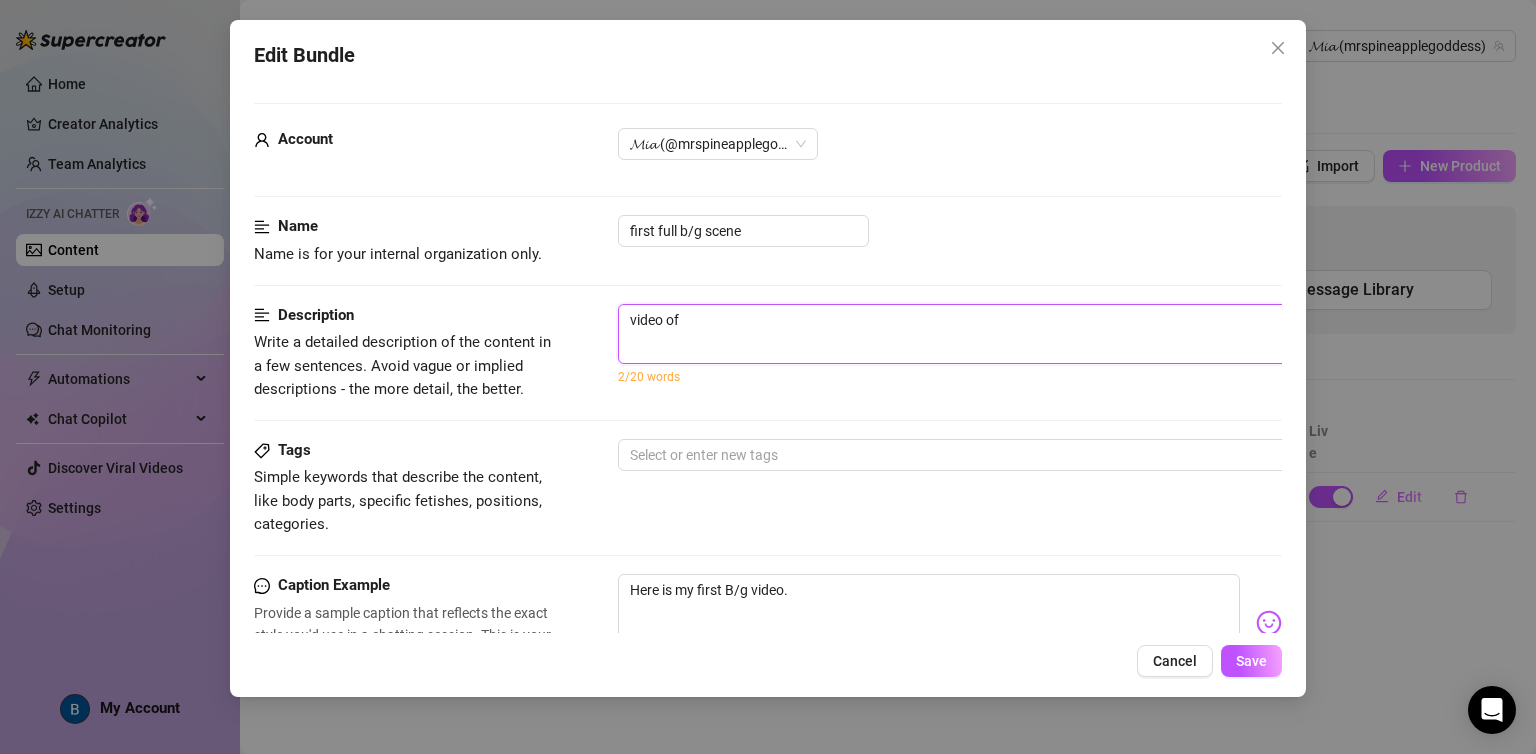type on "video of m" 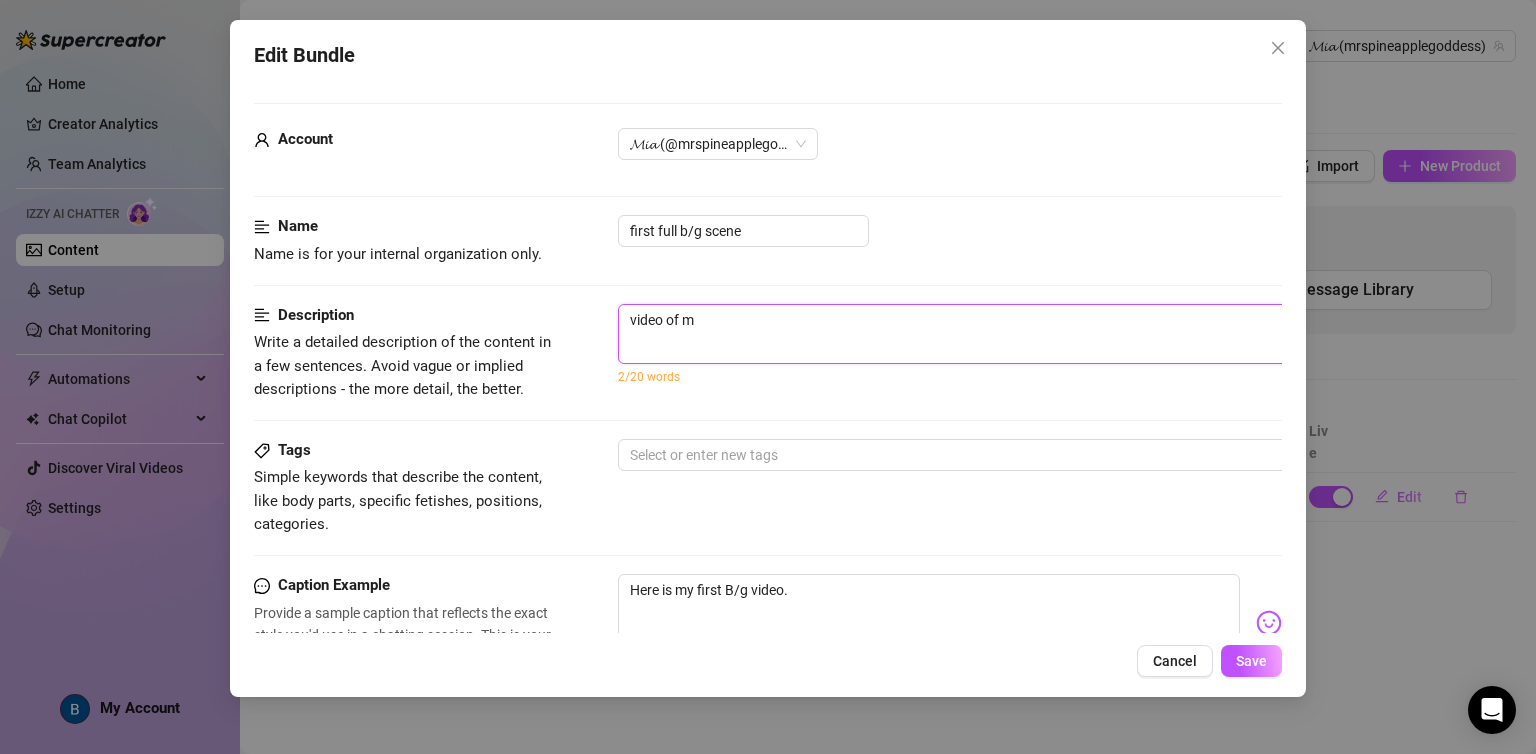 type on "video of me" 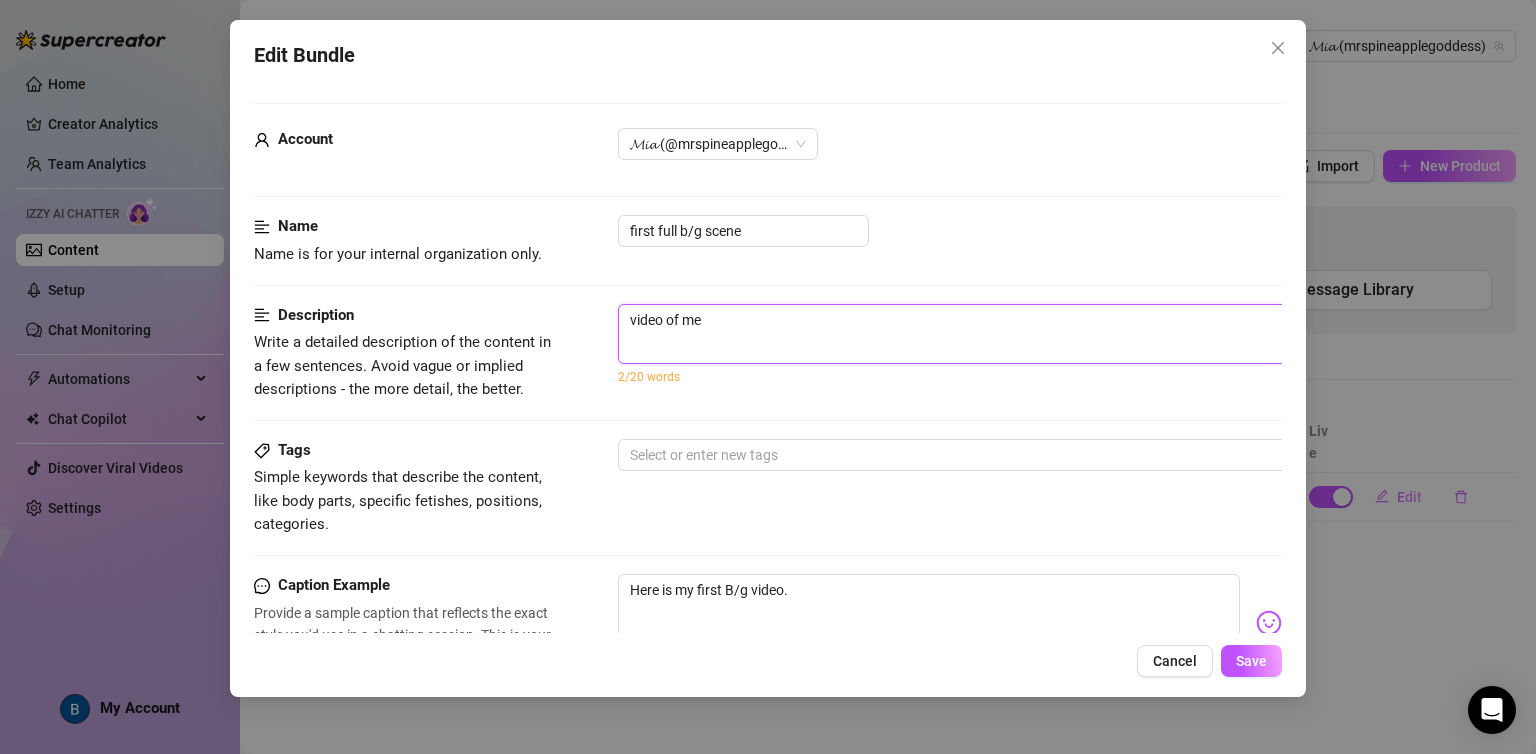 type on "video of me" 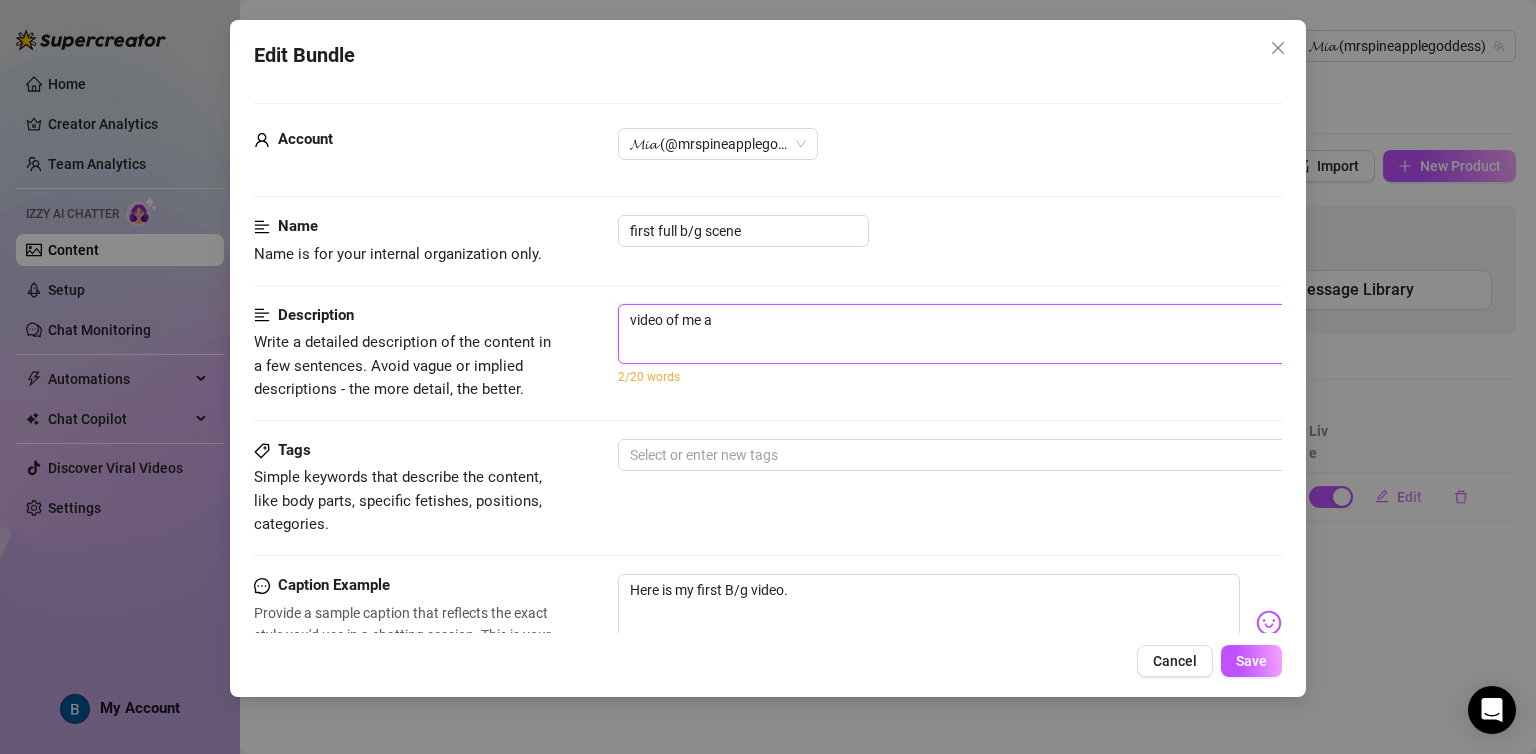 type on "video of me an" 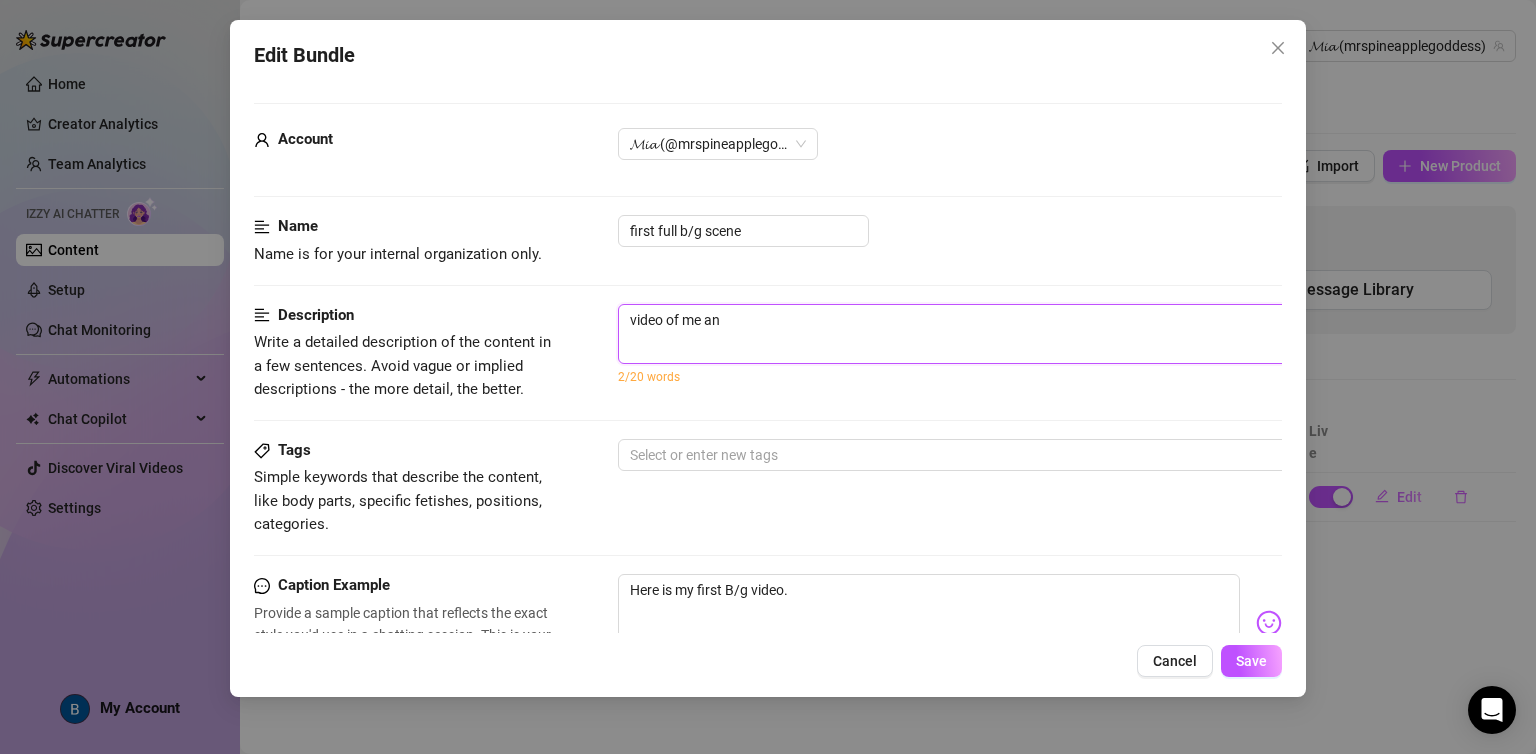 type on "video of me and" 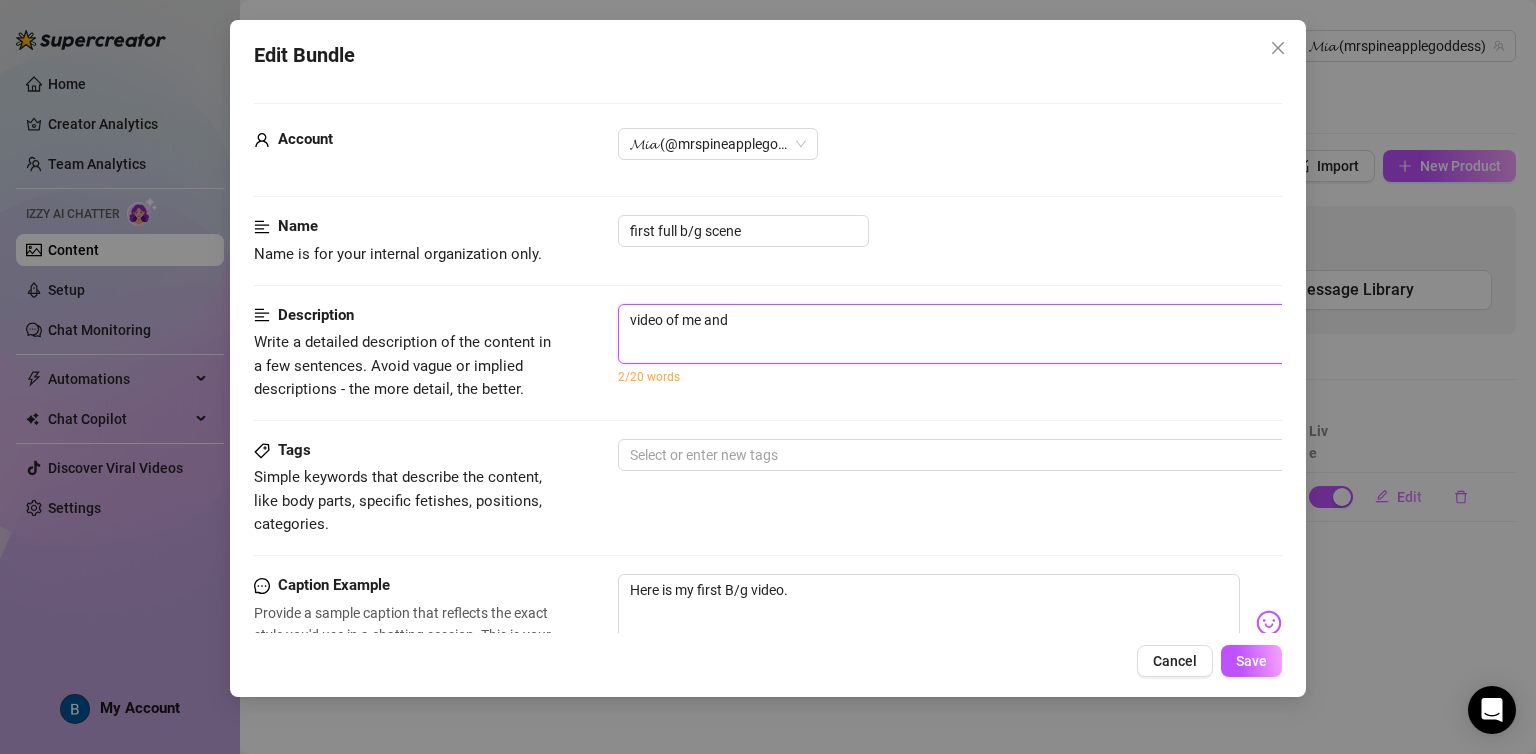 type on "video of me an" 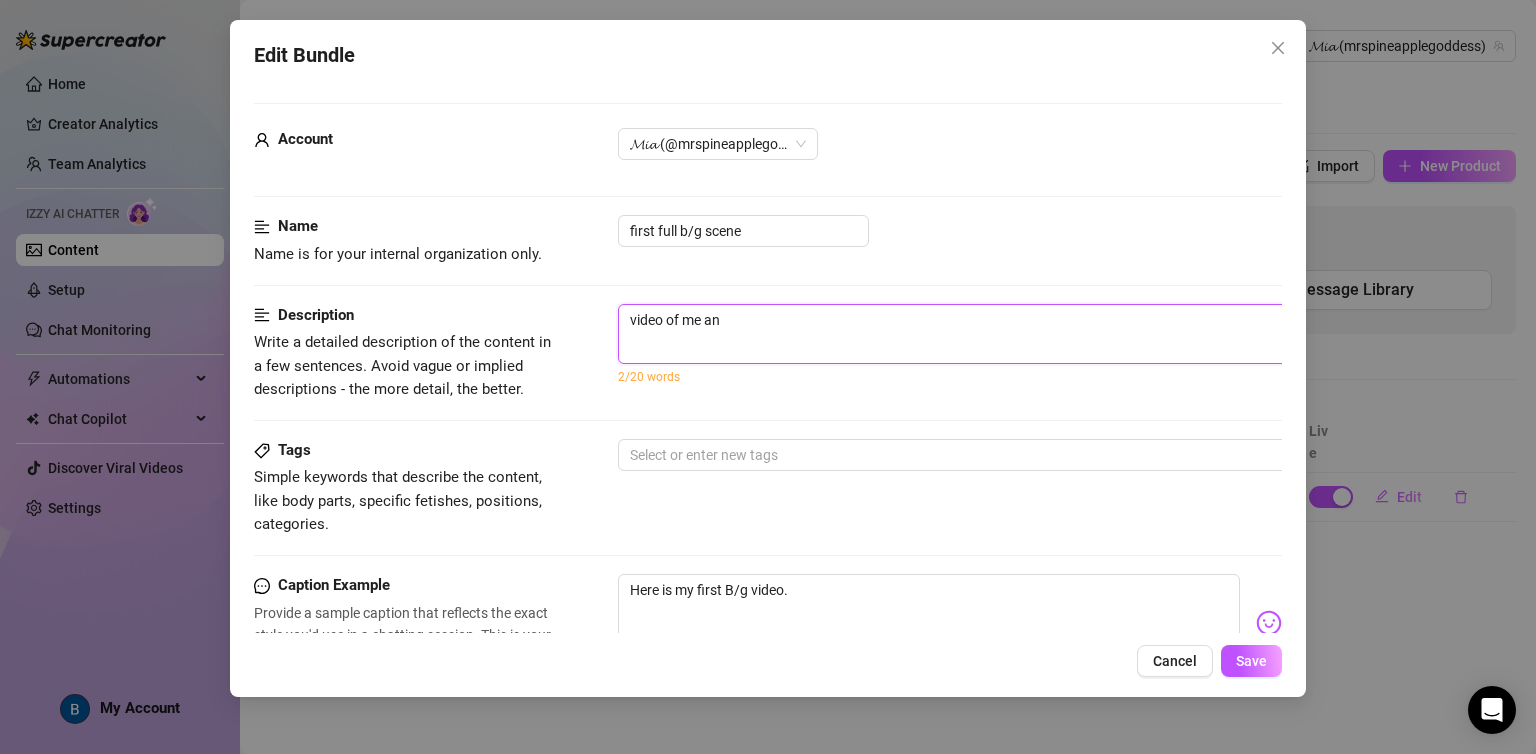 type on "video of me a" 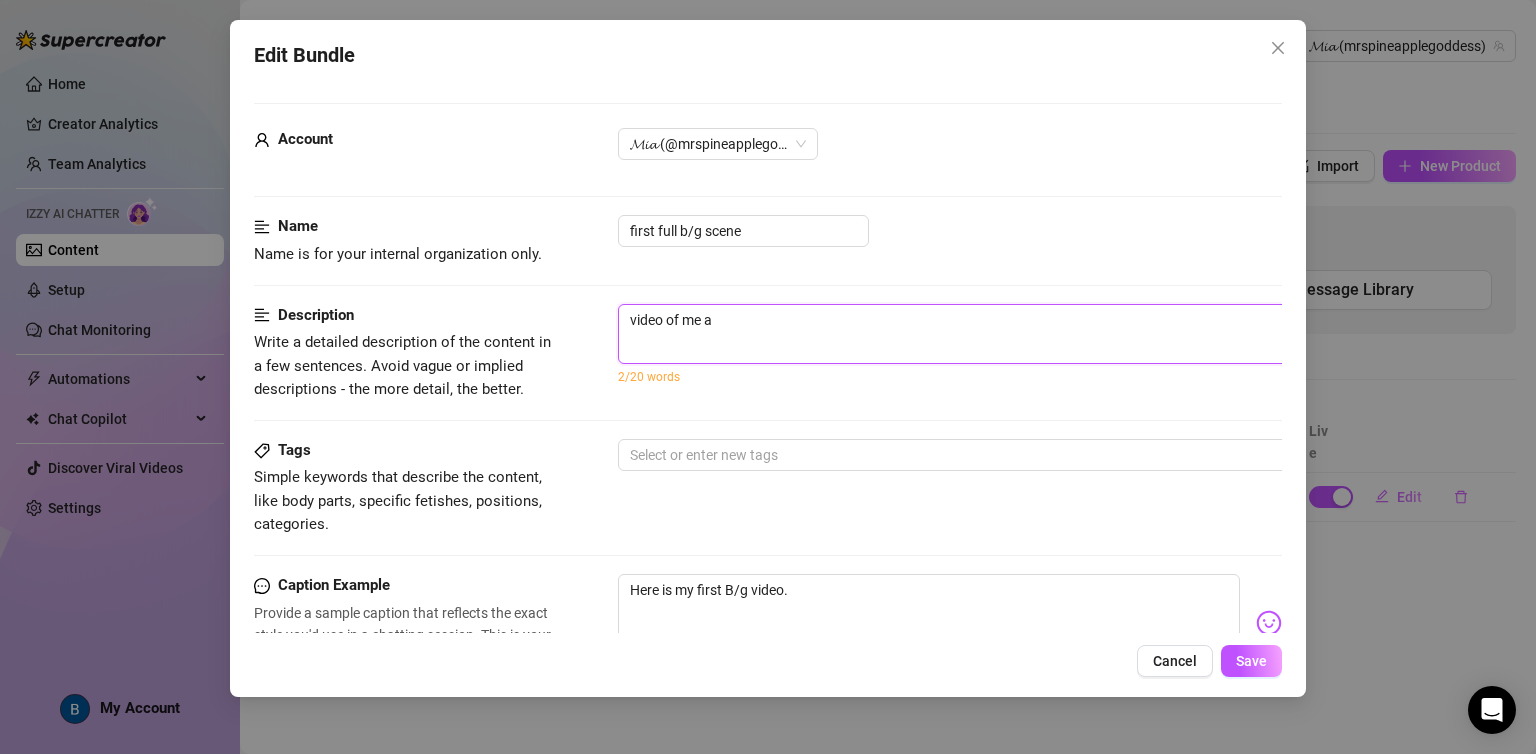 type on "video of me" 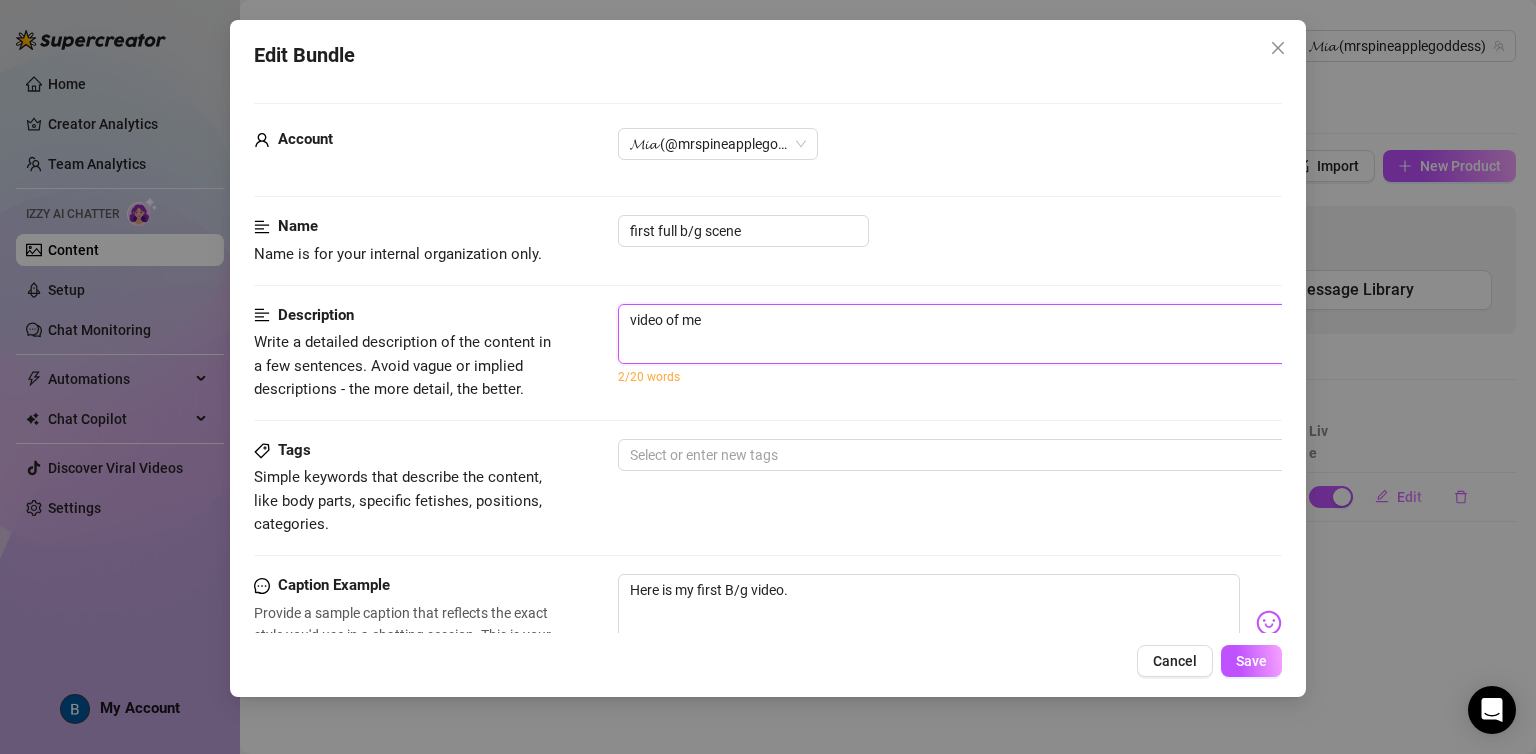 type on "video of me" 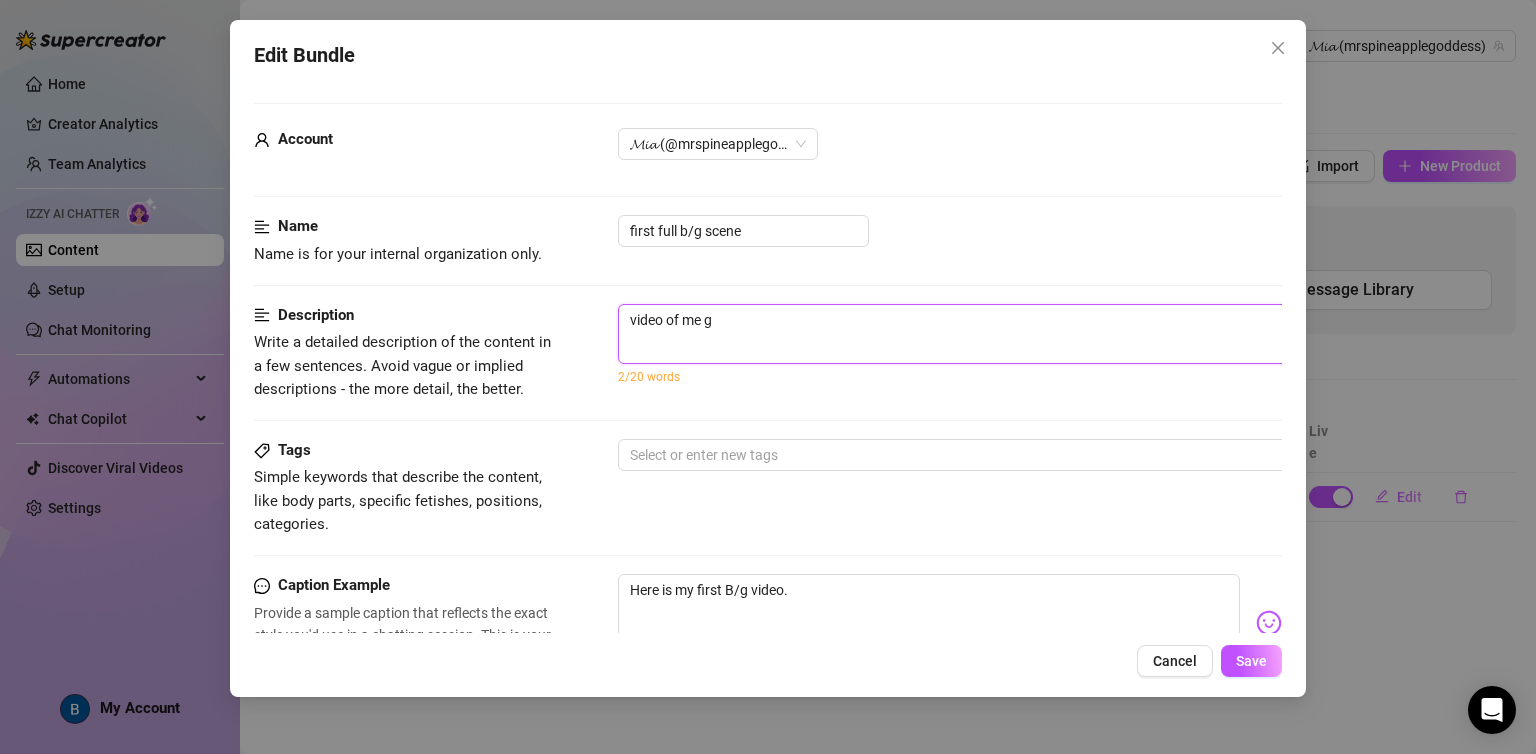 type on "video of me ge" 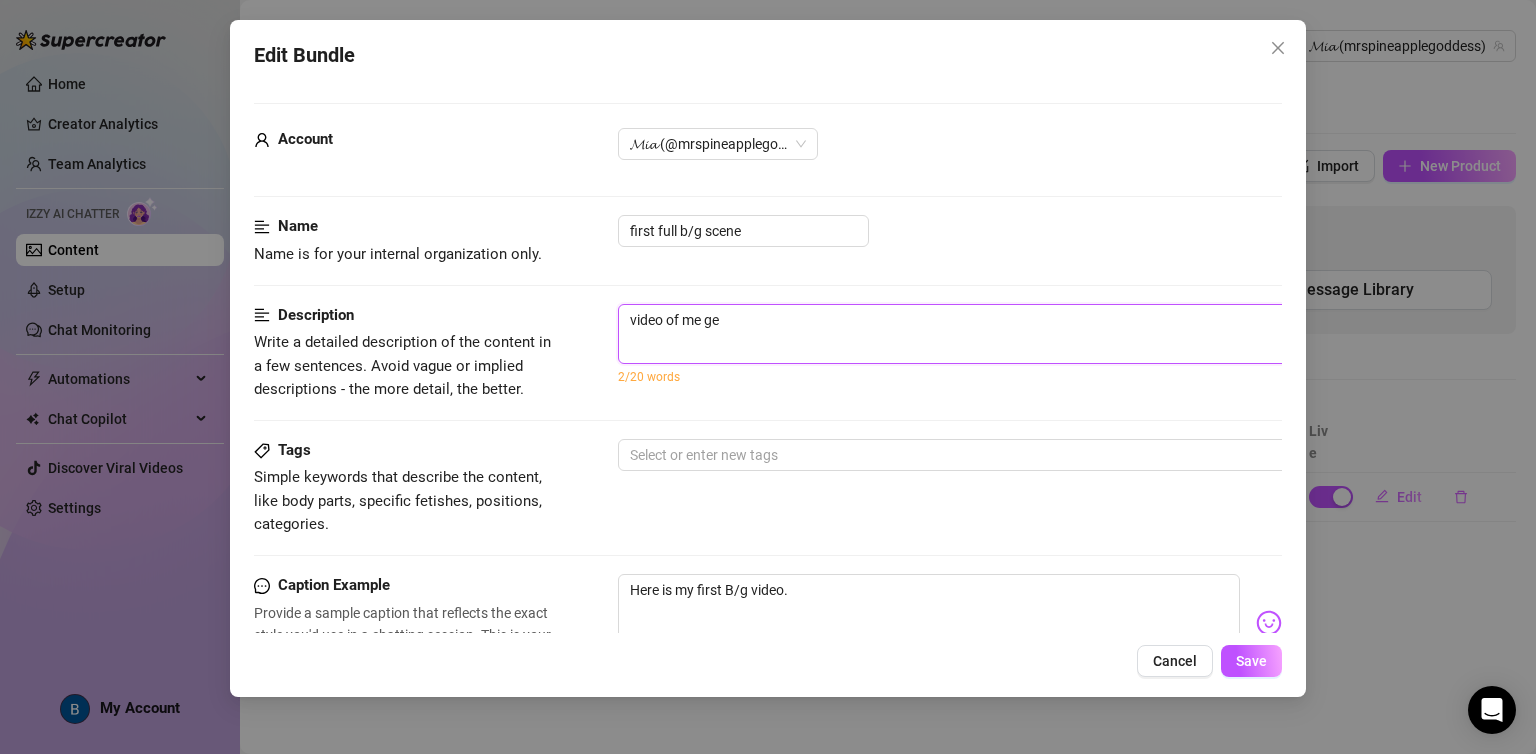 type on "video of me get" 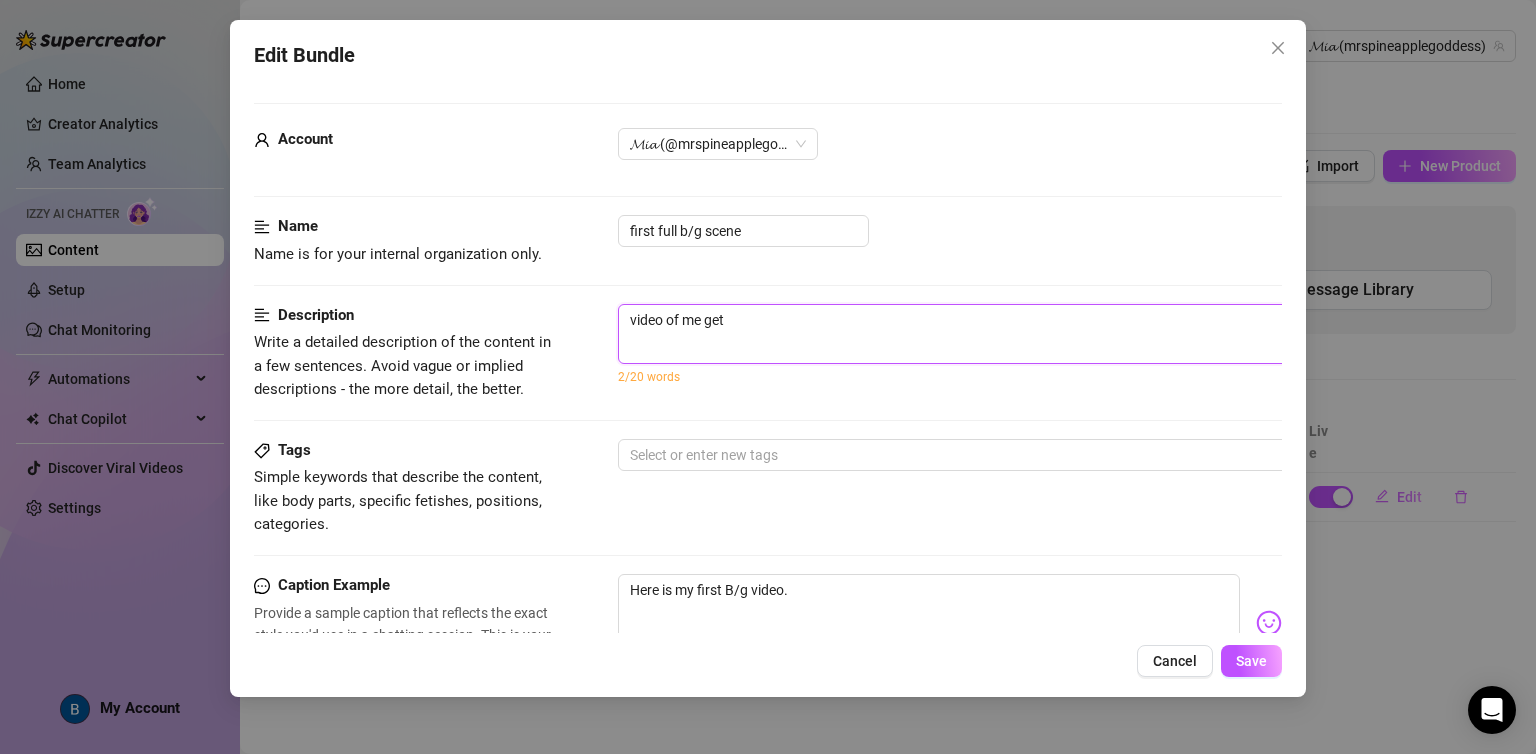 type on "video of me gett" 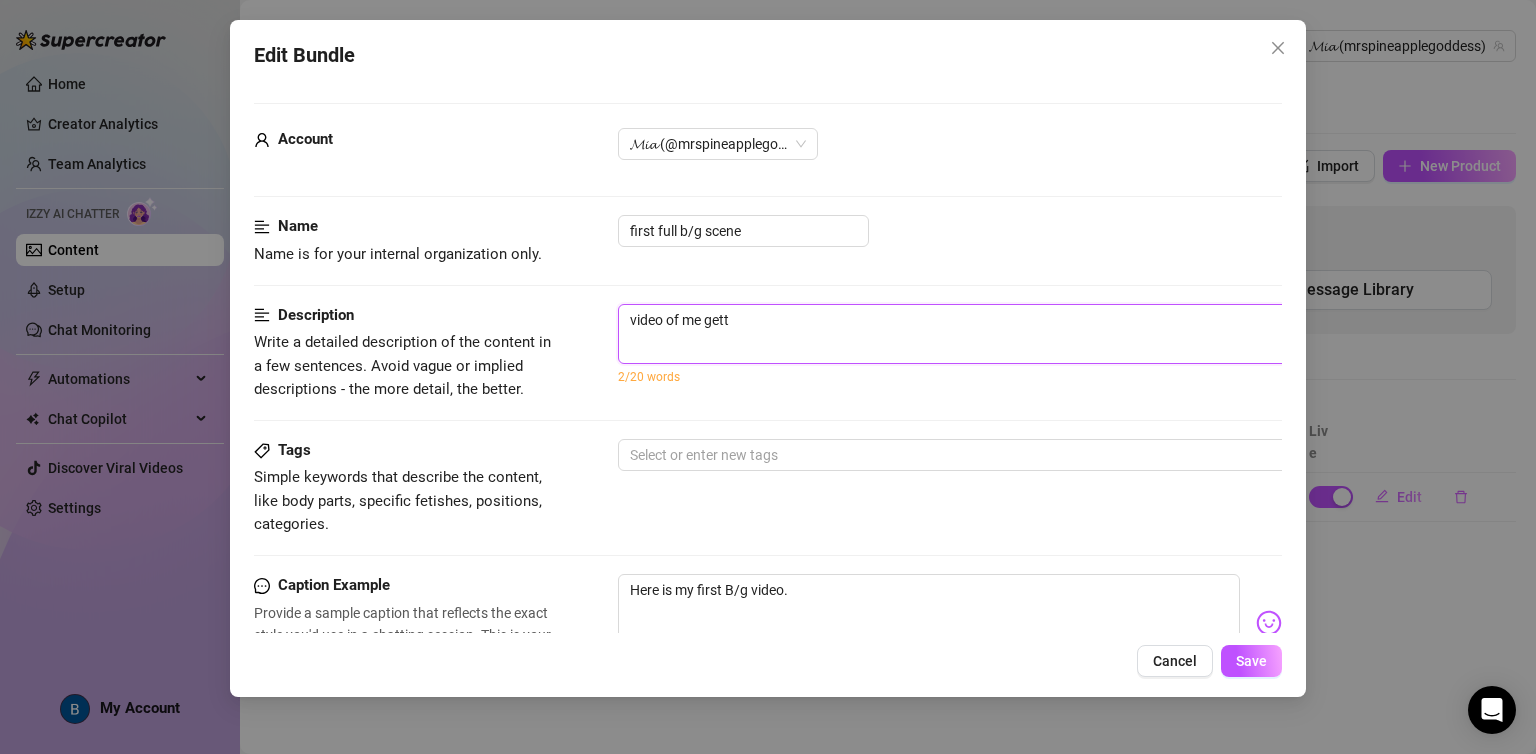 type on "video of me get" 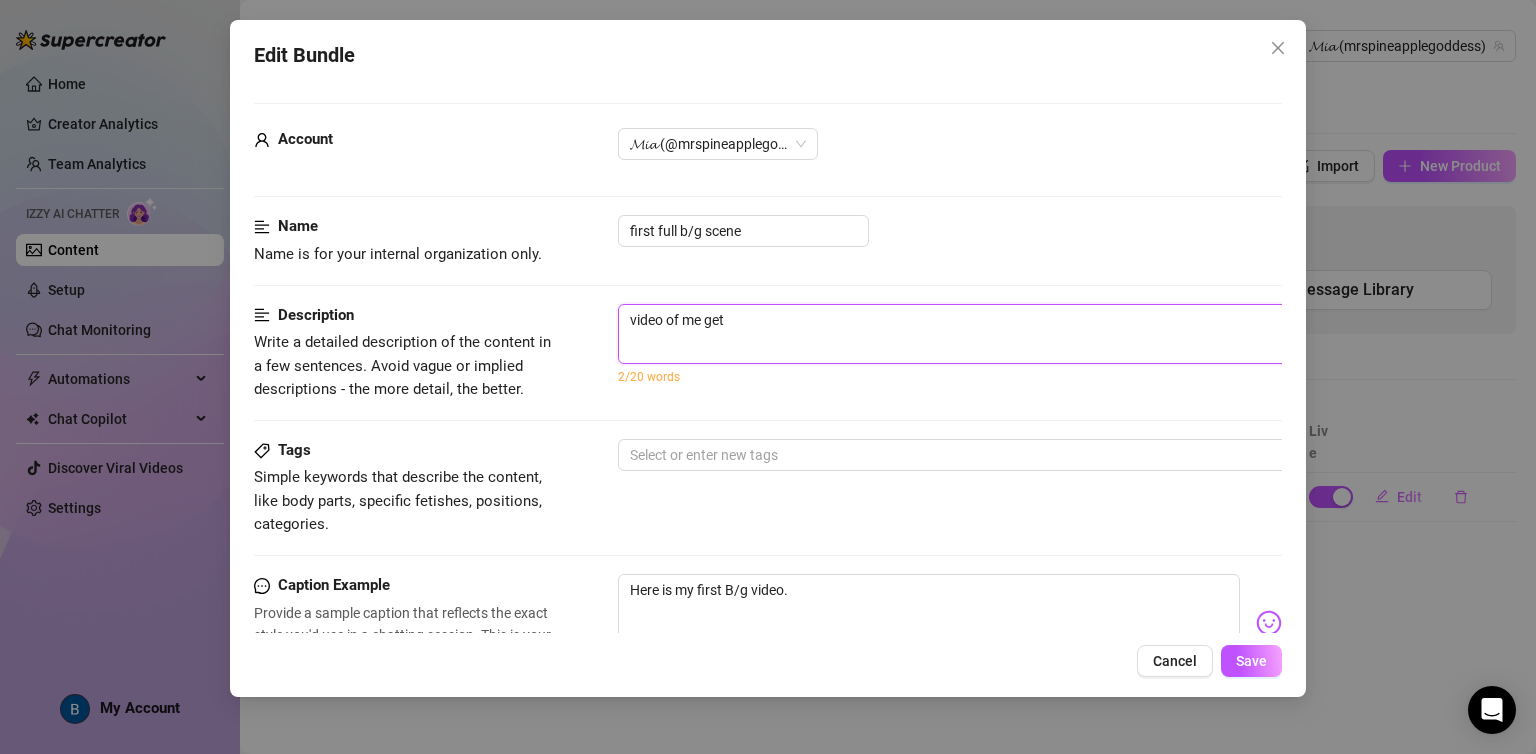type on "video of me ge" 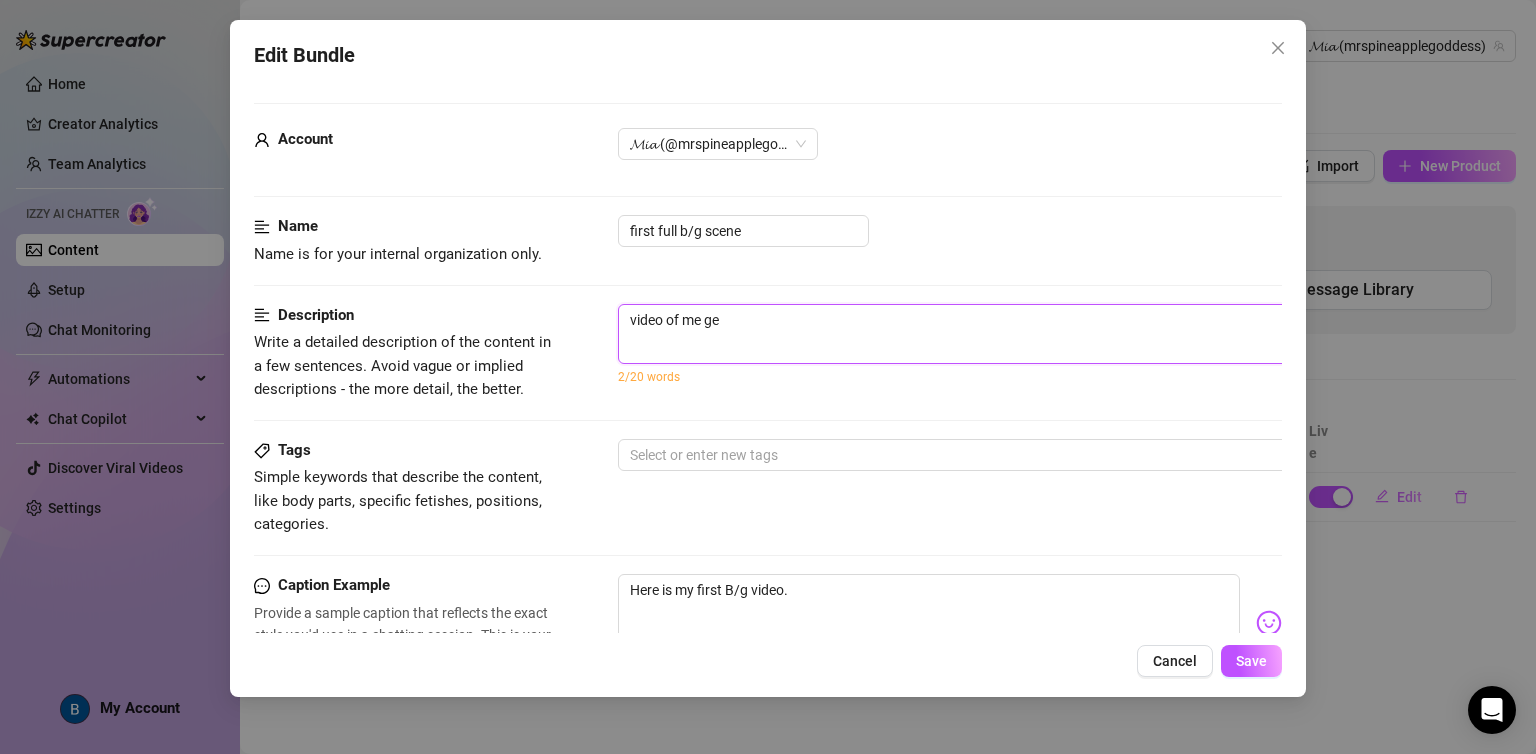 type on "video of me g" 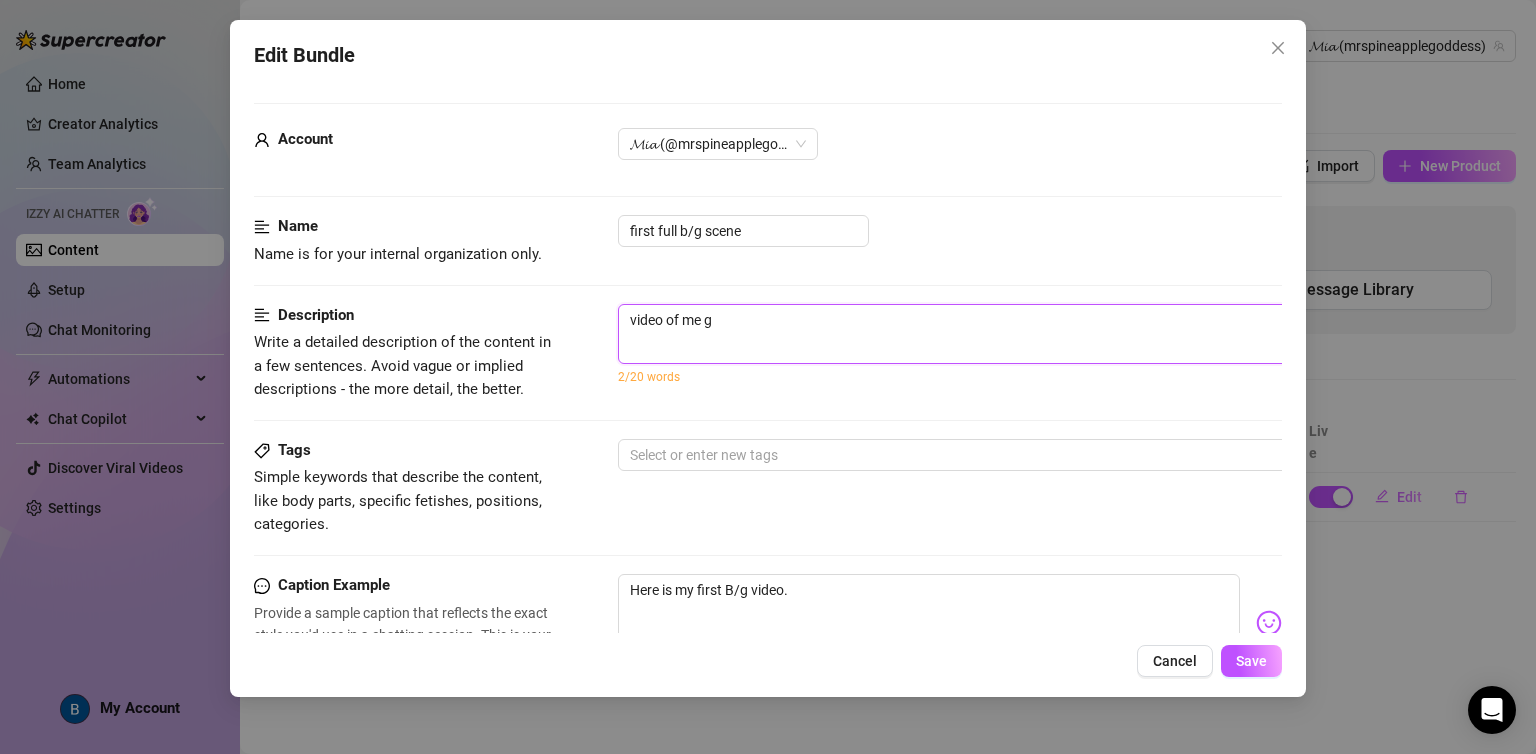 type on "video of me" 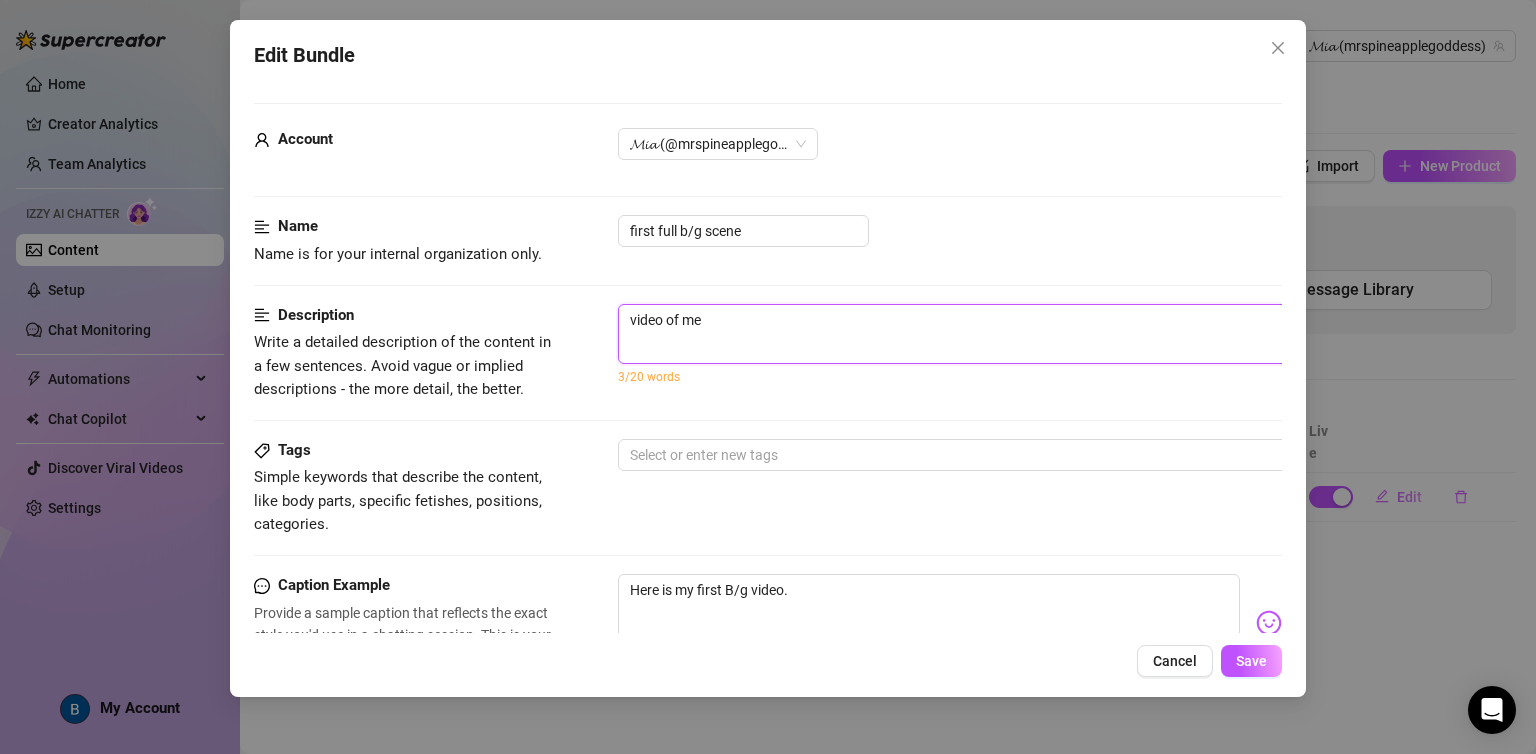 type on "video of me" 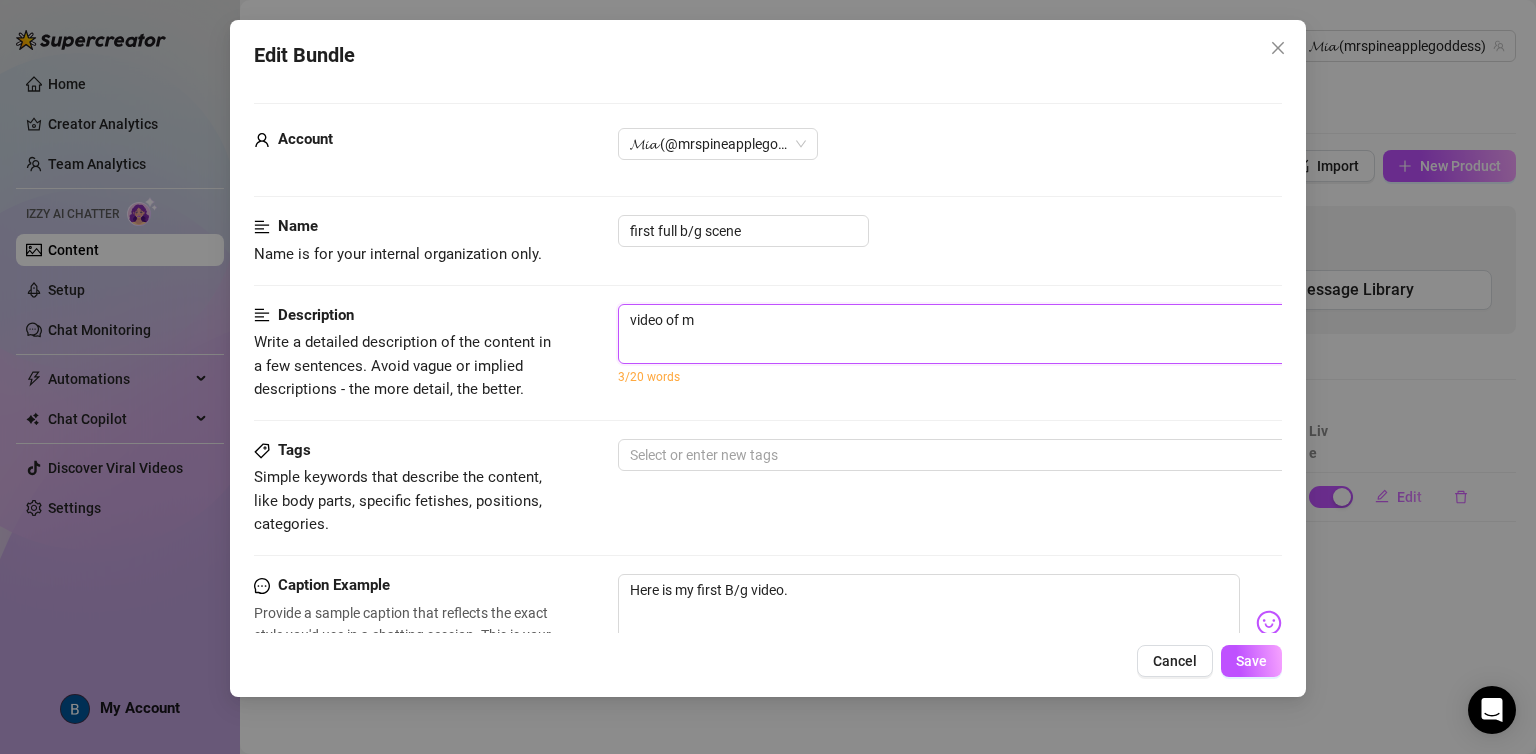 type on "video of" 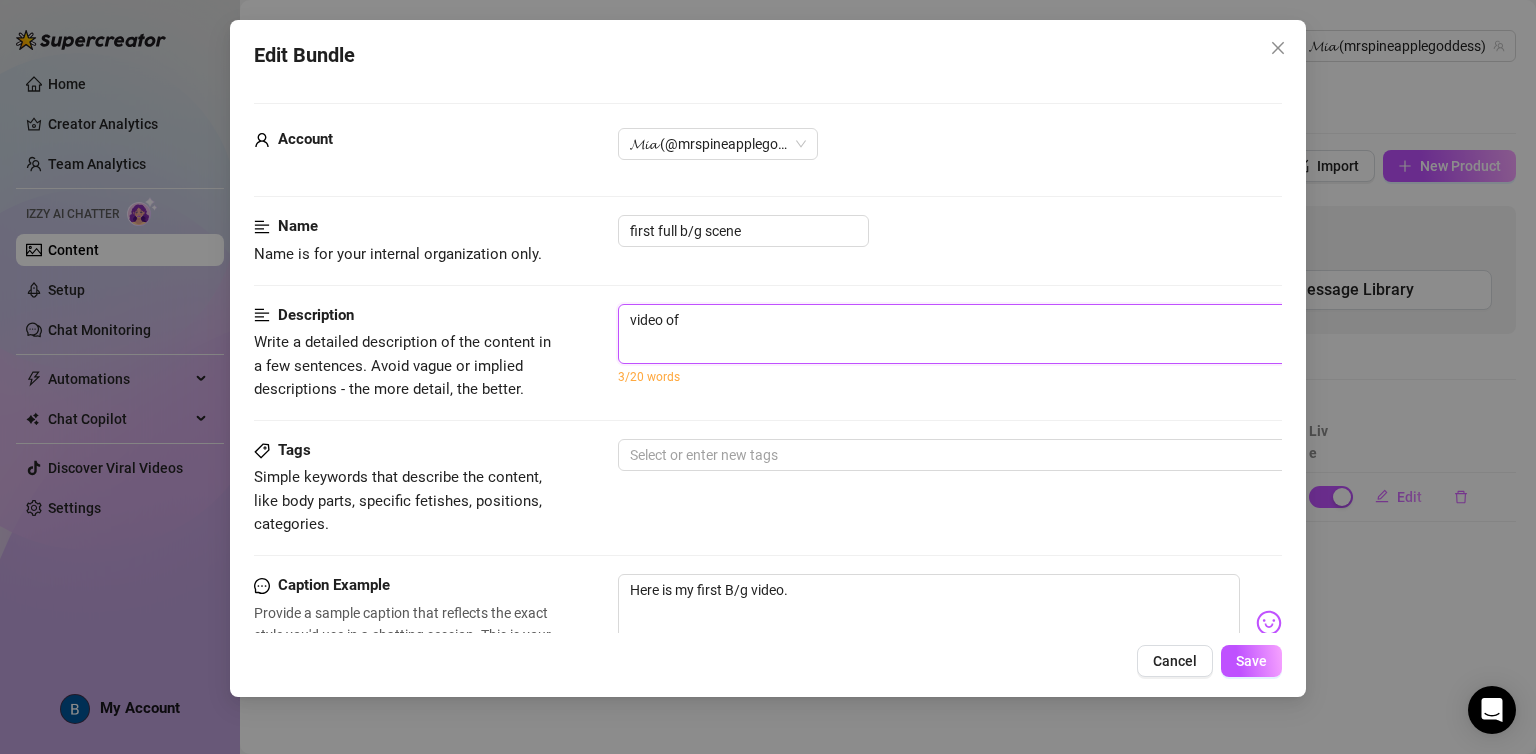 type on "video of" 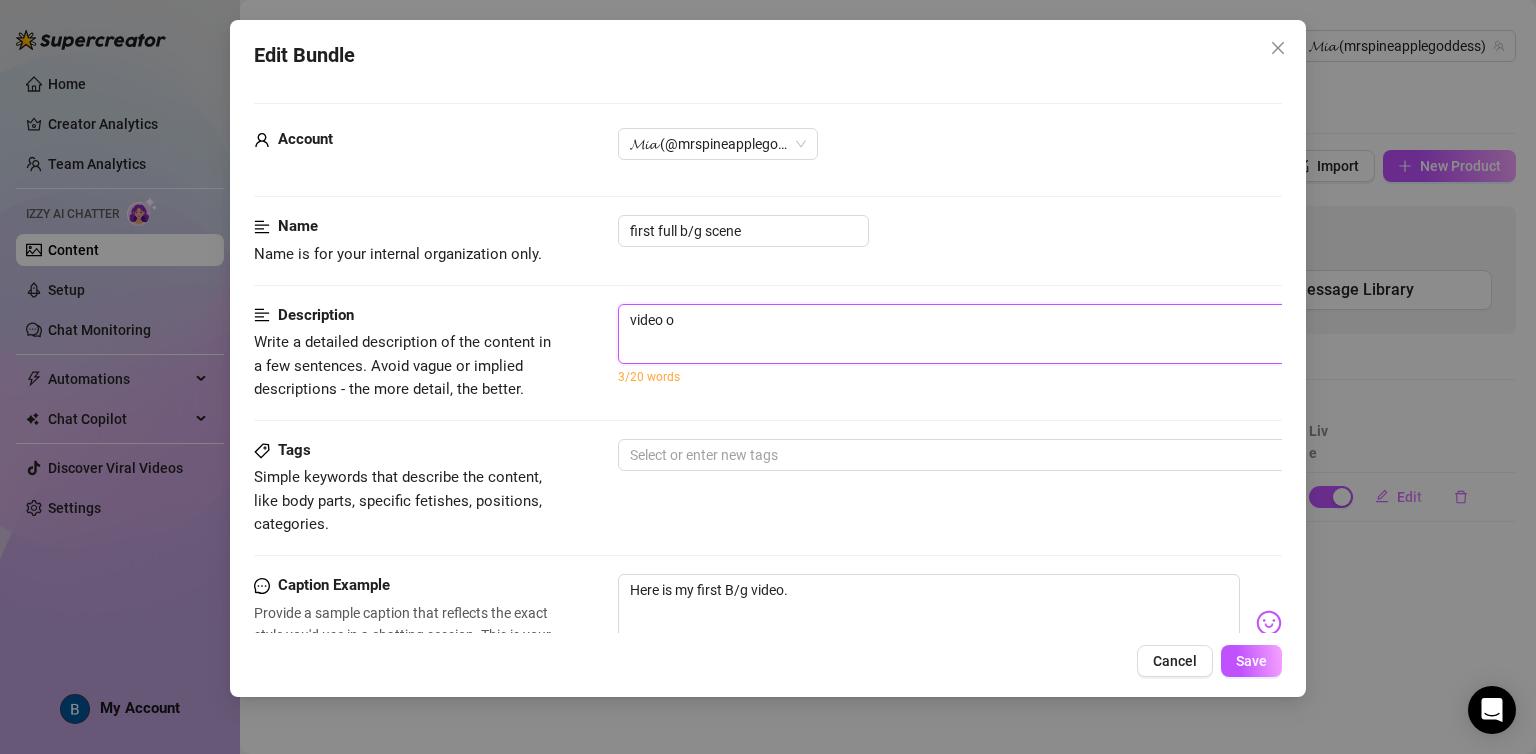 type on "video" 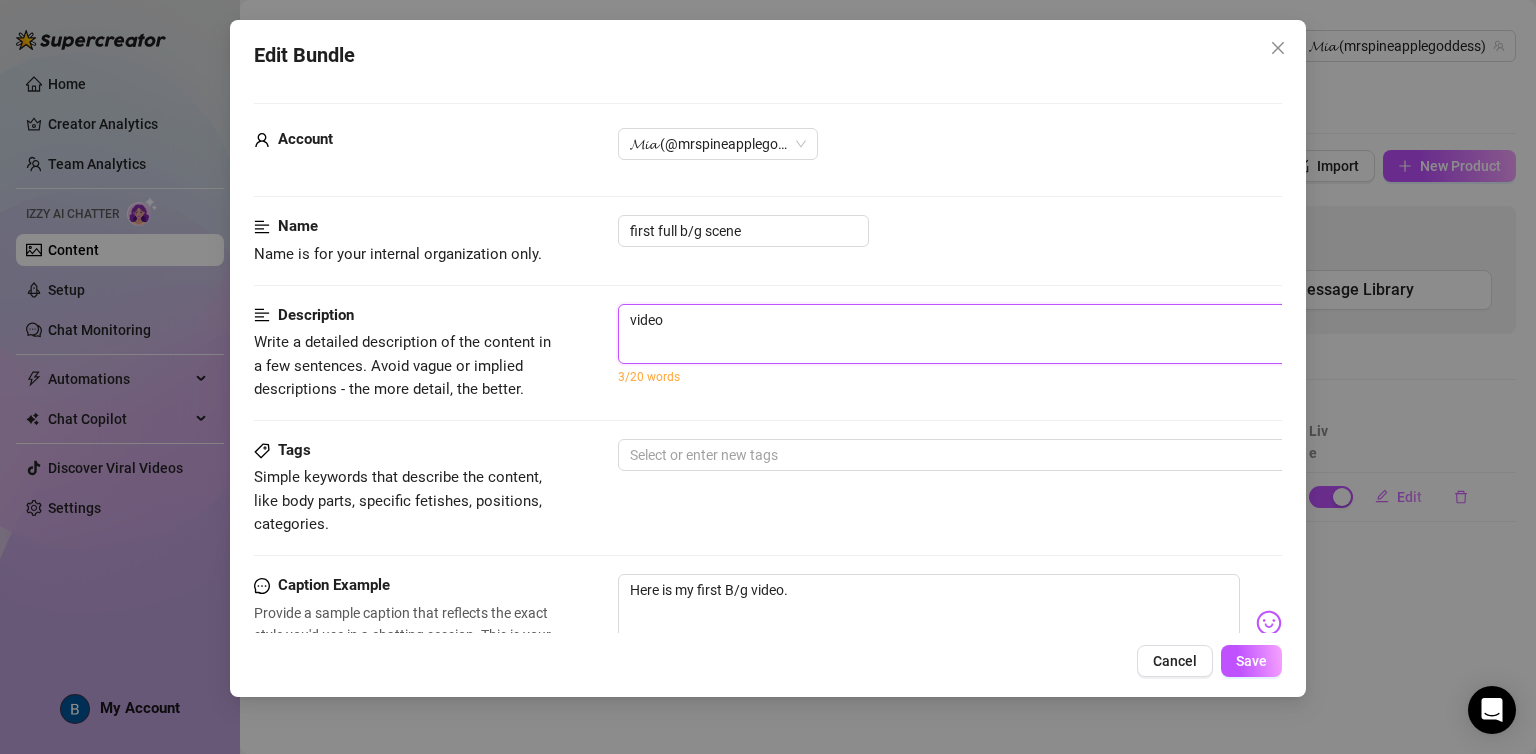 type on "video" 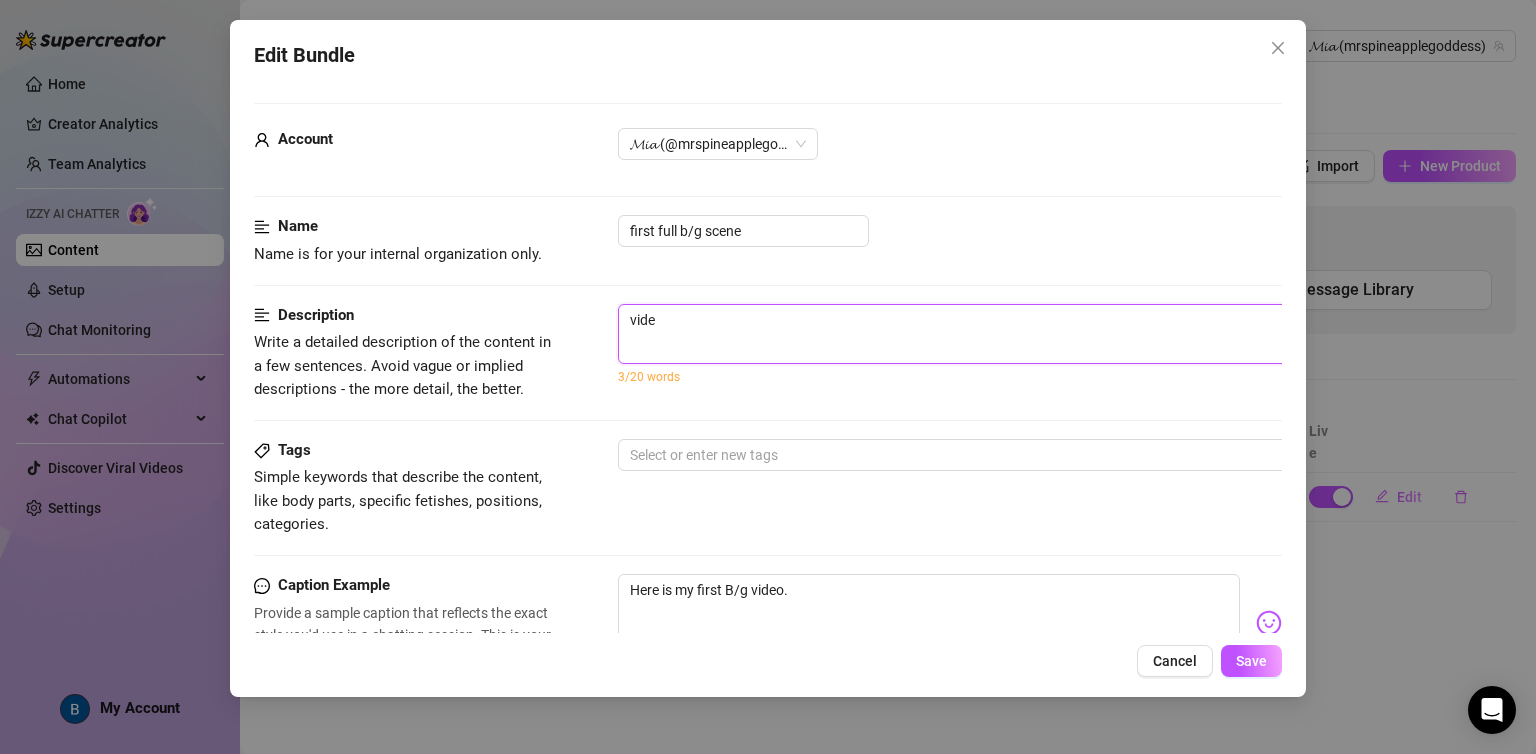 type on "vid" 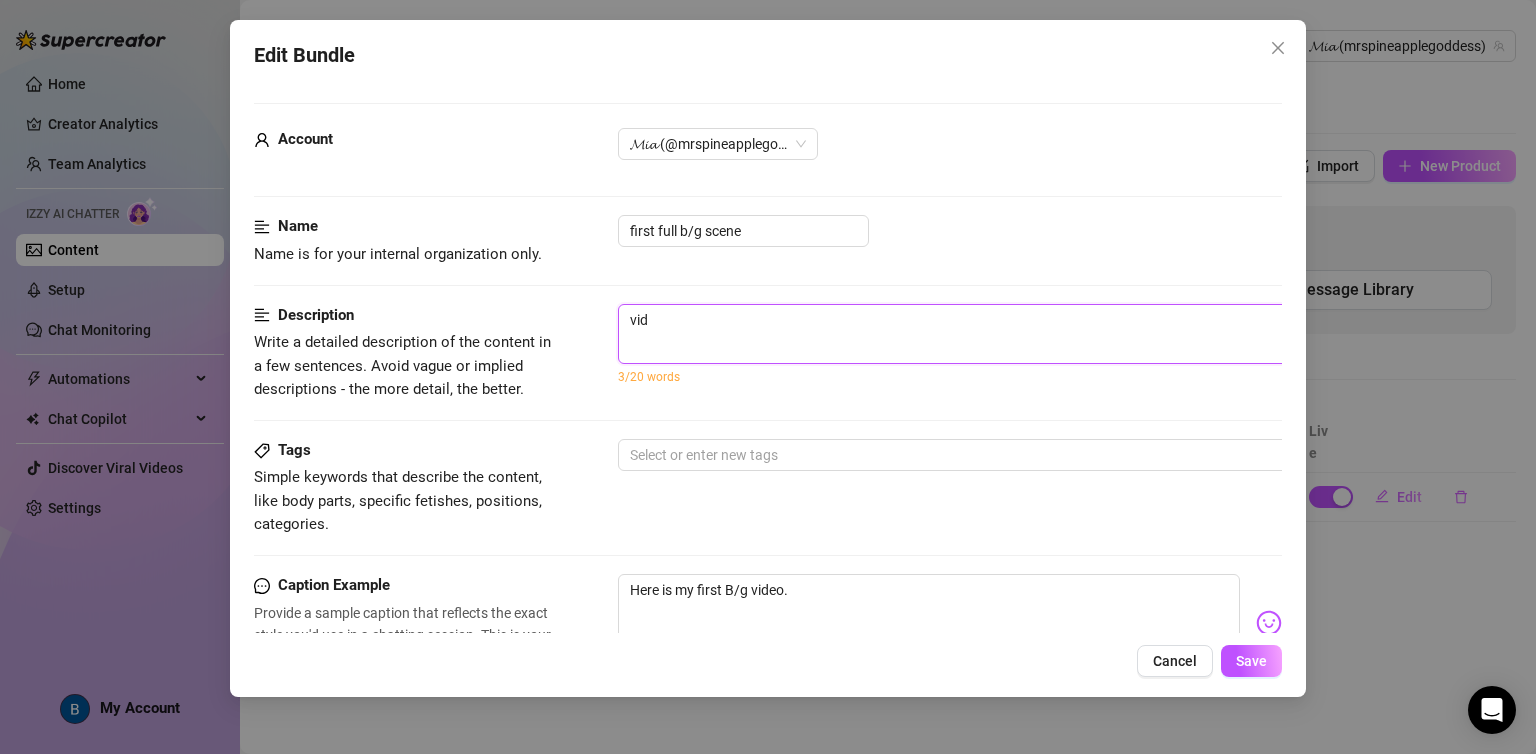 type on "vi" 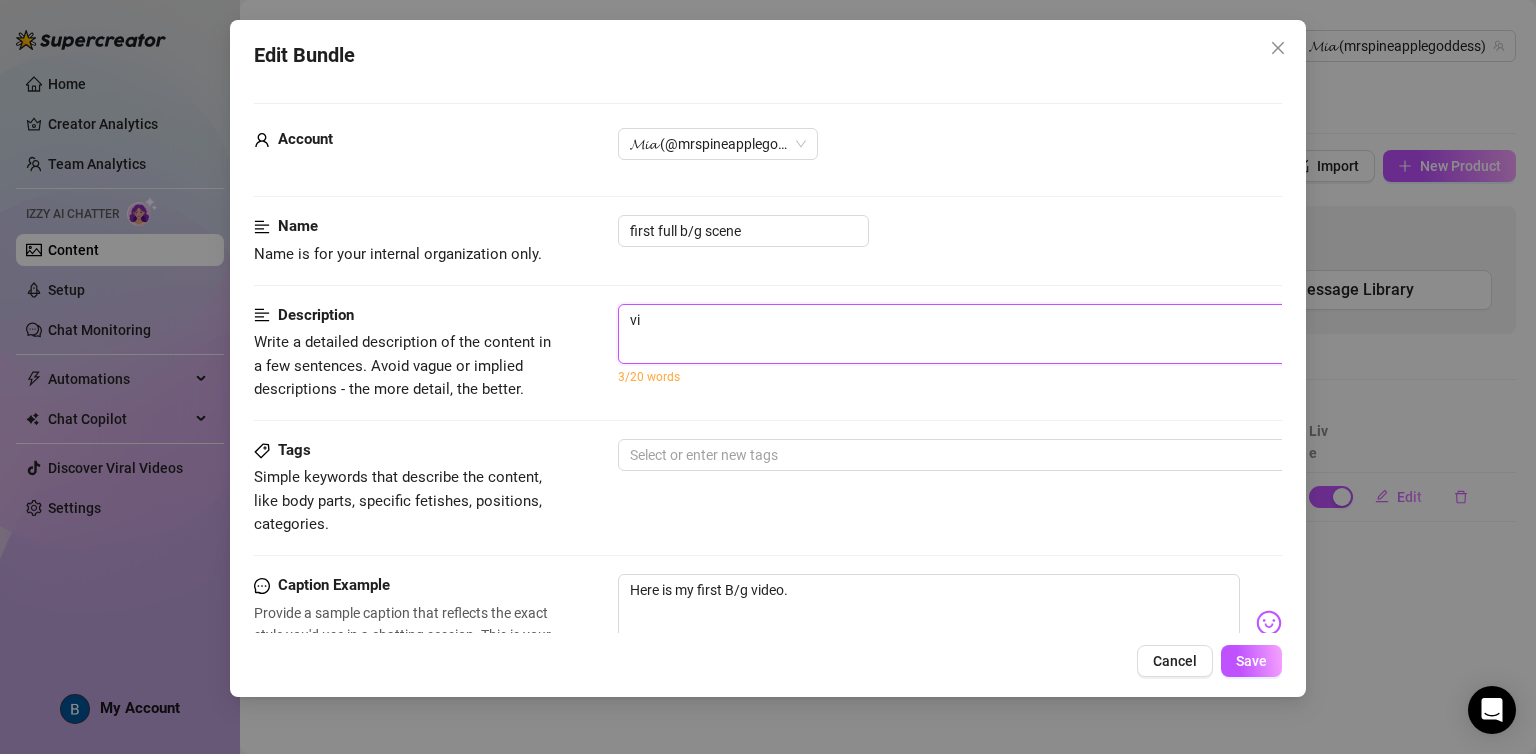 type on "v" 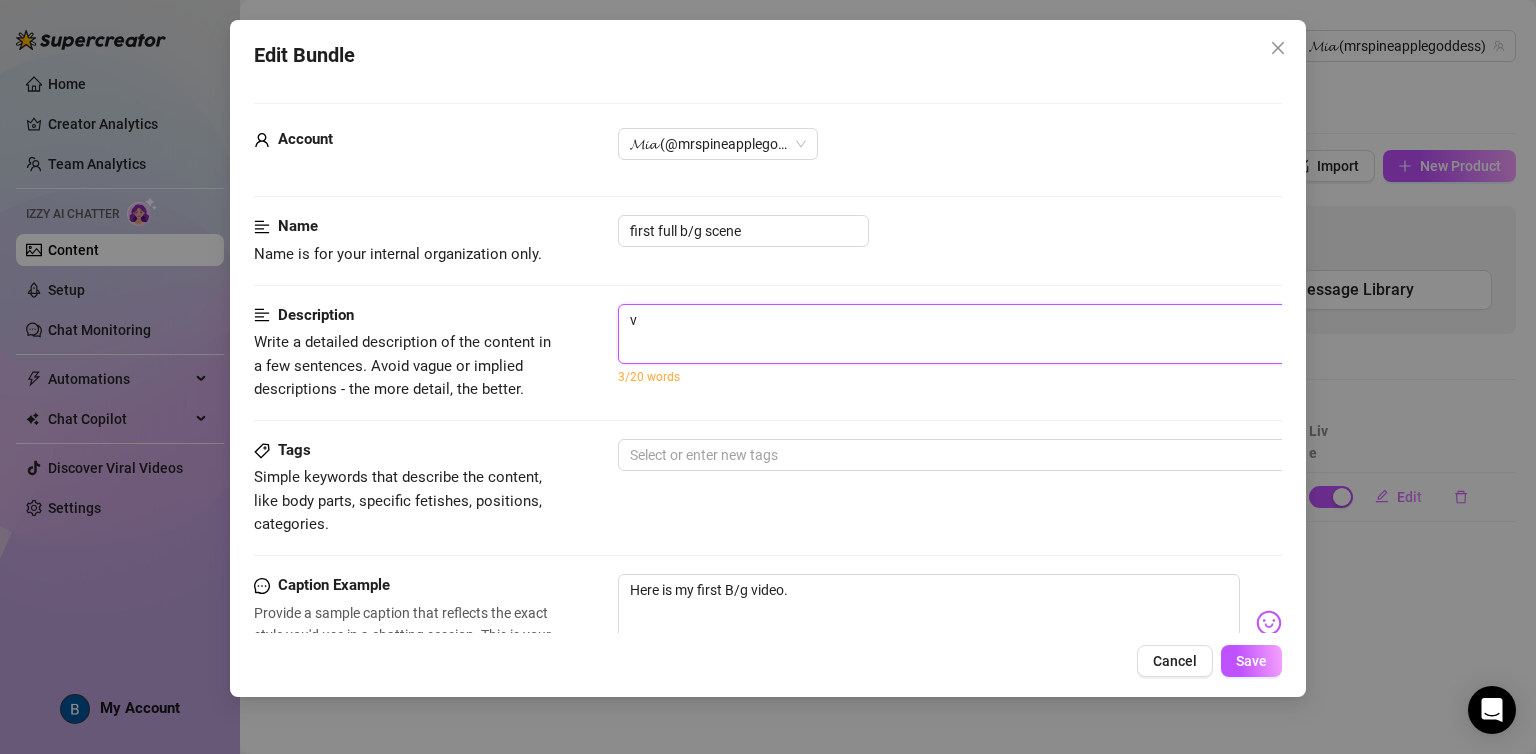 type on "Describe the content (media) in a few sentences" 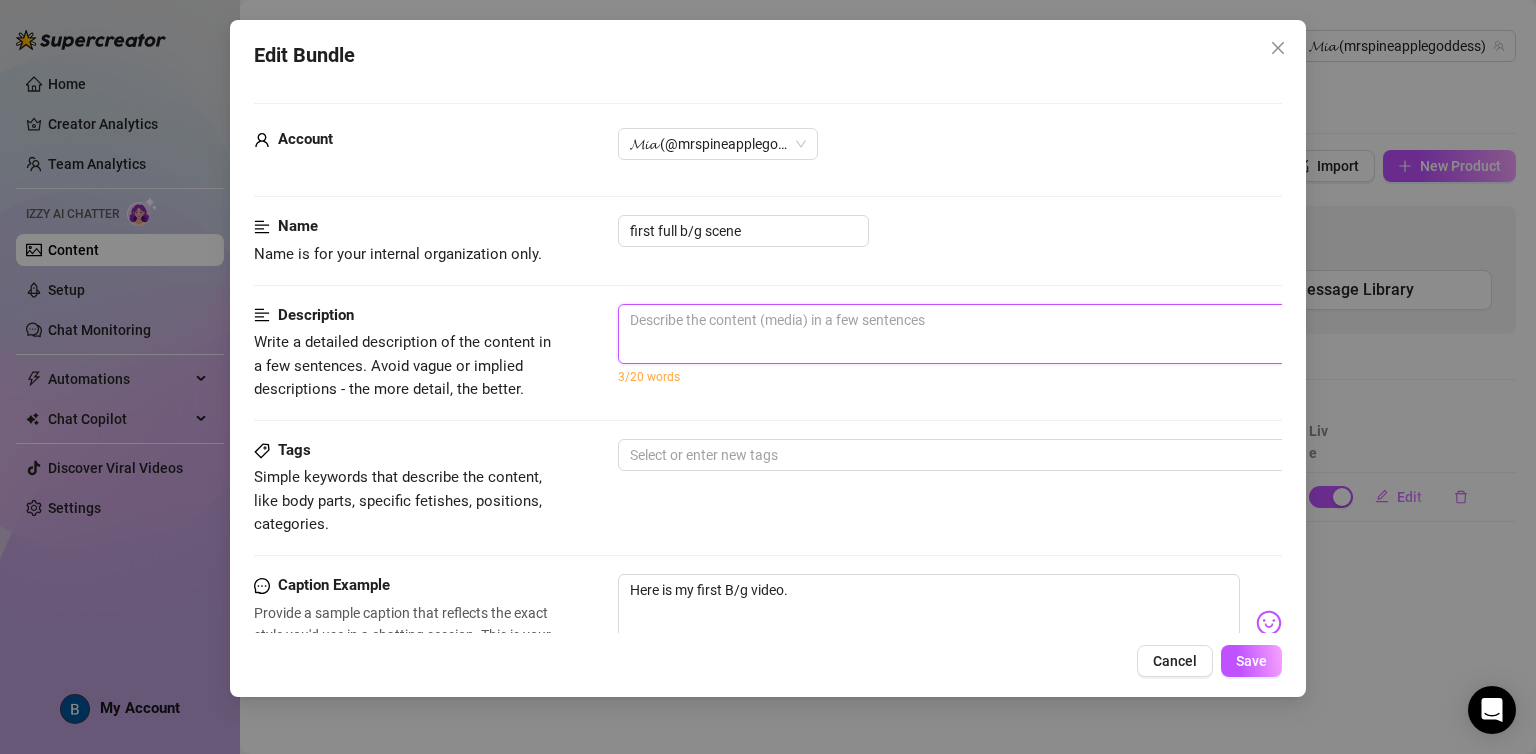 type on "s" 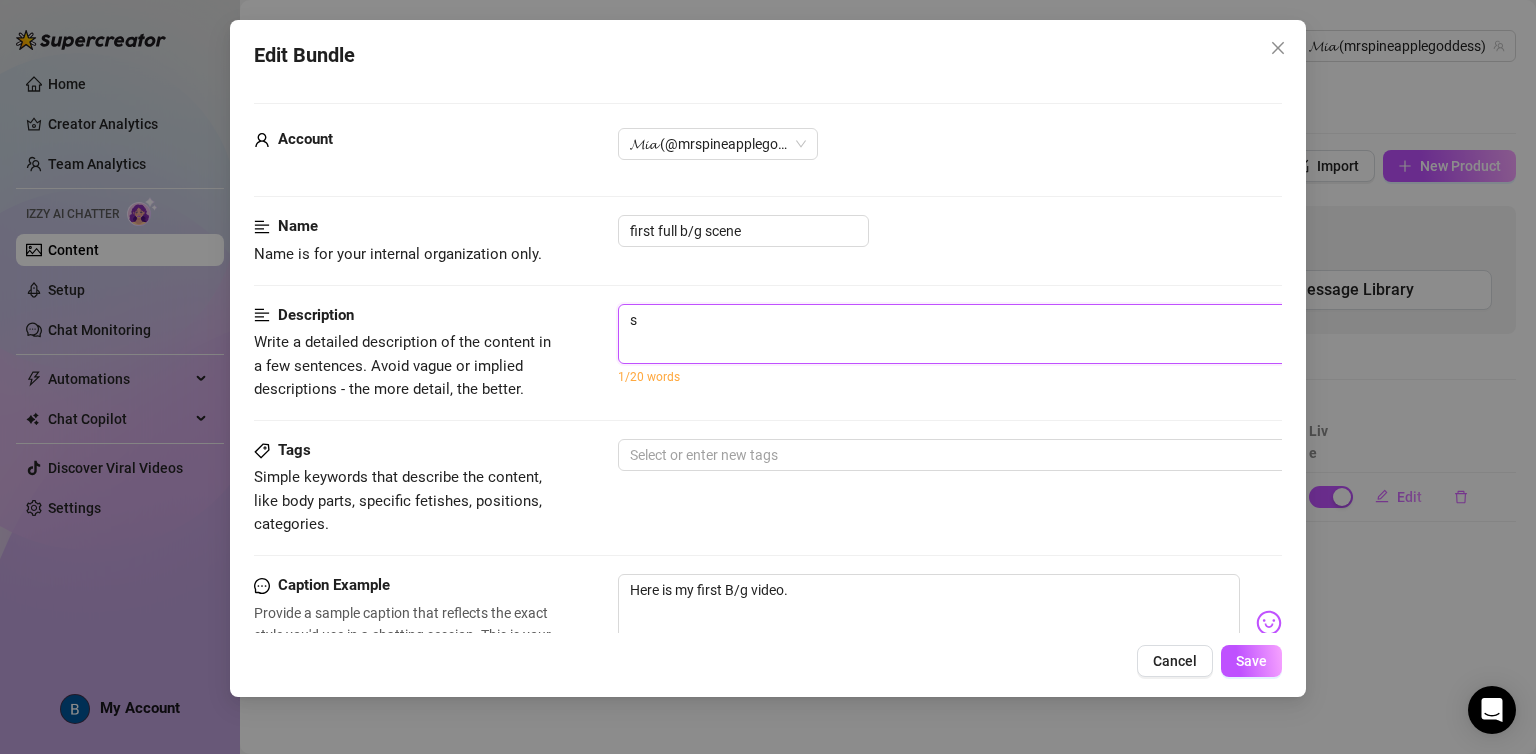 type on "st" 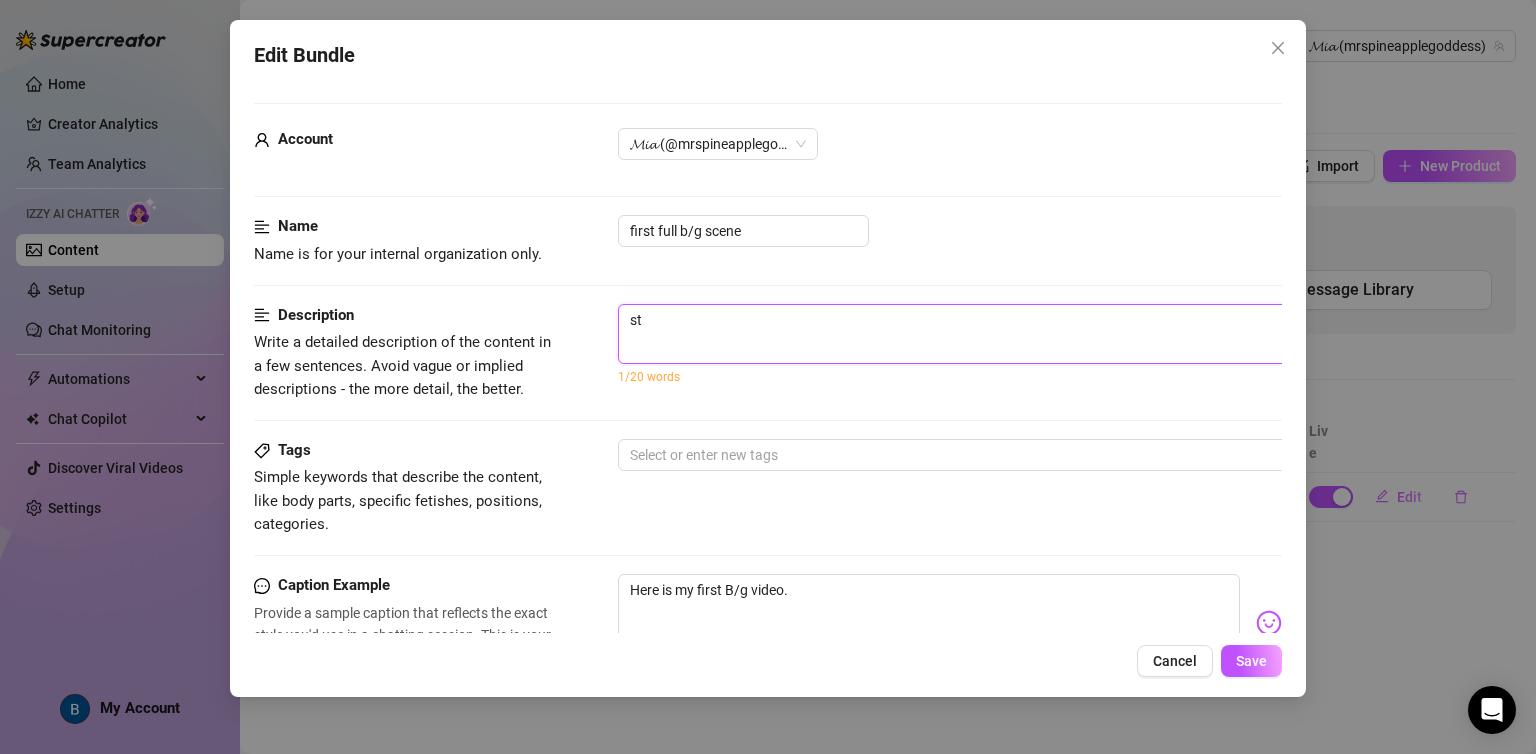 type on "str" 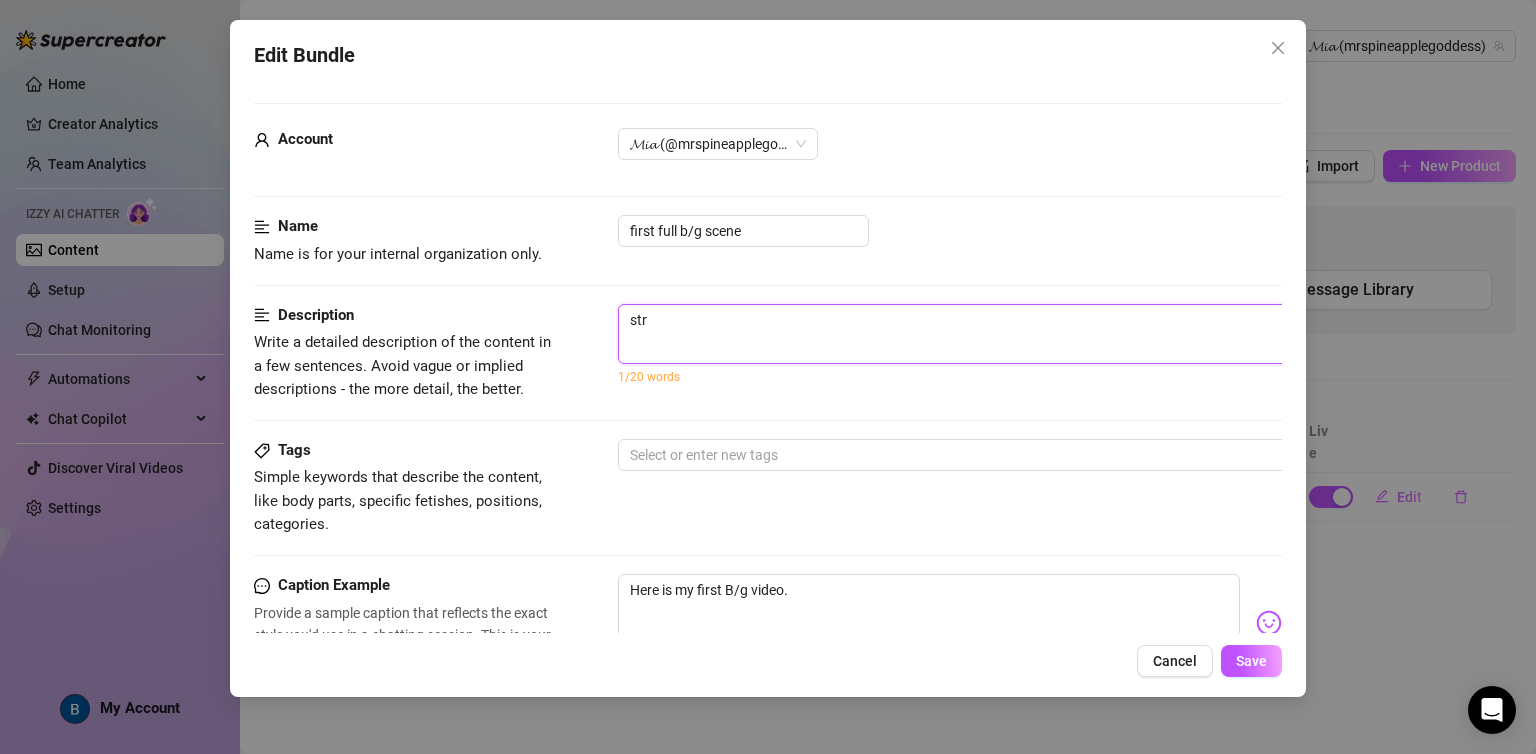type on "stri" 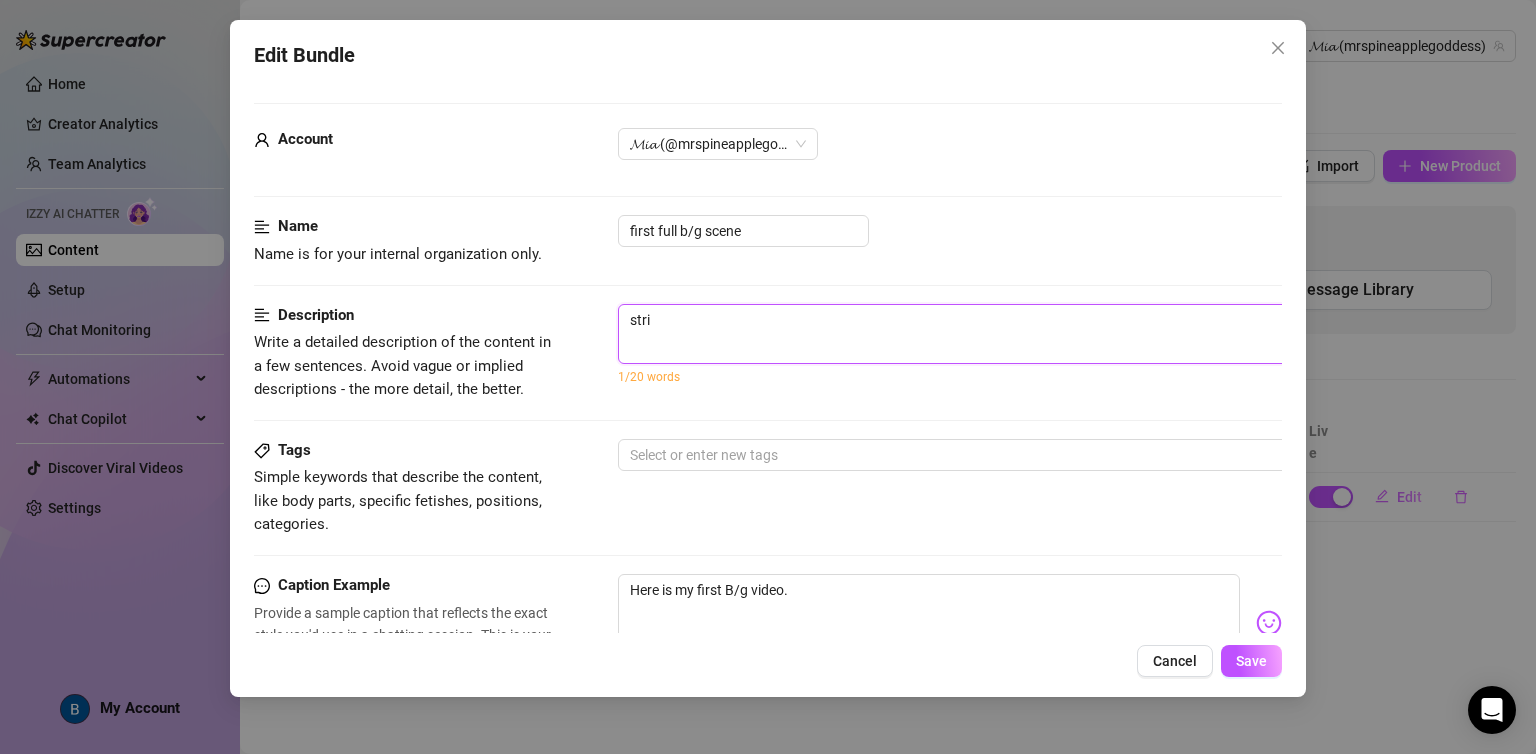 type on "strip" 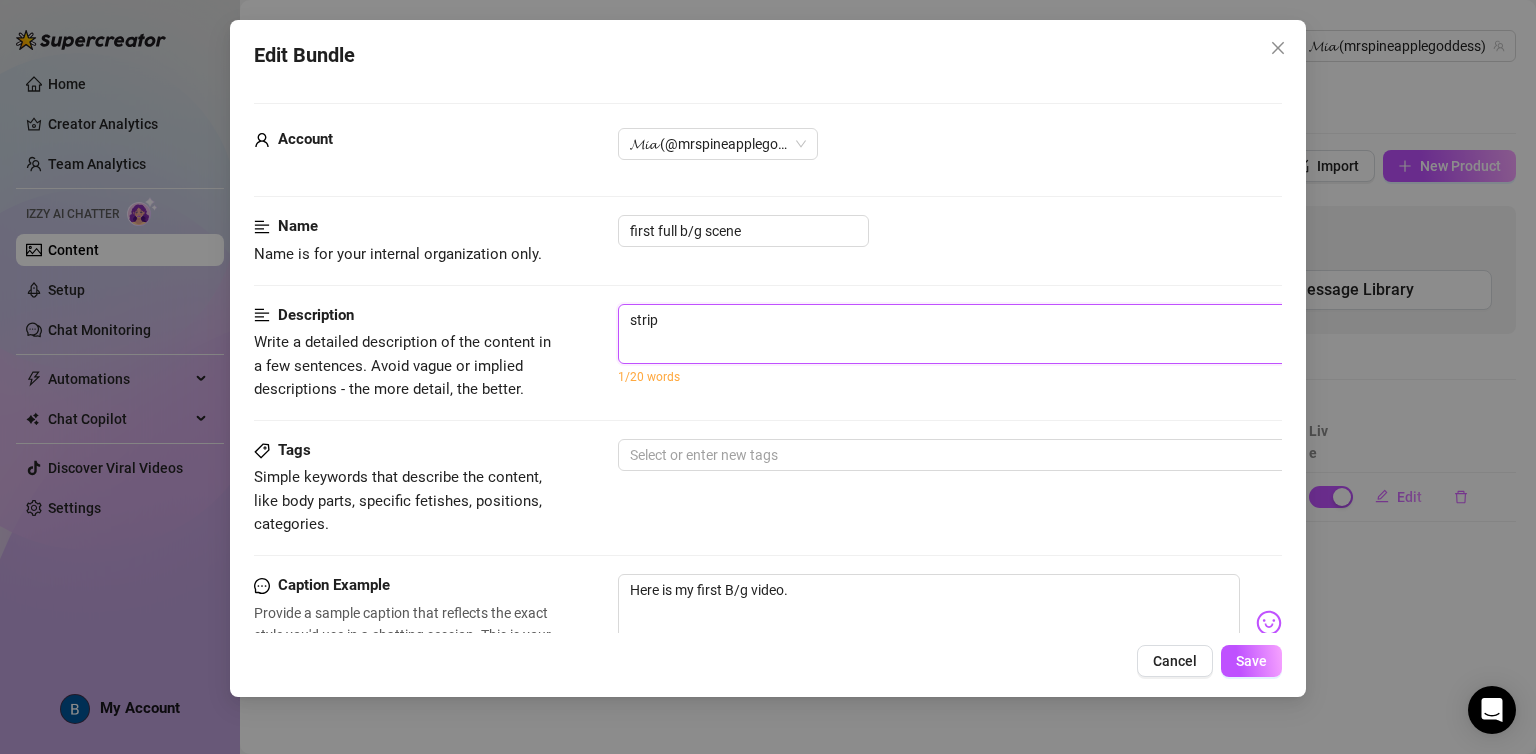 type on "stript" 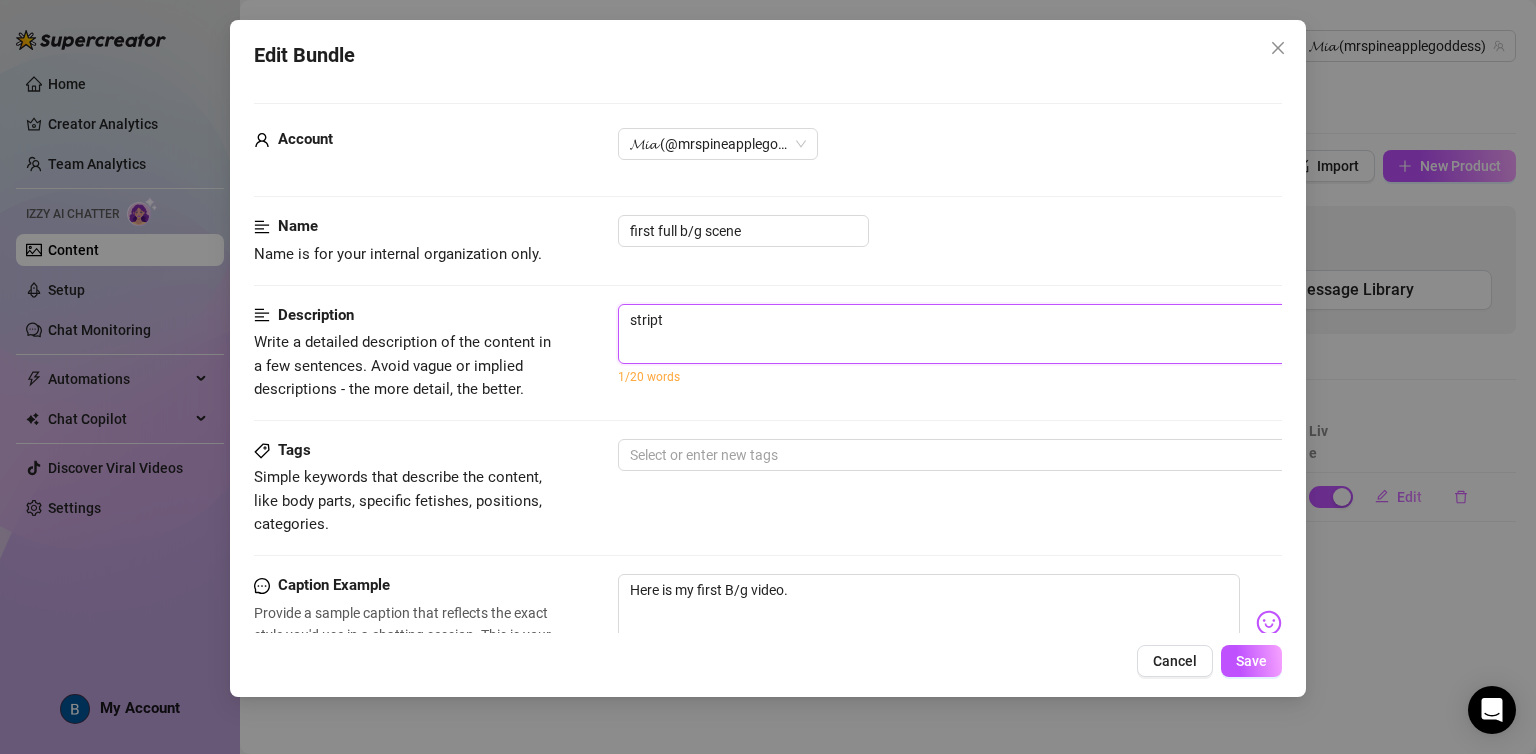 type on "stripte" 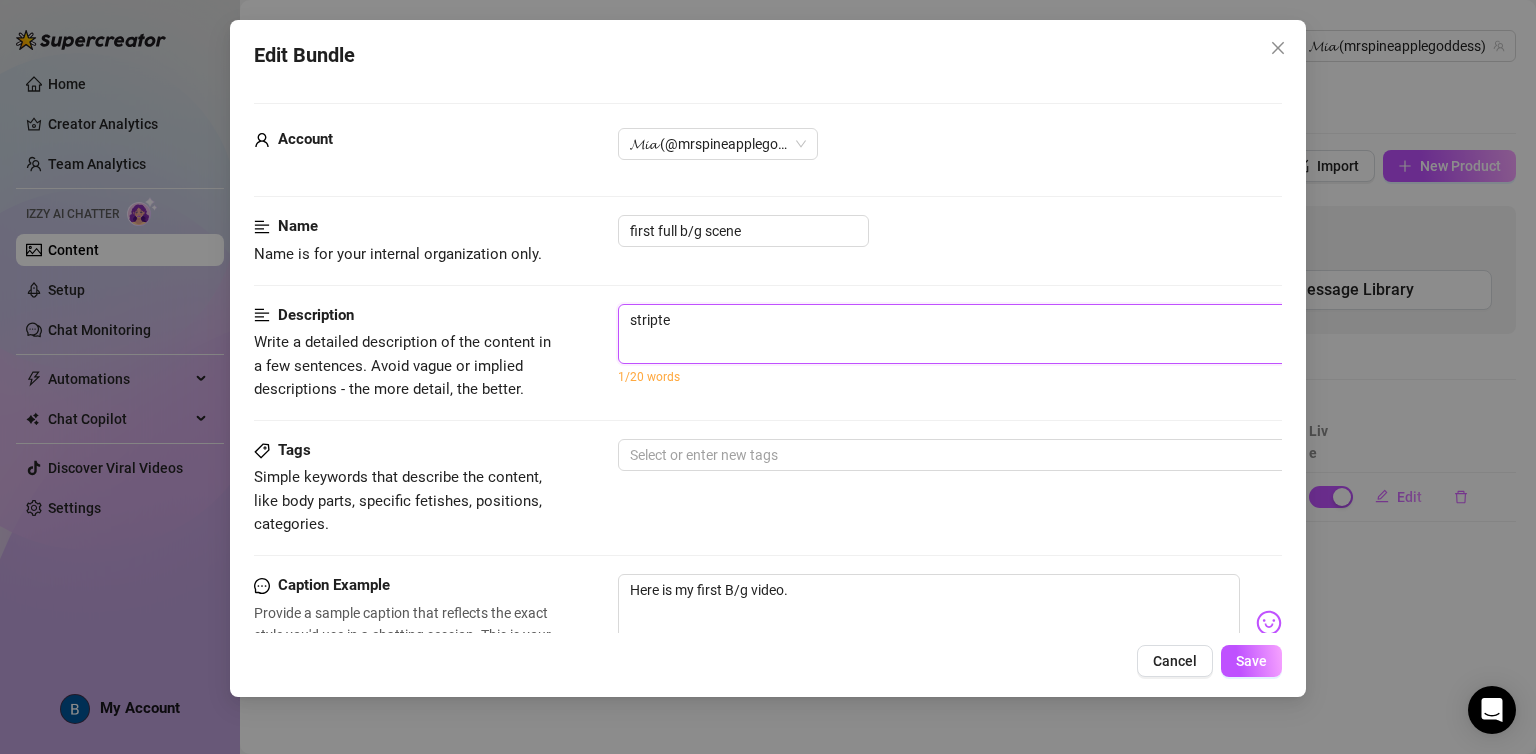 type on "striptea" 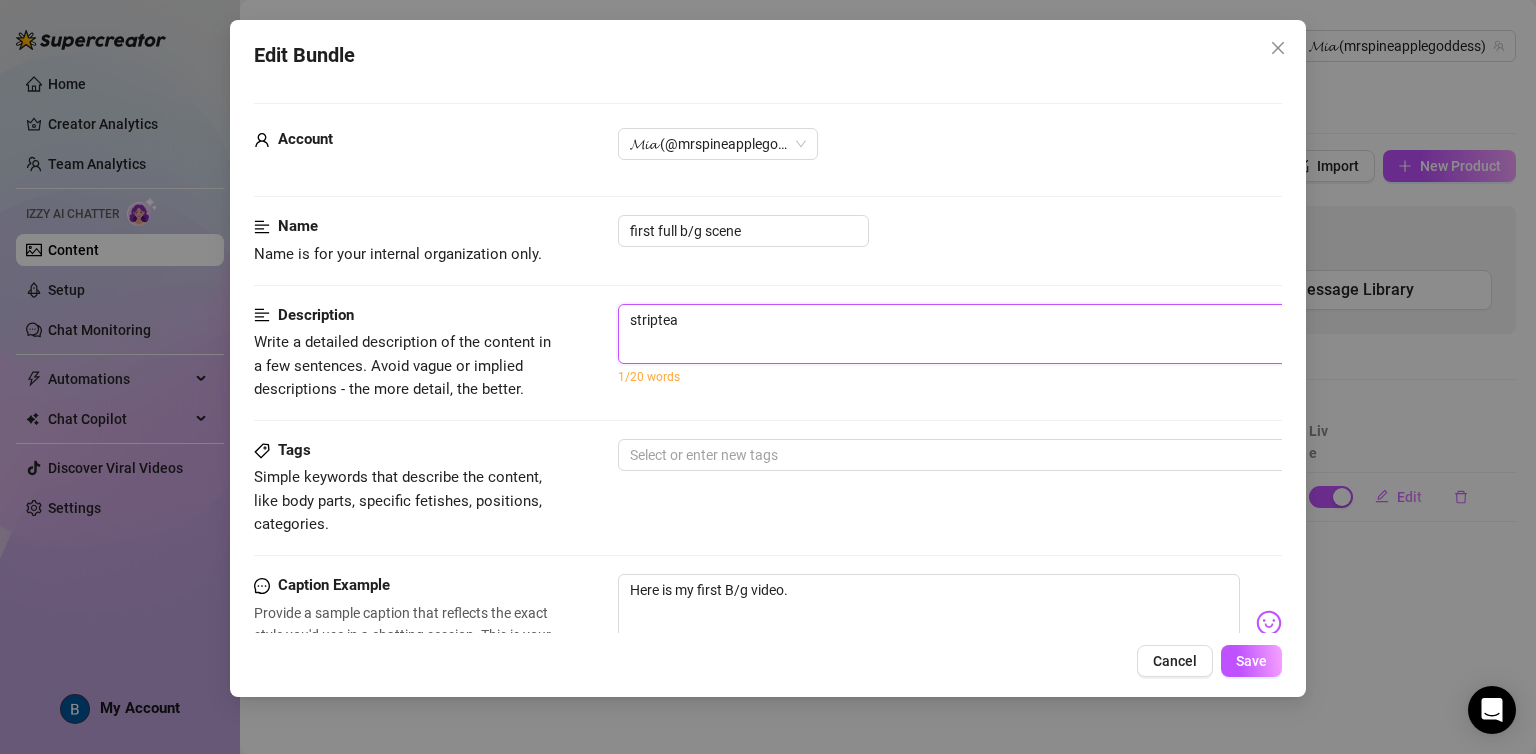 type on "stripteas" 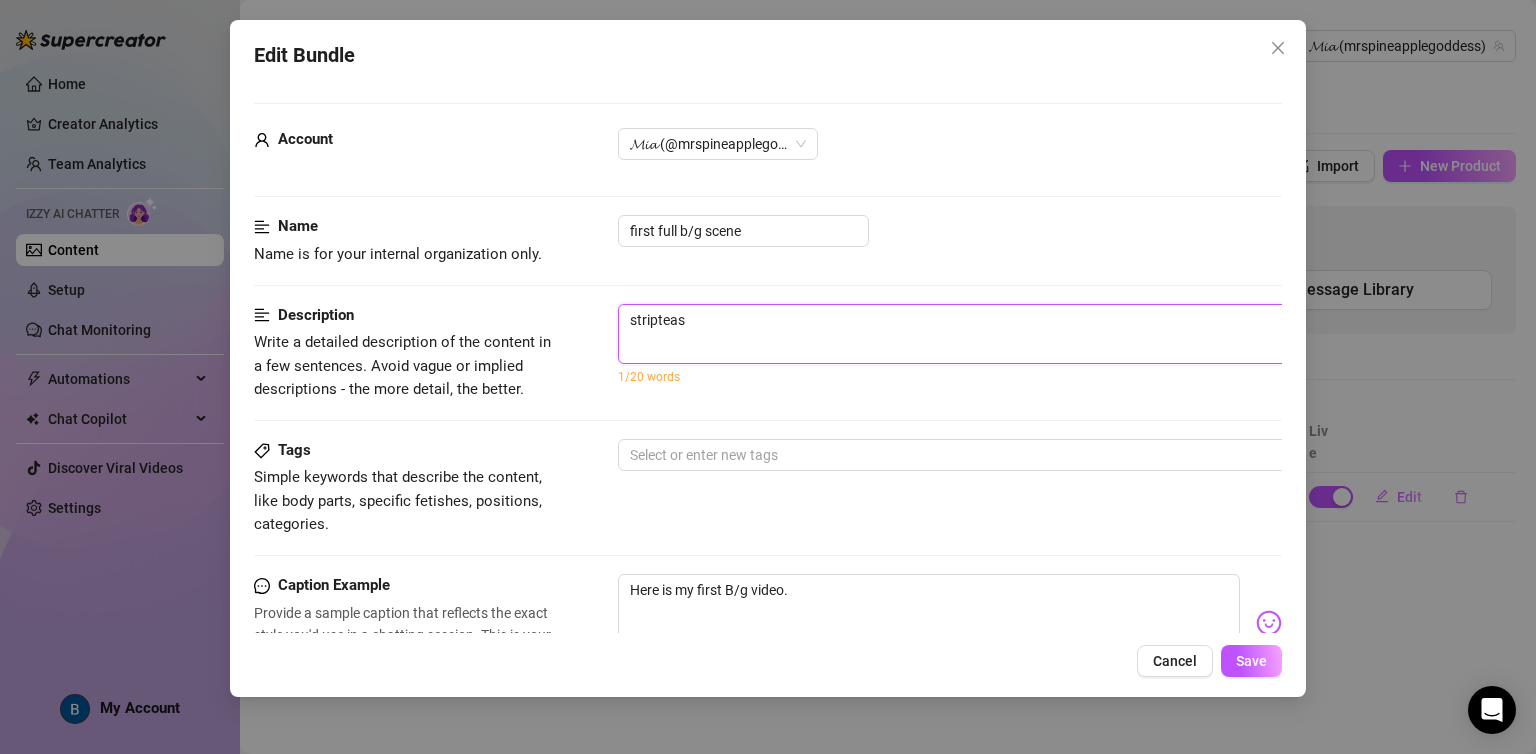 type on "striptease" 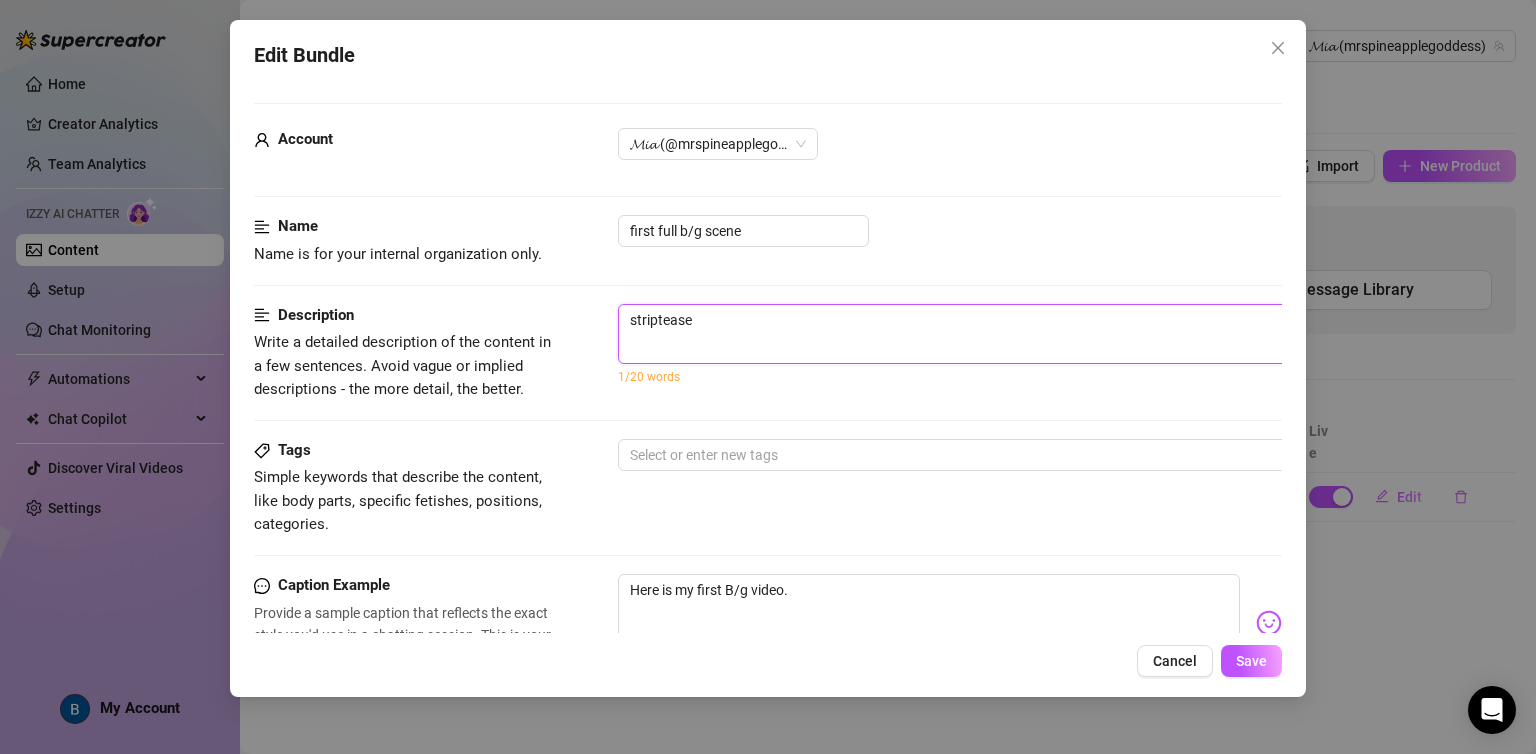 type on "striptease" 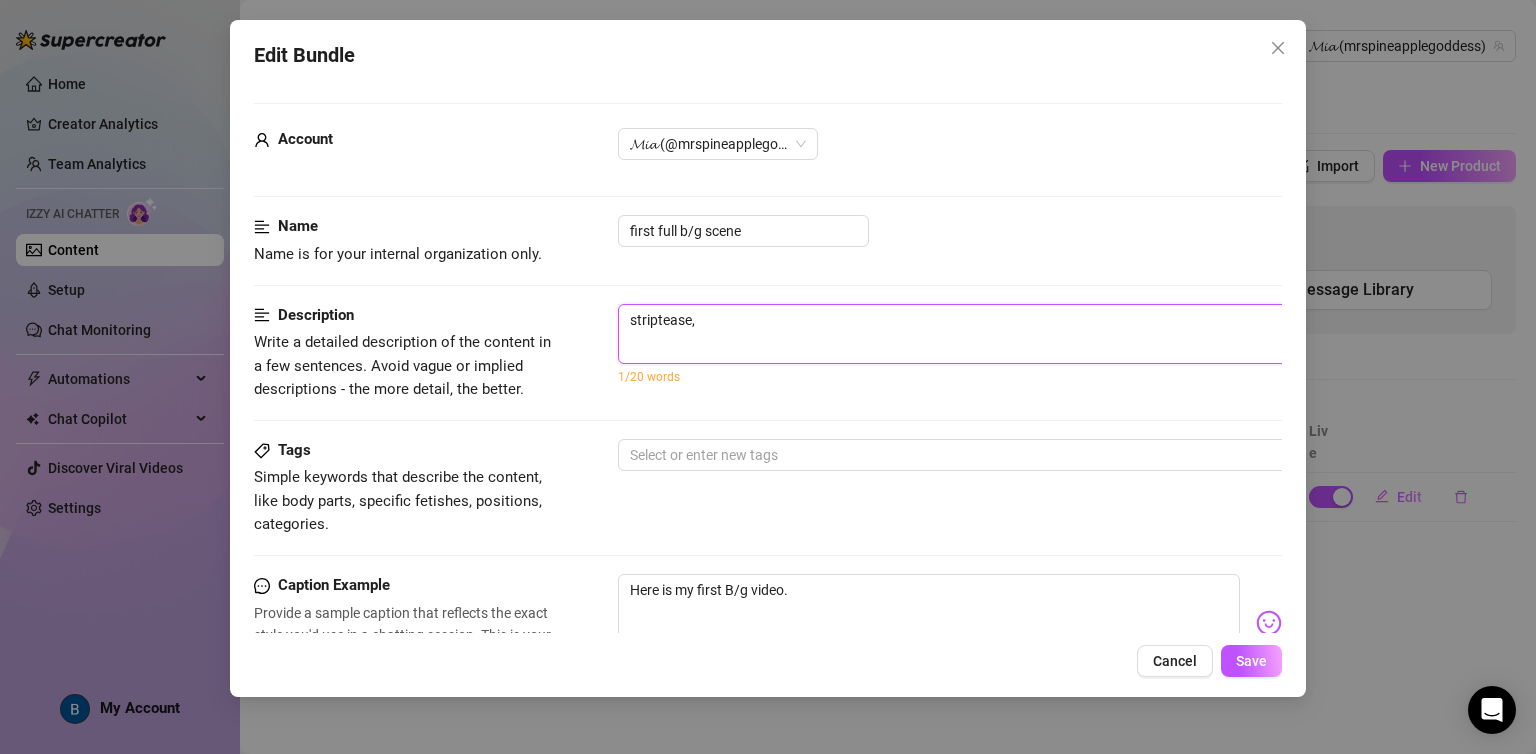 type on "striptease," 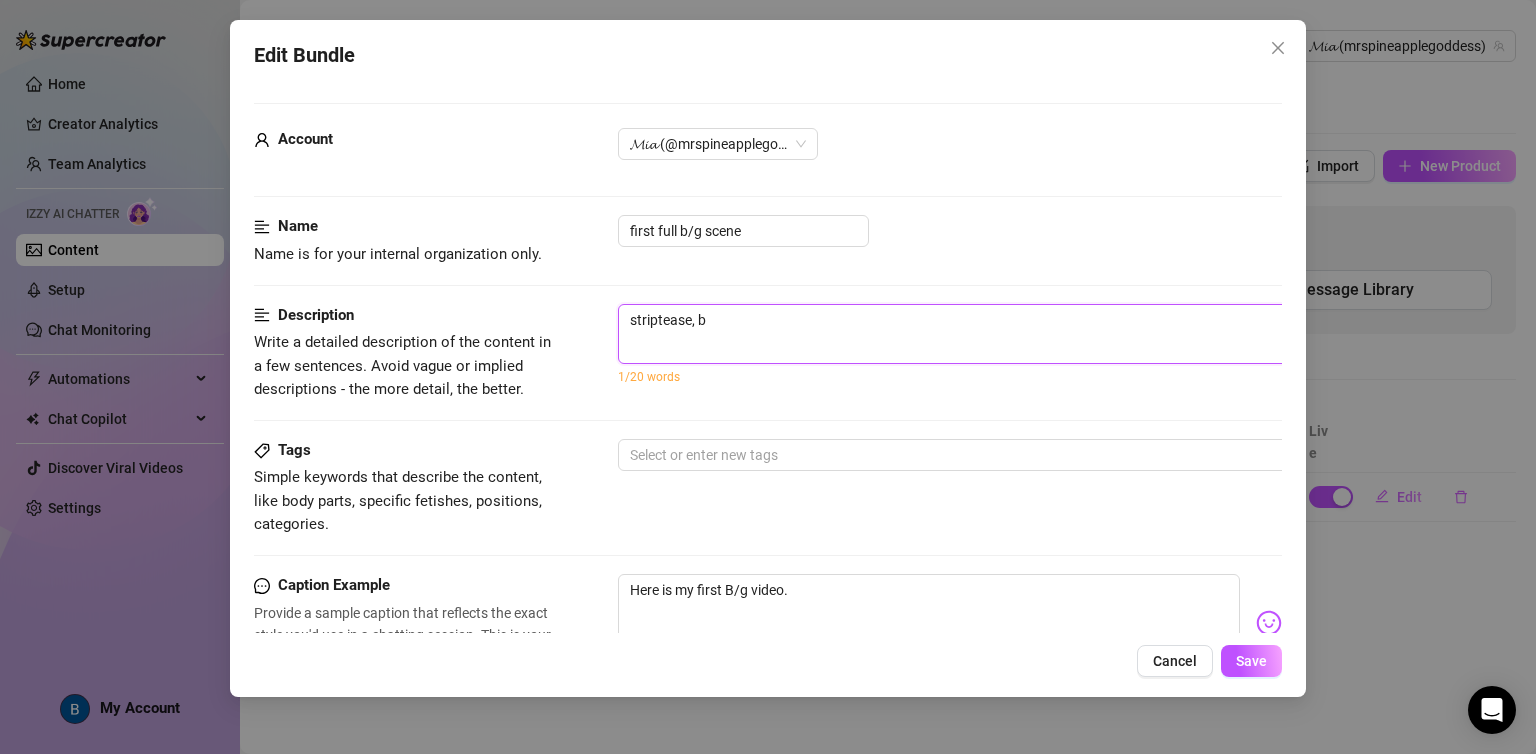 type on "striptease, bl" 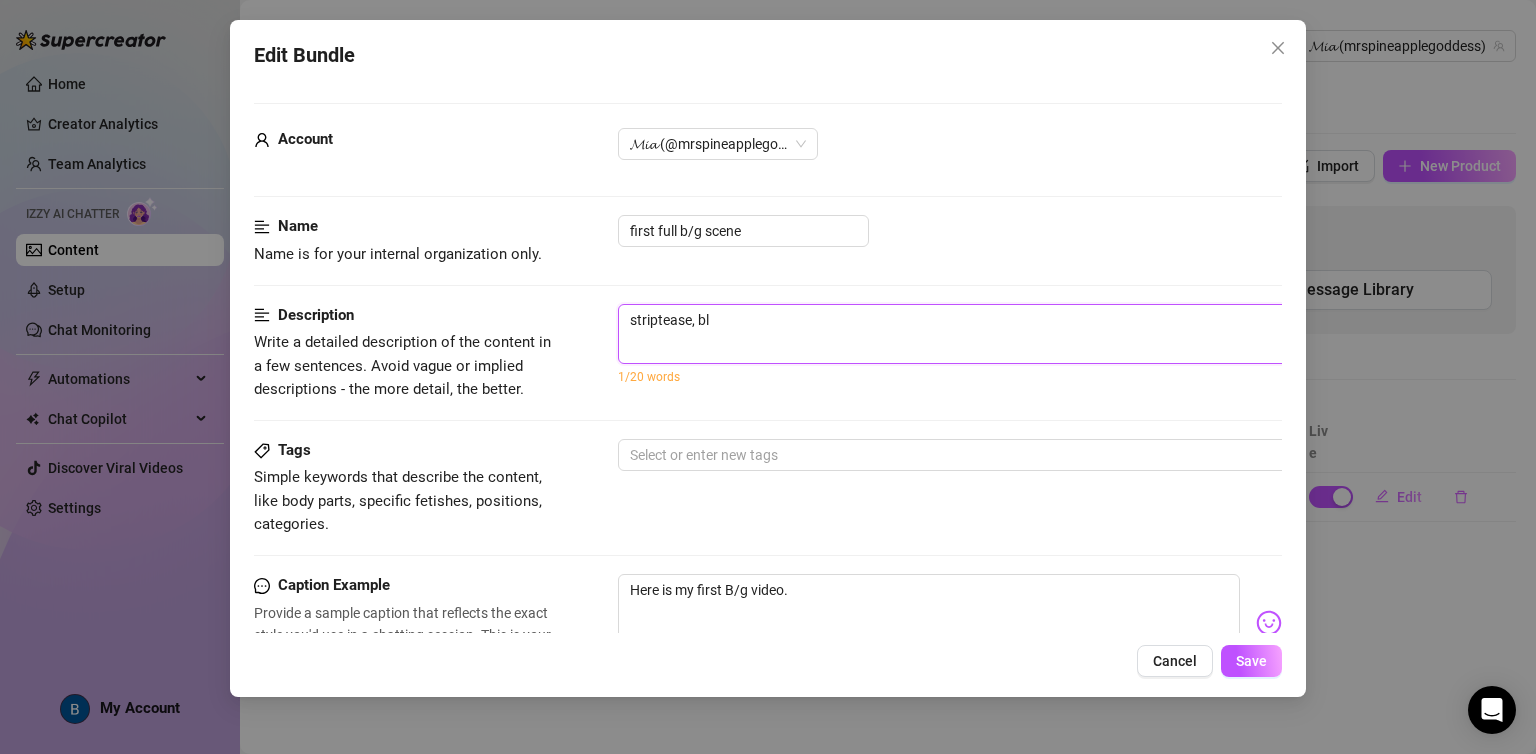 type on "striptease, blo" 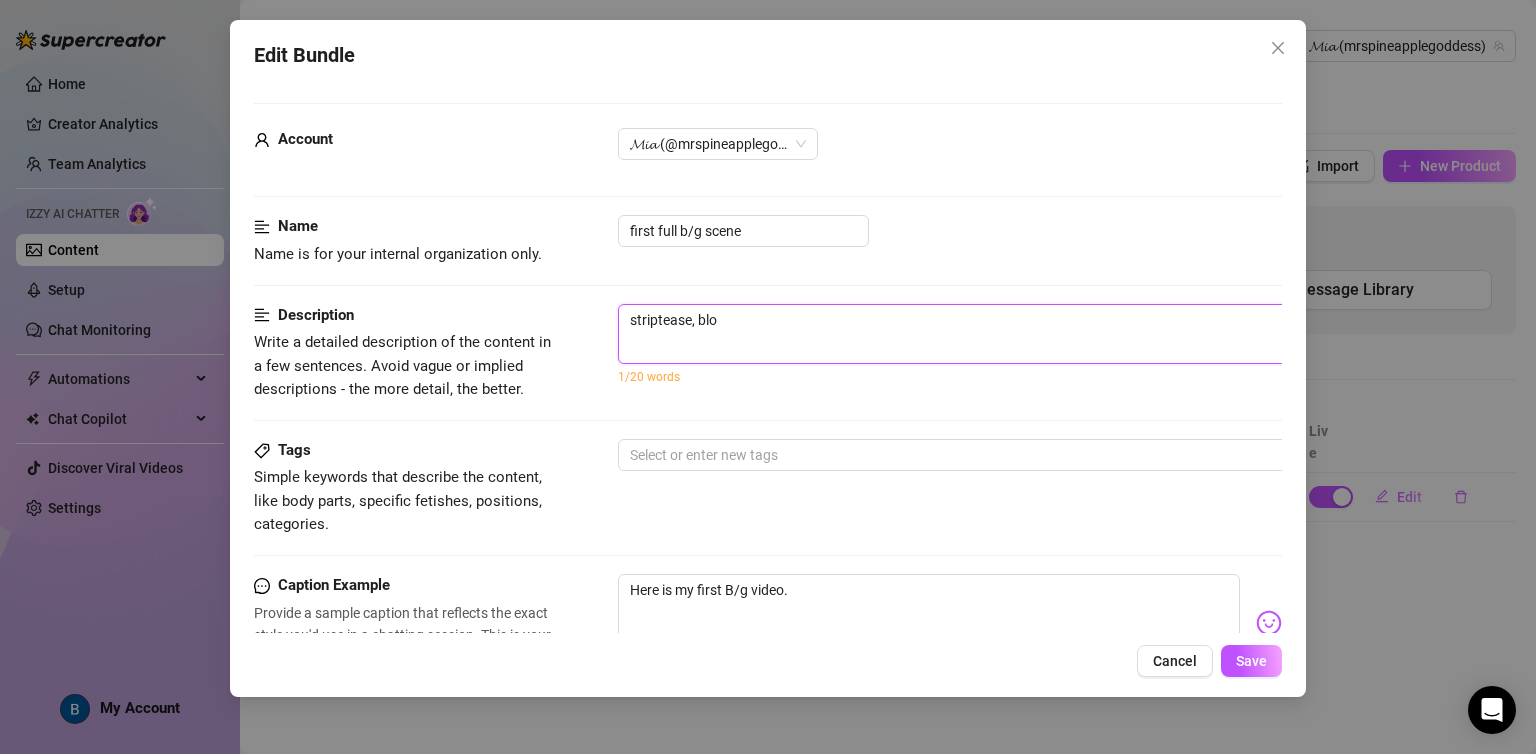 type on "striptease, blow" 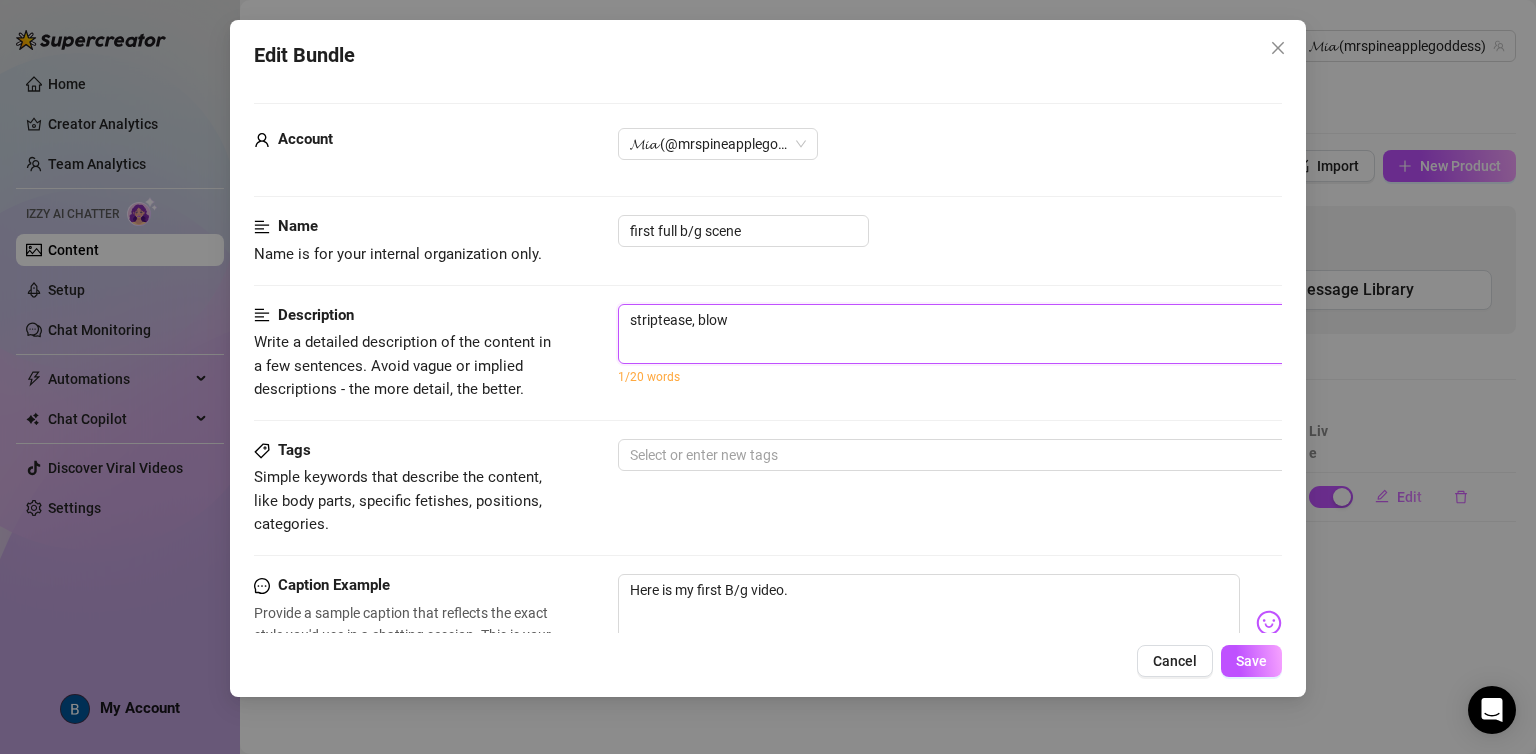 type on "striptease, blowj" 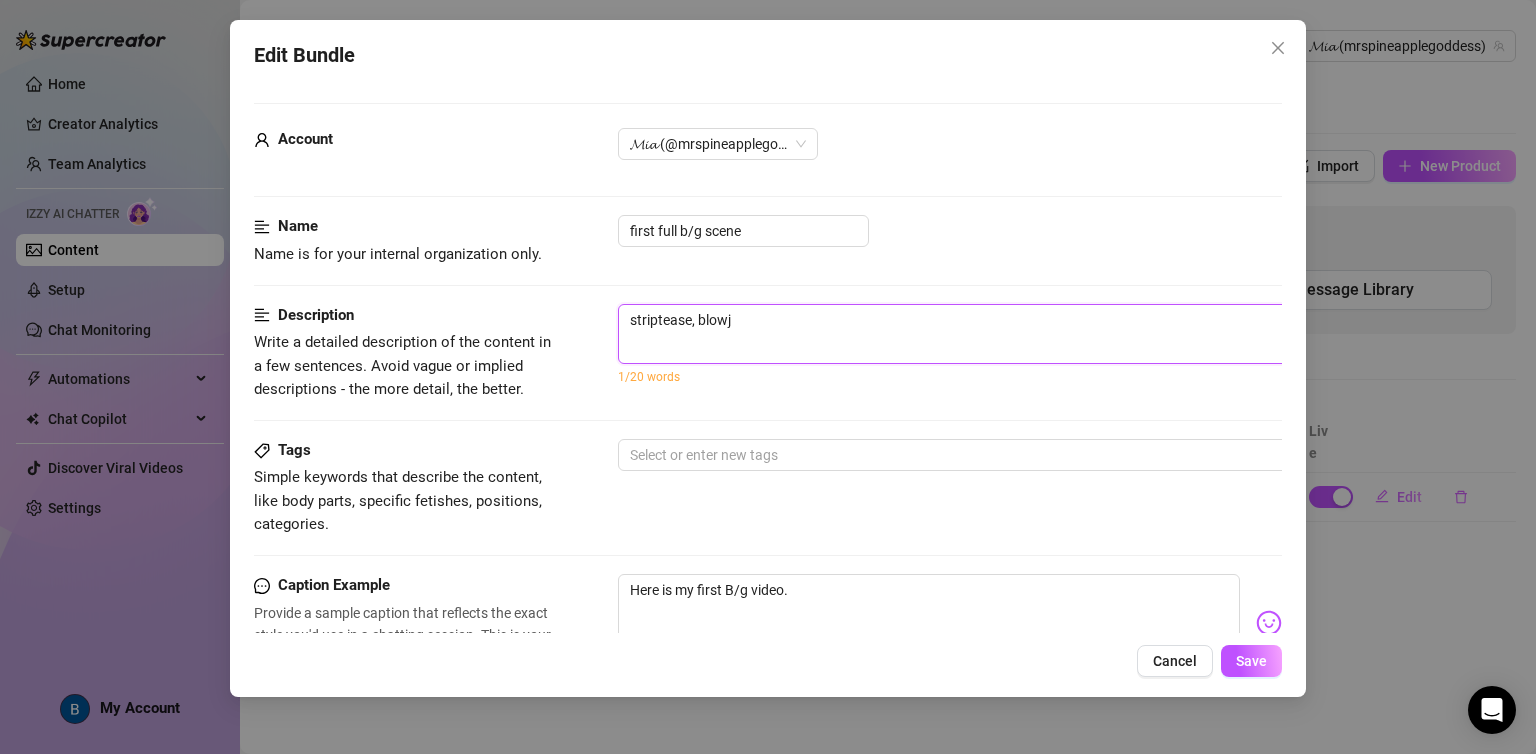 type on "striptease, blowjo" 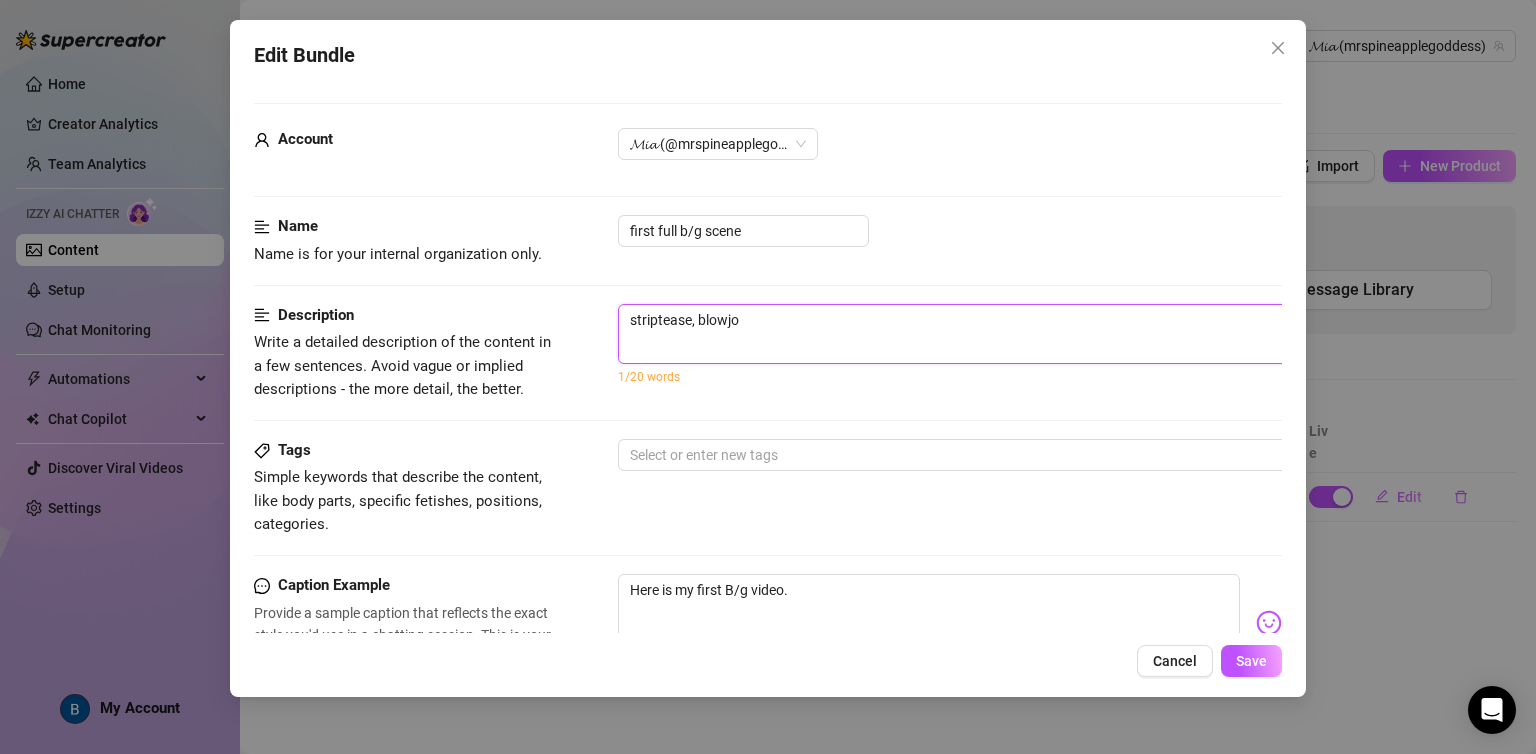 type on "striptease, blowjob" 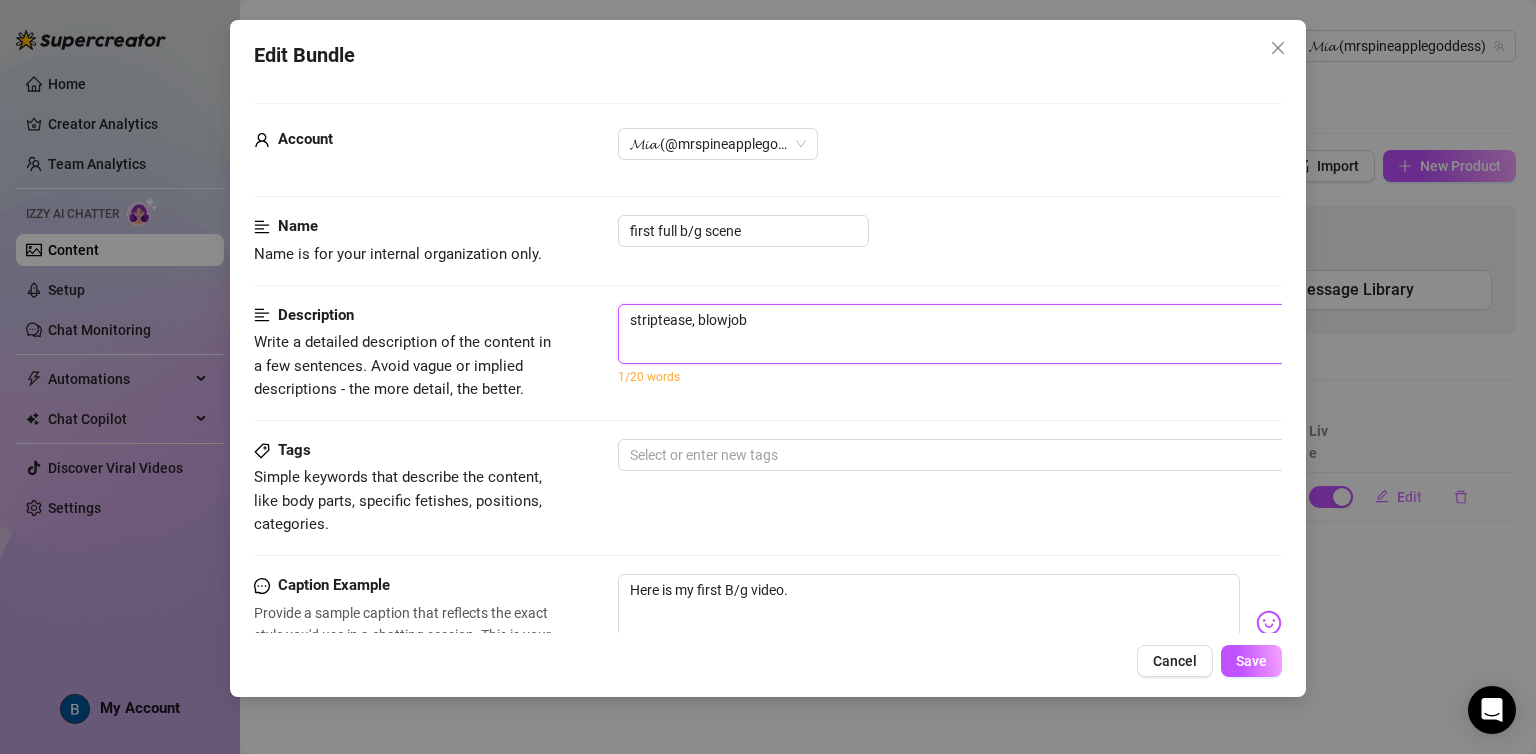 type on "striptease, blowjob," 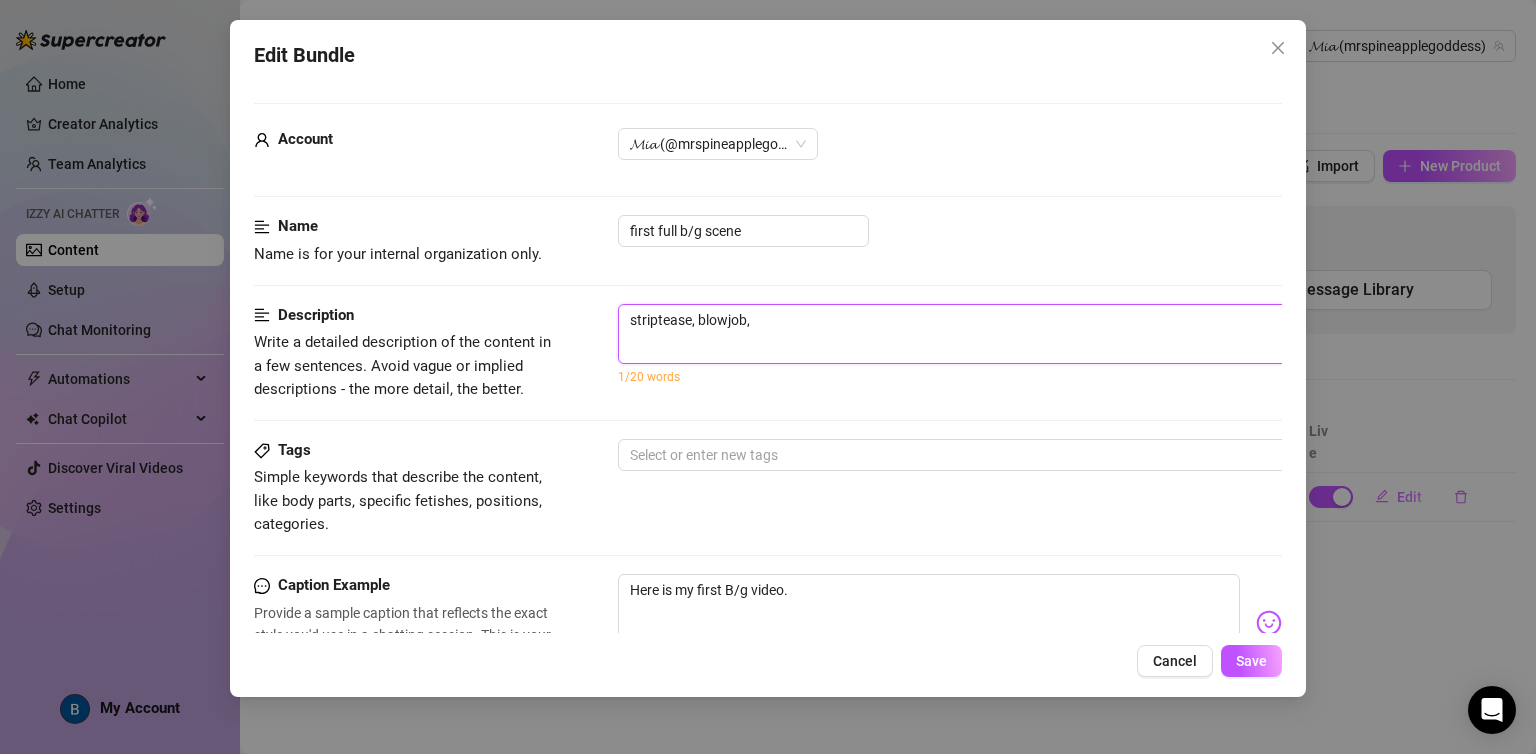 type on "striptease, blowjob," 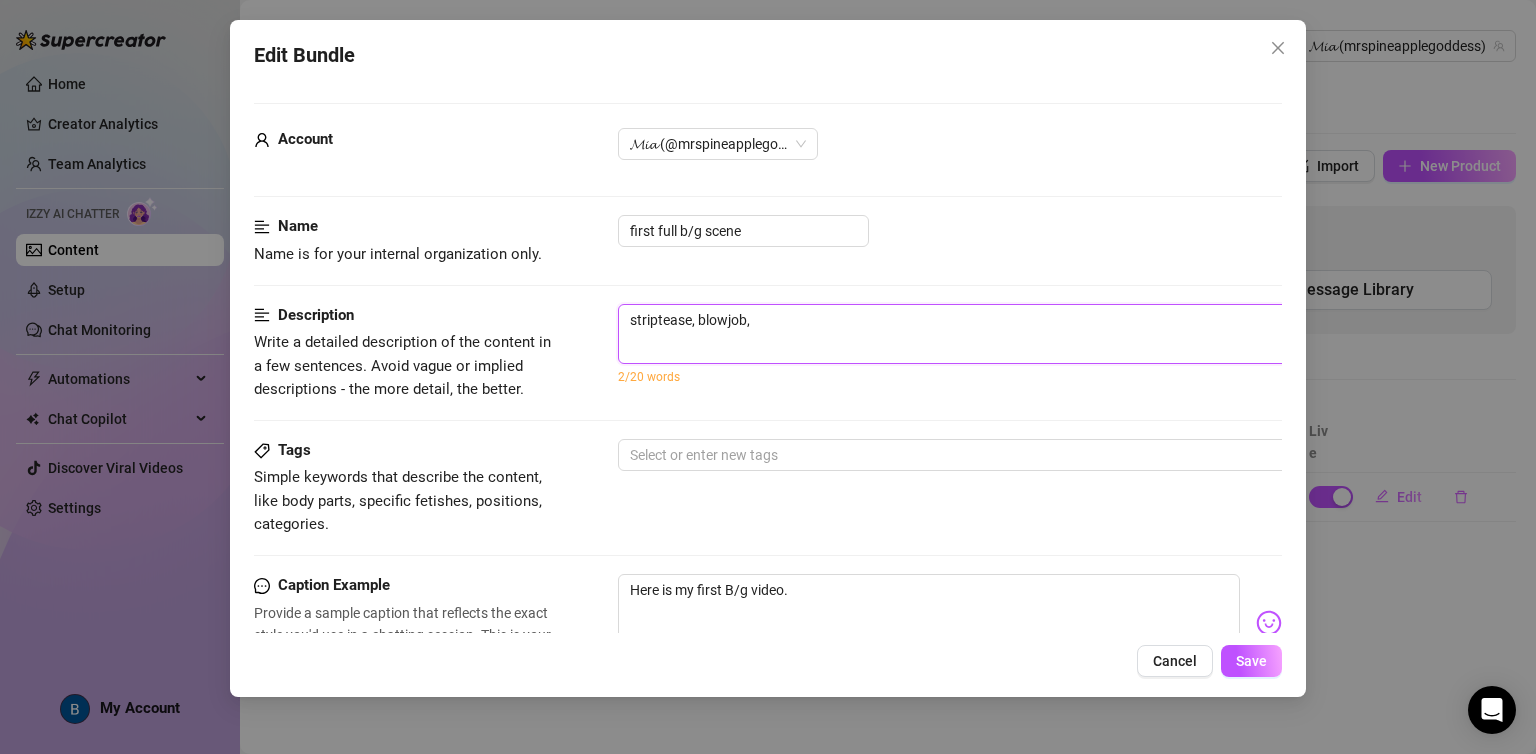 type on "striptease, blowjob, s" 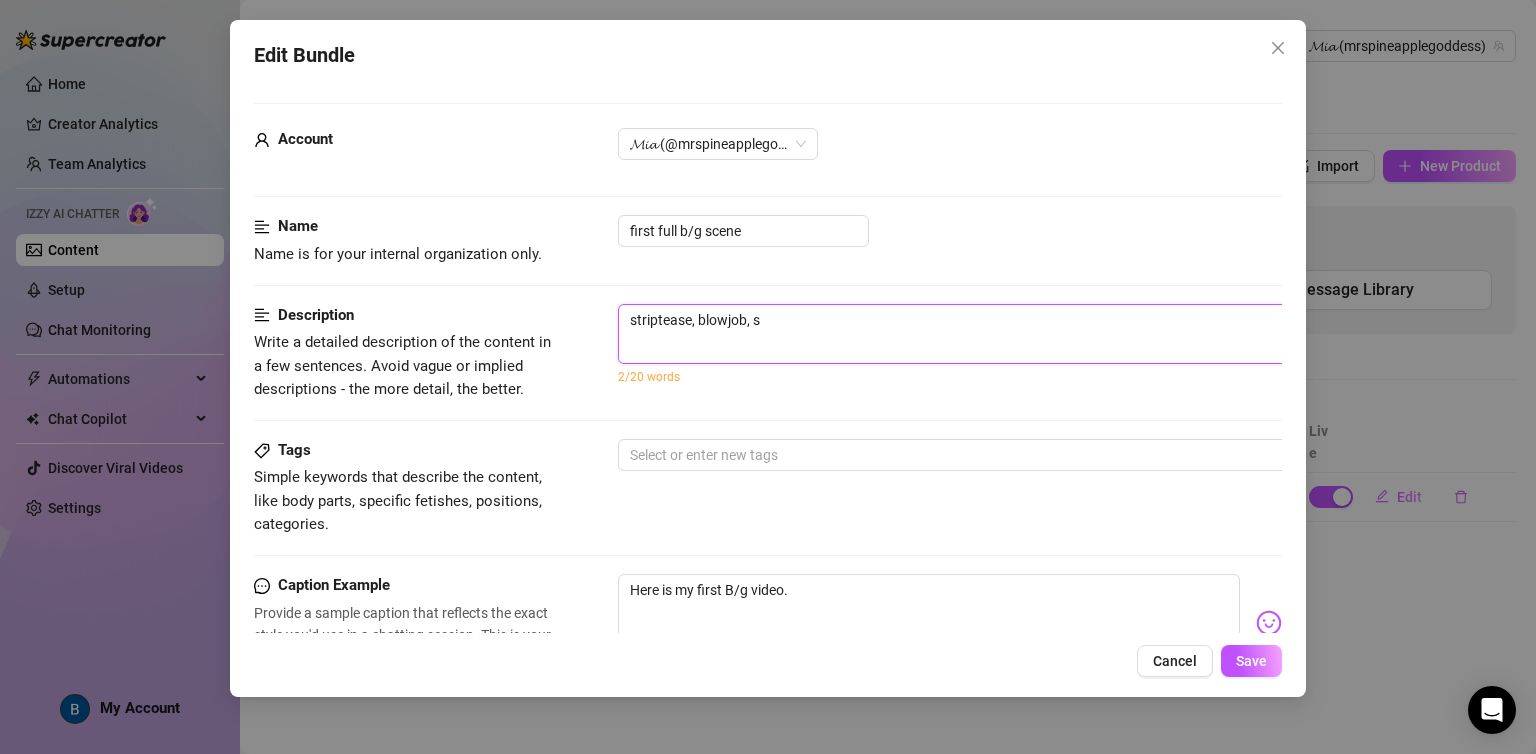 type on "striptease, blowjob, se" 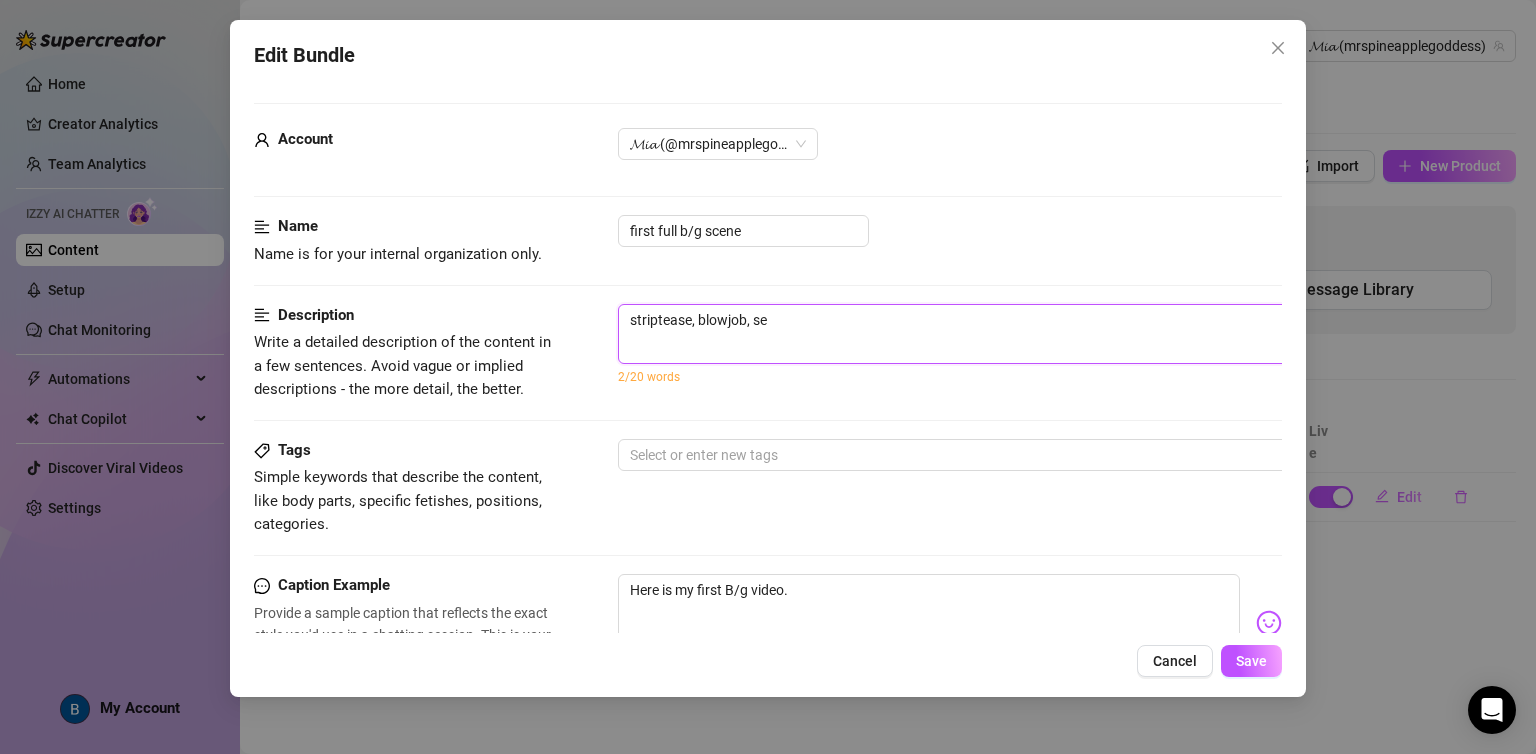 type on "striptease, blowjob, sex" 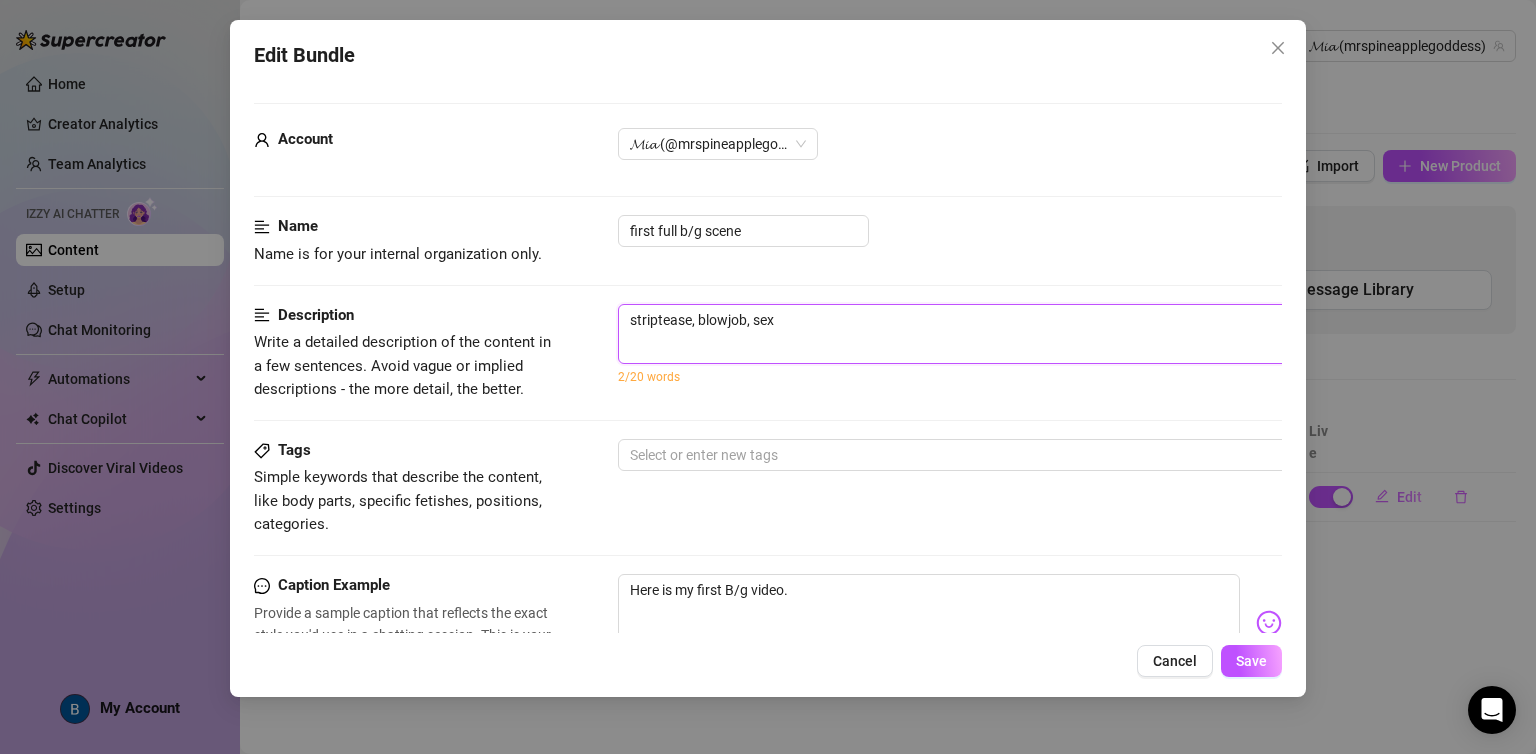 type on "striptease, blowjob, sex" 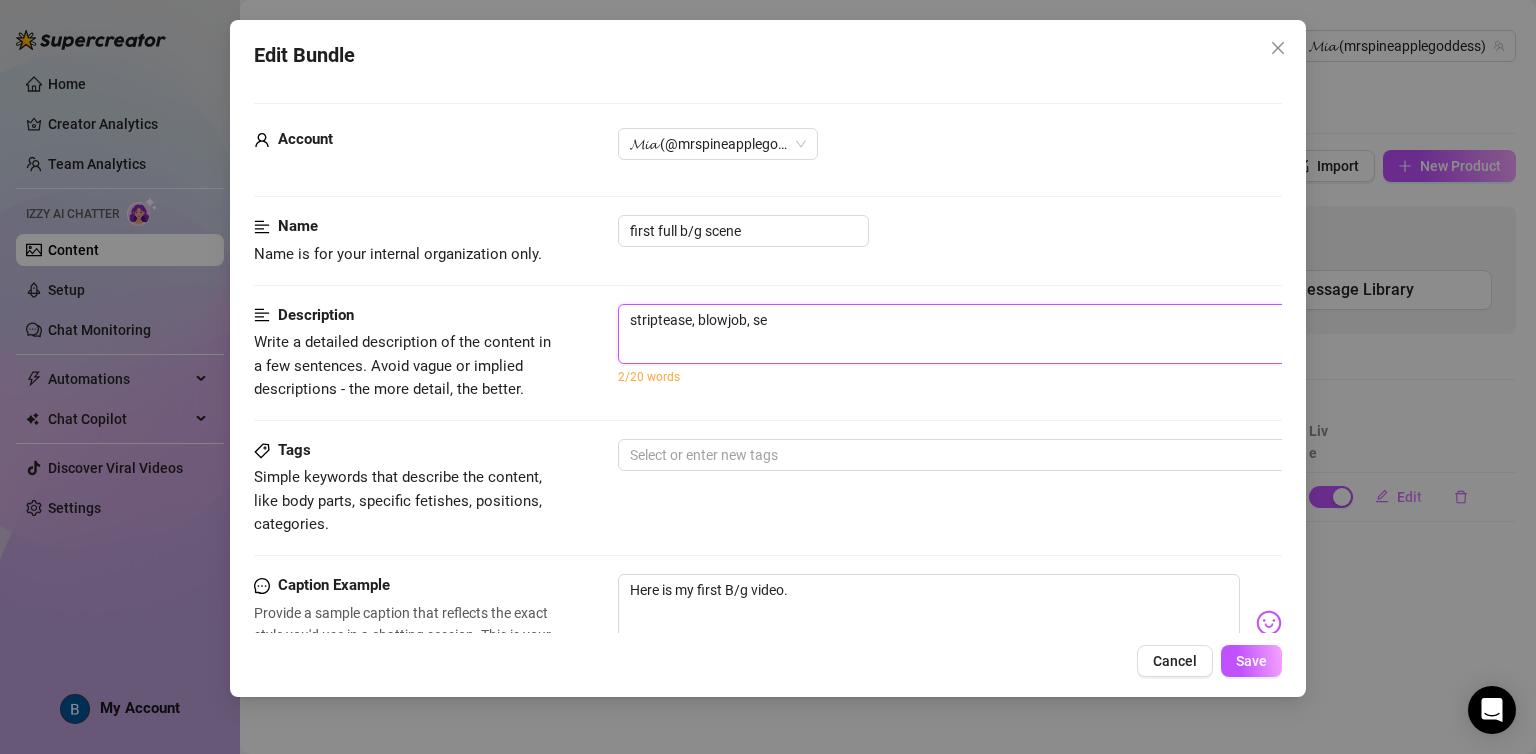 type on "striptease, blowjob, s" 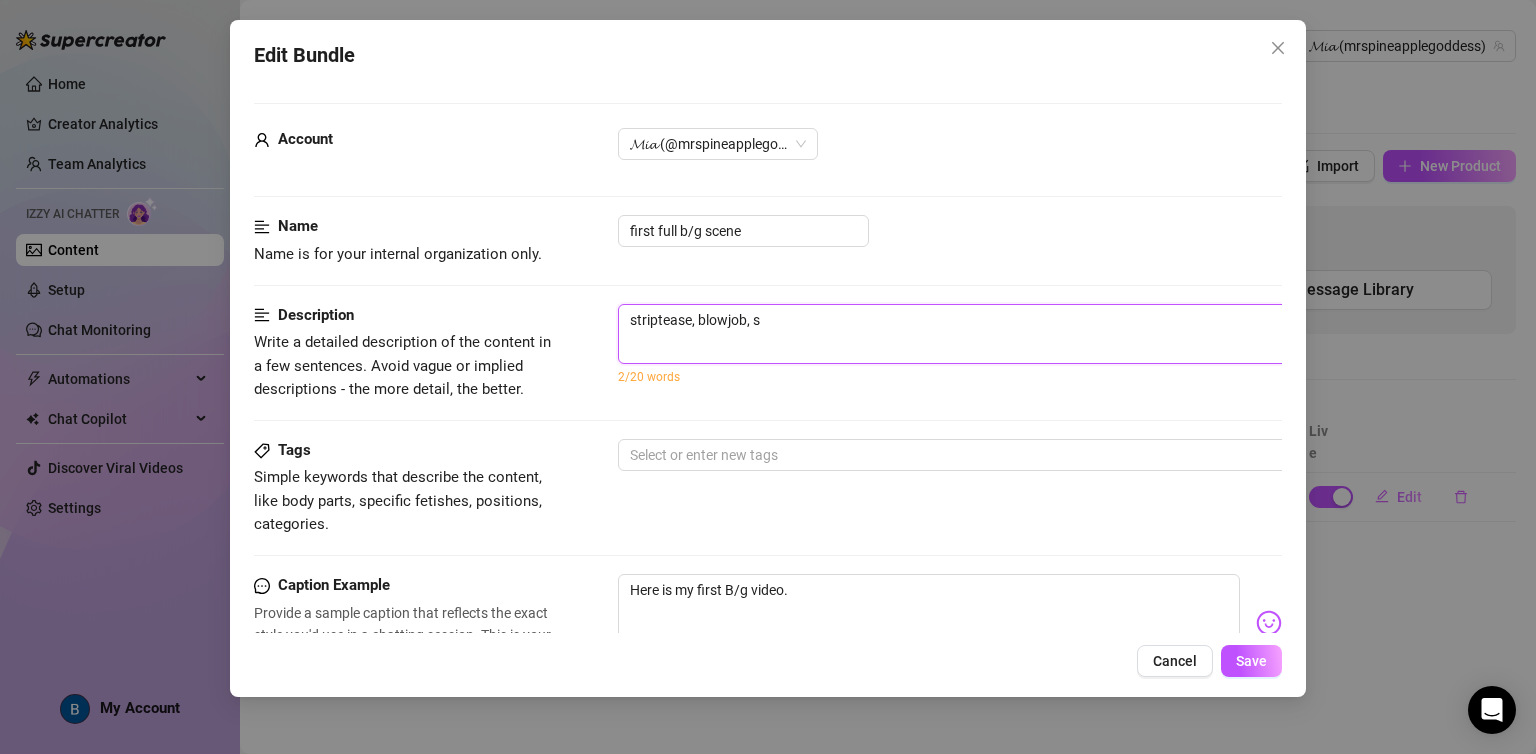 type on "striptease, blowjob," 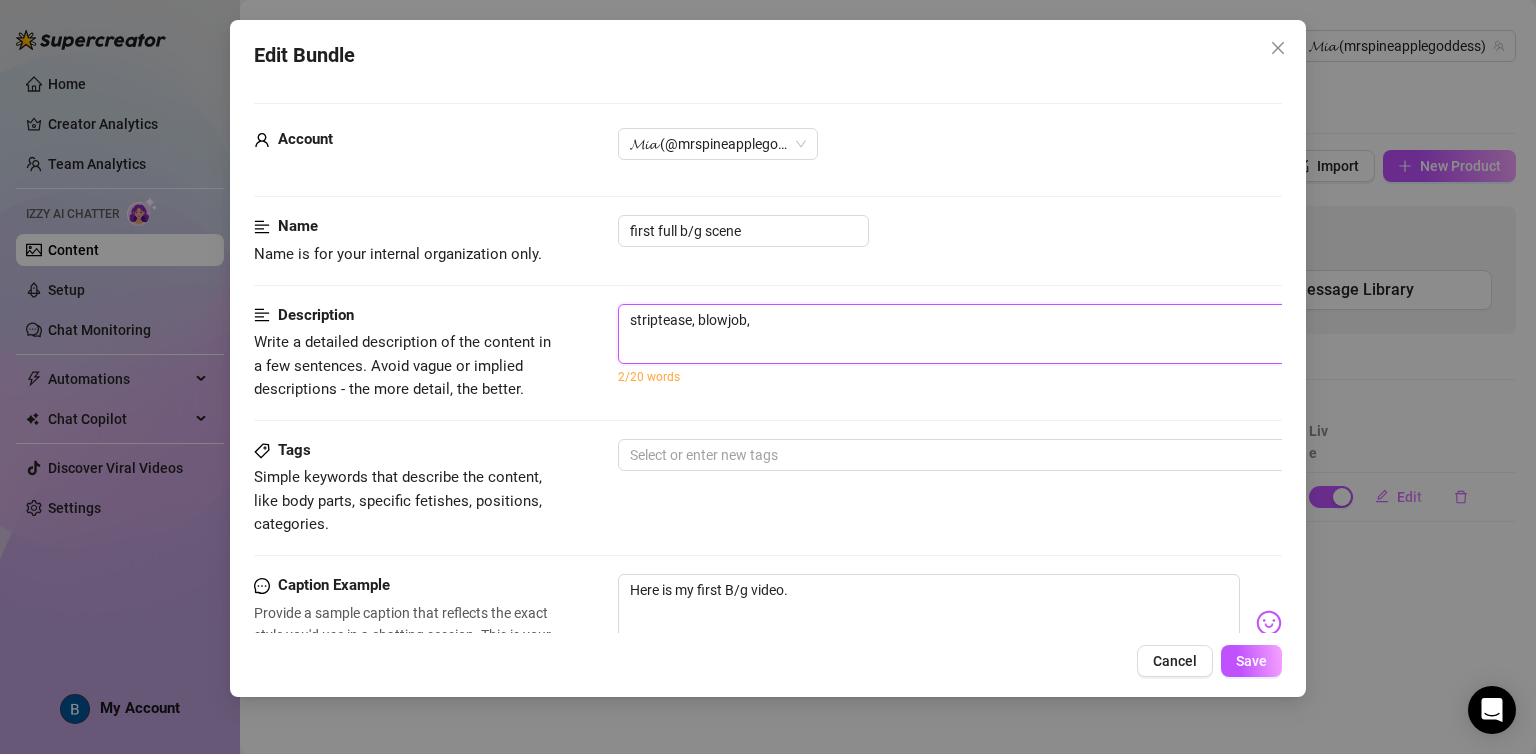 type on "striptease, blowjob, v" 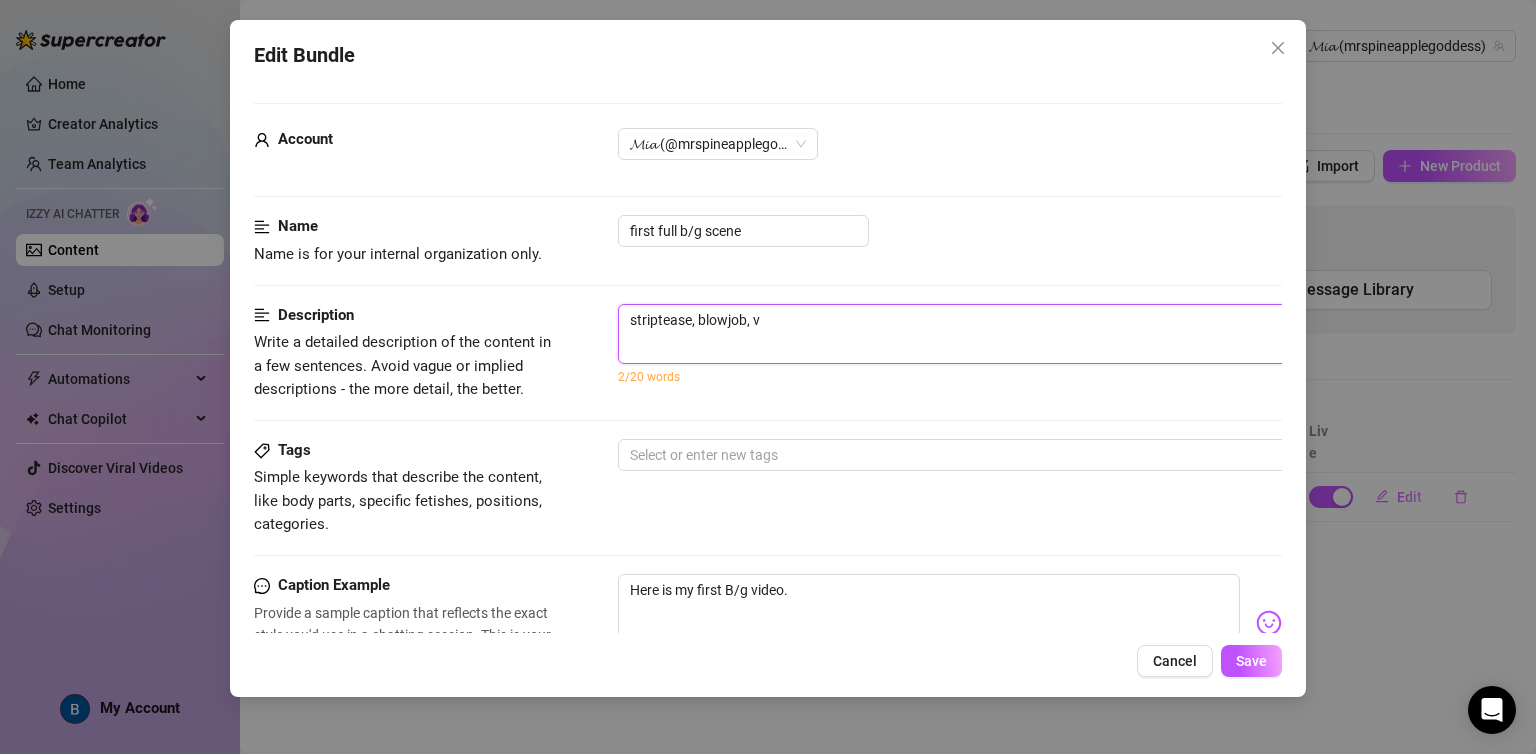 type on "striptease, blowjob, va" 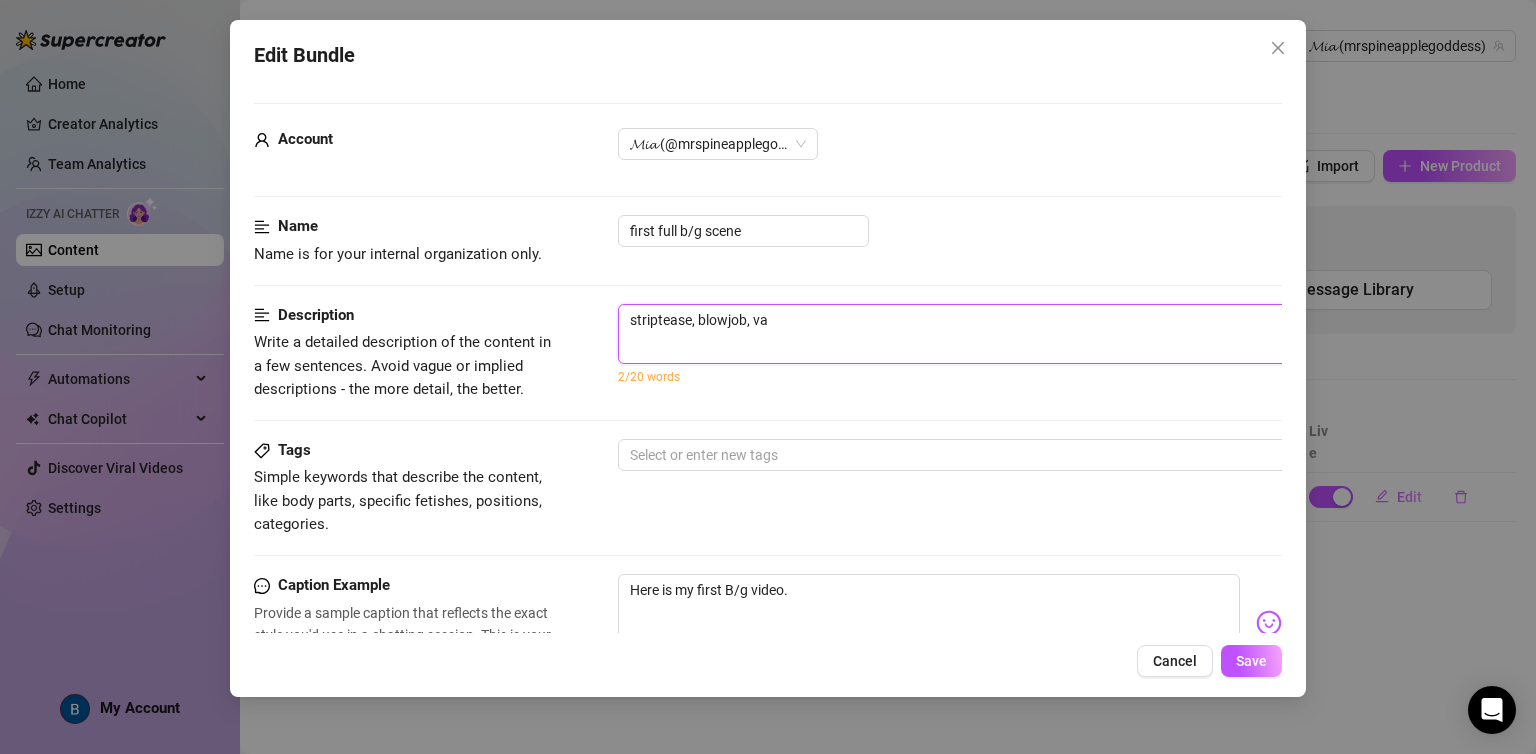 type on "striptease, blowjob, vag" 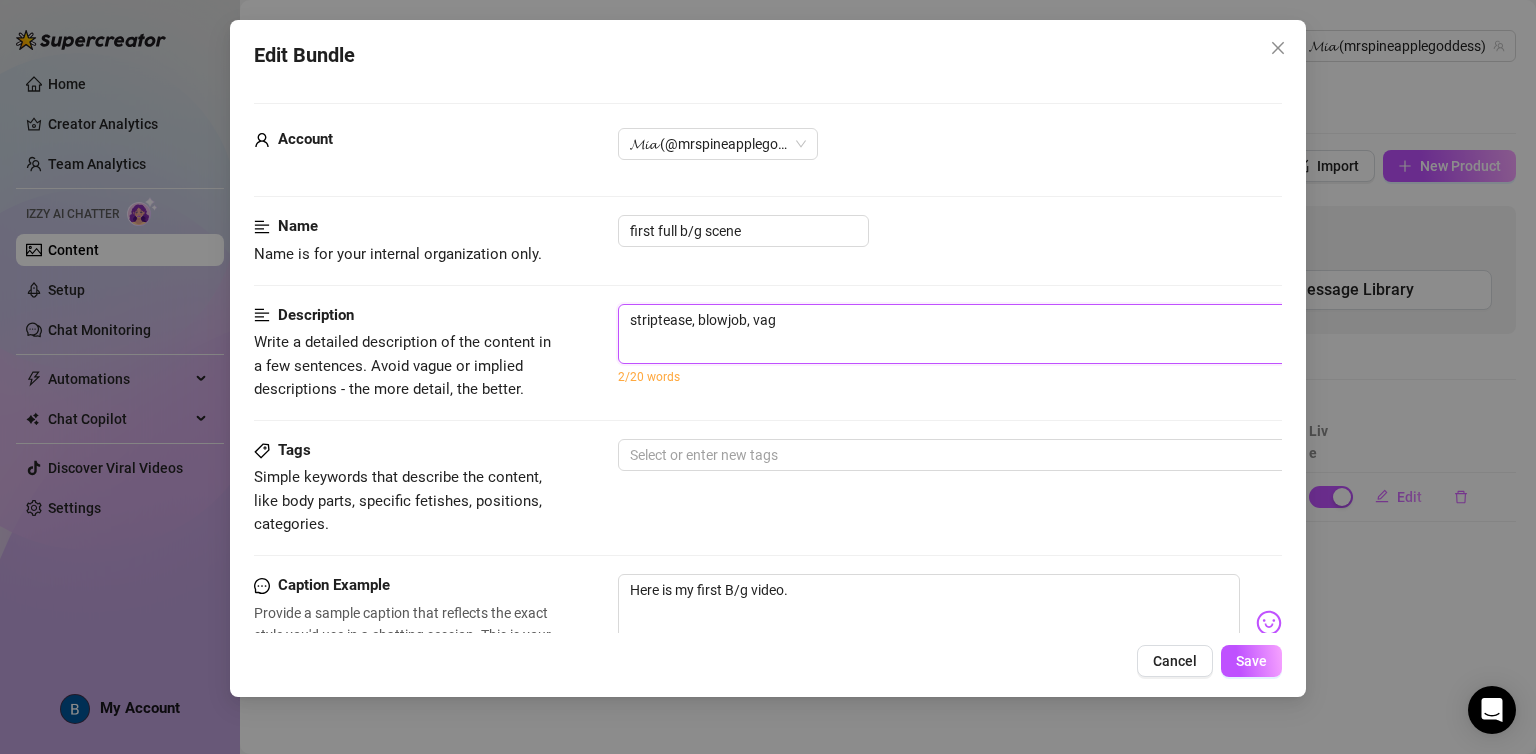type on "striptease, blowjob, vagi" 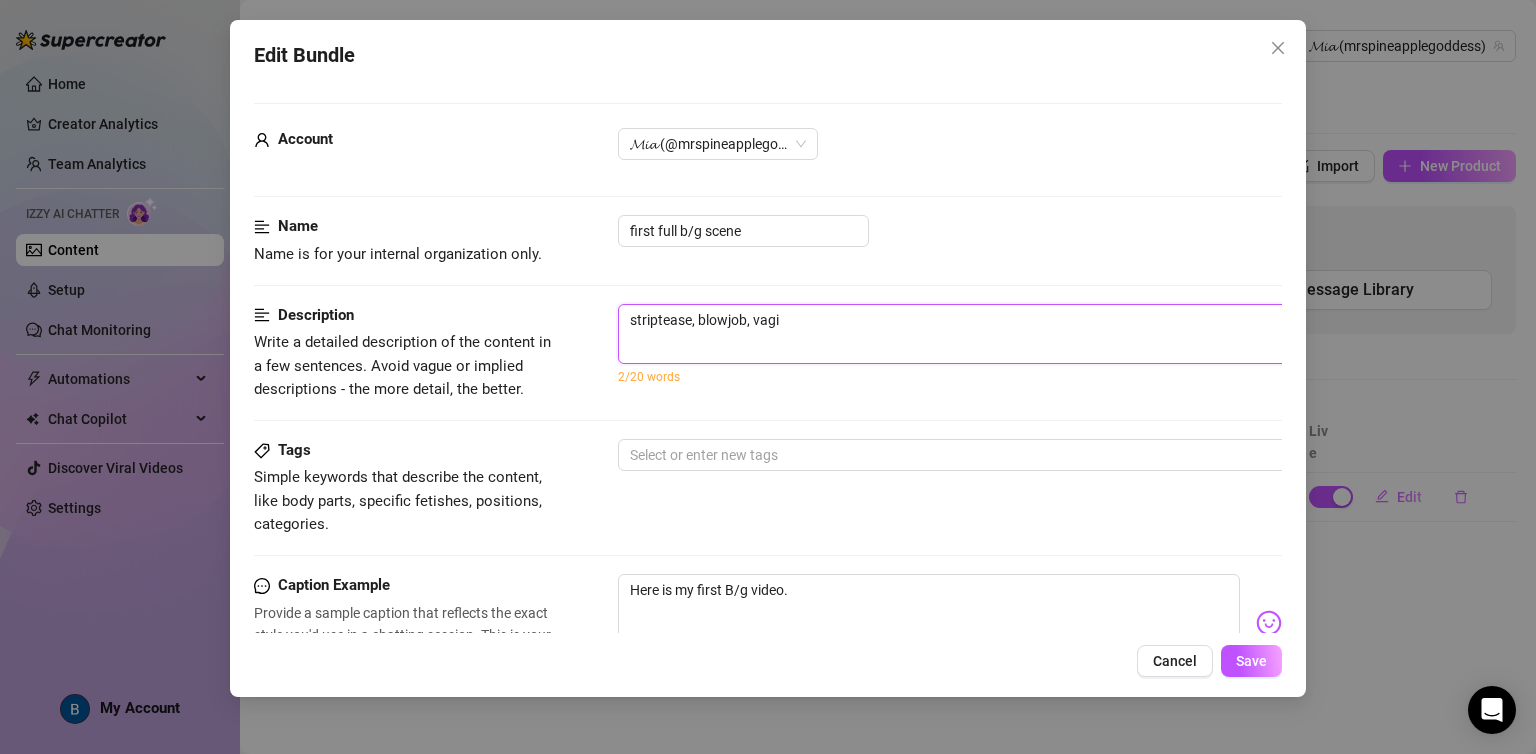 type 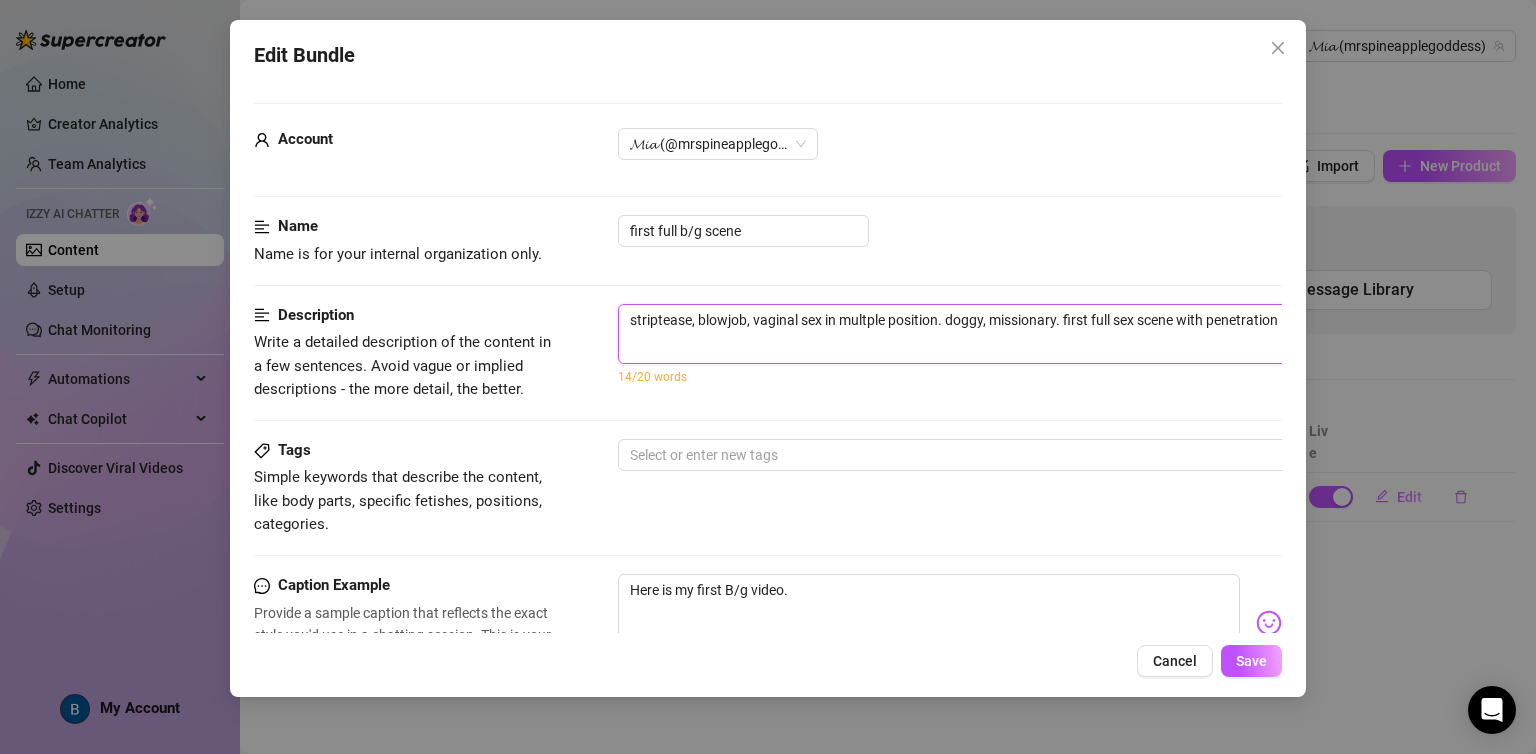 scroll, scrollTop: 0, scrollLeft: 17, axis: horizontal 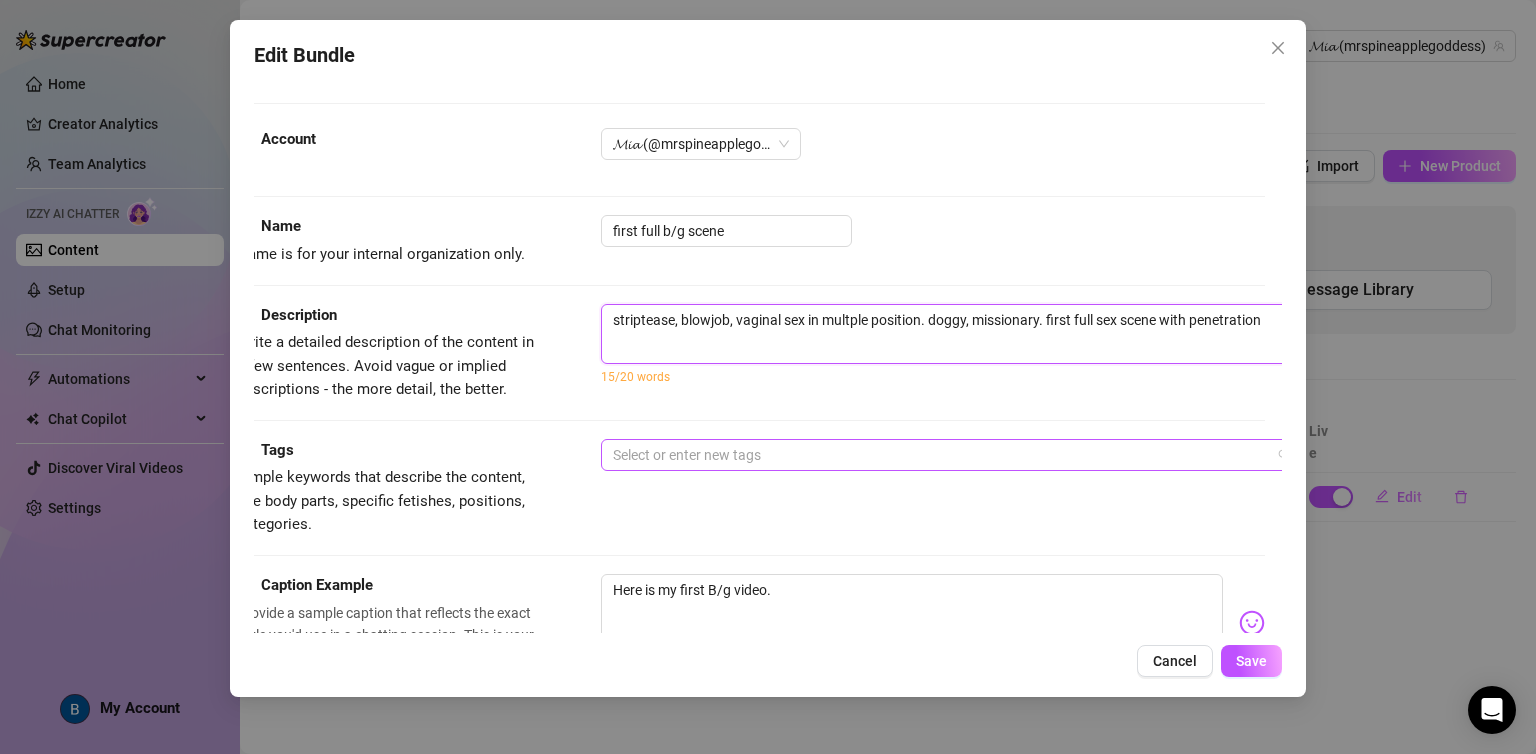 click at bounding box center [940, 455] 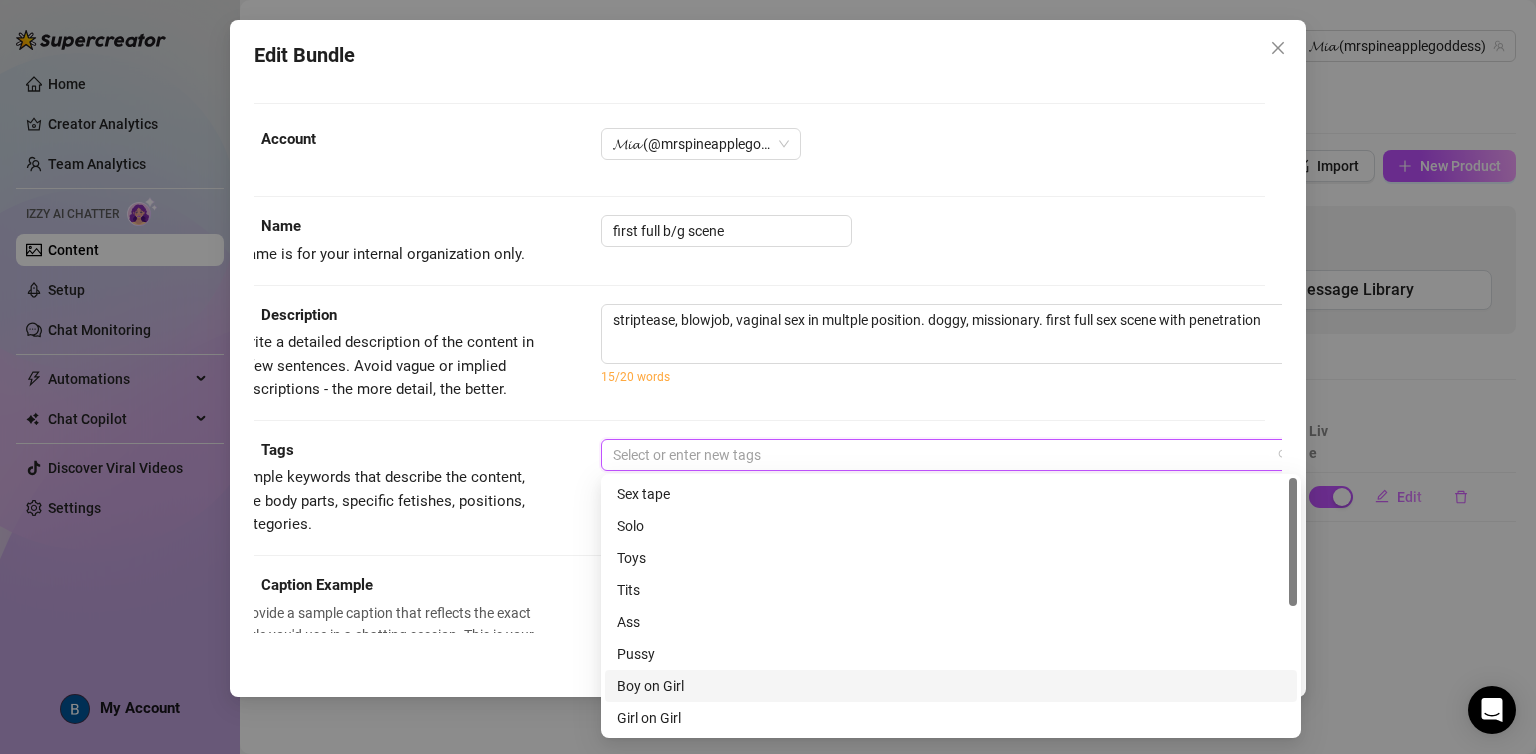 click on "Boy on Girl" at bounding box center (951, 686) 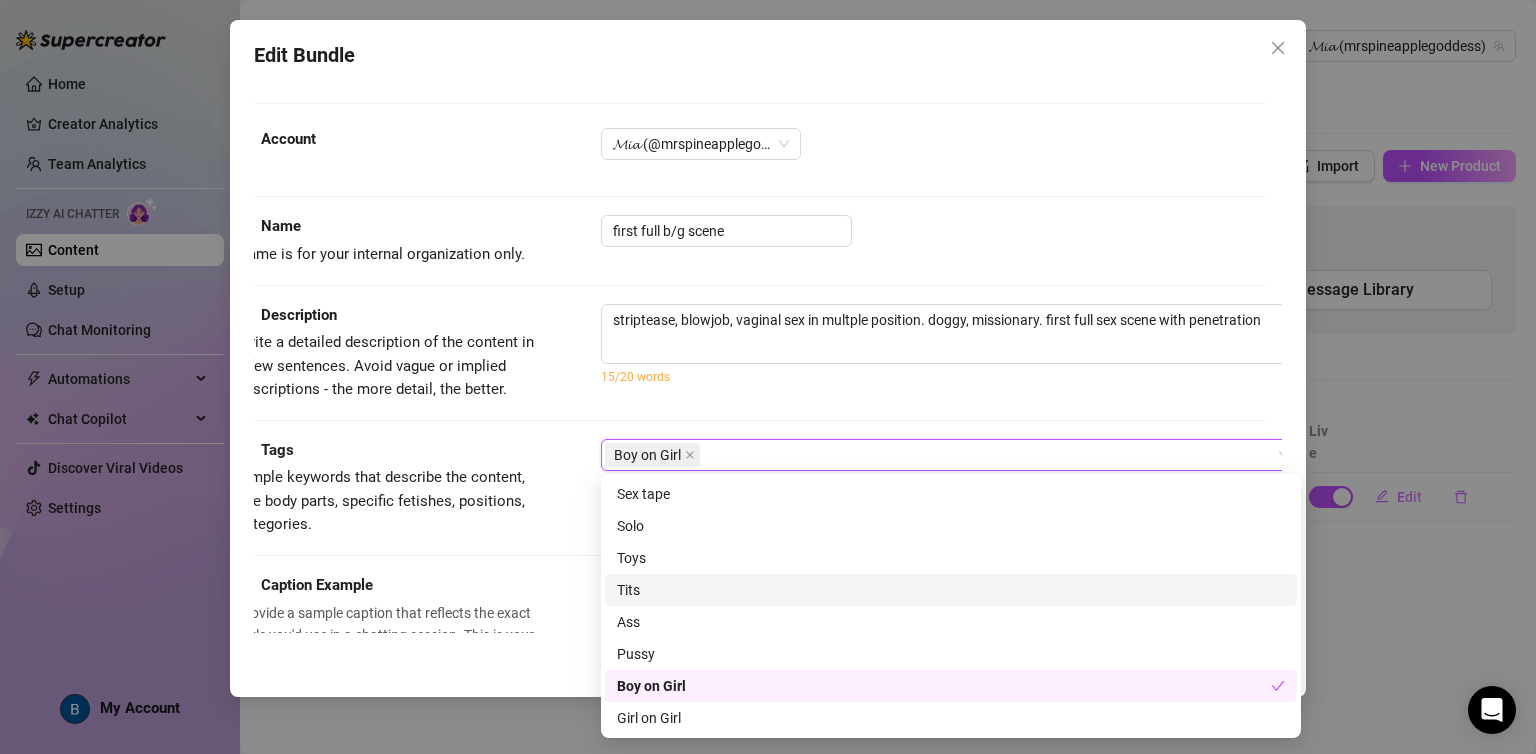 click on "15/20 words" at bounding box center [951, 377] 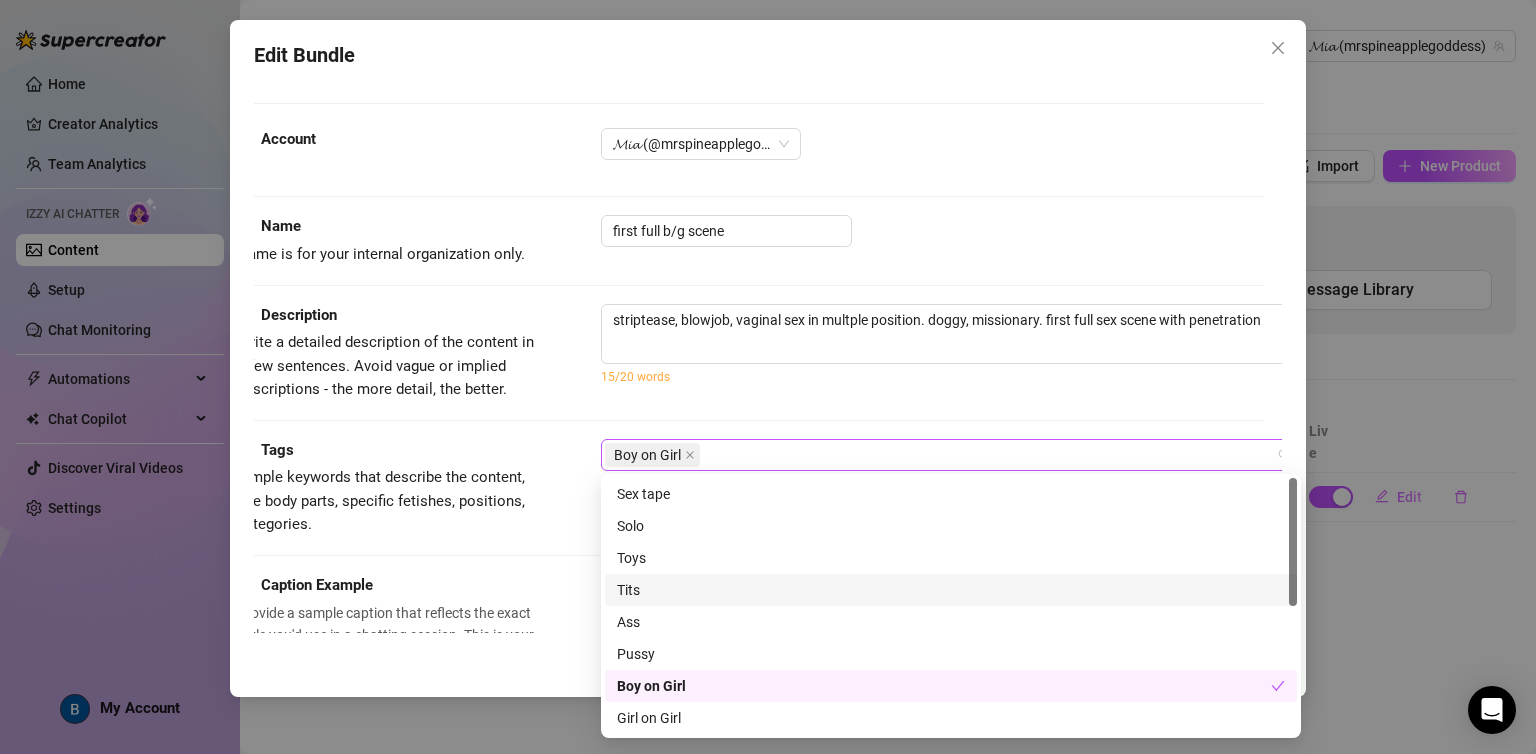 click on "Boy on Girl" at bounding box center [940, 455] 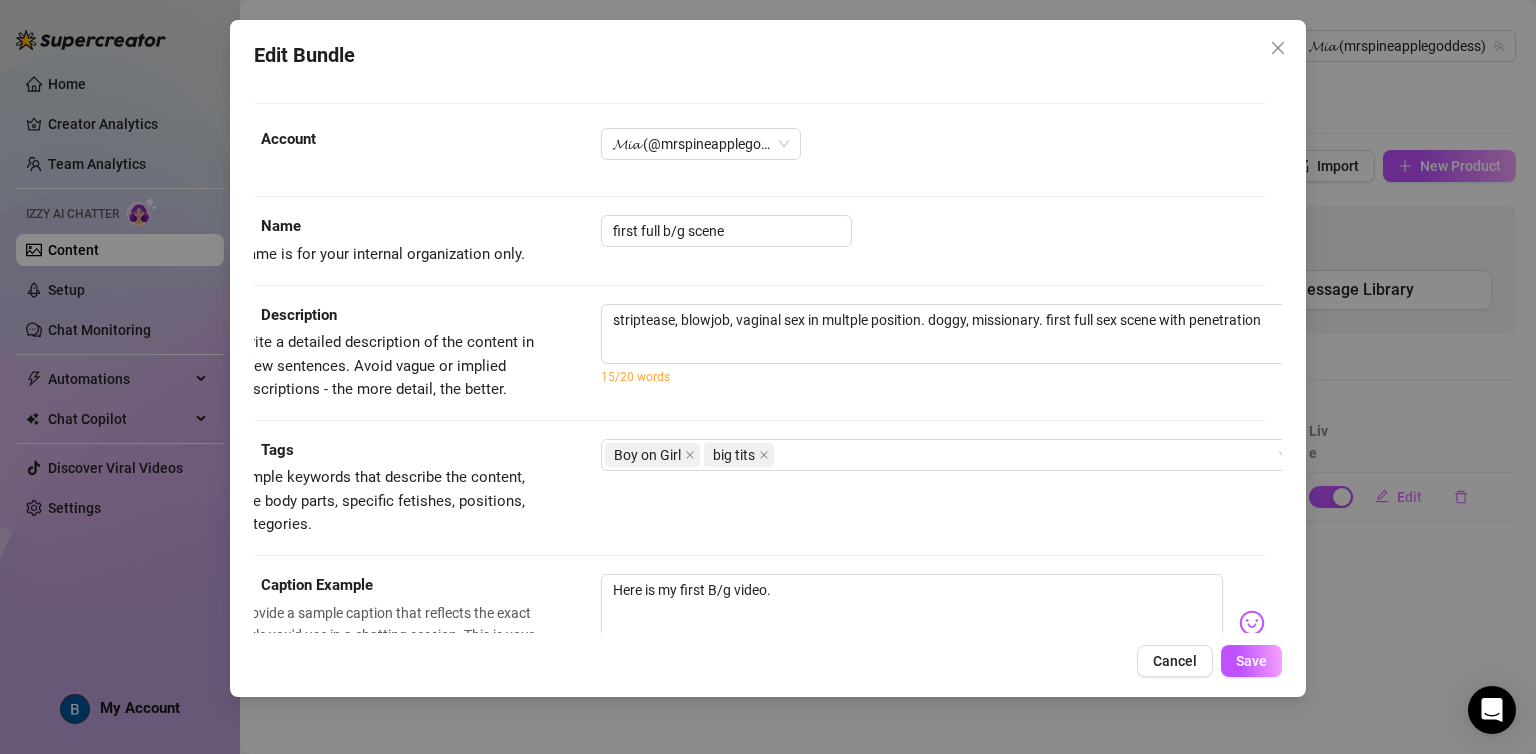 click on "Description Write a detailed description of the content in a few sentences. Avoid vague or implied descriptions - the more detail, the better. striptease, blowjob, vaginal sex in multple position. doggy, missionary. first full sex scene with penetration 15/20 words" at bounding box center (750, 353) 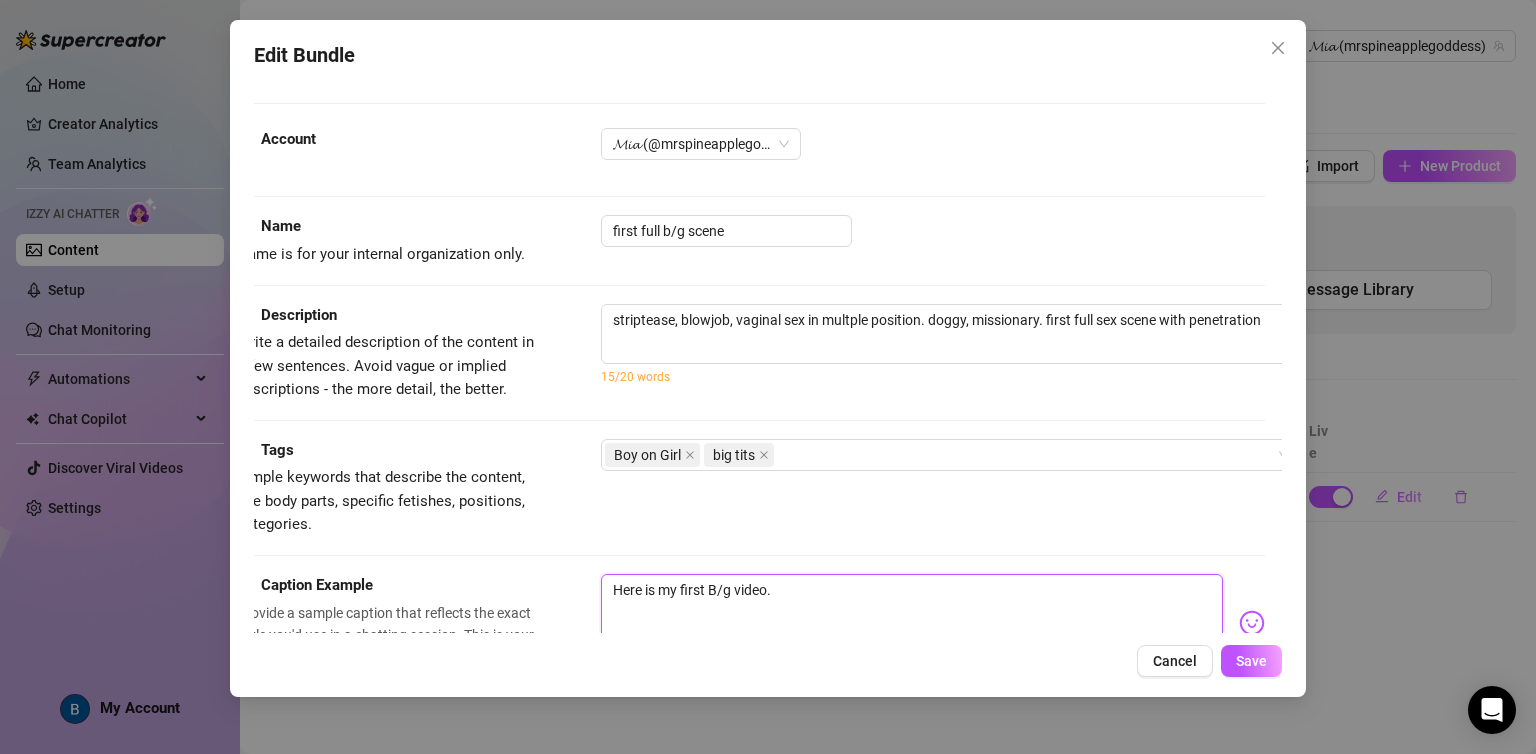click on "Here is my first B/g video." at bounding box center [911, 614] 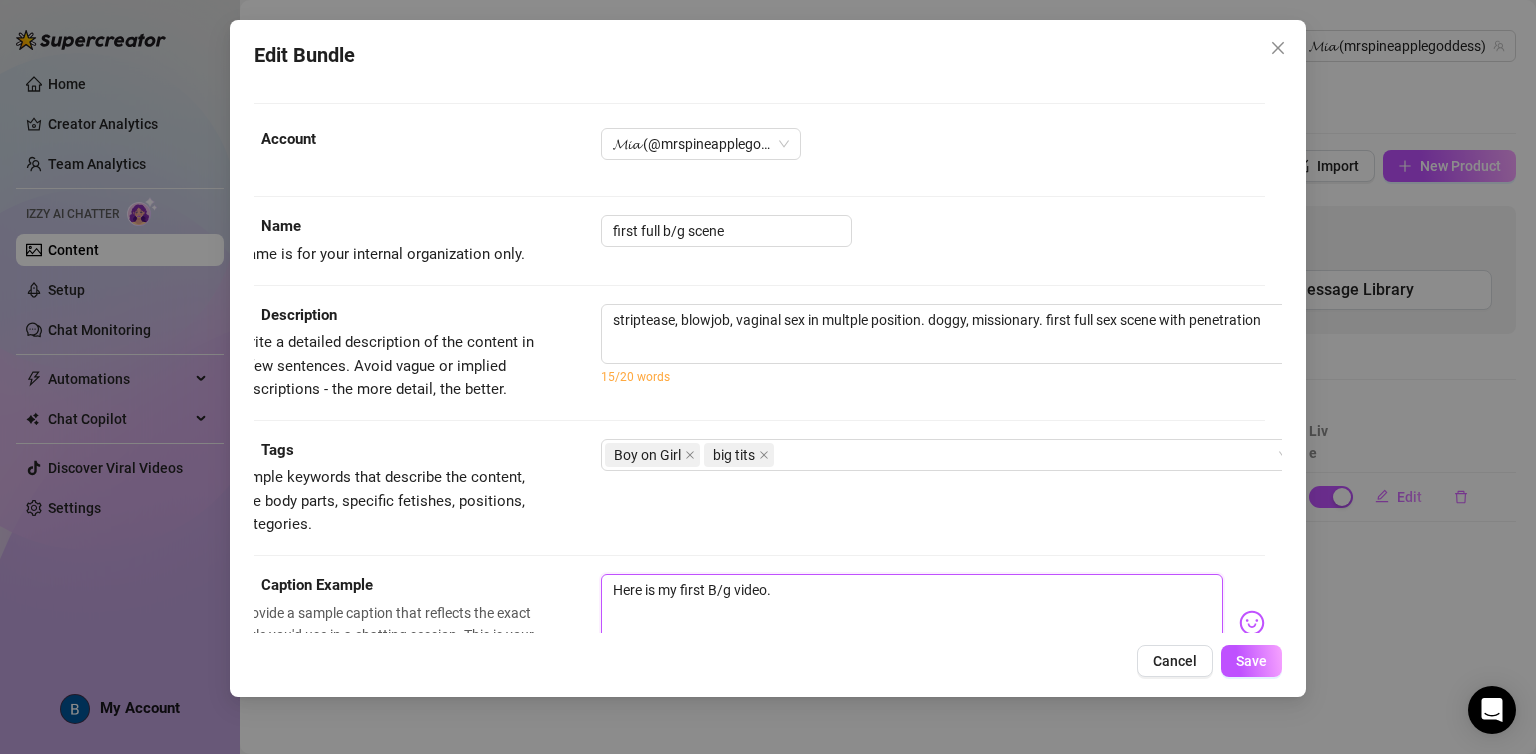 click on "Here is my first B/g video." at bounding box center (911, 614) 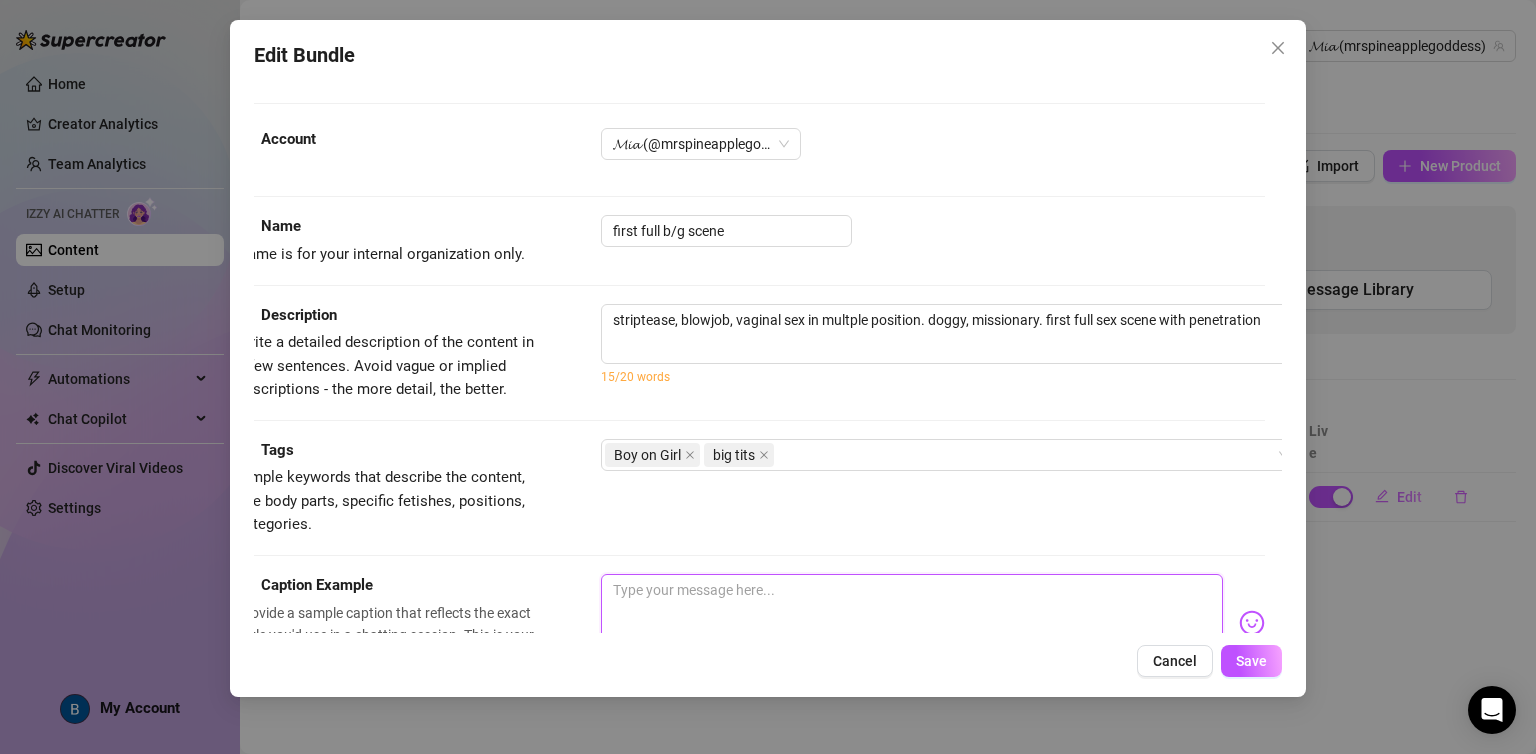 paste on "I stripped down in a filthy striptease, sucked his throbbing cock like the cheating MILF whore I am, then got fucked hard until he exploded his hot cum all over my huge fake tits. Bet that makes you stroke harder" 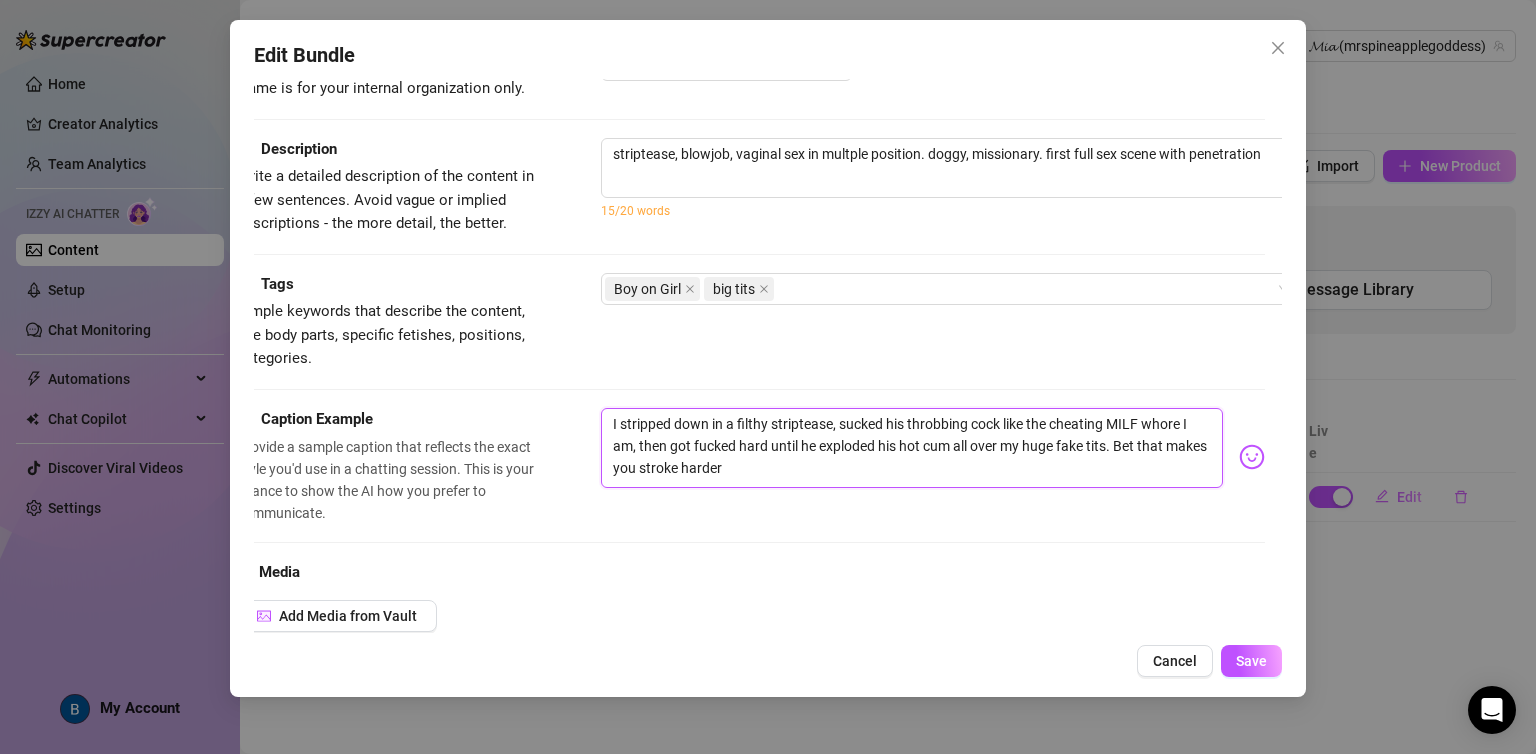 scroll, scrollTop: 185, scrollLeft: 17, axis: both 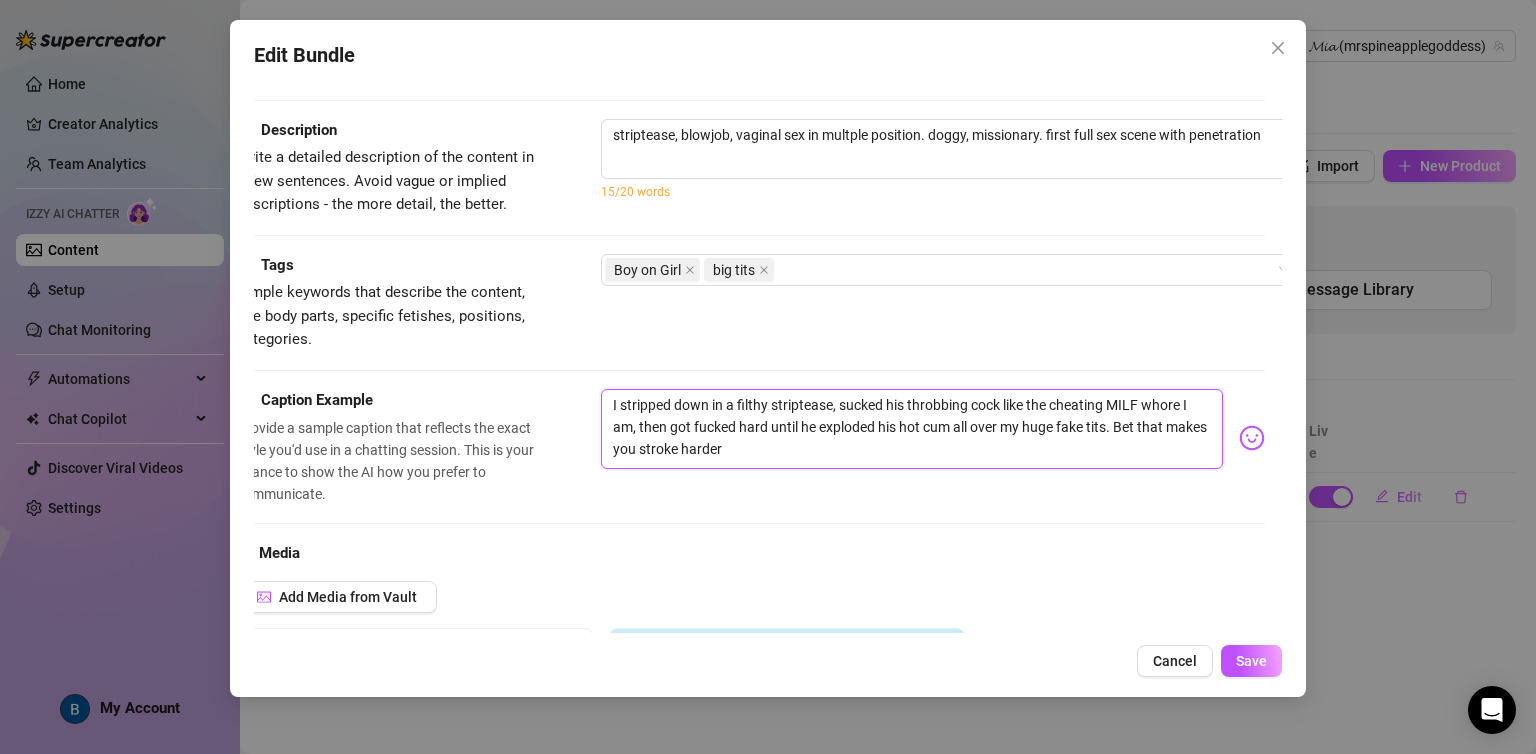 click on "I stripped down in a filthy striptease, sucked his throbbing cock like the cheating MILF whore I am, then got fucked hard until he exploded his hot cum all over my huge fake tits. Bet that makes you stroke harder" at bounding box center (911, 429) 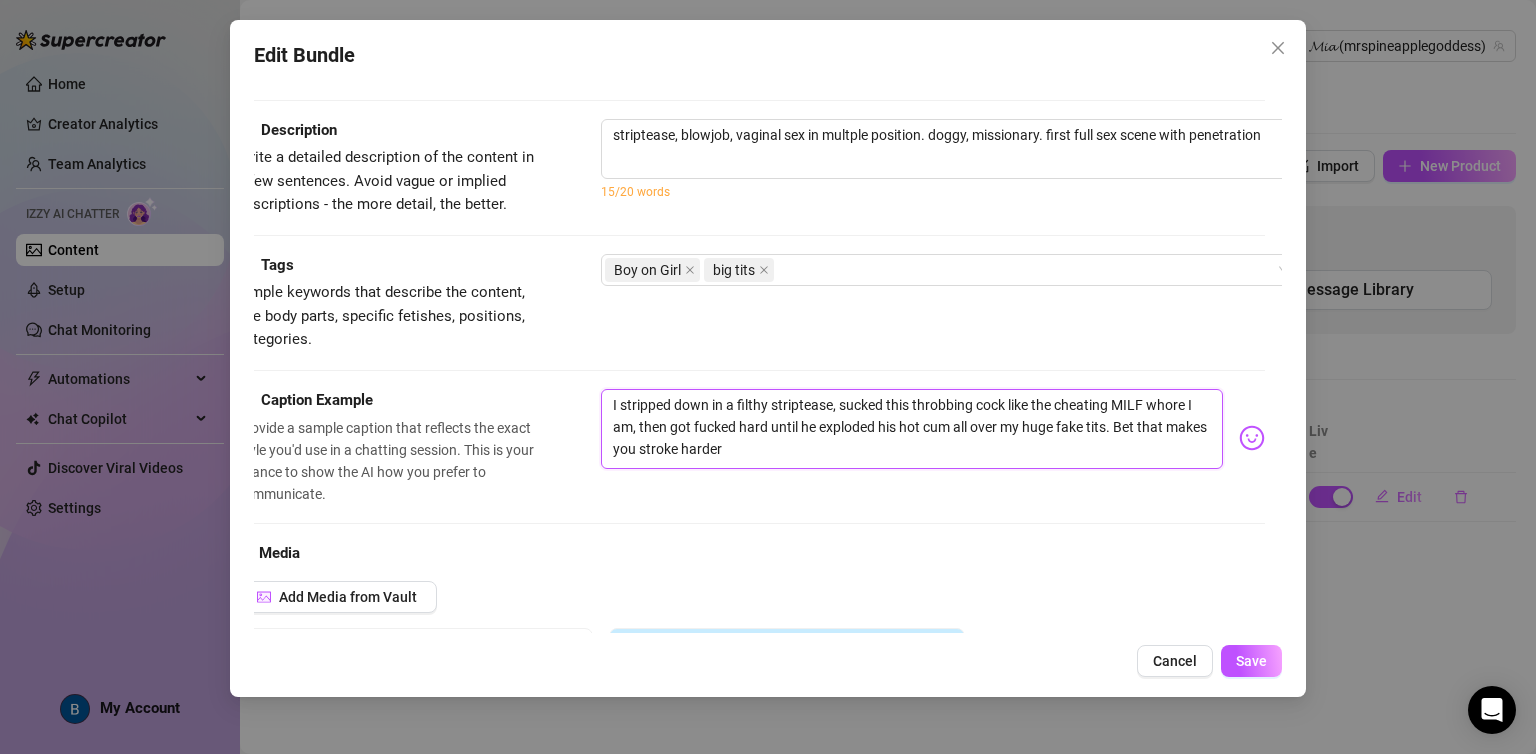 click on "I stripped down in a filthy striptease, sucked this throbbing cock like the cheating MILF whore I am, then got fucked hard until he exploded his hot cum all over my huge fake tits. Bet that makes you stroke harder" at bounding box center (911, 429) 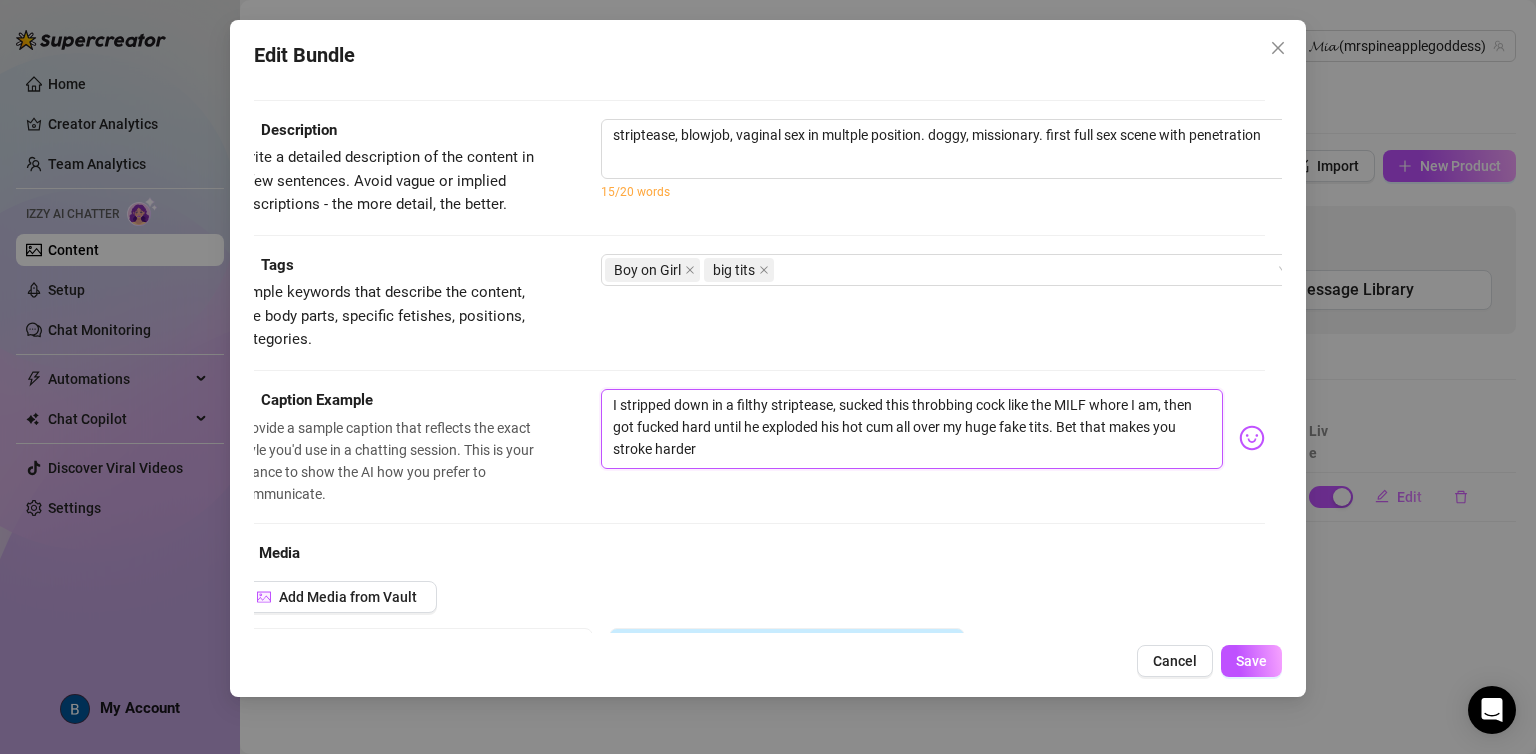 click on "I stripped down in a filthy striptease, sucked this throbbing cock like the MILF whore I am, then got fucked hard until he exploded his hot cum all over my huge fake tits. Bet that makes you stroke harder" at bounding box center (911, 429) 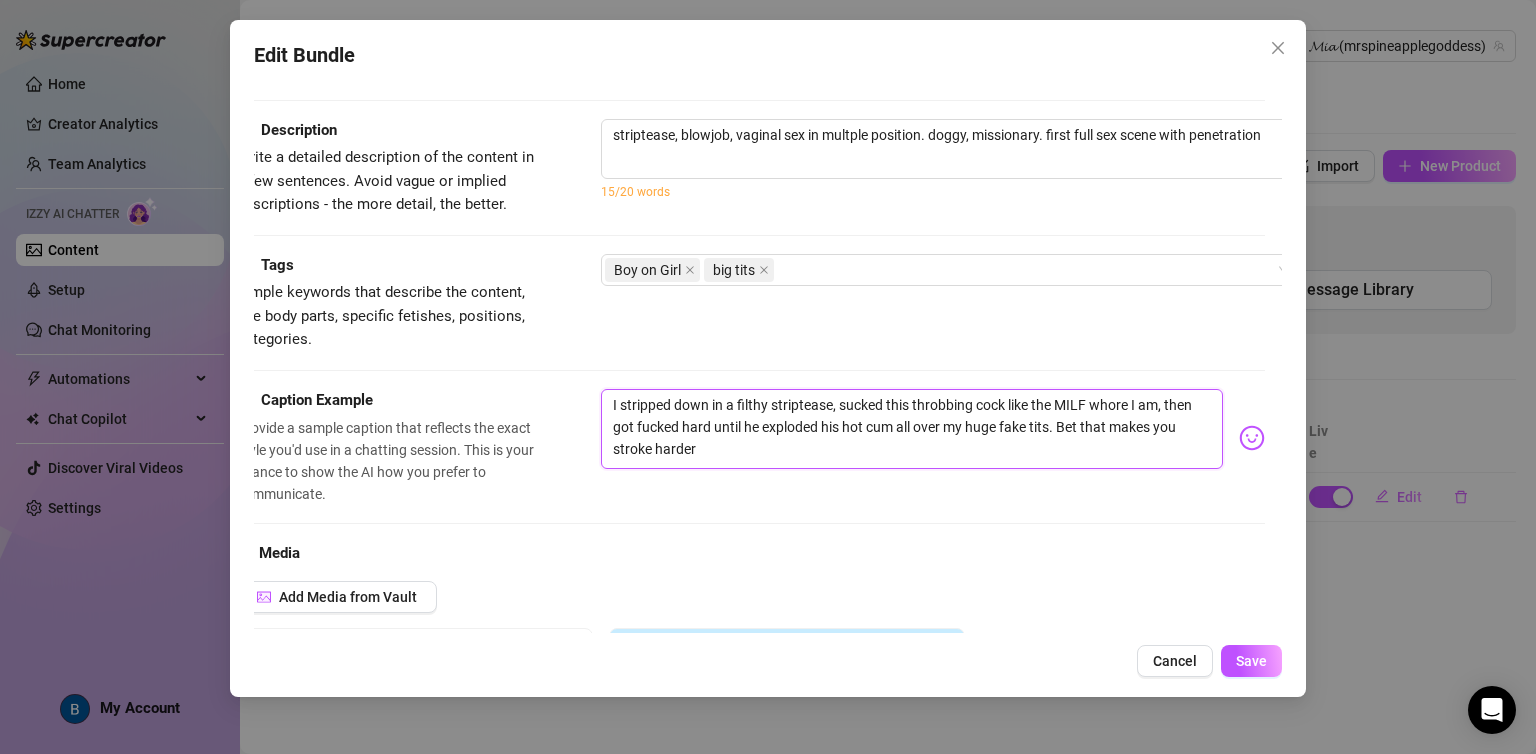 drag, startPoint x: 1057, startPoint y: 426, endPoint x: 897, endPoint y: 425, distance: 160.00313 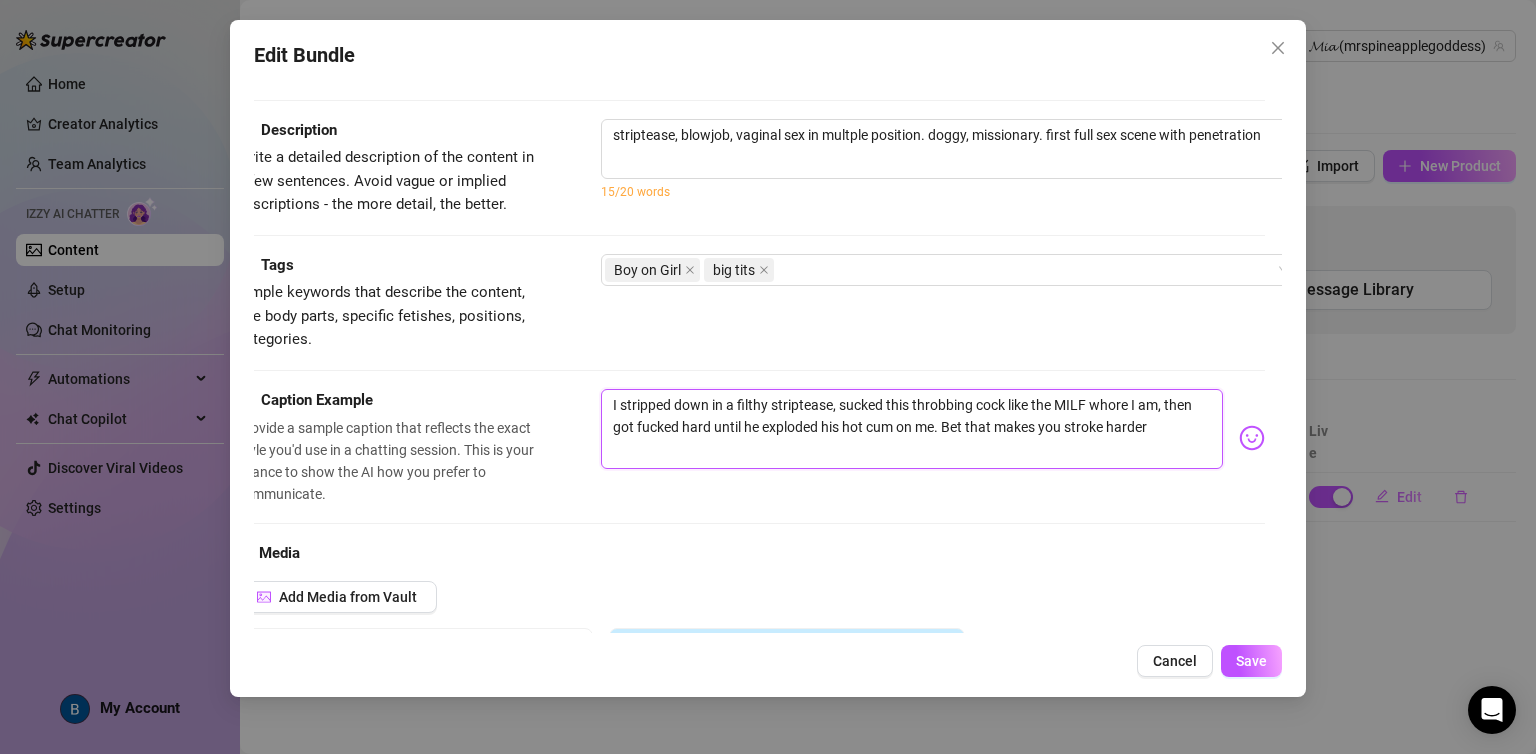 click on "I stripped down in a filthy striptease, sucked this throbbing cock like the MILF whore I am, then got fucked hard until he exploded his hot cum on me. Bet that makes you stroke harder" at bounding box center [911, 429] 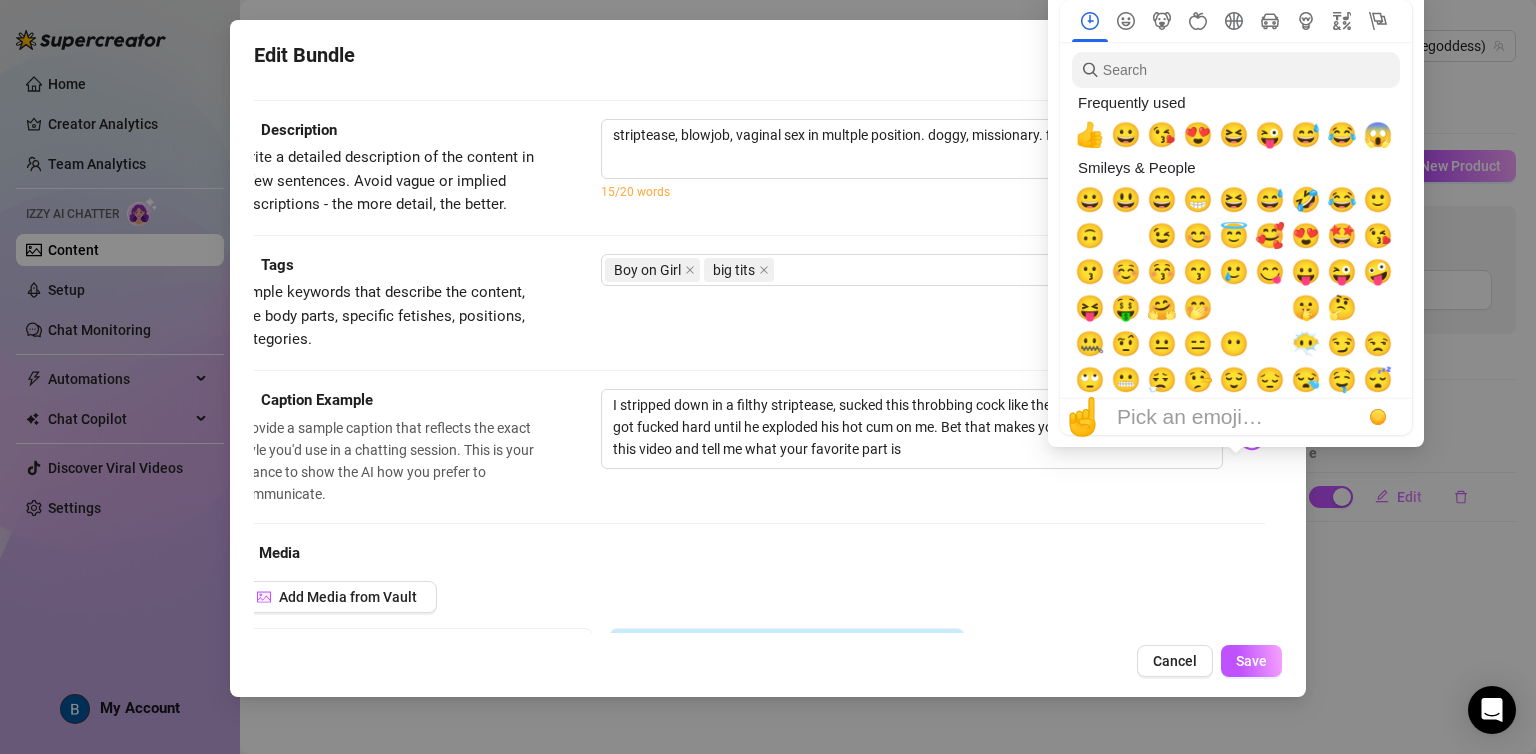 click at bounding box center [1236, 217] 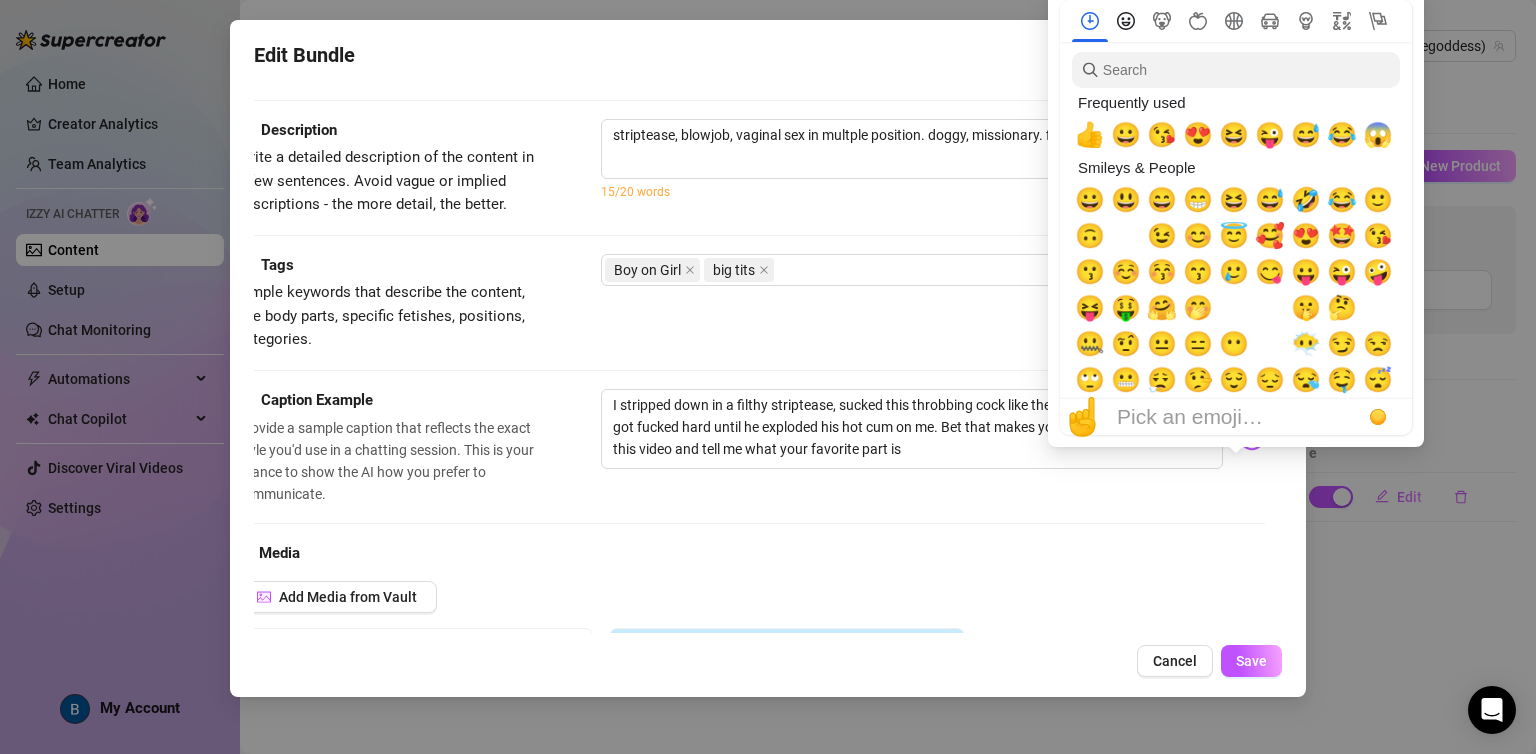 click 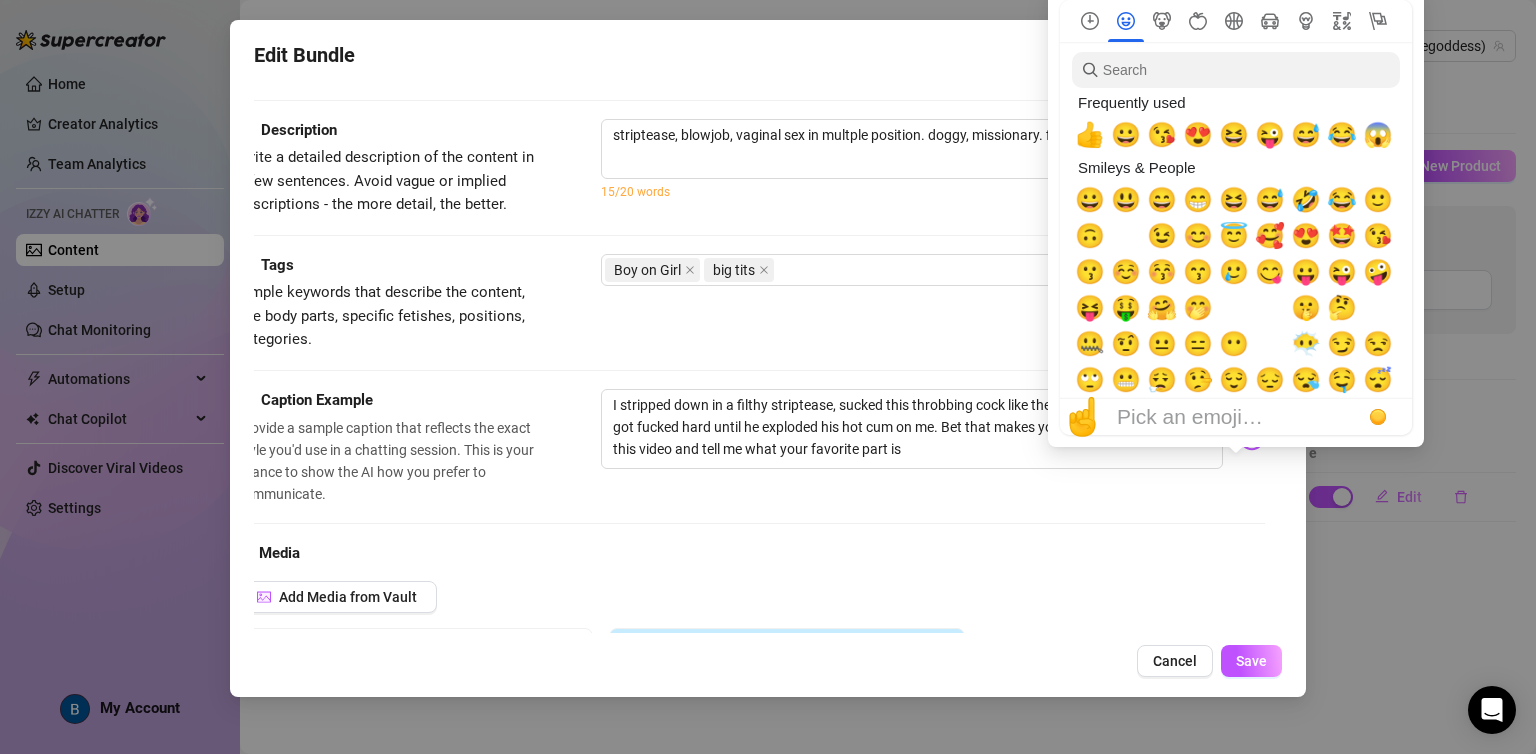 scroll, scrollTop: 66, scrollLeft: 0, axis: vertical 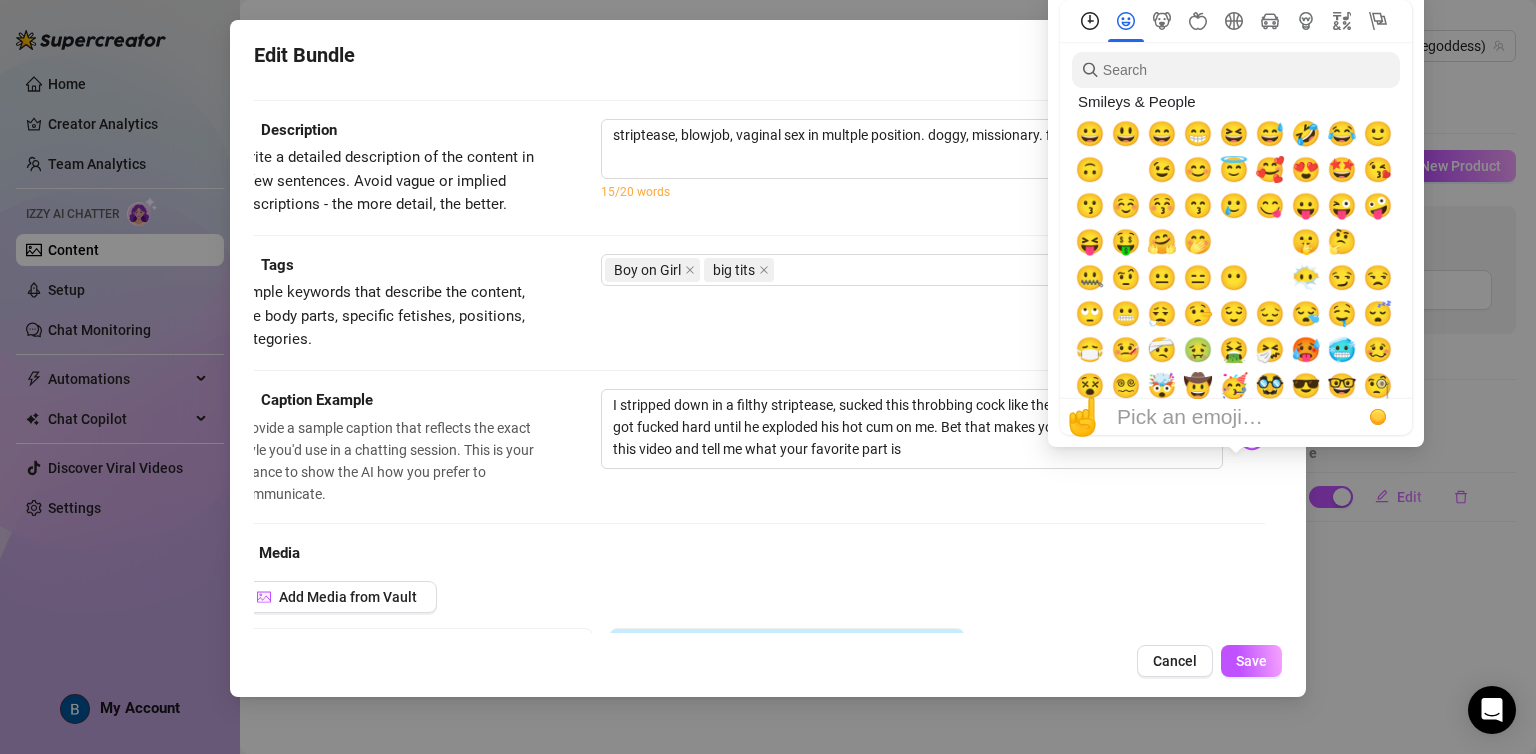 click 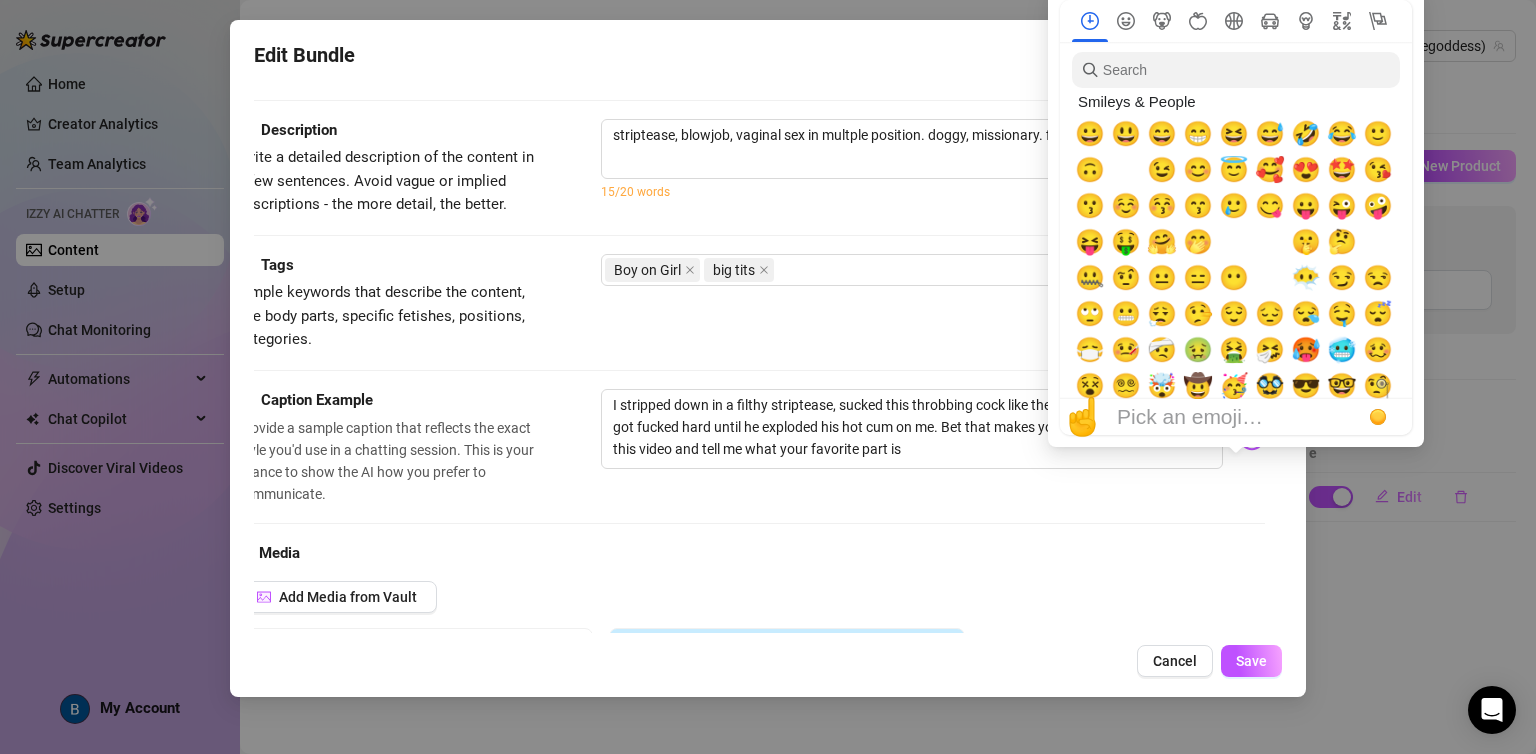 scroll, scrollTop: 0, scrollLeft: 0, axis: both 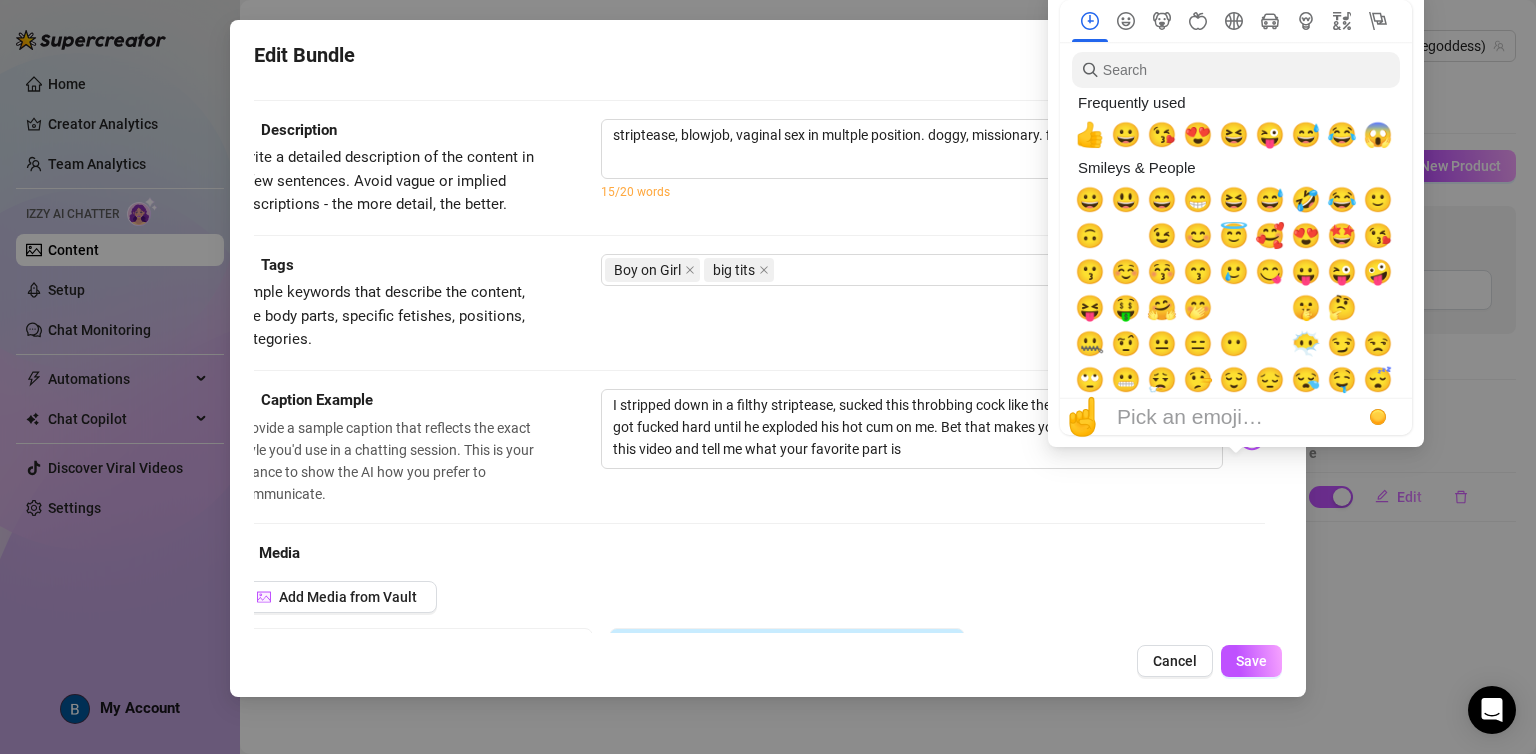click at bounding box center (1236, 217) 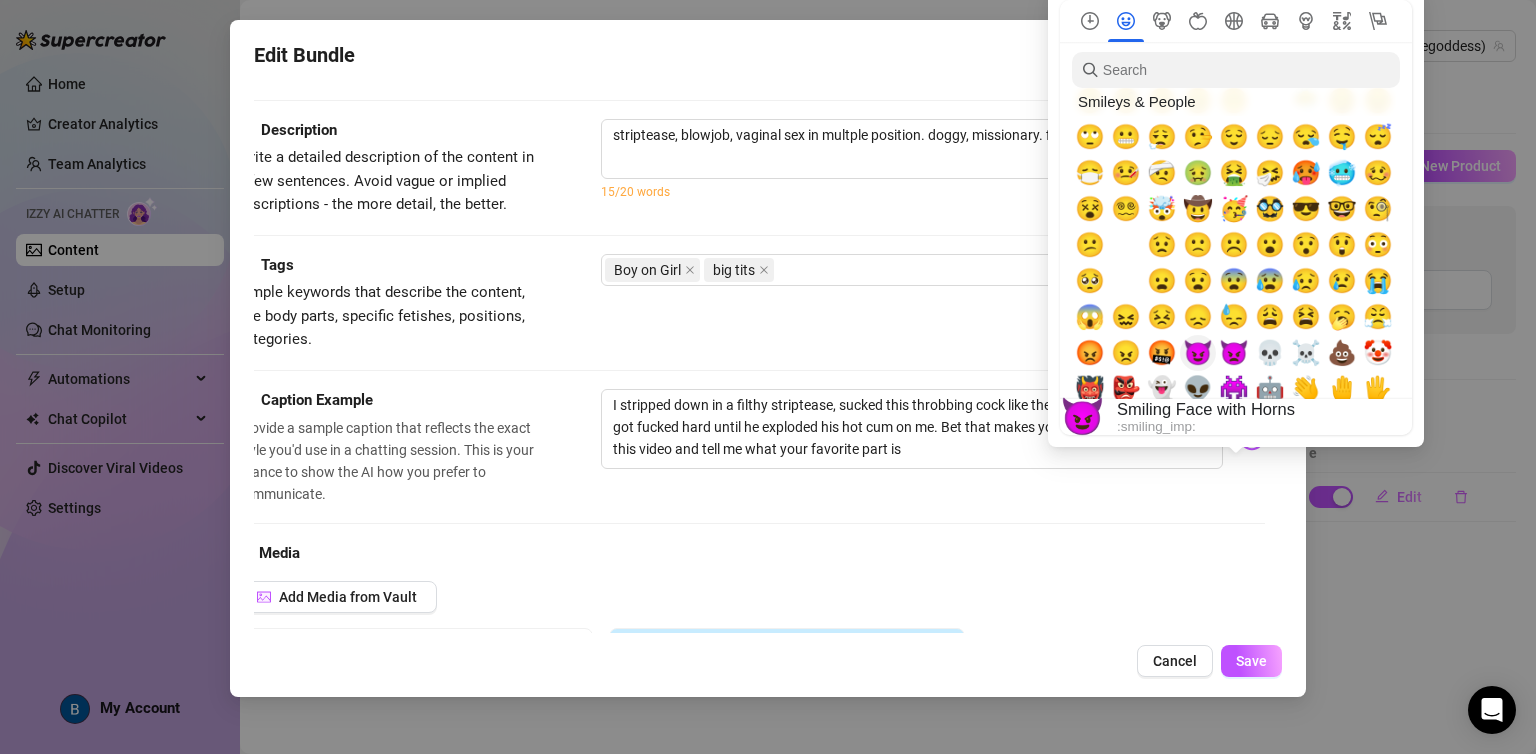 click on "😈" at bounding box center [1198, 353] 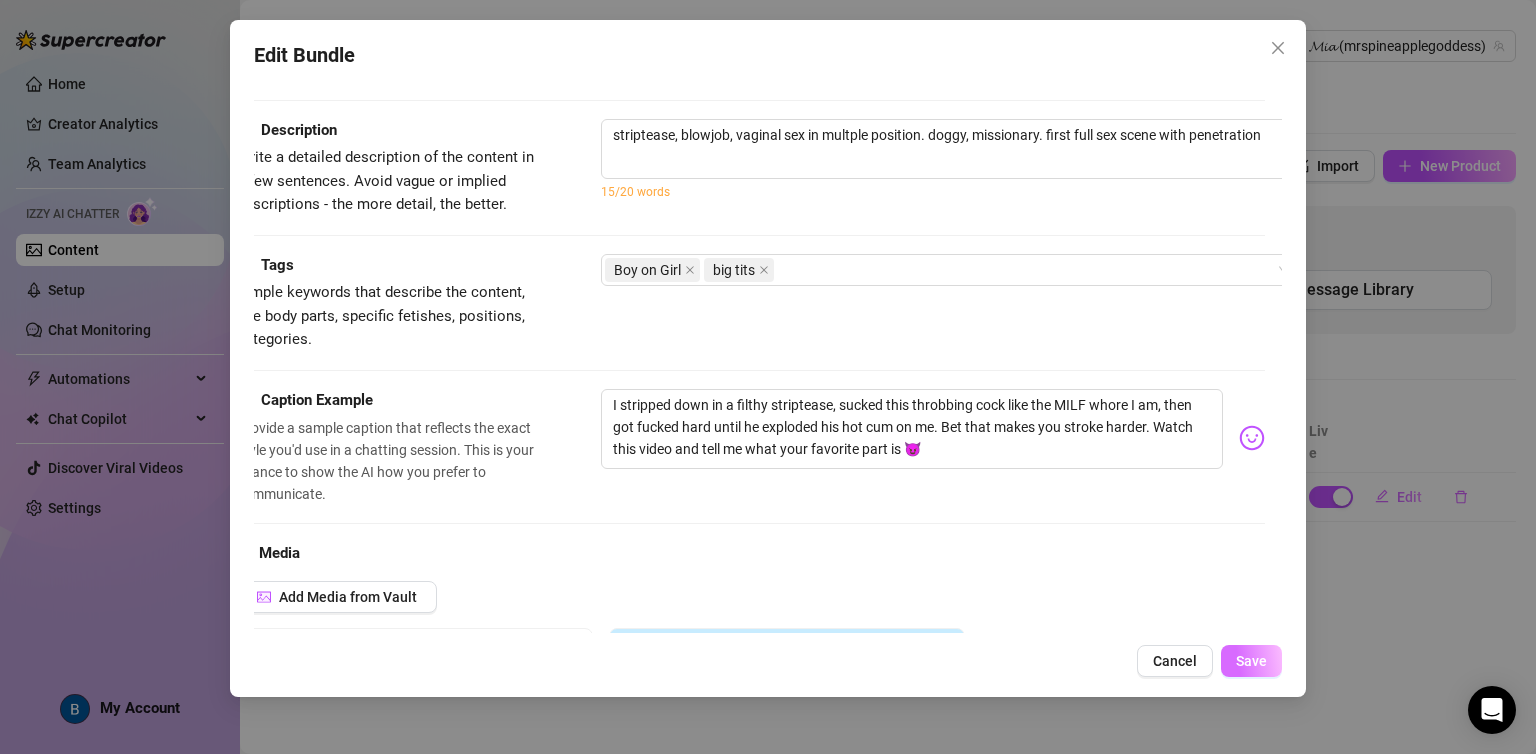 click on "Save" at bounding box center (1251, 661) 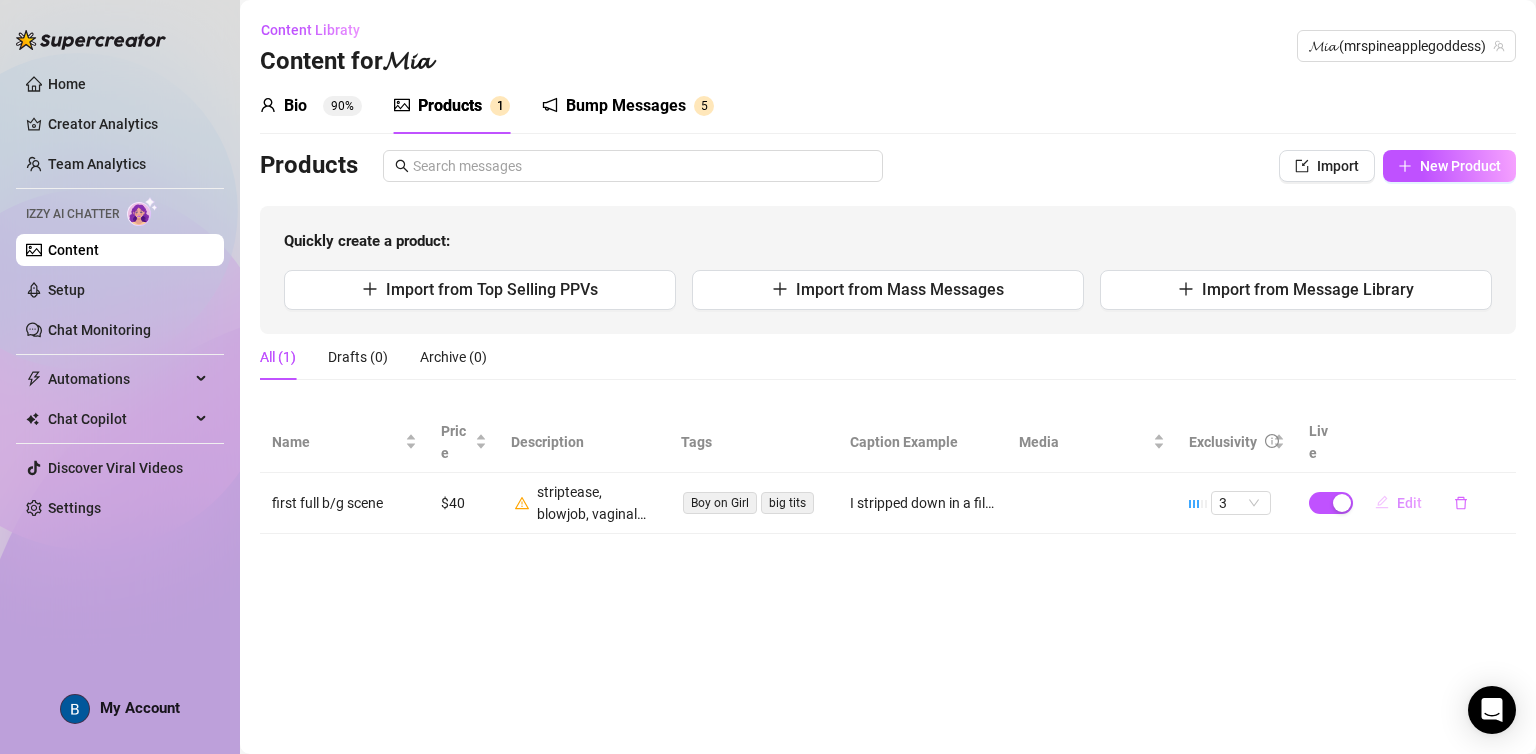 click on "Edit" at bounding box center [1409, 503] 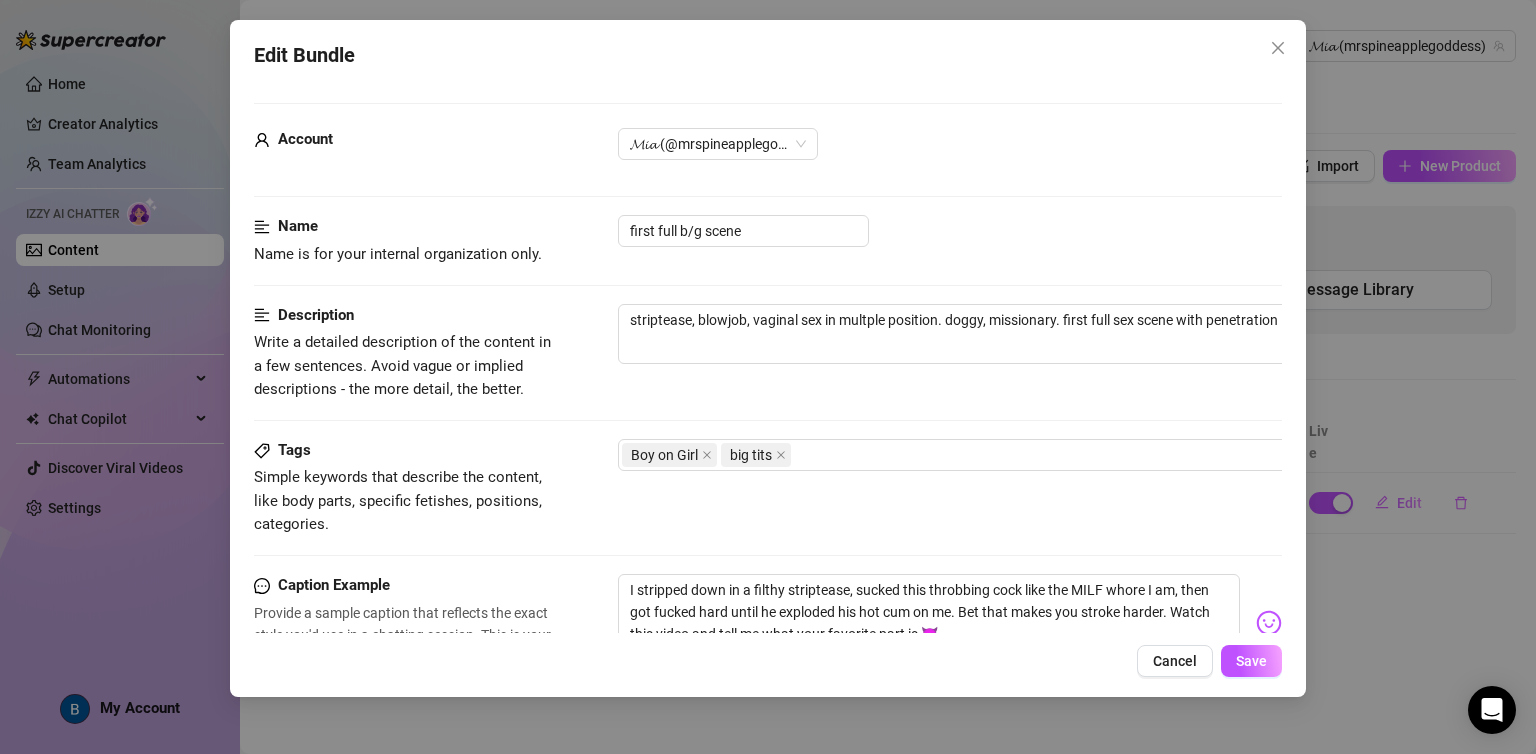 scroll, scrollTop: 471, scrollLeft: 0, axis: vertical 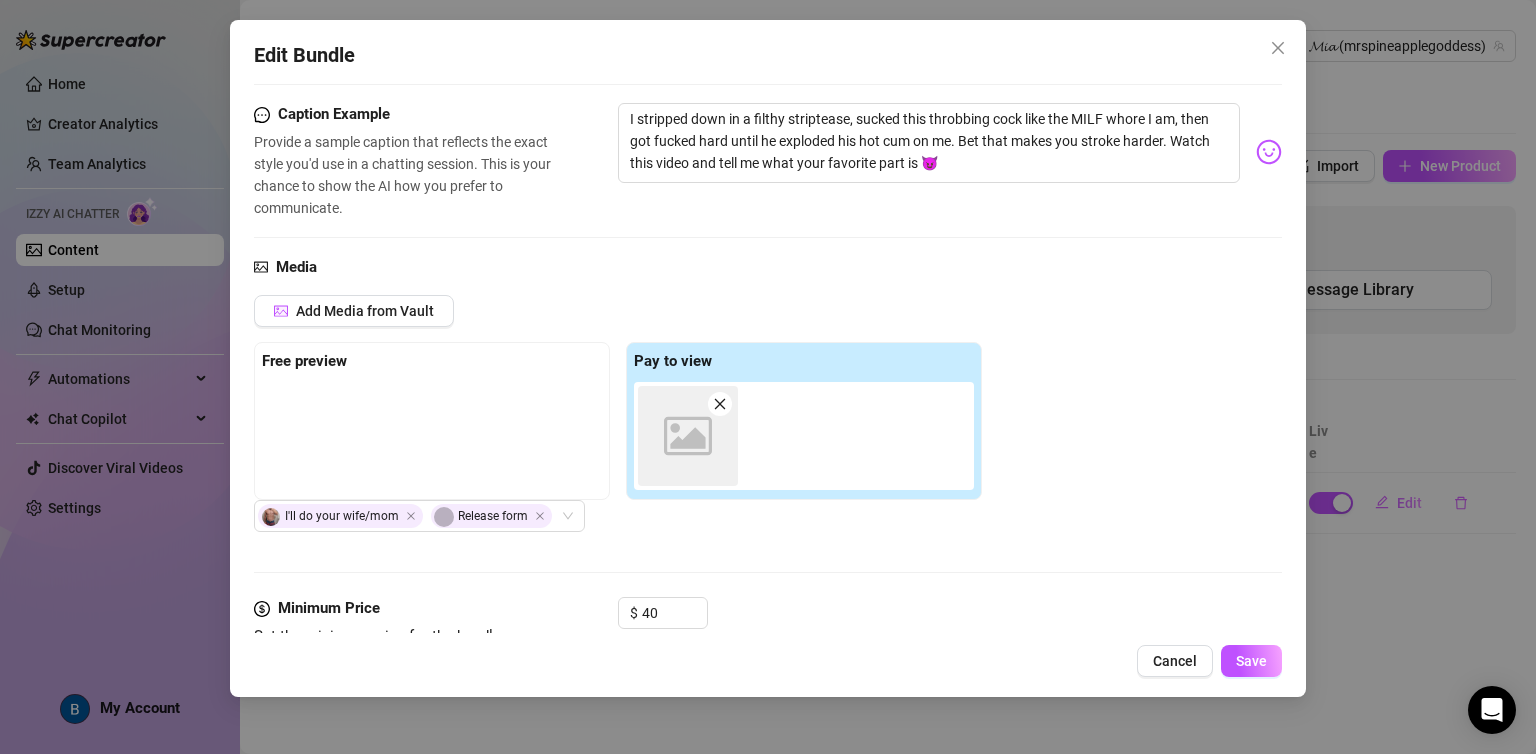 click at bounding box center (432, 432) 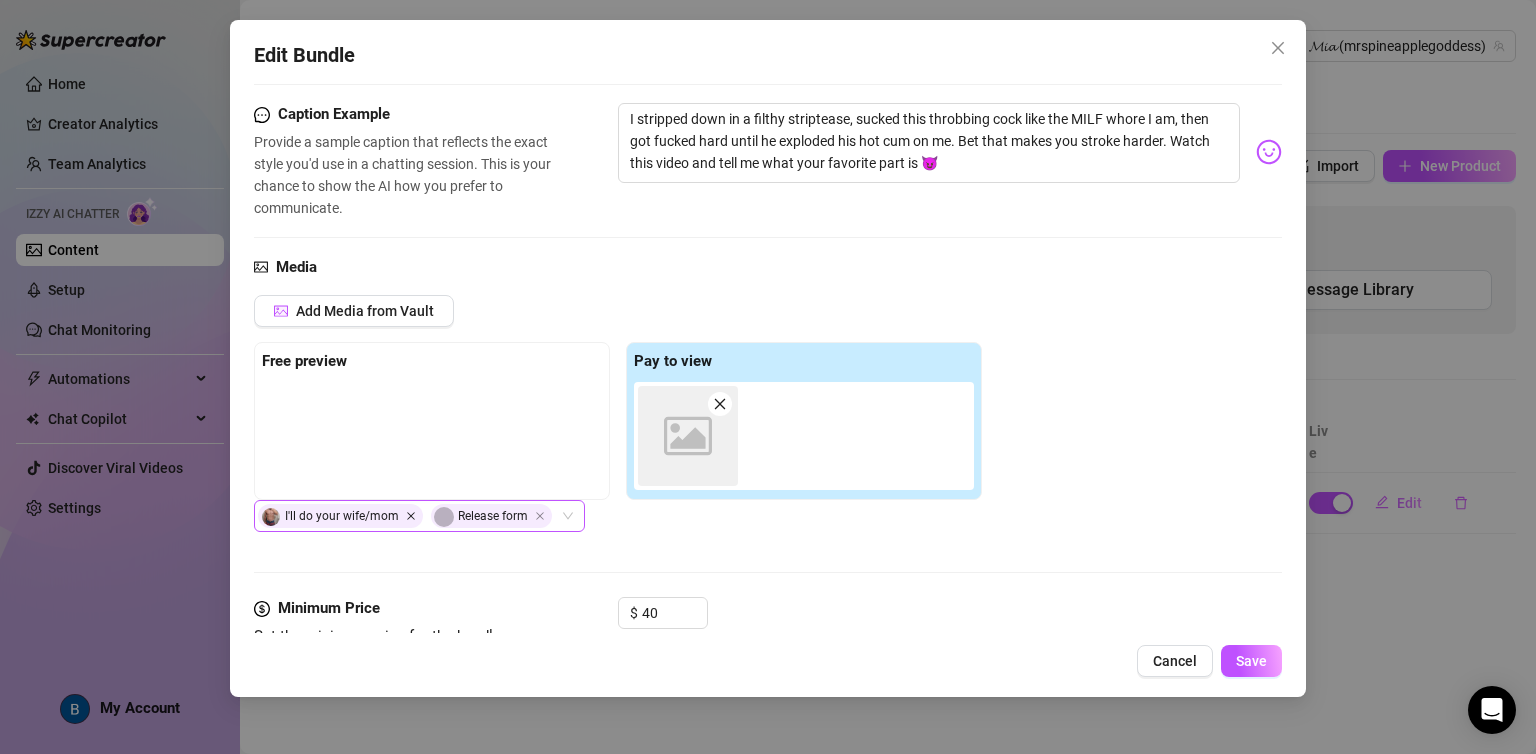 click 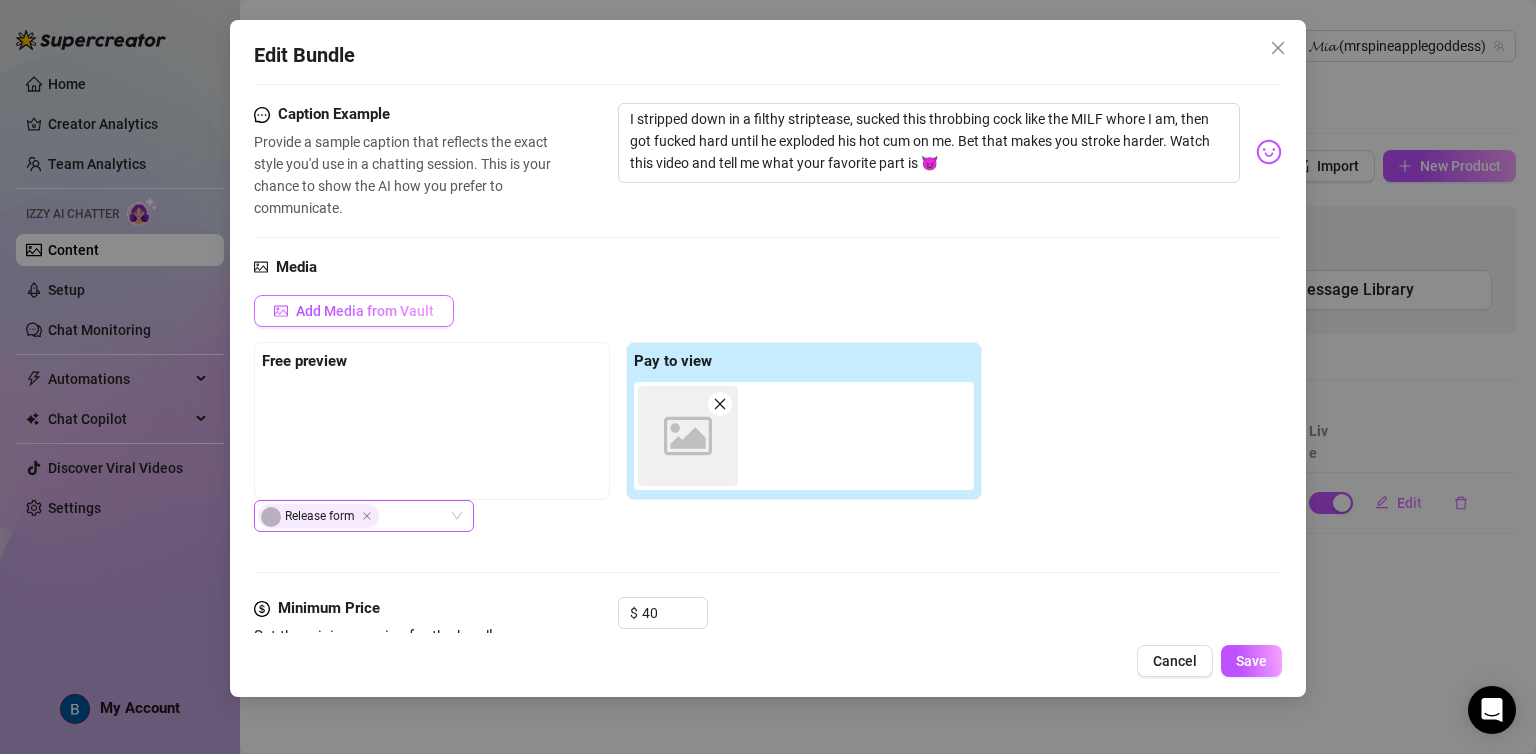 click on "Add Media from Vault" at bounding box center (365, 311) 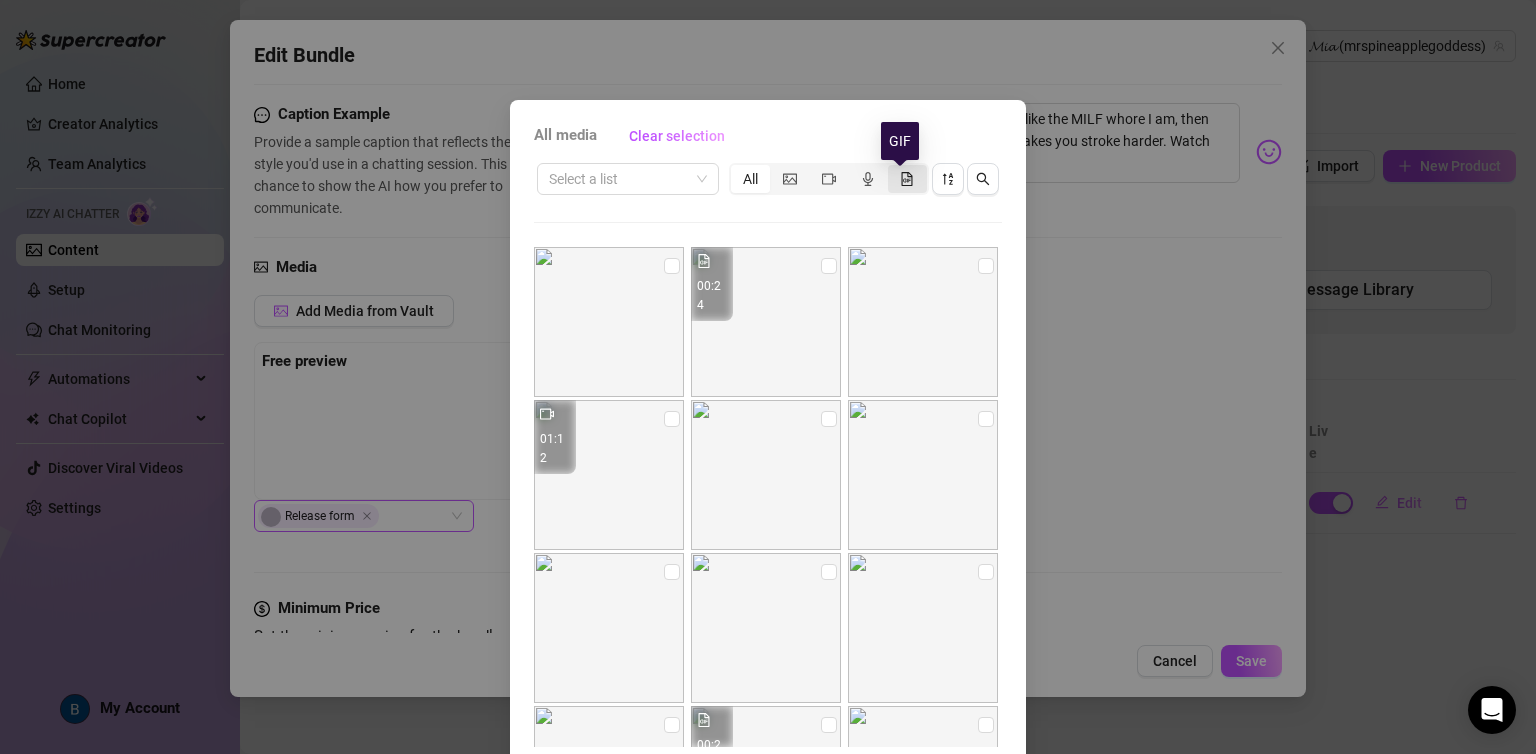 click 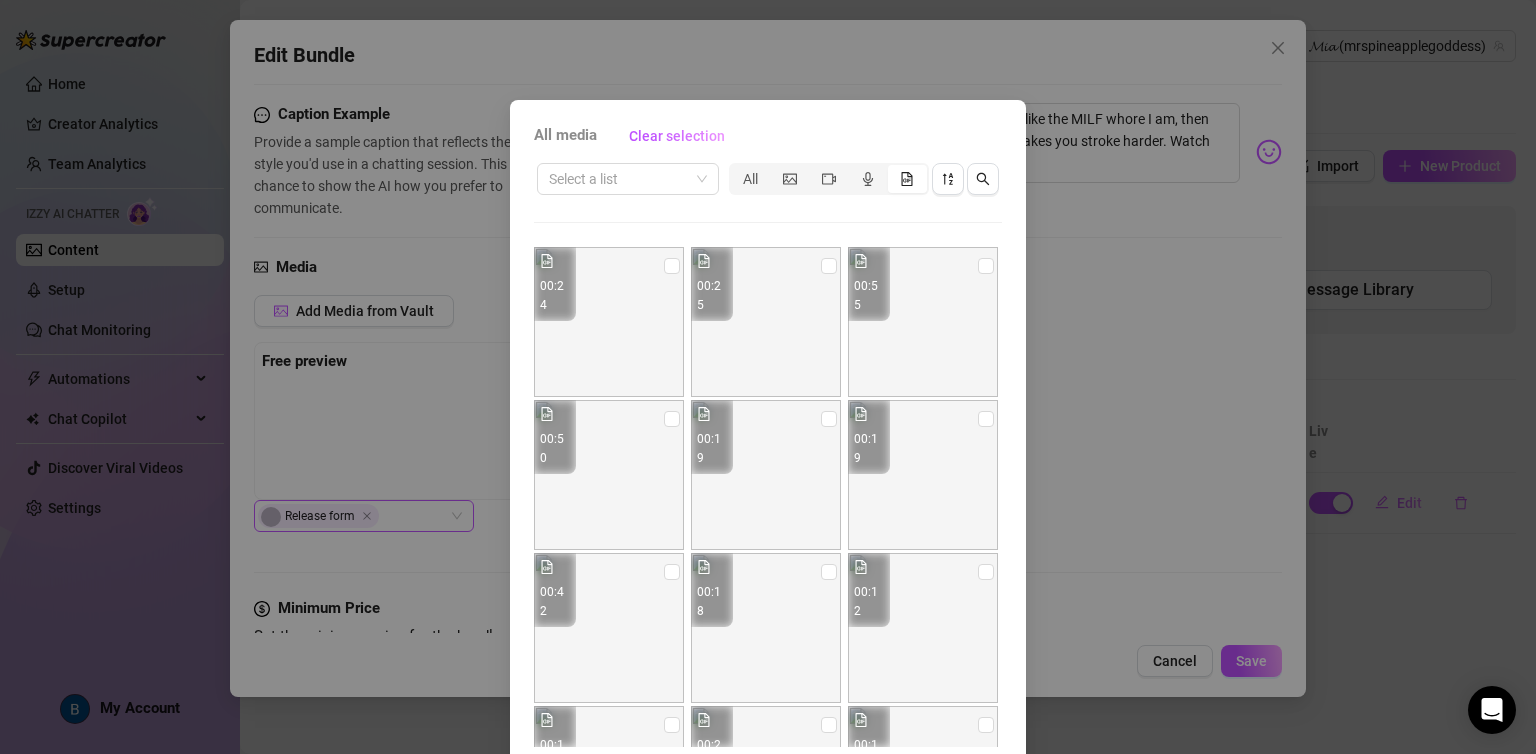click on "All media Clear selection Select a list All 00:24 00:25 00:55 00:50 00:19 00:19 00:42 00:18 00:12 00:15 00:29 00:13 00:21 00:18 00:13 00:46 00:39 00:32 00:13 00:36 00:30 00:13 00:30 00:38 Cancel OK" at bounding box center (768, 455) 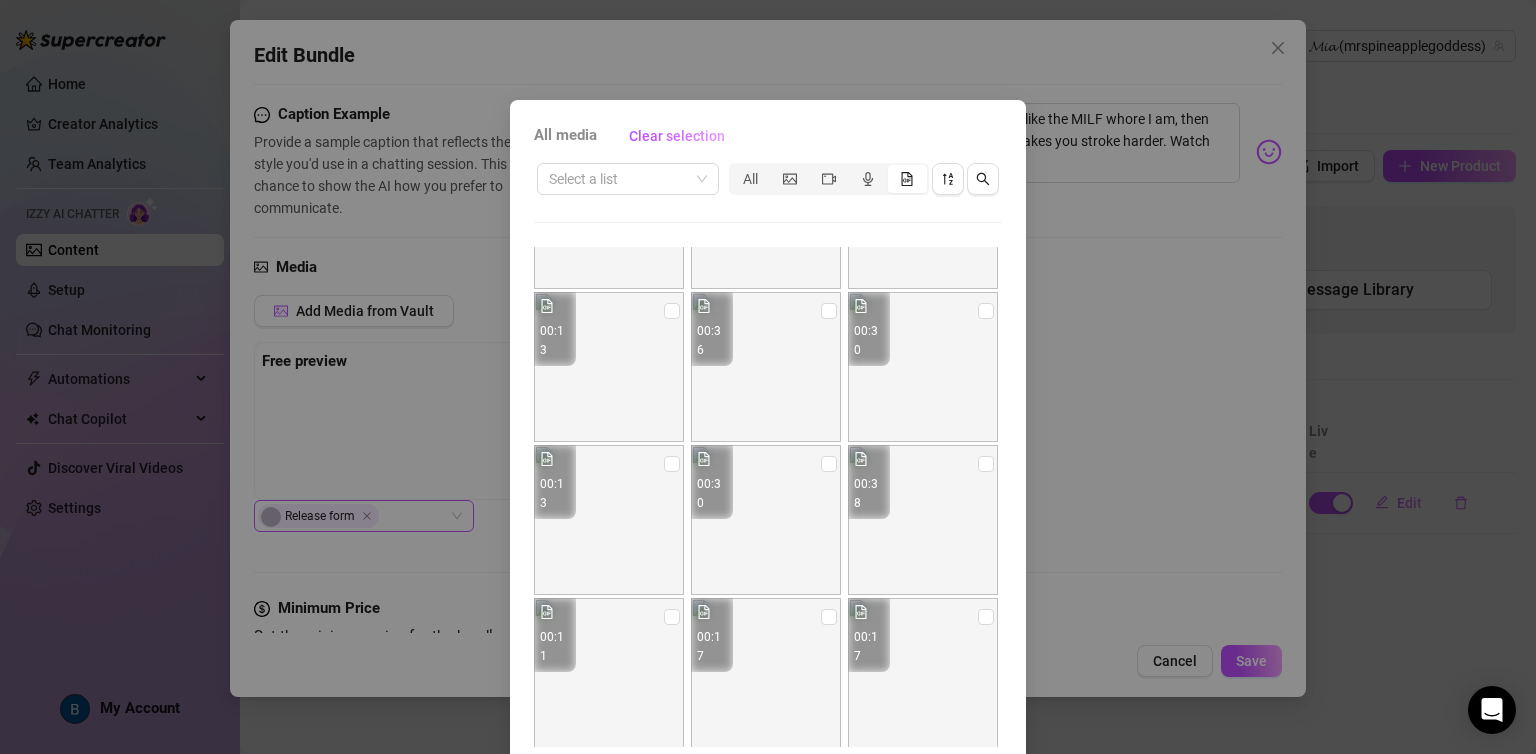 scroll, scrollTop: 1310, scrollLeft: 0, axis: vertical 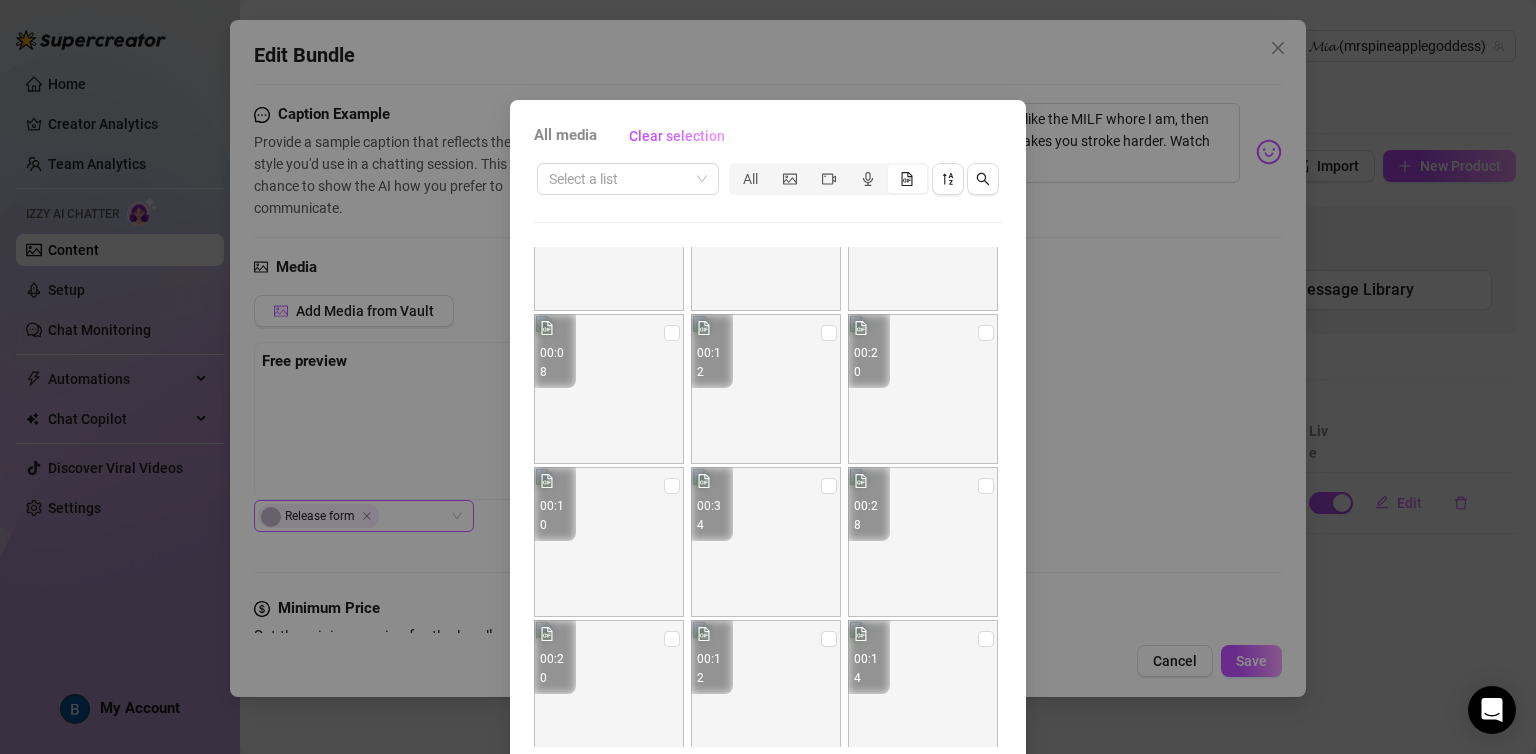 click on "All media Clear selection Select a list All 00:24 00:25 00:55 00:50 00:19 00:19 00:42 00:18 00:12 00:15 00:29 00:13 00:21 00:18 00:13 00:46 00:39 00:32 00:13 00:36 00:30 00:13 00:30 00:38 00:11 00:17 00:17 00:08 00:12 00:20 00:10 00:34 00:28 00:20 00:12 00:14 00:16 00:19 00:30 00:30 00:12 00:11 00:39 00:10 00:39 00:12 00:11 00:07 Cancel OK" at bounding box center [768, 455] 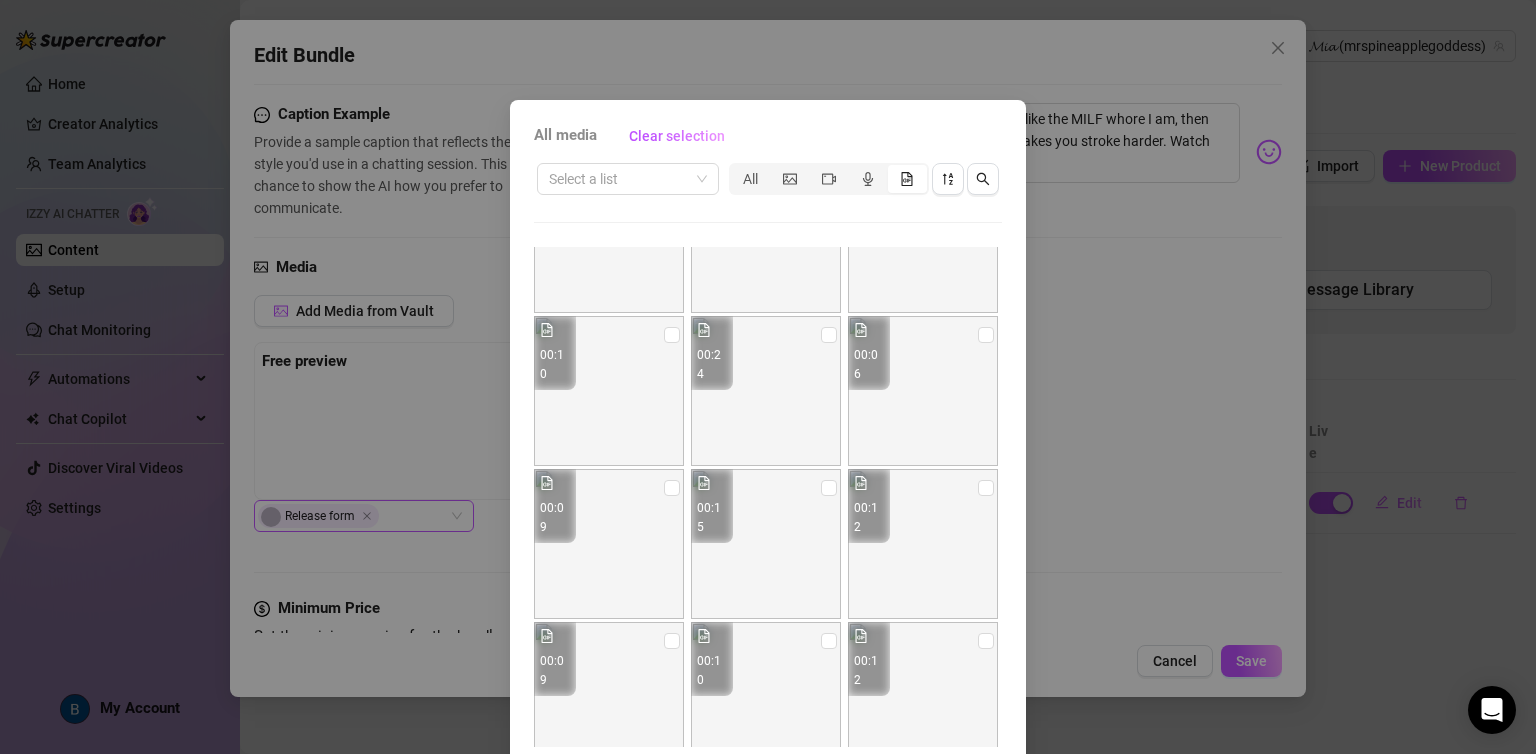 scroll, scrollTop: 4804, scrollLeft: 0, axis: vertical 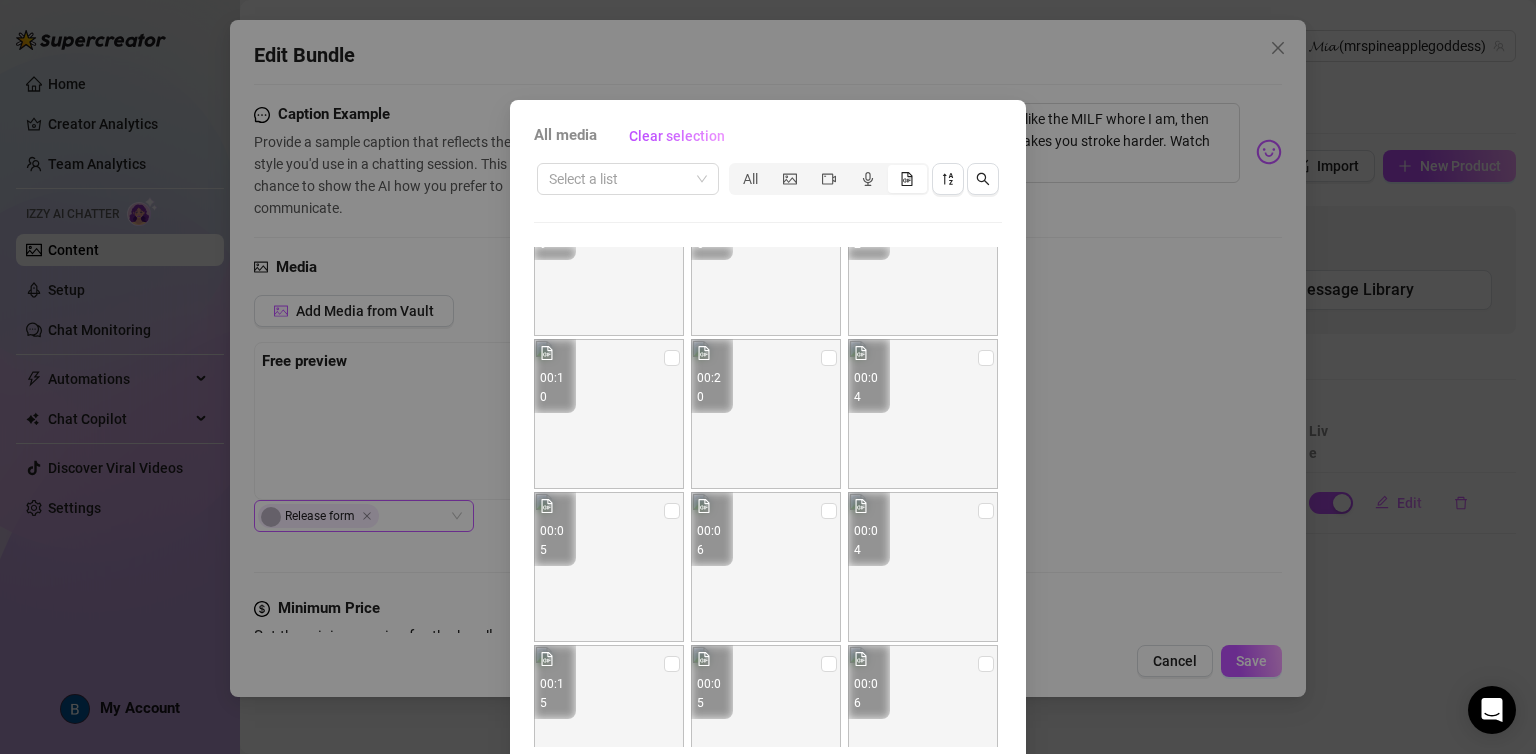 click at bounding box center (609, 414) 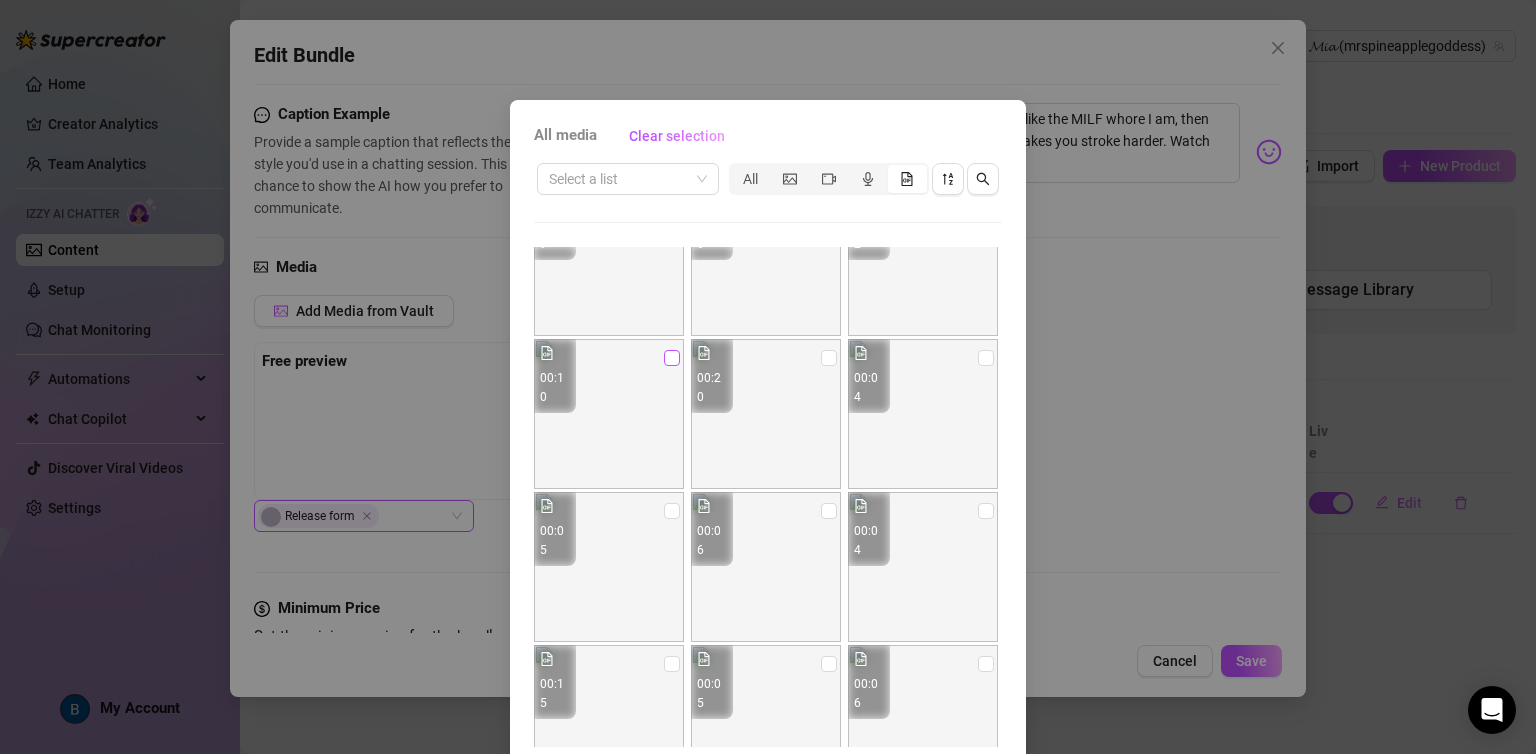 click at bounding box center (672, 358) 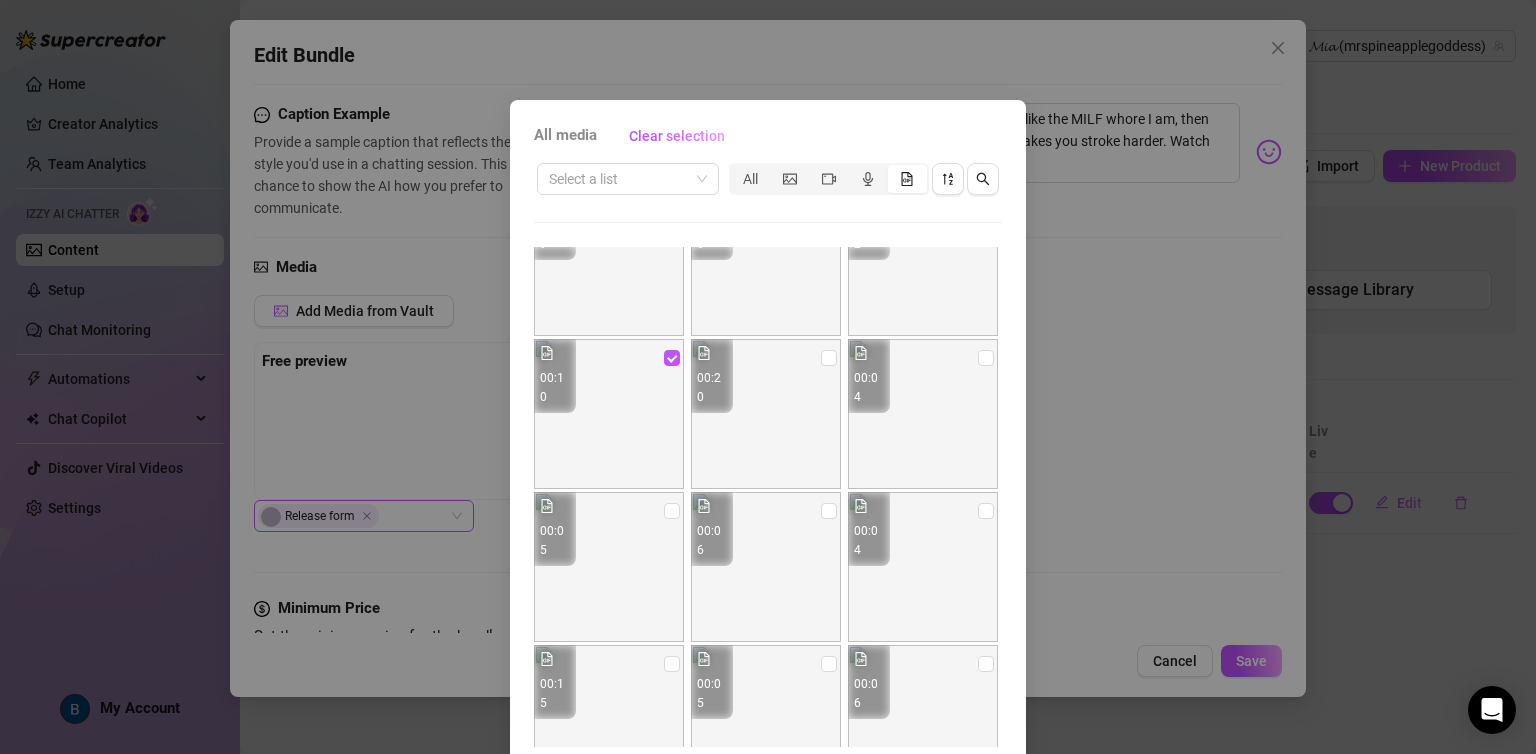 click on "All media Clear selection Select a list All 00:24 00:25 00:55 00:50 00:19 00:19 00:42 00:18 00:12 00:15 00:29 00:13 00:21 00:18 00:13 00:46 00:39 00:32 00:13 00:36 00:30 00:13 00:30 00:38 00:11 00:17 00:17 00:08 00:12 00:20 00:10 00:34 00:28 00:20 00:12 00:14 00:16 00:19 00:30 00:30 00:12 00:11 00:39 00:10 00:39 00:12 00:11 00:07 00:16 00:14 00:07 00:10 00:05 00:10 00:07 00:07 00:07 00:08 00:07 00:05 00:06 00:06 00:02 00:06 00:08 00:09 00:06 00:06 00:14 00:14 00:05 00:06 00:08 00:11 00:11 00:13 00:13 00:07 00:11 00:05 00:07 00:05 00:15 00:12 00:16 00:07 00:08 00:10 00:24 00:06 00:09 00:15 00:12 00:09 00:10 00:12 00:10 00:20 00:04 00:05 00:06 00:04 00:15 00:05 00:06 00:06 00:06 00:06 00:18 00:06 00:06 00:06 00:04 00:05 00:06 00:14 00:06 00:06 00:04 00:06 00:03 00:03 00:07 00:08 00:04 00:22 00:13 00:07 00:08 00:21 00:04 00:06 00:05 00:05 00:05 00:03 00:02 00:12 00:22 00:18 00:08 00:10 00:07 00:12 00:10 00:06 00:08 00:05 00:06 00:11 00:18 00:07 00:10 00:11 00:04 00:05 00:21 00:03 00:04 00:10 00:04 00:13 00:21 OK" at bounding box center [768, 455] 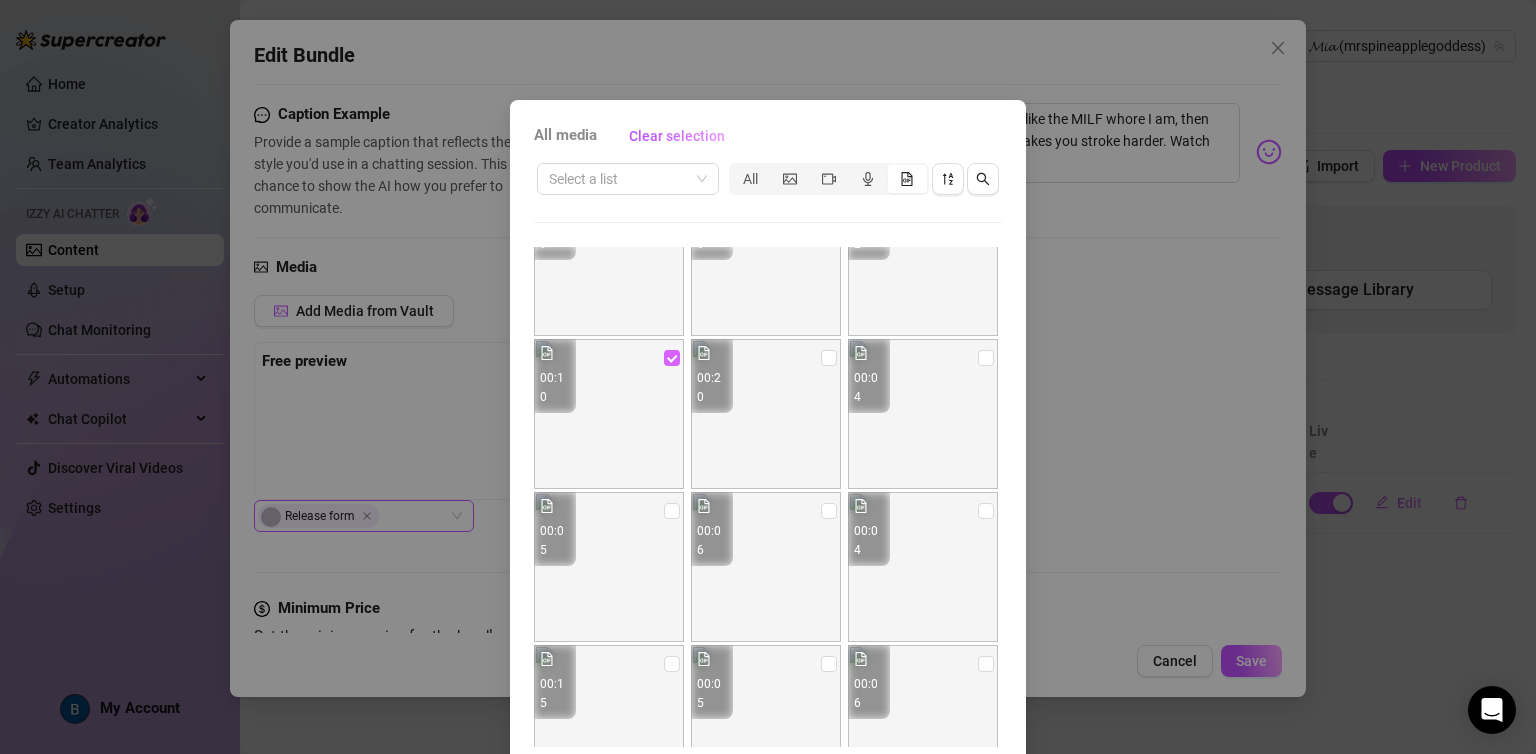 click at bounding box center [672, 358] 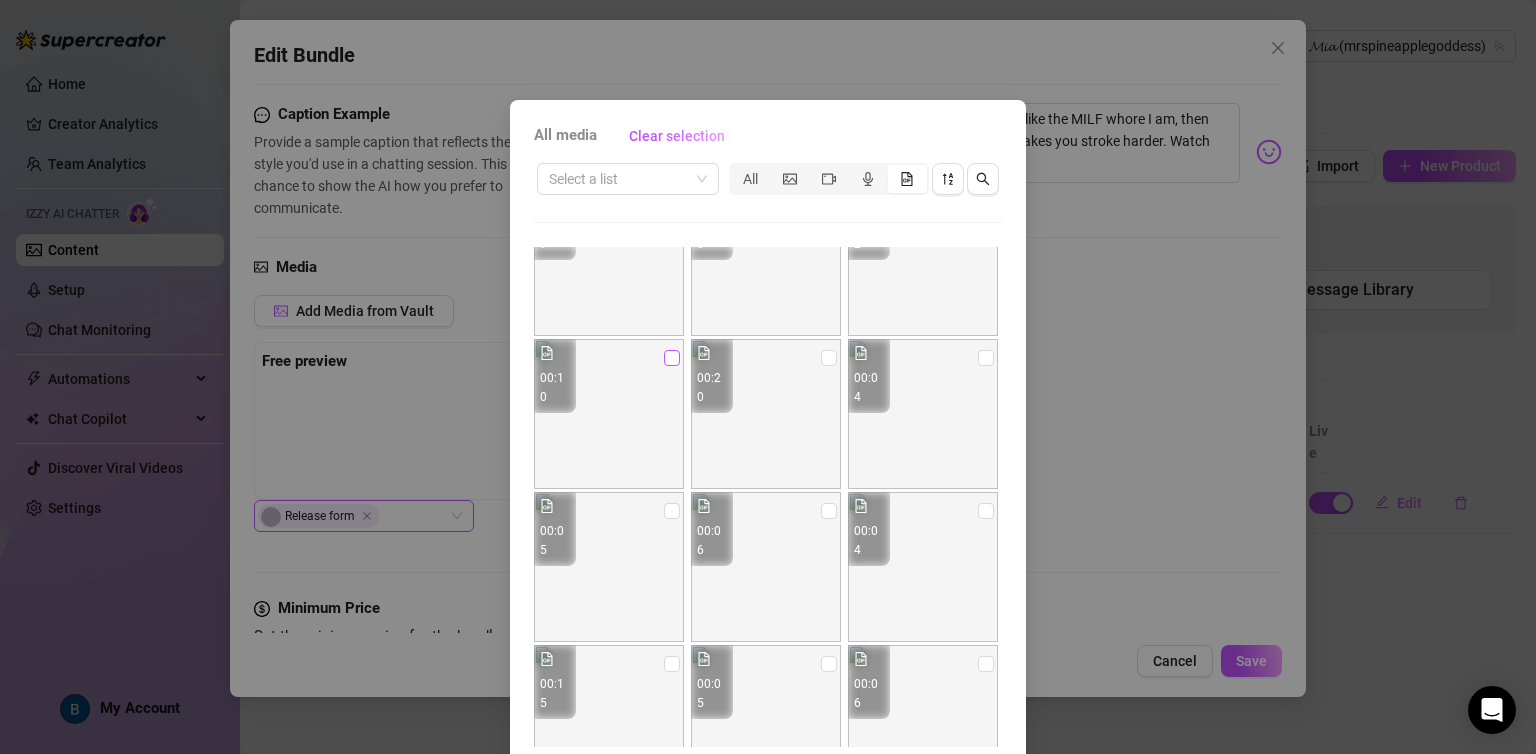 click at bounding box center (672, 358) 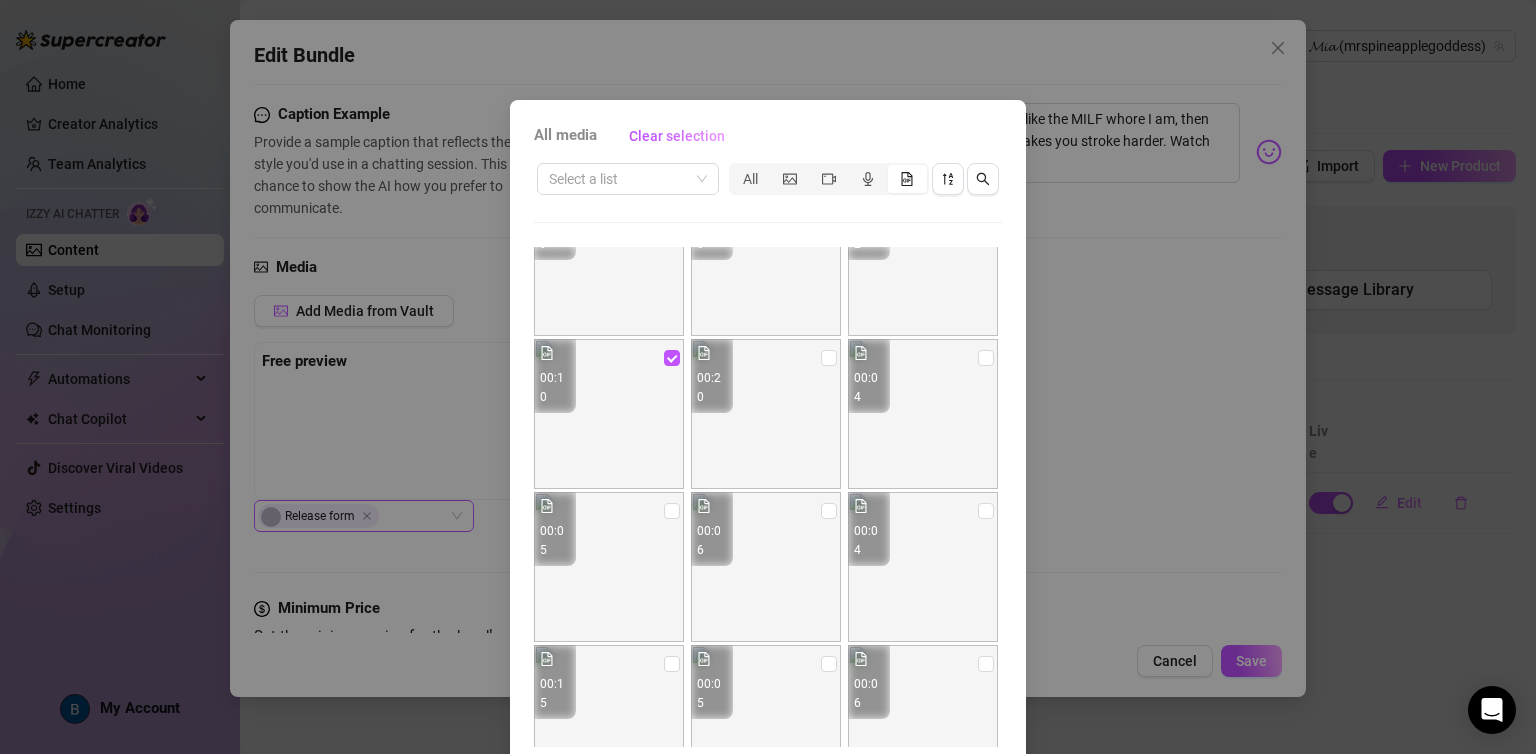 click at bounding box center [609, 414] 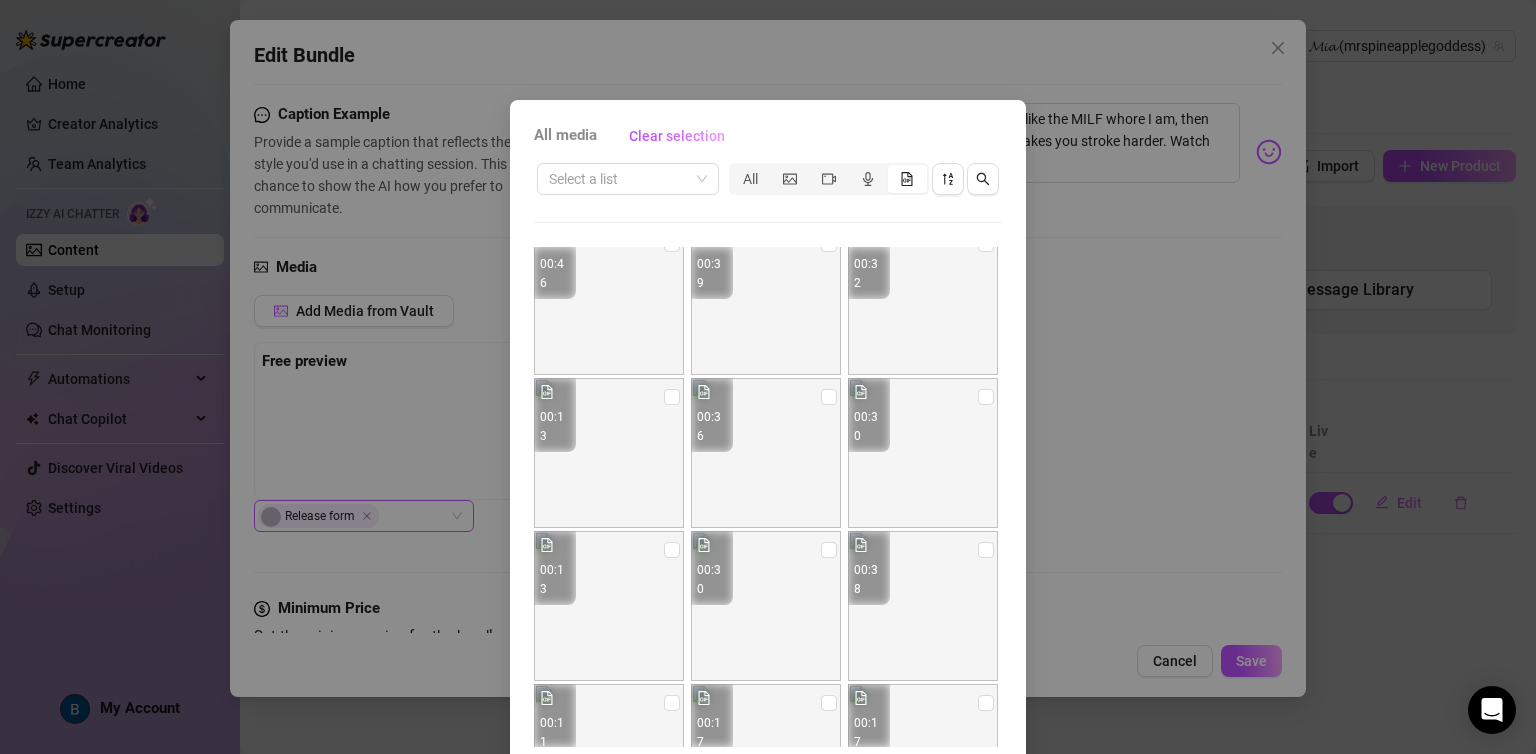 scroll, scrollTop: 0, scrollLeft: 0, axis: both 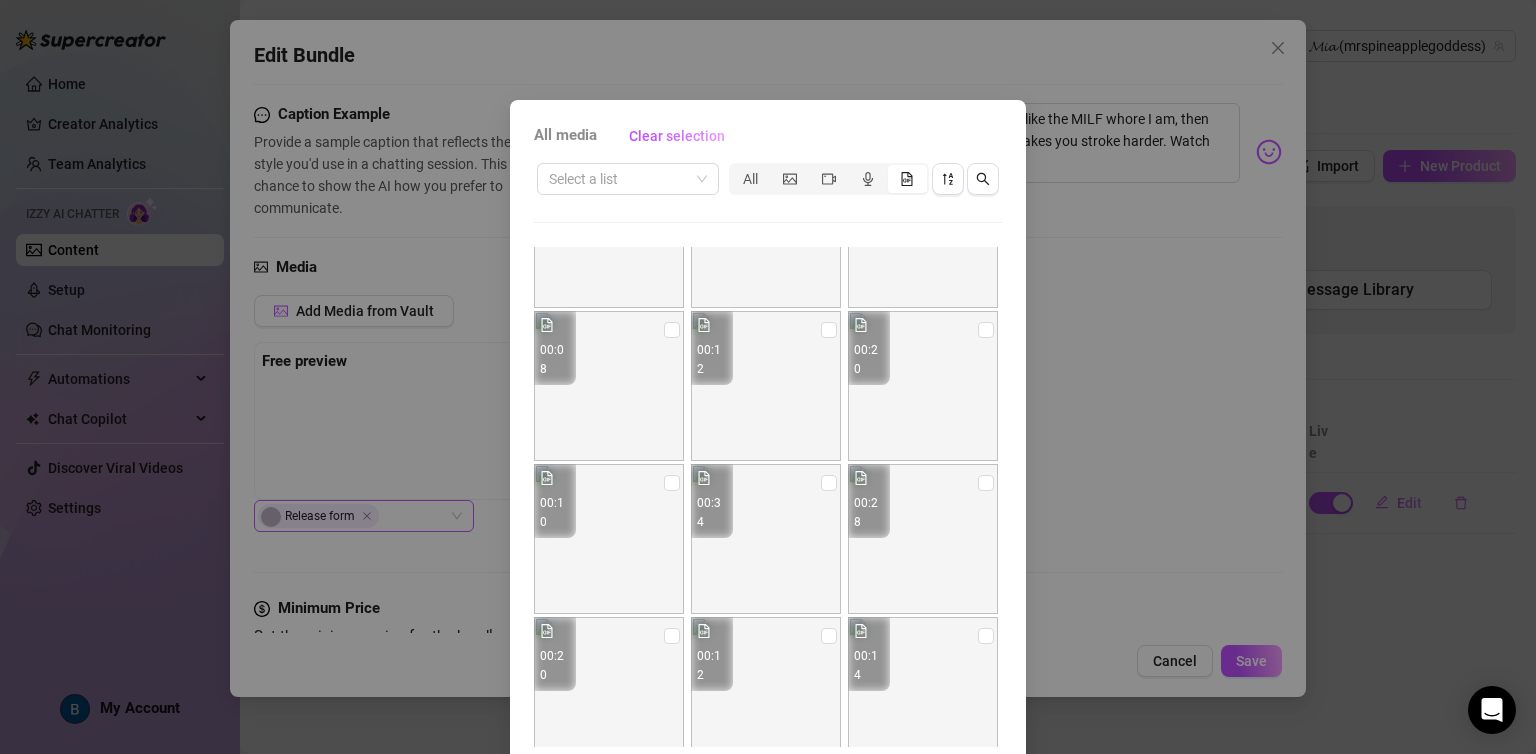 click at bounding box center (923, 539) 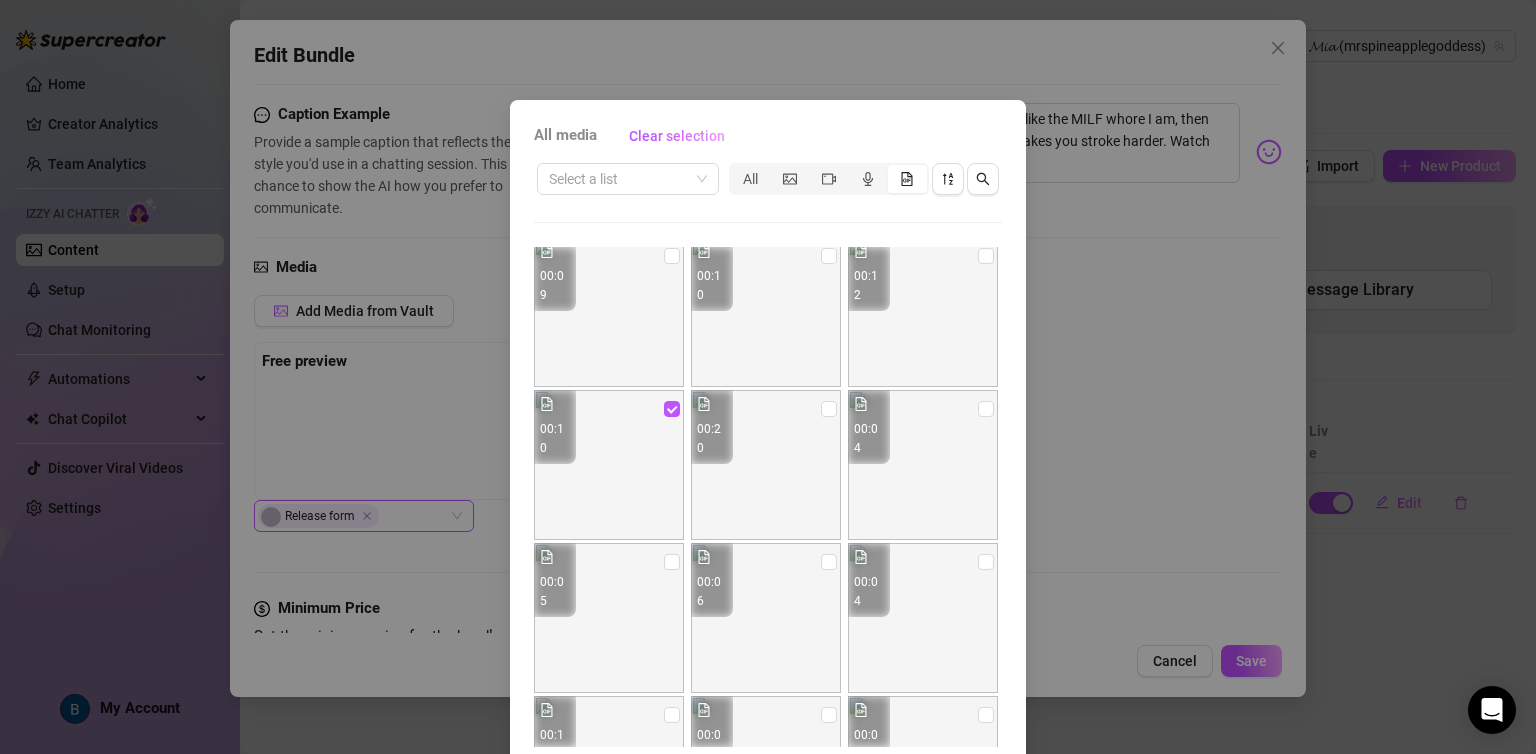 scroll, scrollTop: 4751, scrollLeft: 0, axis: vertical 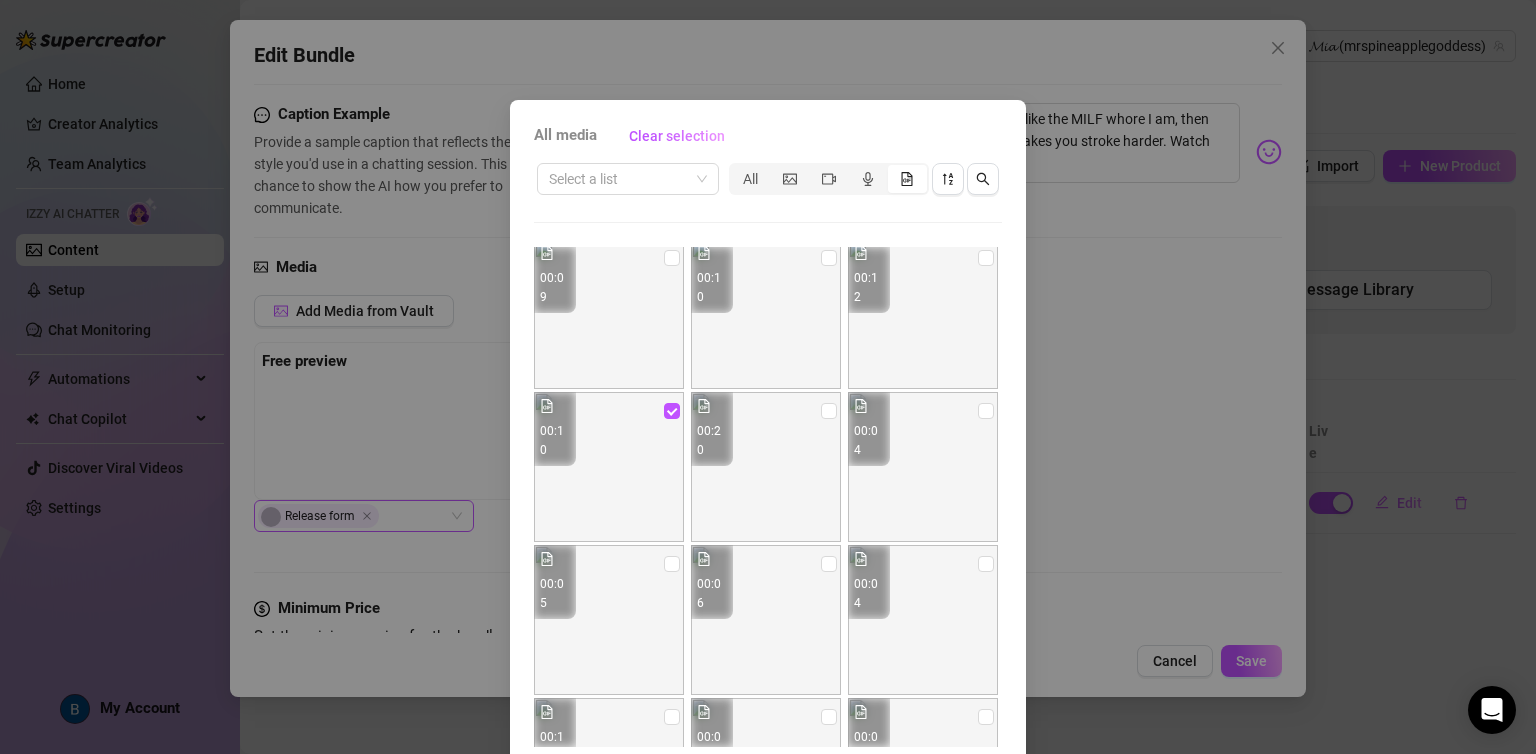 click at bounding box center [609, 467] 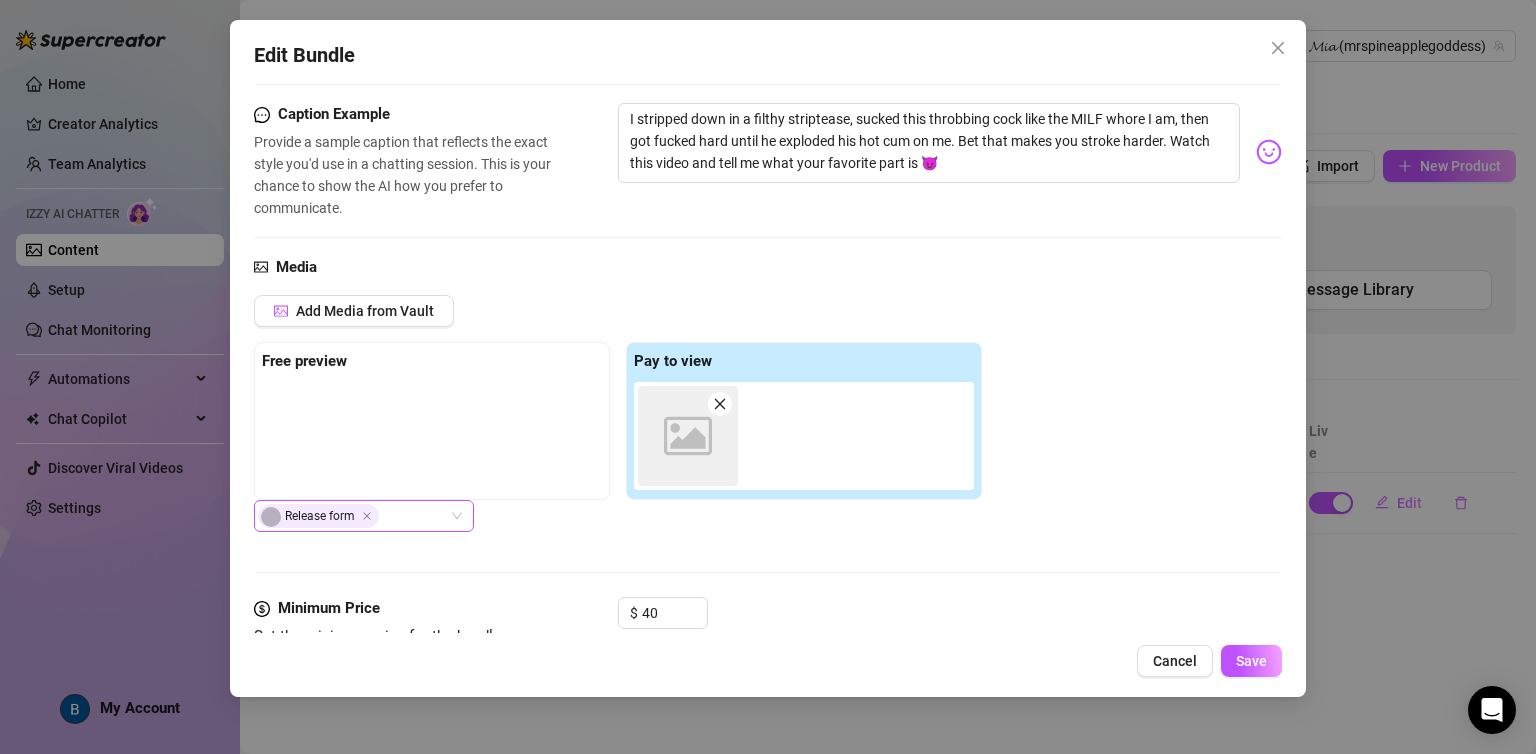 click at bounding box center (432, 432) 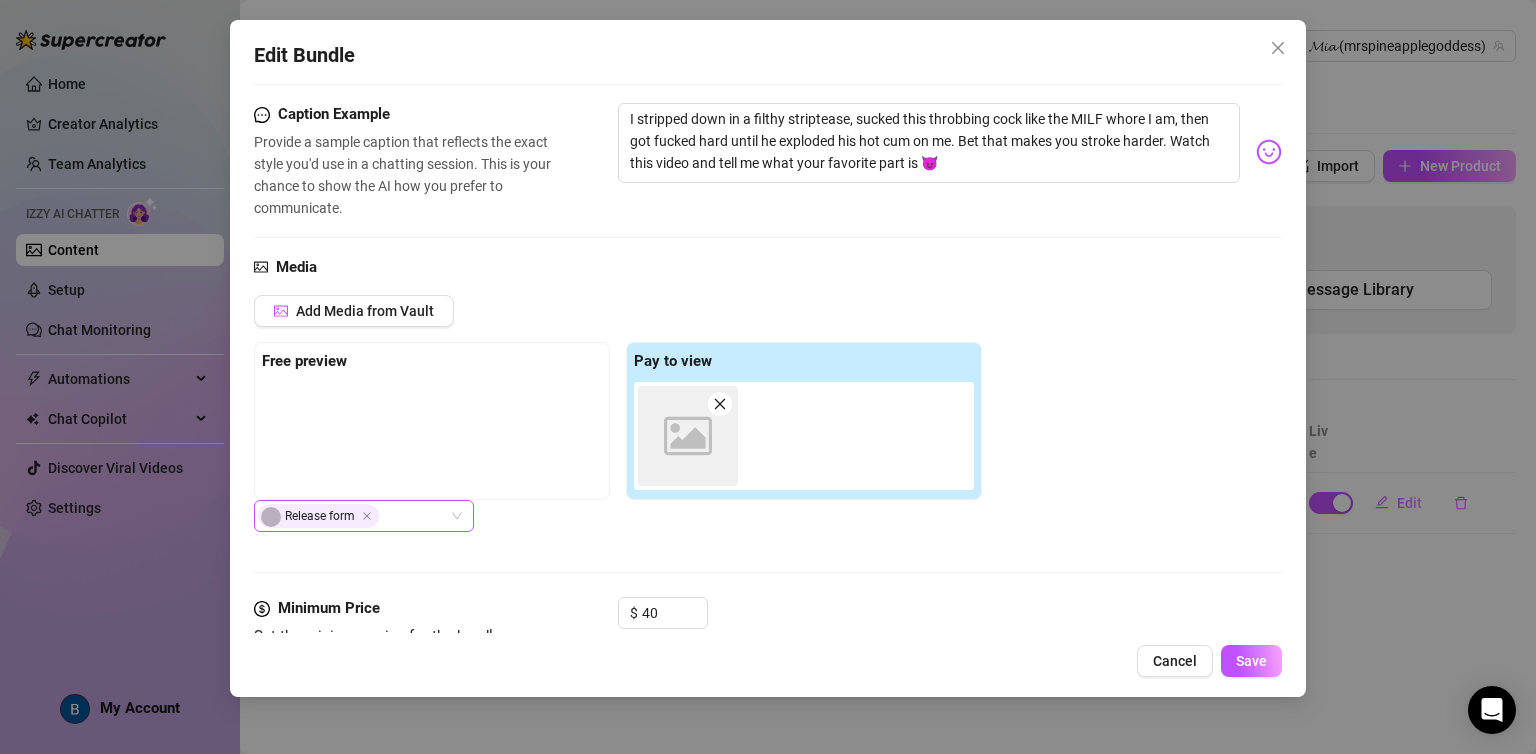 click on "Image placeholder" 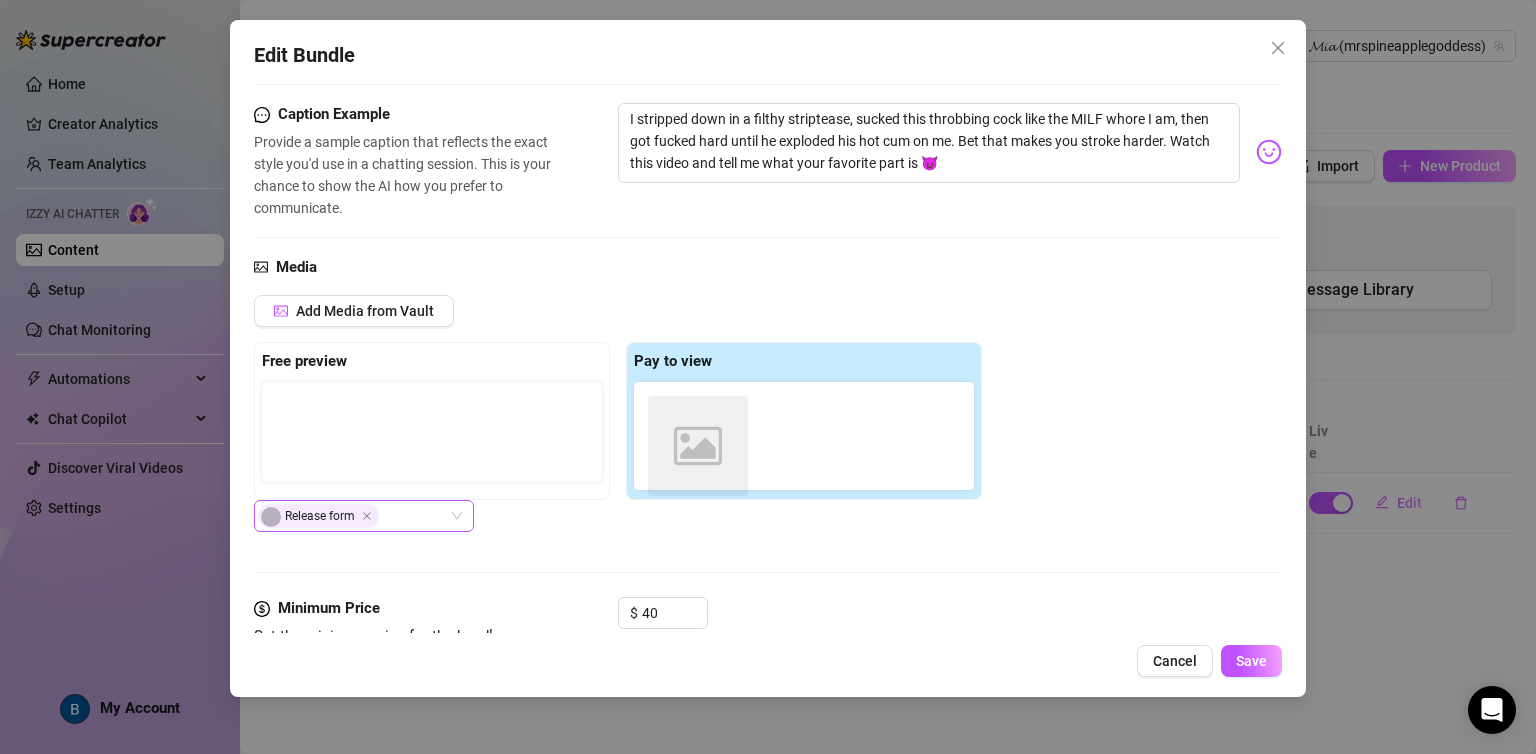 drag, startPoint x: 708, startPoint y: 421, endPoint x: 692, endPoint y: 433, distance: 20 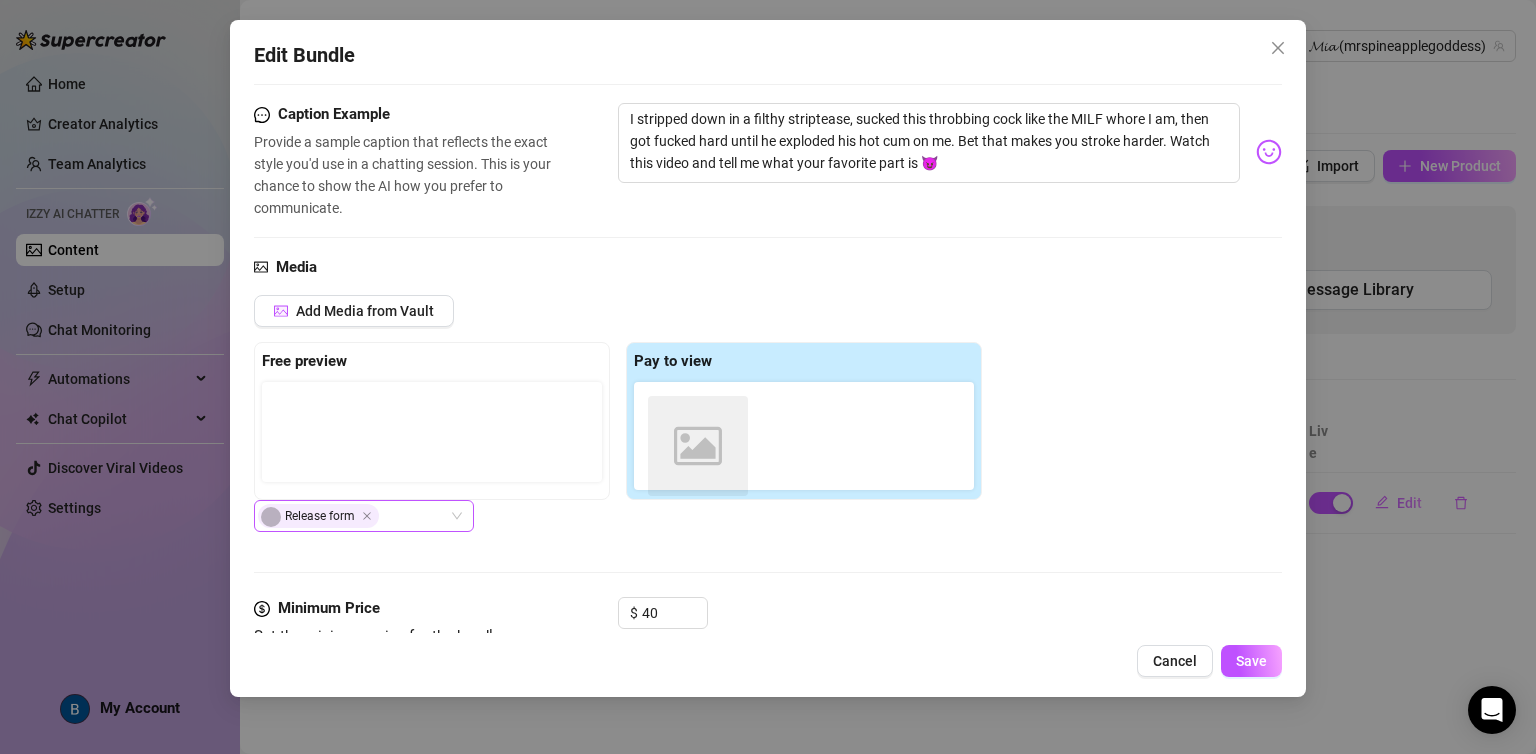 click on "Image placeholder" at bounding box center [808, 436] 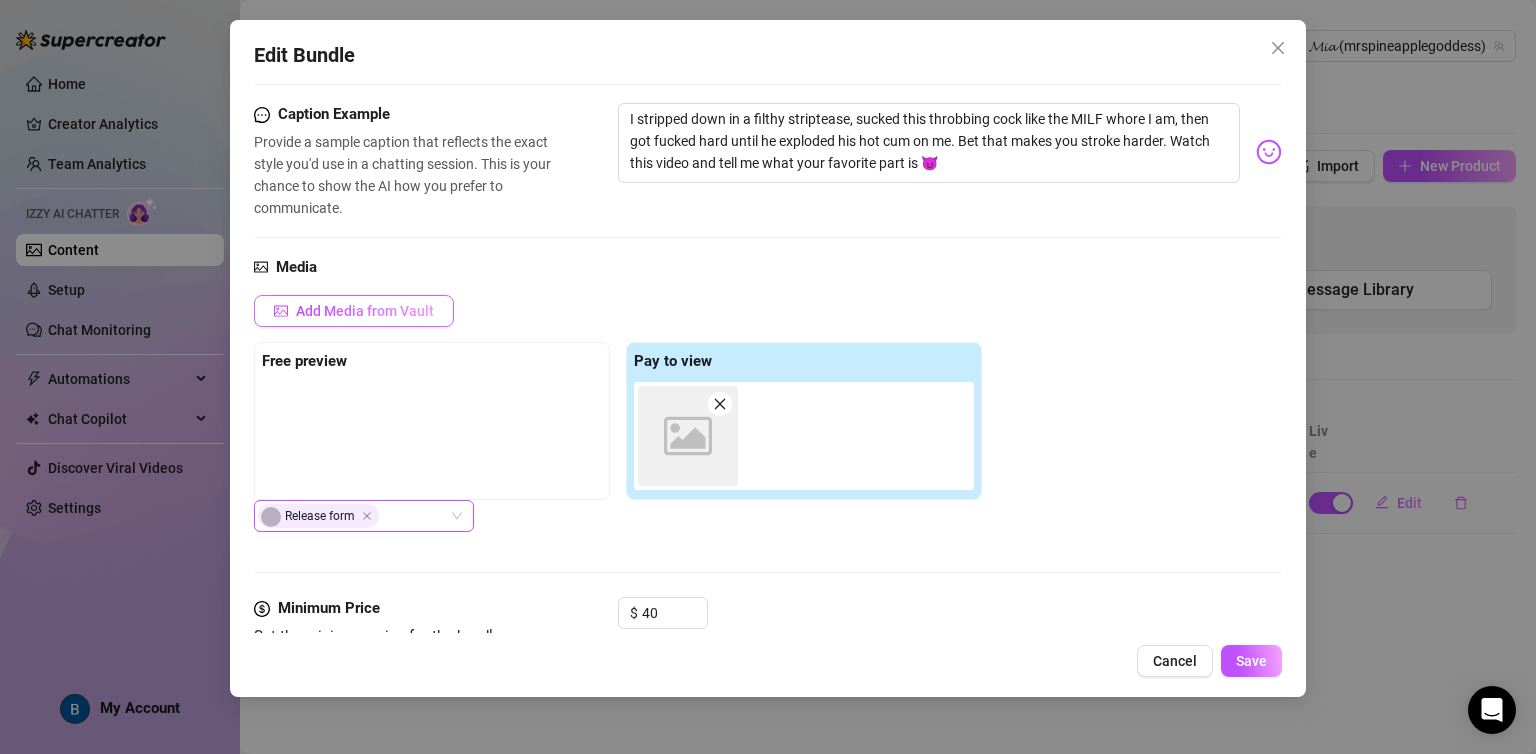 click on "Add Media from Vault" at bounding box center (365, 311) 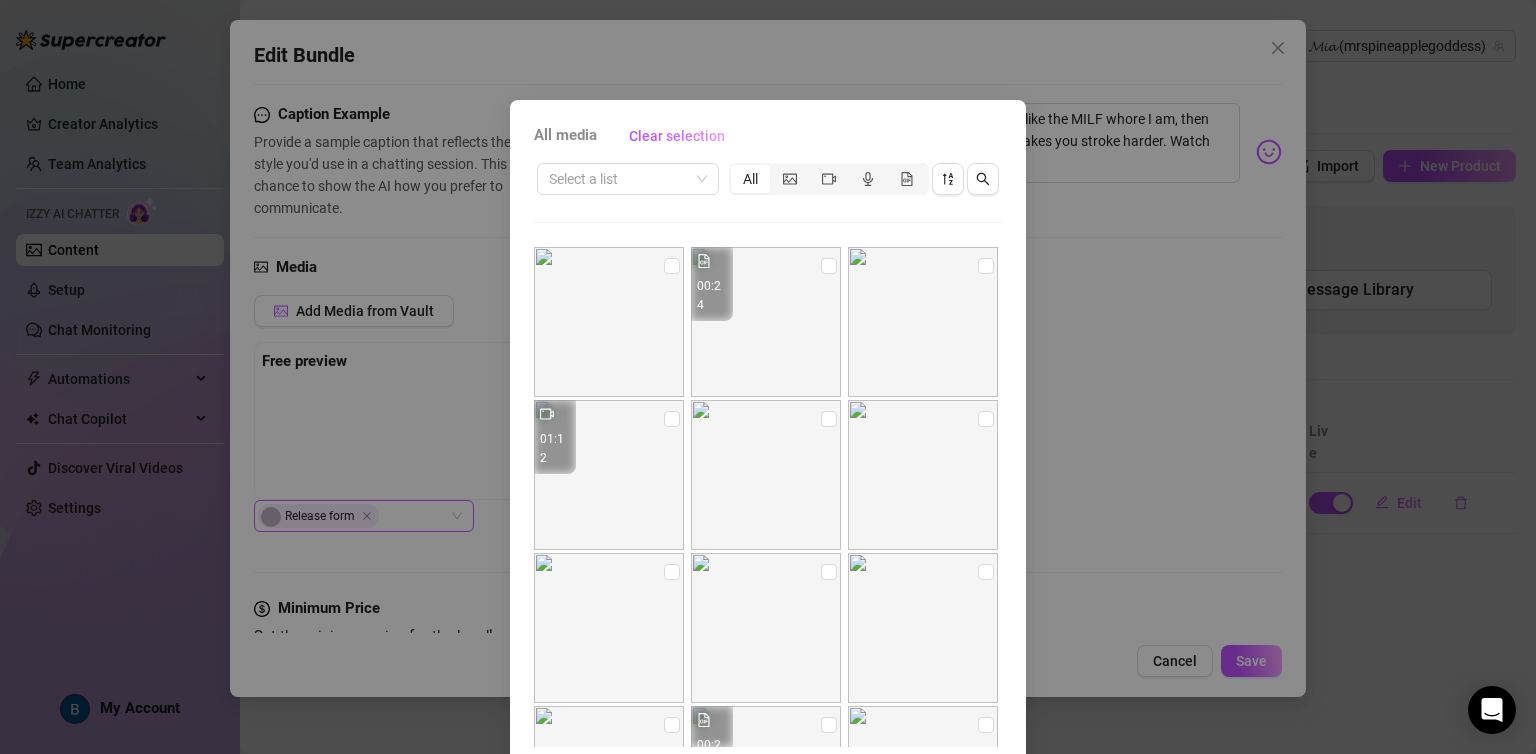 scroll, scrollTop: 436, scrollLeft: 0, axis: vertical 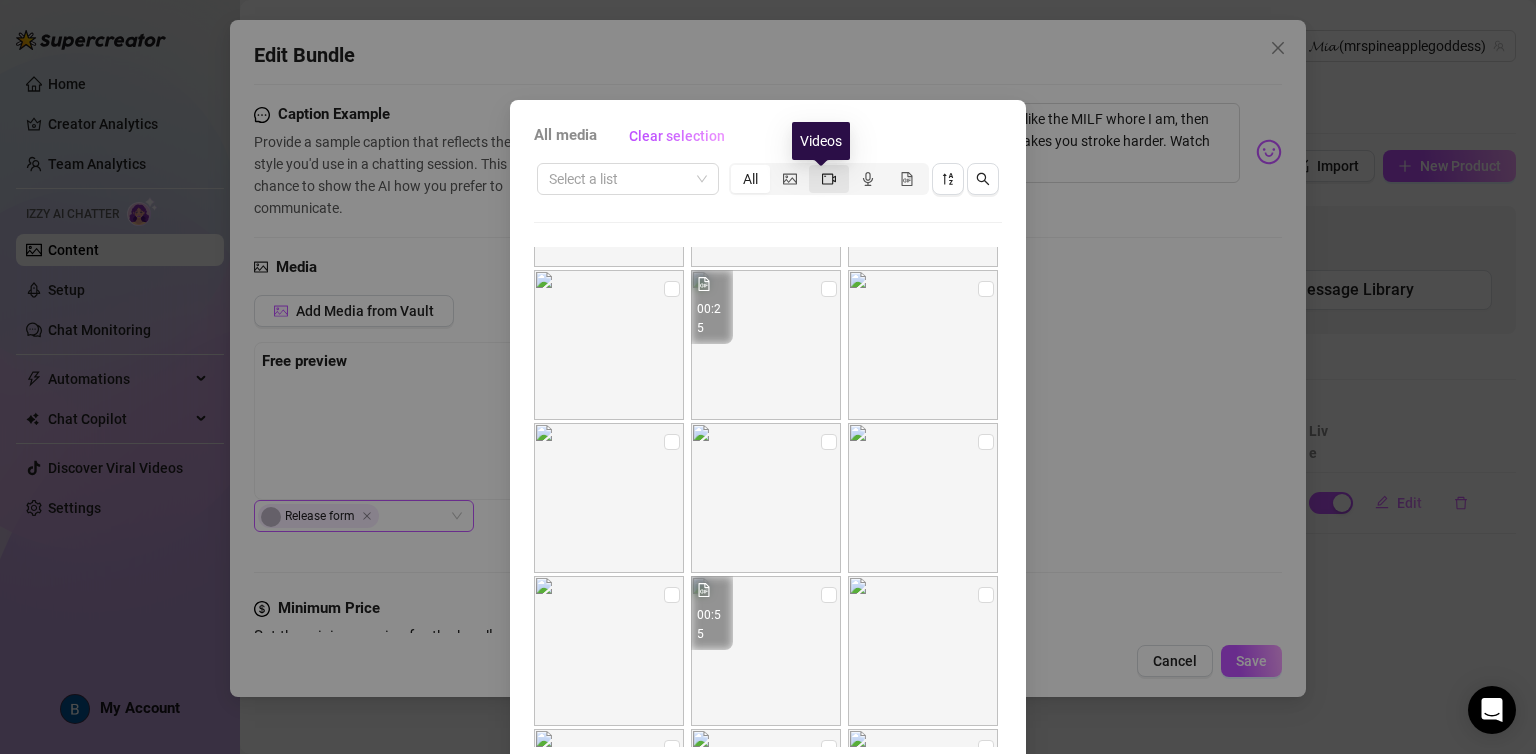 click 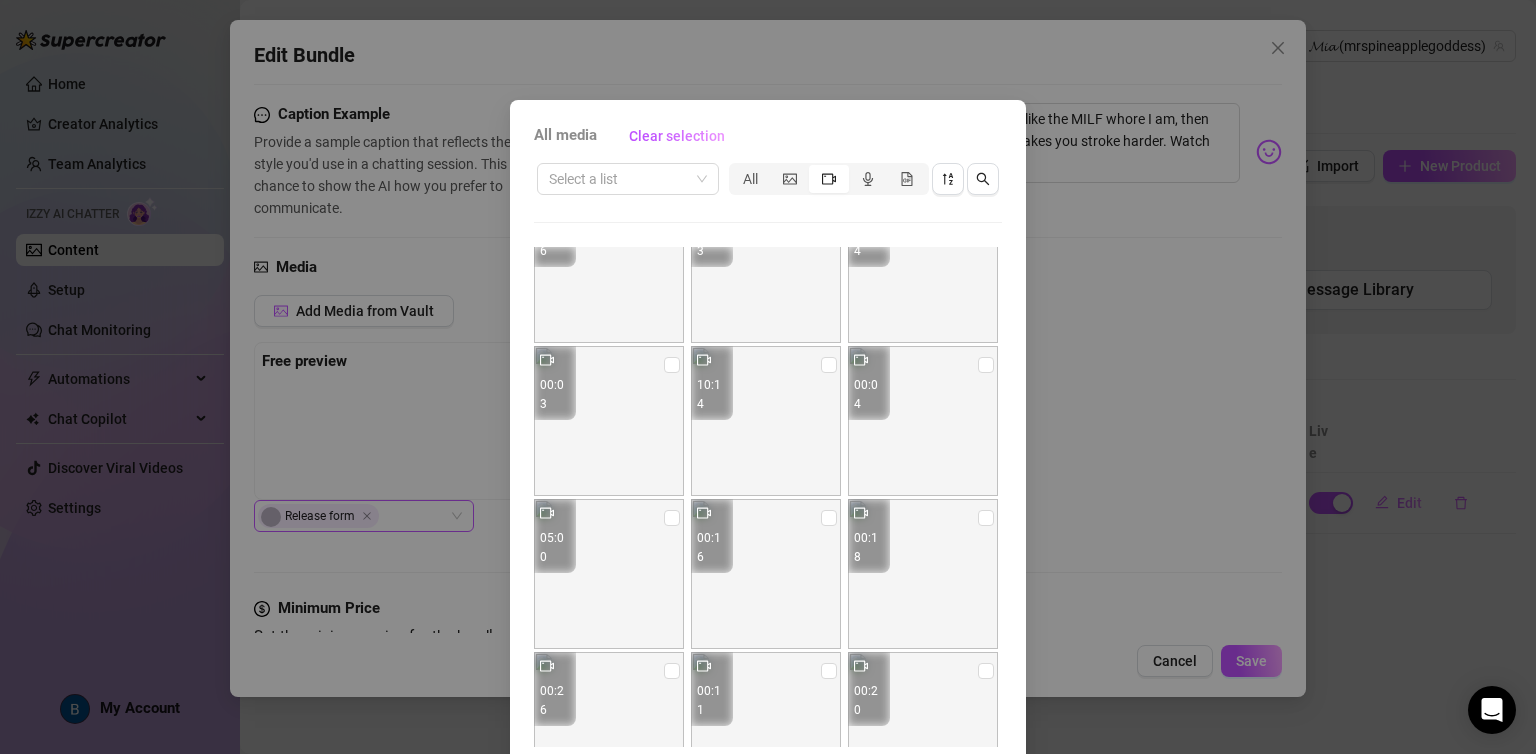 scroll, scrollTop: 753, scrollLeft: 0, axis: vertical 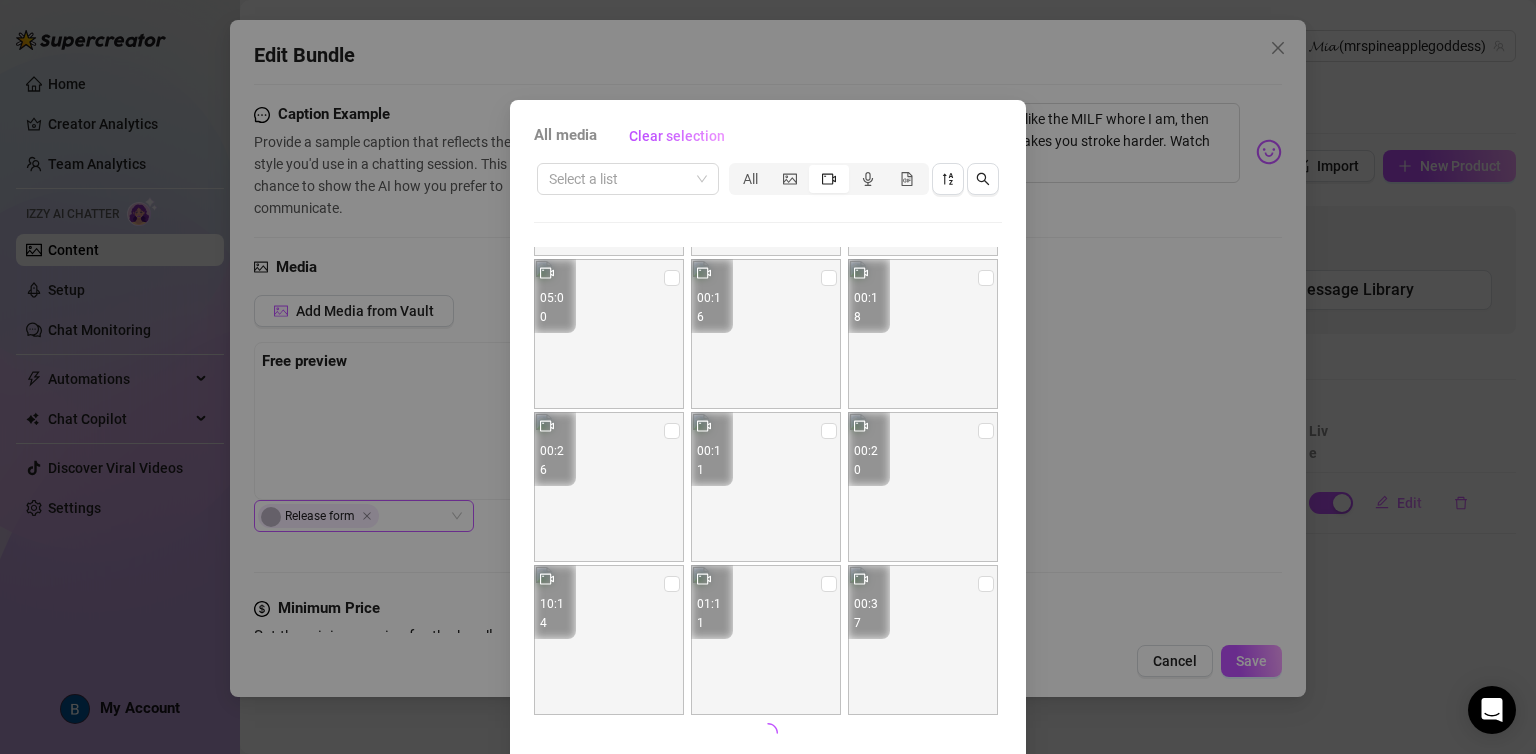 click on "All media Clear selection Select a list All 01:12 22:16 10:43 05:05 00:22 08:48 00:39 04:21 00:19 06:06 00:03 00:04 00:03 10:14 00:04 05:00 00:16 00:18 00:26 00:11 00:20 10:14 01:11 00:37 Cancel OK" at bounding box center [768, 377] 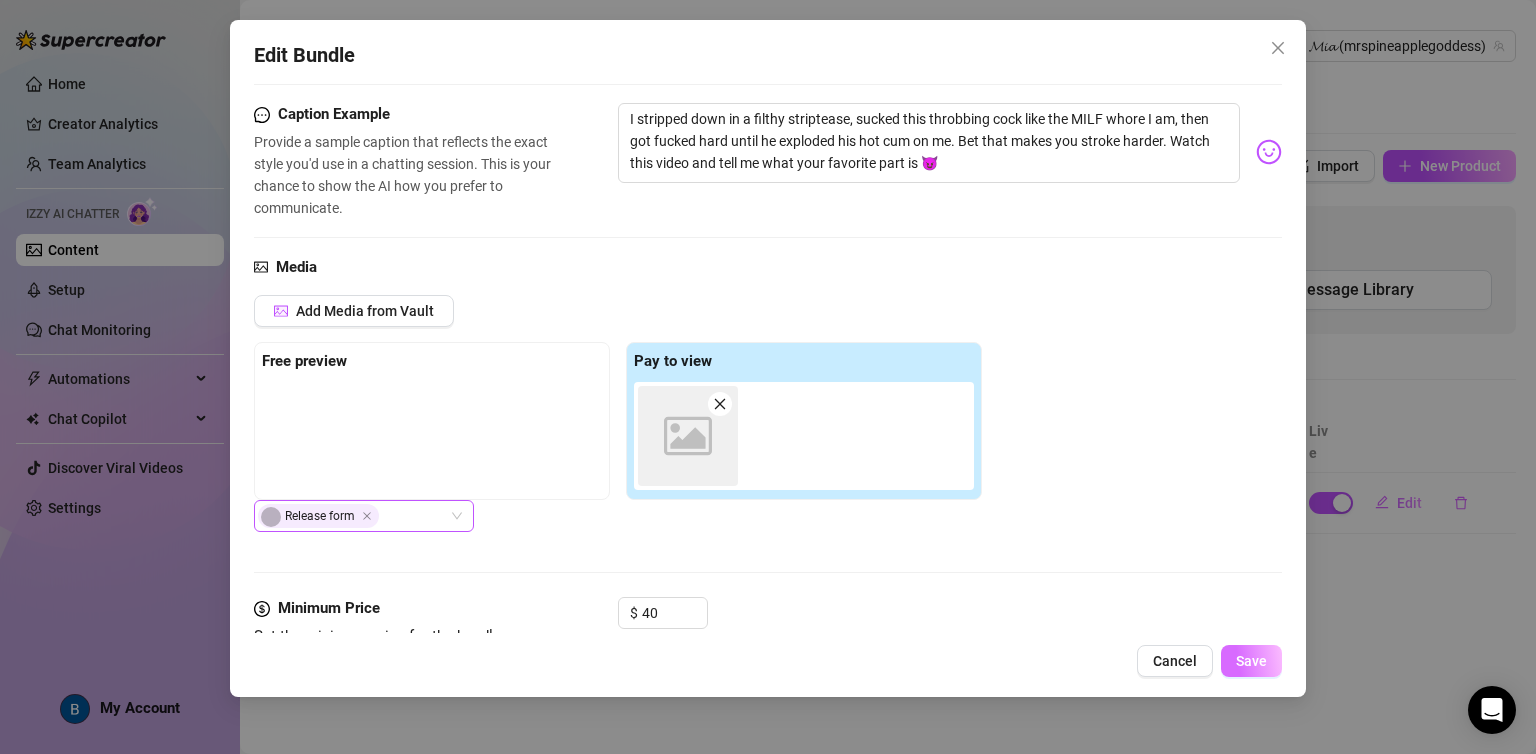 click on "Save" at bounding box center (1251, 661) 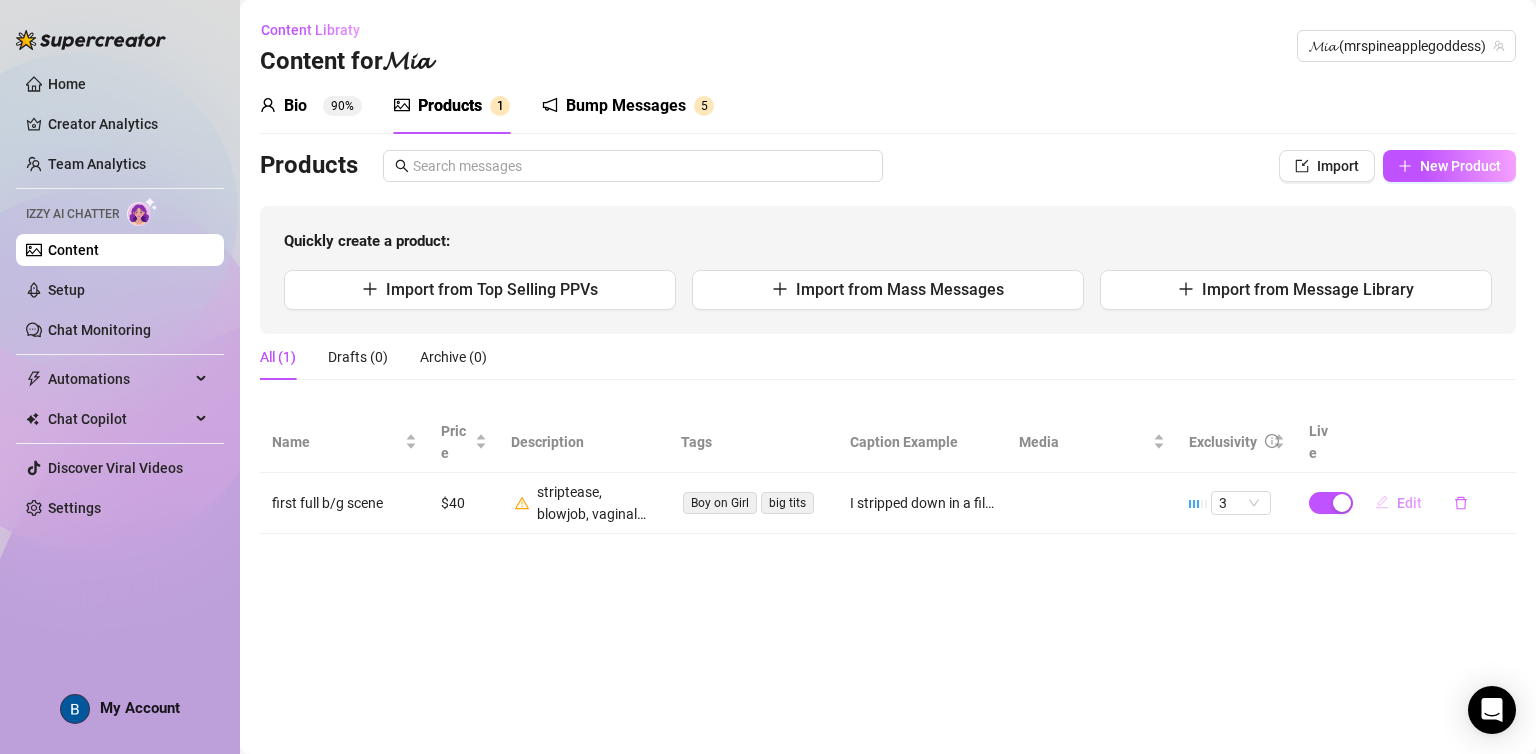 click on "Edit" at bounding box center [1398, 503] 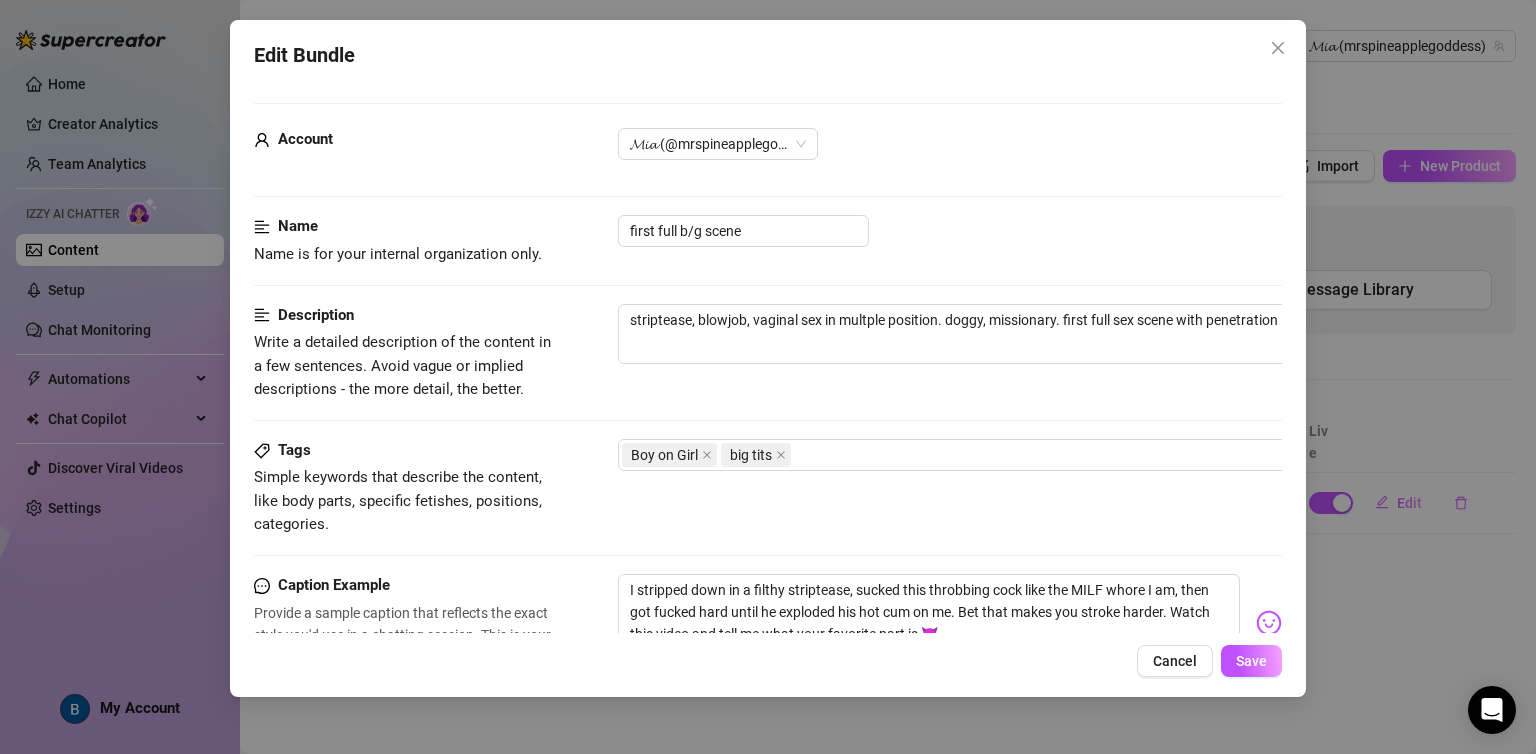 click on "Edit Bundle Account 𝓜𝓲𝓪 (@mrspineapplegoddess) Name Name is for your internal organization only. first full b/g scene Description Write a detailed description of the content in a few sentences. Avoid vague or implied descriptions - the more detail, the better. striptease, blowjob, vaginal sex in multple position. doggy, missionary. first full sex scene with penetration Tags Simple keywords that describe the content, like body parts, specific fetishes, positions, categories. Boy on Girl big tits   Caption Example Provide a sample caption that reflects the exact style you'd use in a chatting session. This is your chance to show the AI how you prefer to communicate. I stripped down in a filthy striptease, sucked this throbbing cock like the MILF whore I am, then got fucked hard until he exploded his hot cum on me. Bet that makes you stroke harder. Watch this video and tell me what your favorite part is 😈 Media Add Media from Vault Free preview Pay to view Image placeholder Release form   $ 40 3" at bounding box center (767, 358) 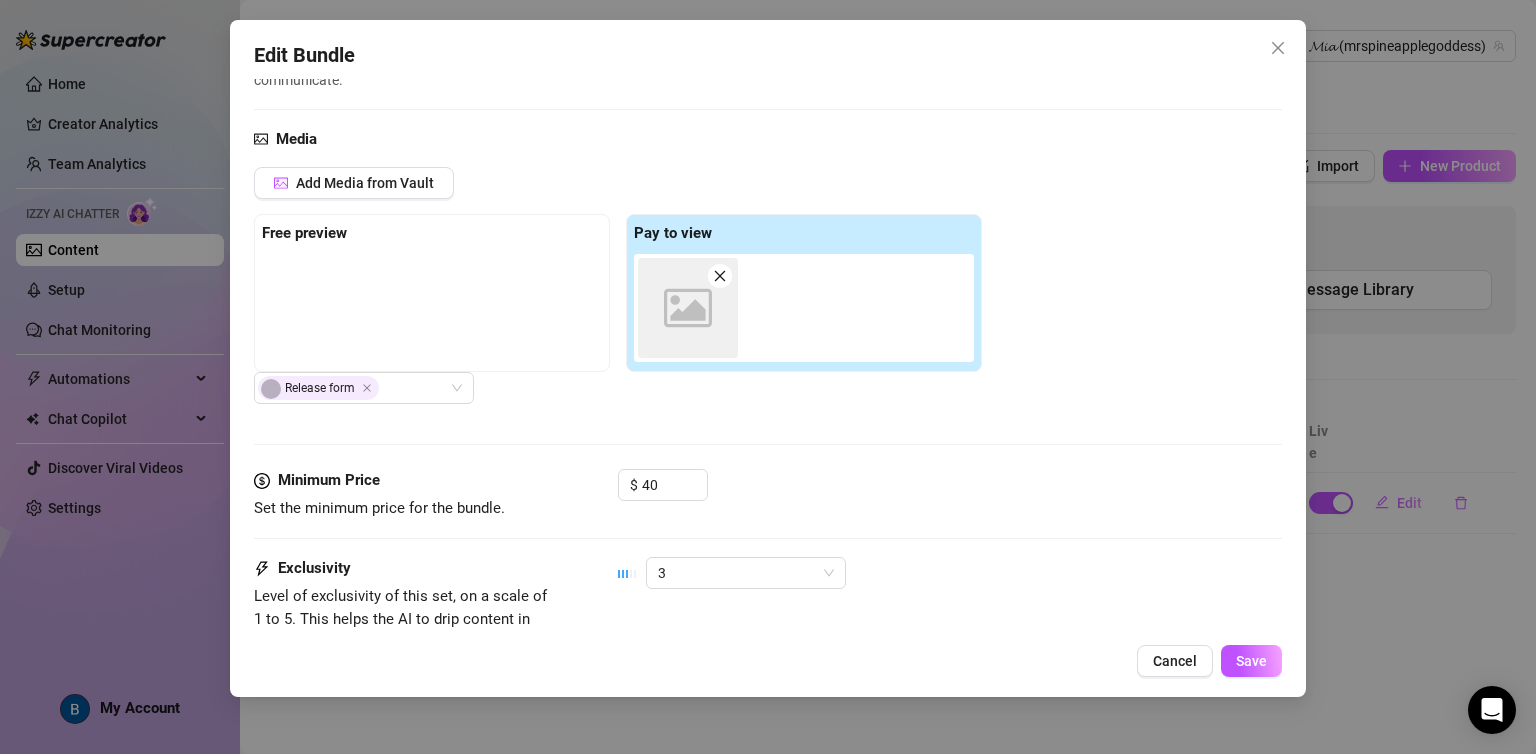scroll, scrollTop: 624, scrollLeft: 0, axis: vertical 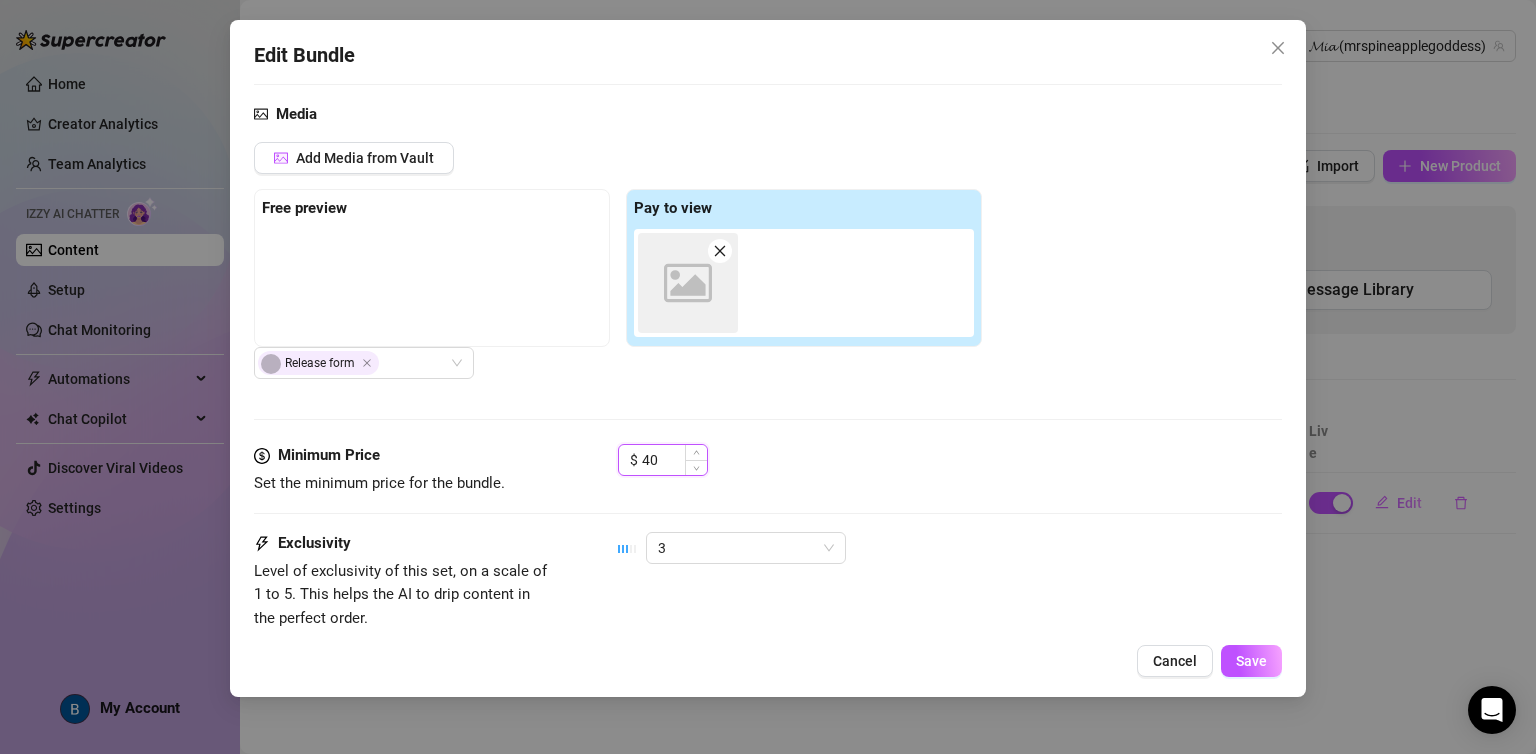 click on "40" at bounding box center (674, 460) 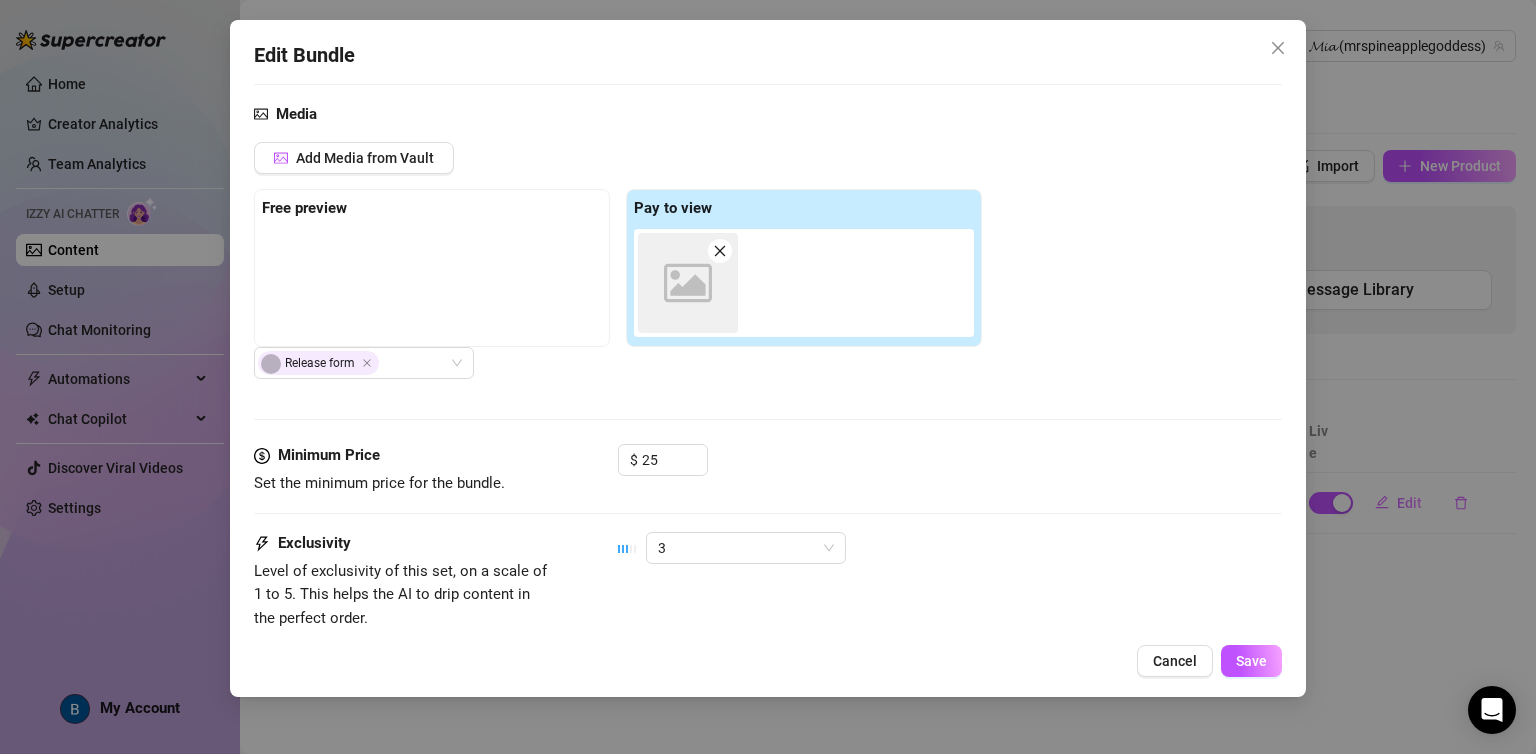 click on "Media Add Media from Vault Free preview Pay to view Image placeholder Release form" at bounding box center (767, 274) 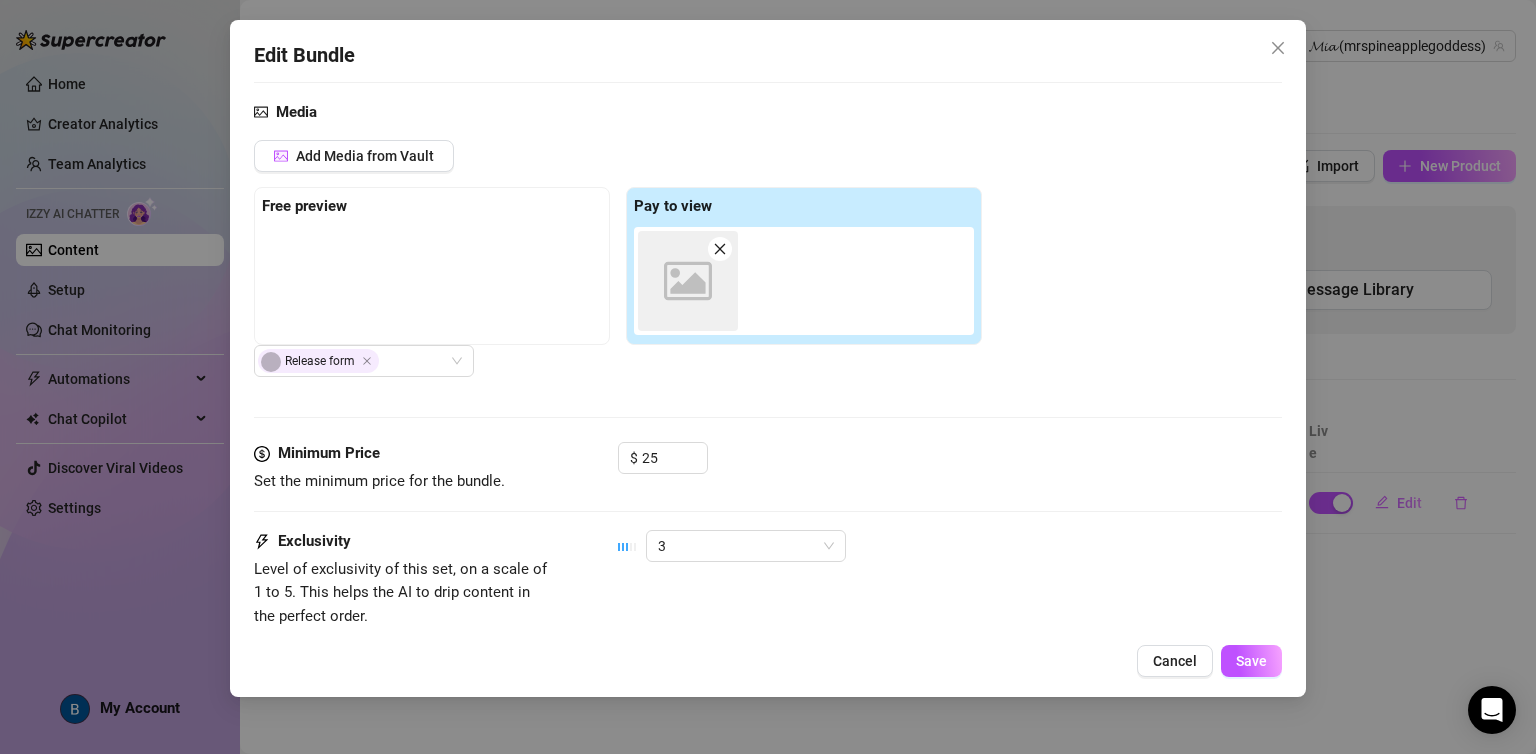 scroll, scrollTop: 522, scrollLeft: 0, axis: vertical 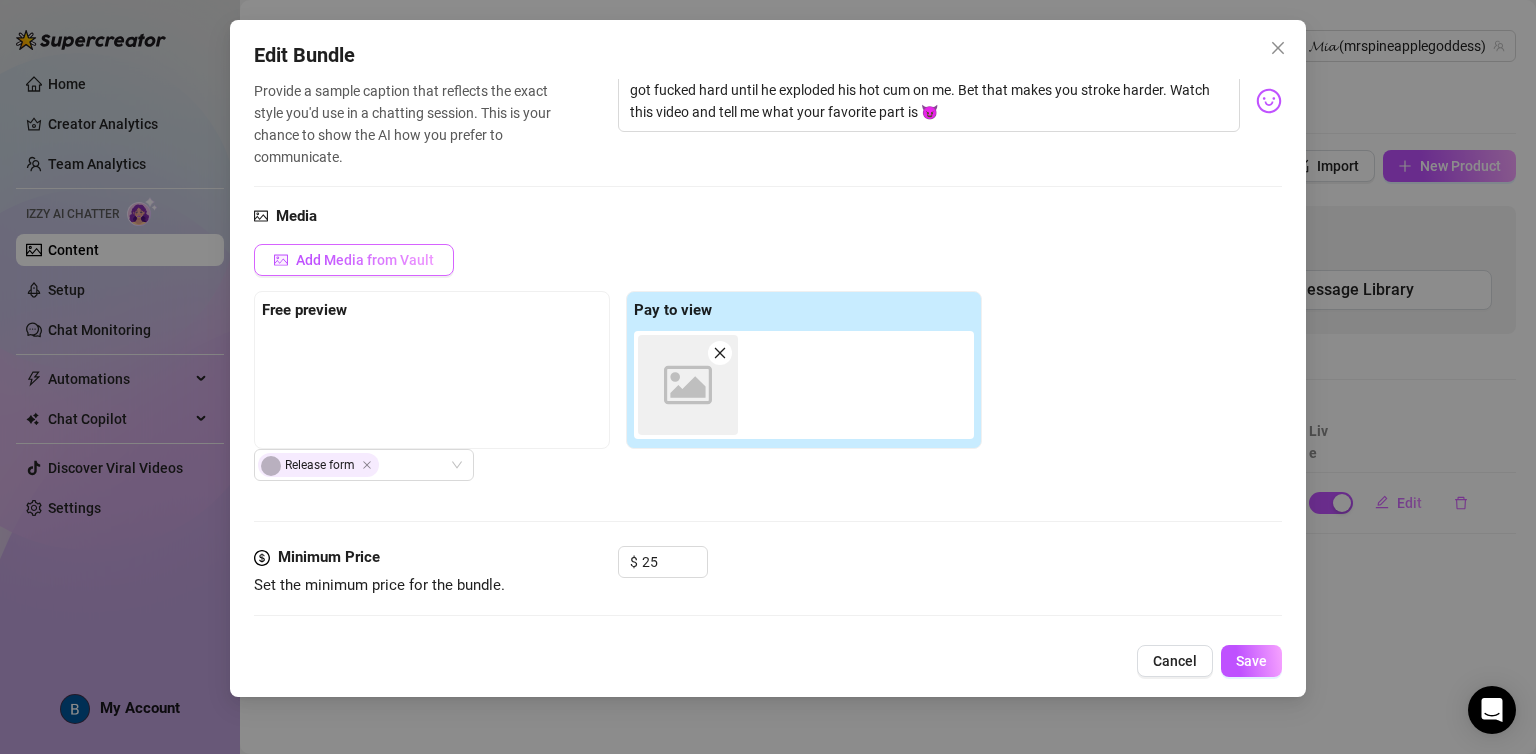 click on "Add Media from Vault" at bounding box center (354, 260) 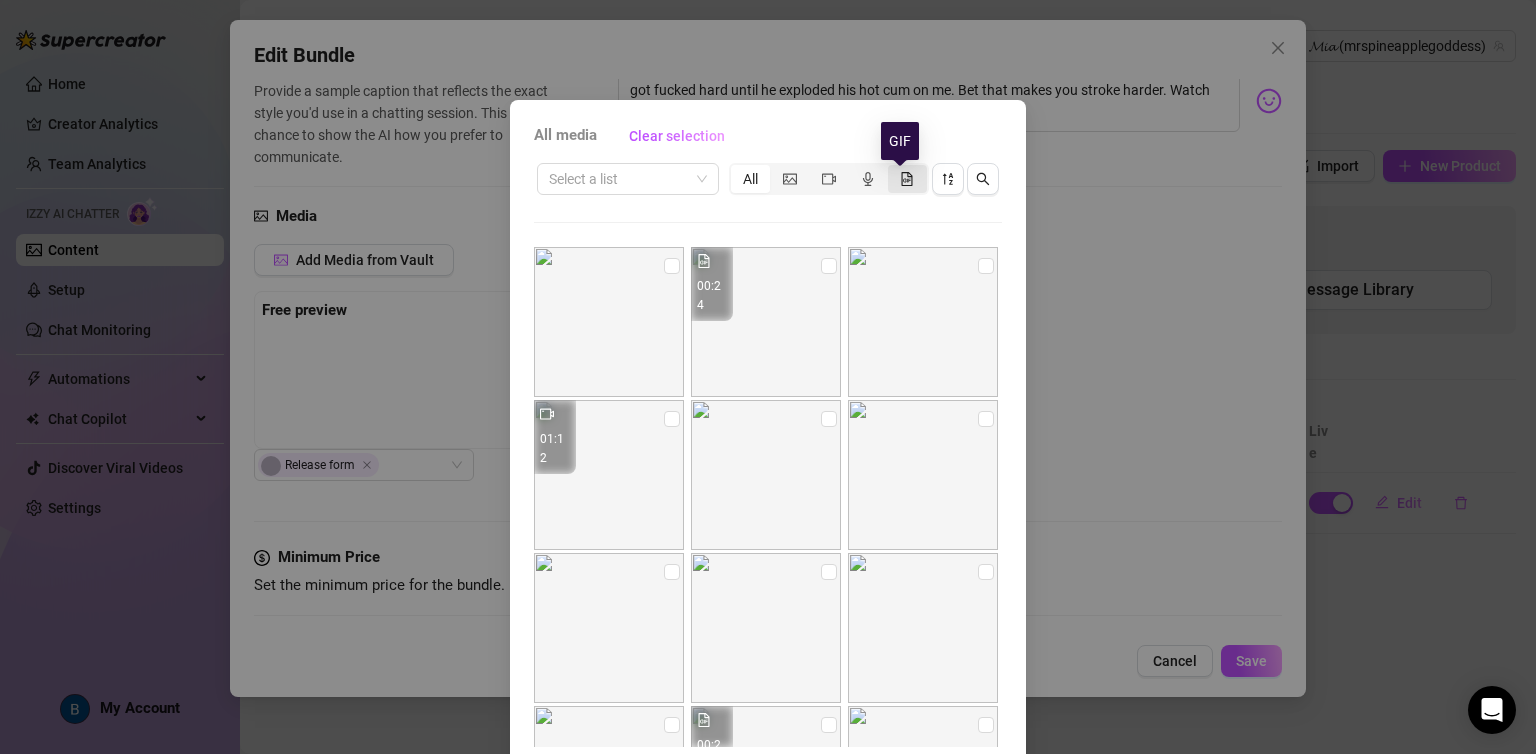 click 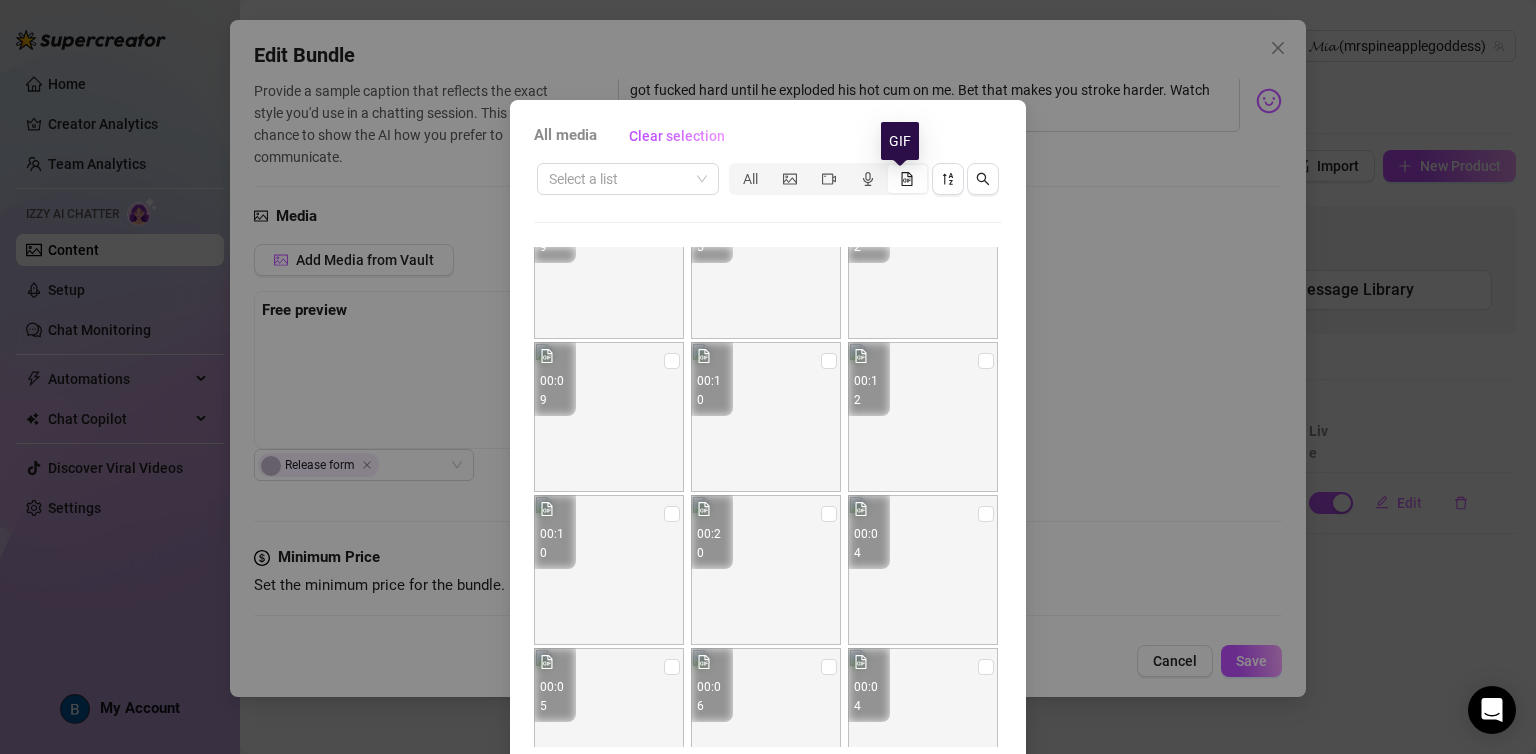 scroll, scrollTop: 4652, scrollLeft: 0, axis: vertical 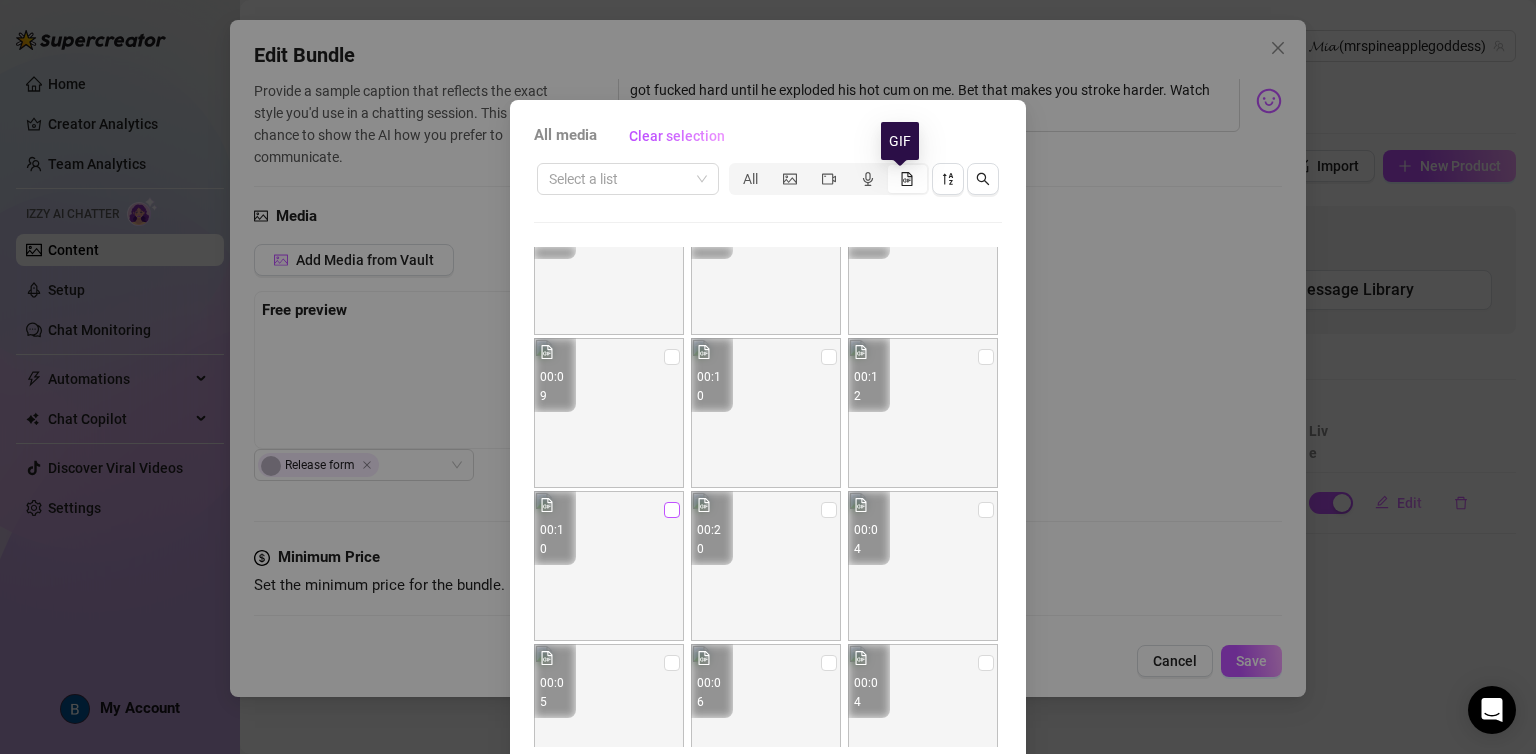 click at bounding box center [672, 510] 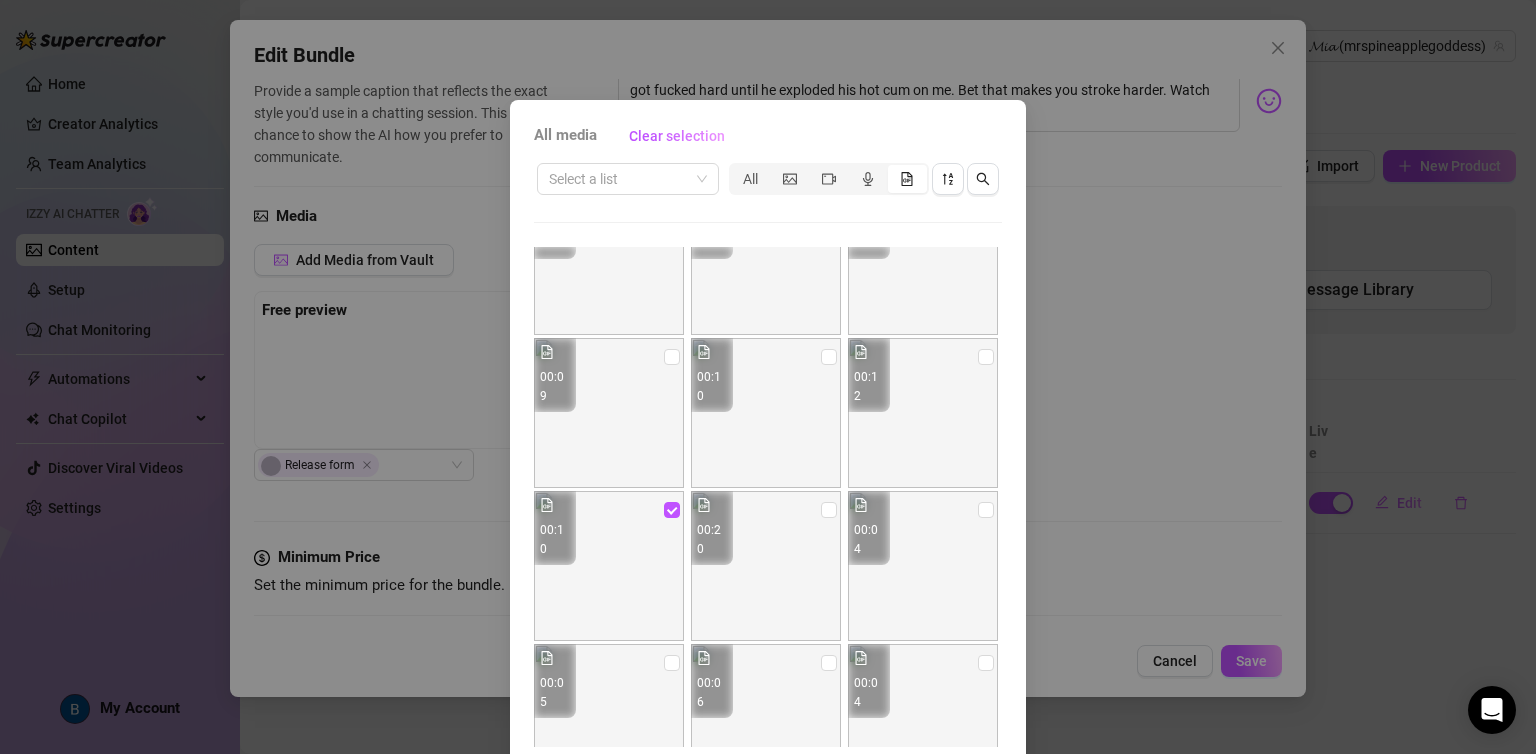 click on "All media Clear selection Select a list All 00:24 00:25 00:55 00:50 00:19 00:19 00:42 00:18 00:12 00:15 00:29 00:13 00:21 00:18 00:13 00:46 00:39 00:32 00:13 00:36 00:30 00:13 00:30 00:38 00:11 00:17 00:17 00:08 00:12 00:20 00:10 00:34 00:28 00:20 00:12 00:14 00:16 00:19 00:30 00:30 00:12 00:11 00:39 00:10 00:39 00:12 00:11 00:07 00:16 00:14 00:07 00:10 00:05 00:10 00:07 00:07 00:07 00:08 00:07 00:05 00:06 00:06 00:02 00:06 00:08 00:09 00:06 00:06 00:14 00:14 00:05 00:06 00:08 00:11 00:11 00:13 00:13 00:07 00:11 00:05 00:07 00:05 00:15 00:12 00:16 00:07 00:08 00:10 00:24 00:06 00:09 00:15 00:12 00:09 00:10 00:12 00:10 00:20 00:04 00:05 00:06 00:04 00:15 00:05 00:06 00:06 00:06 00:06 00:18 00:06 00:06 00:06 00:04 00:05 00:06 00:14 00:06 00:06 00:04 00:06 00:03 00:03 00:07 00:08 00:04 00:22 00:13 00:07 00:08 00:21 00:04 00:06 00:05 00:05 00:05 00:03 00:02 00:12 00:22 00:18 00:08 00:10 00:07 00:12 00:10 00:06 00:08 00:05 00:06 00:11 00:18 00:07 00:10 00:11 00:04 00:05 00:21 00:03 00:04 00:10 00:04 00:13 00:21 OK" at bounding box center [768, 377] 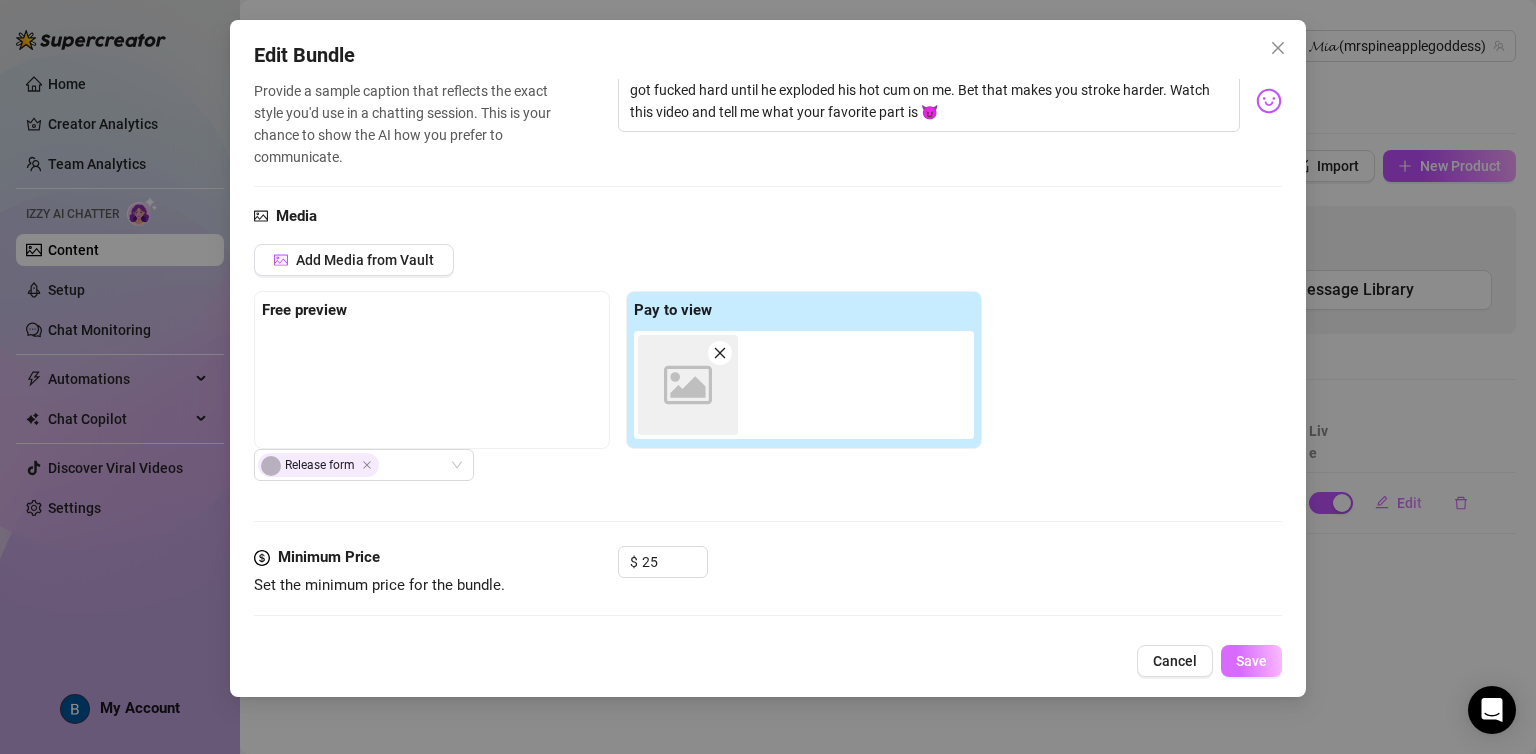 click on "Save" at bounding box center [1251, 661] 